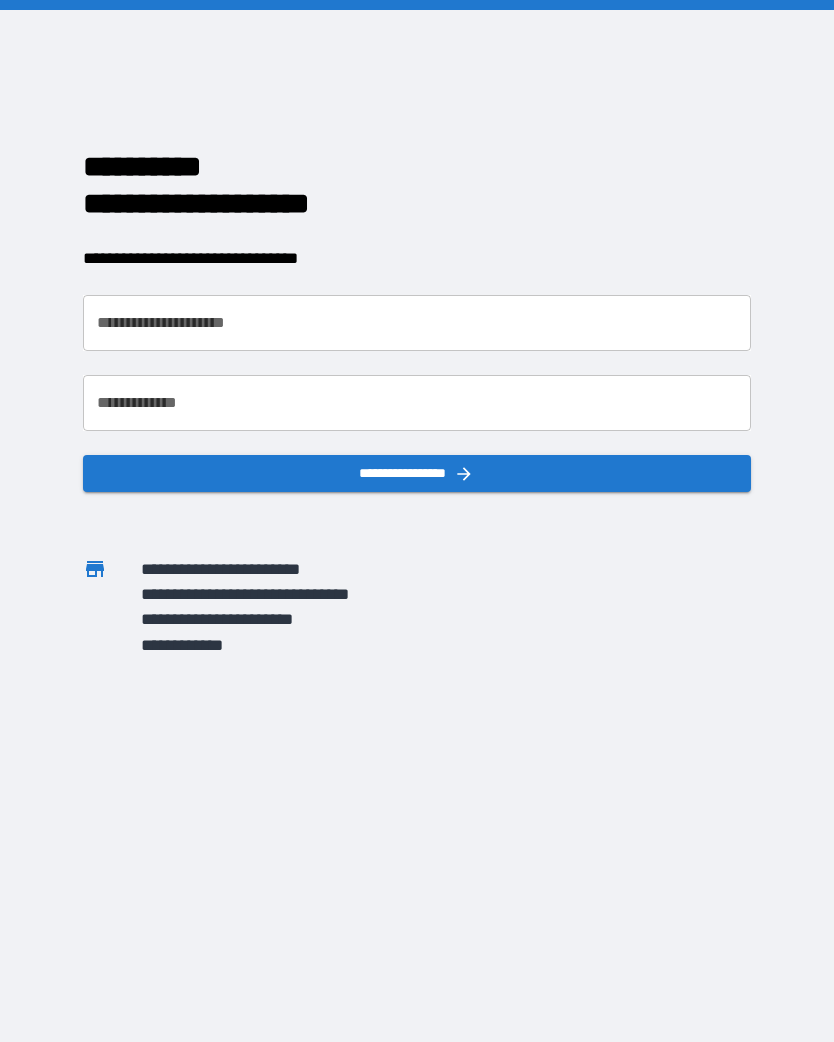 scroll, scrollTop: 0, scrollLeft: 0, axis: both 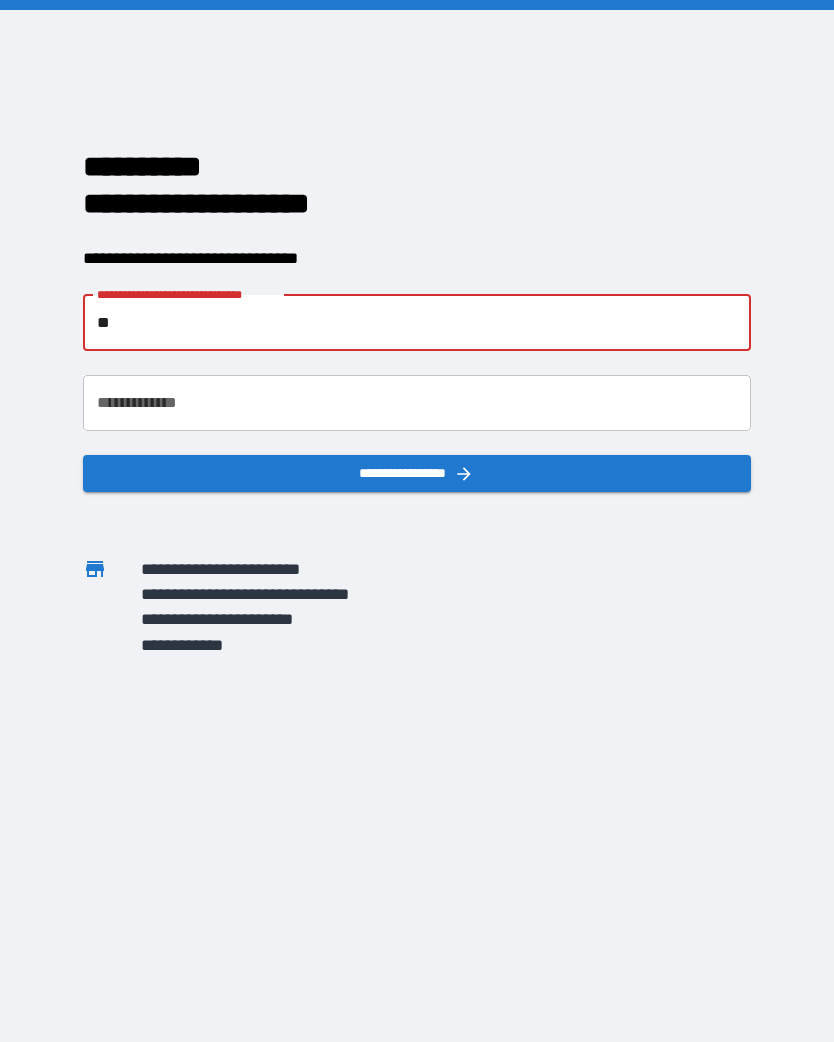 type on "*" 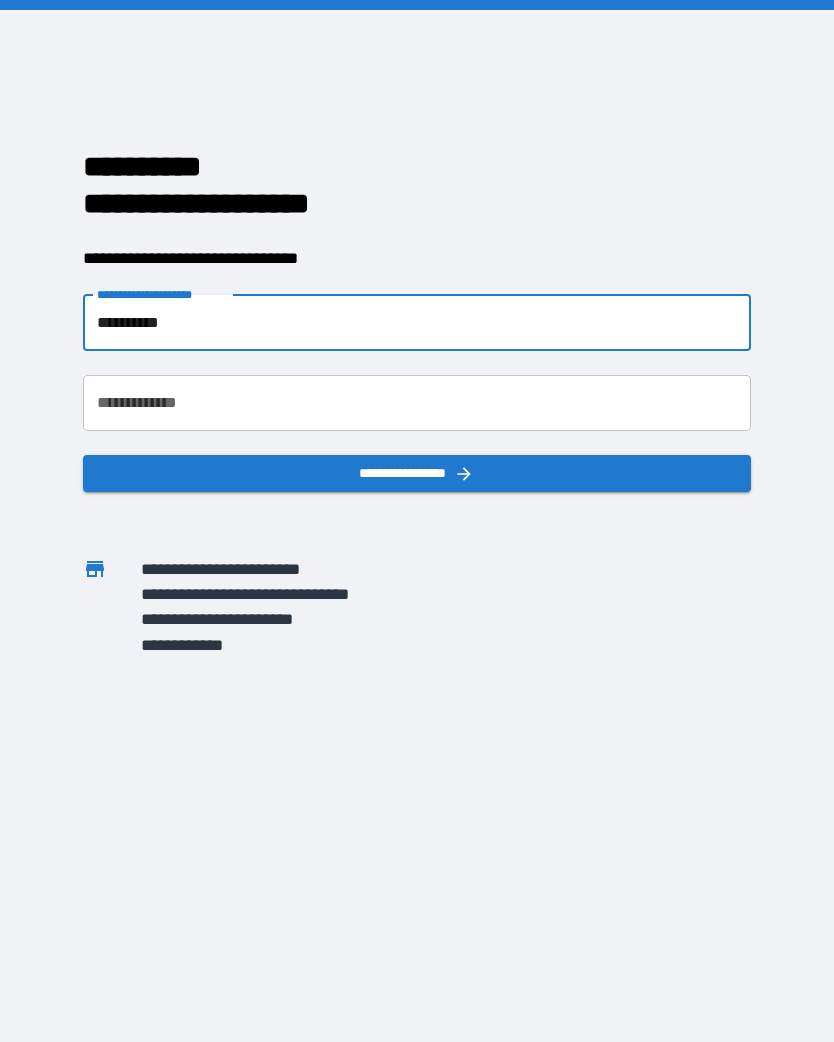 type on "**********" 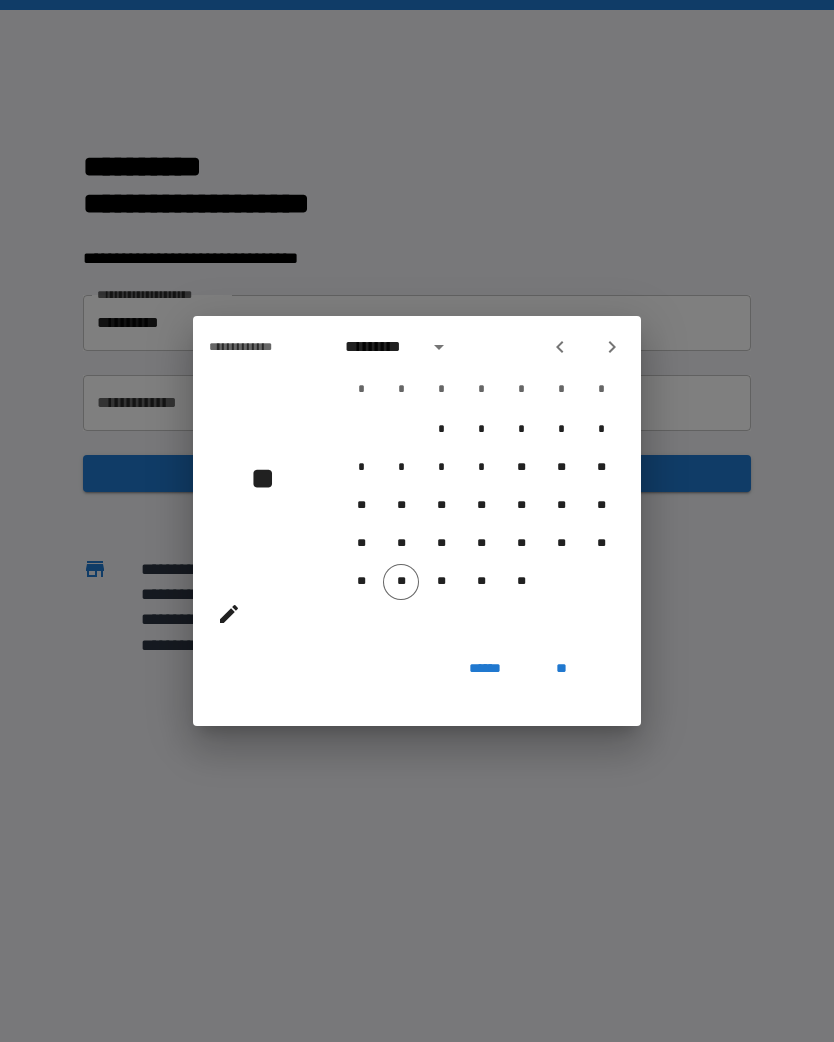 click on "*********" at bounding box center [383, 347] 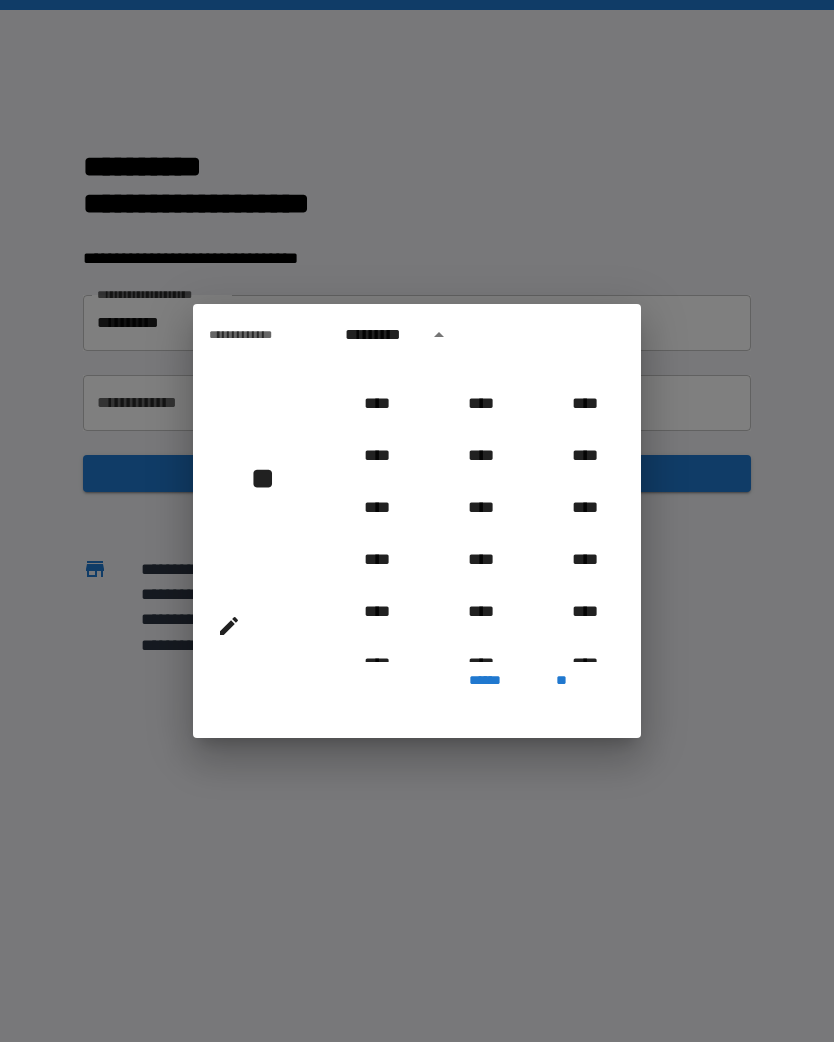 scroll, scrollTop: 1567, scrollLeft: 0, axis: vertical 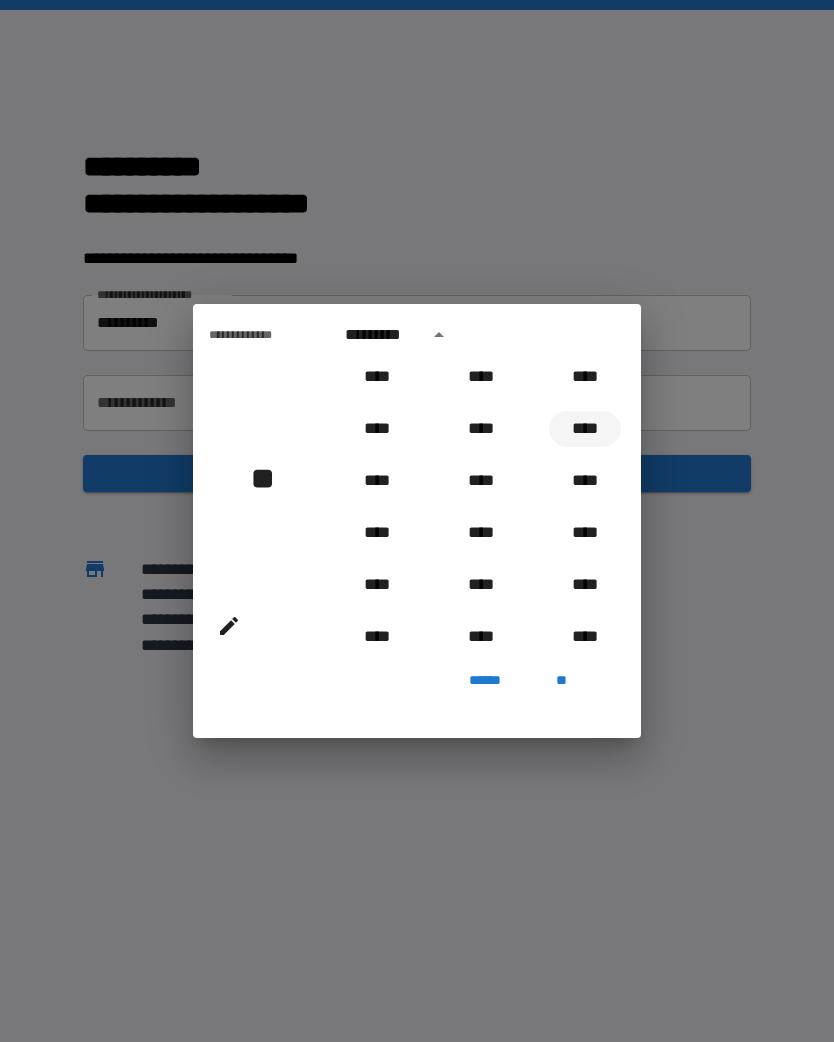 click on "****" at bounding box center [585, 429] 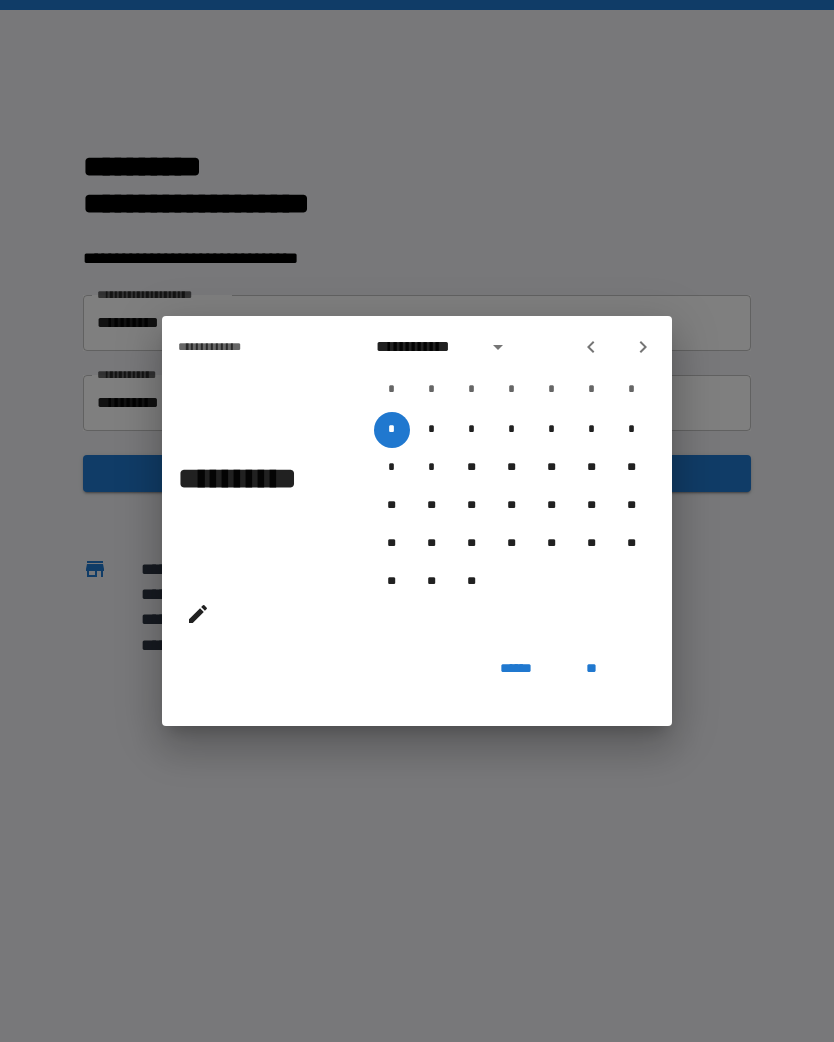 click 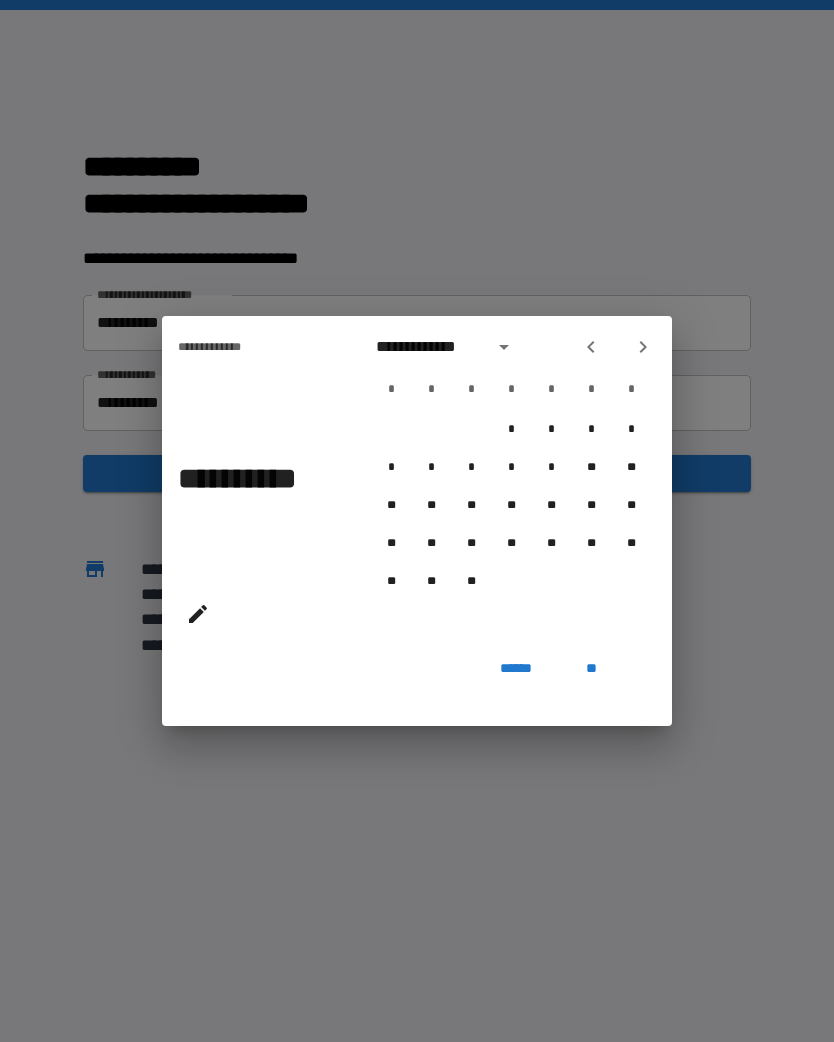 click 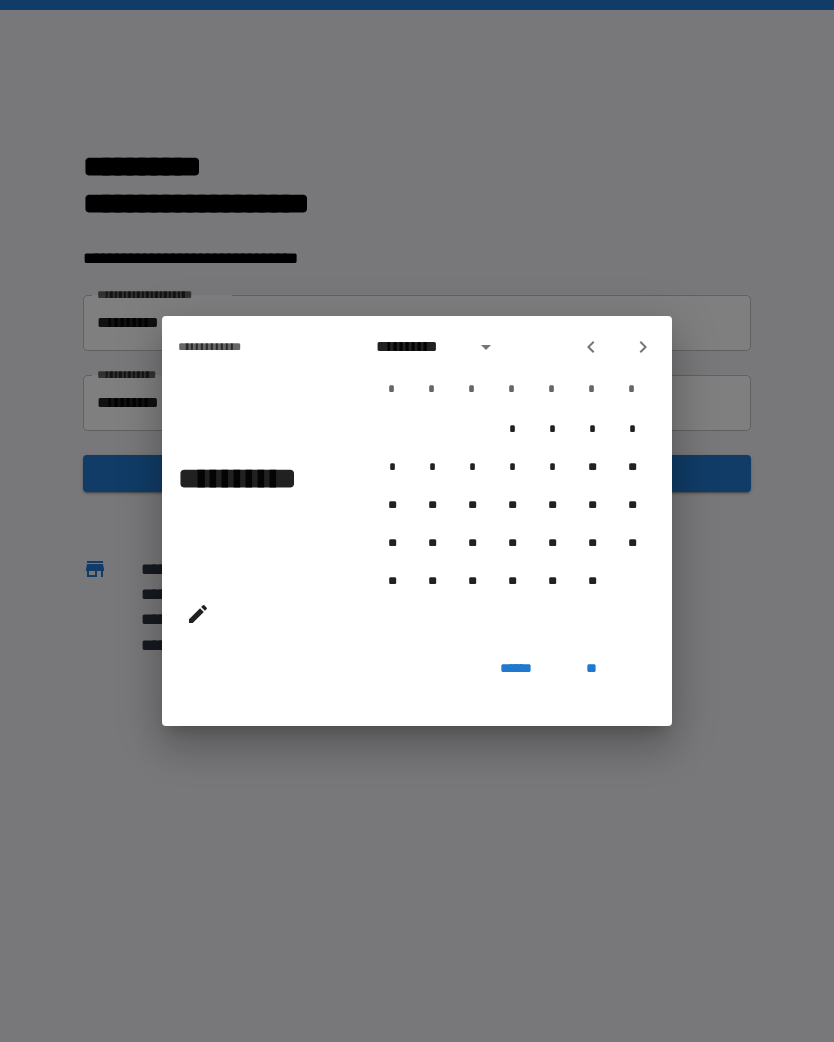click 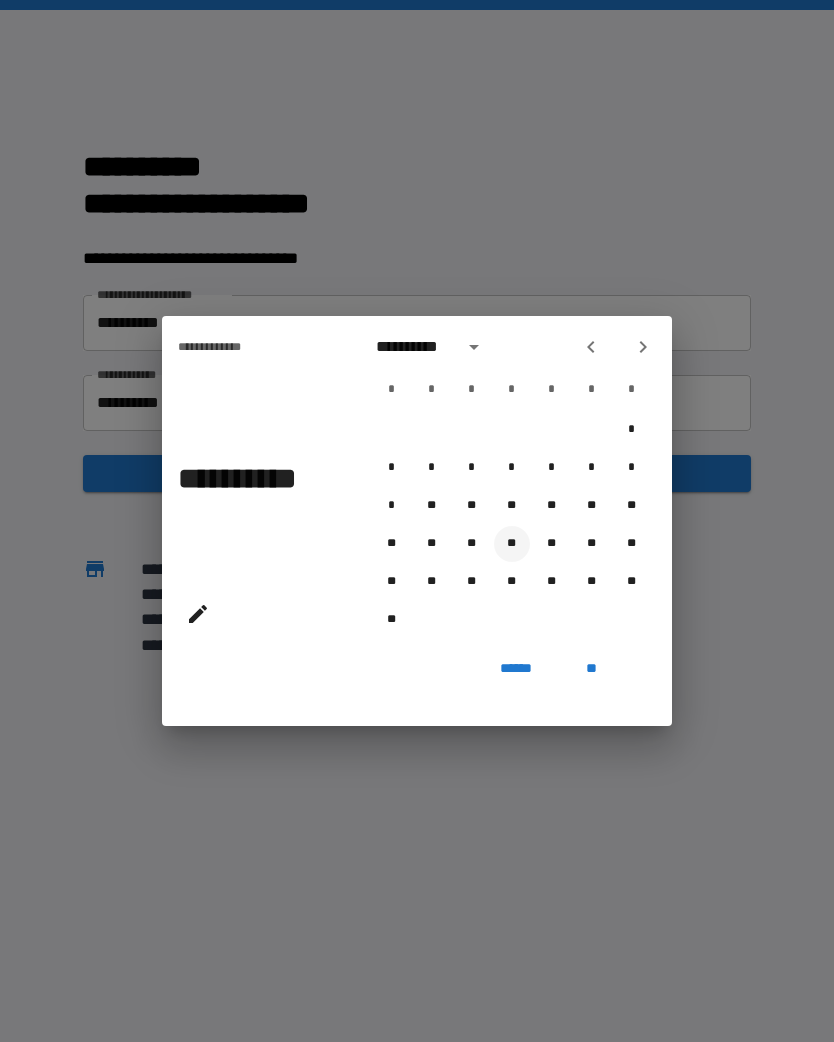 click on "**" at bounding box center (512, 544) 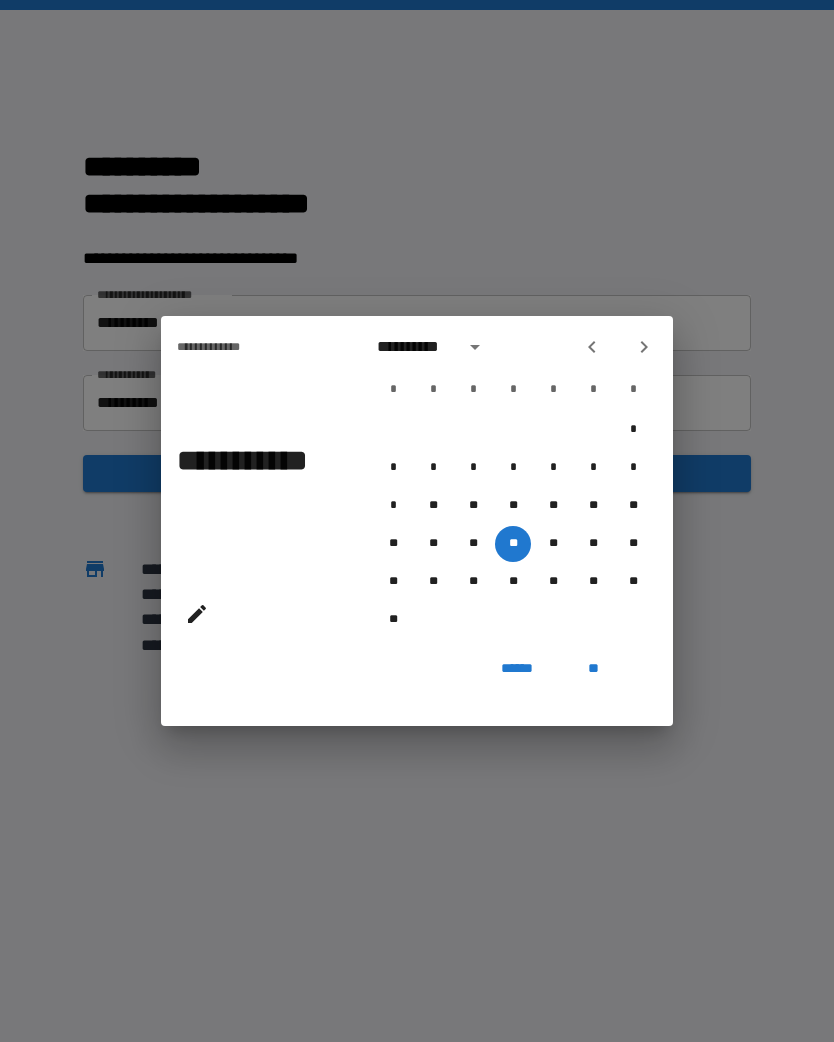 click on "**" at bounding box center (593, 668) 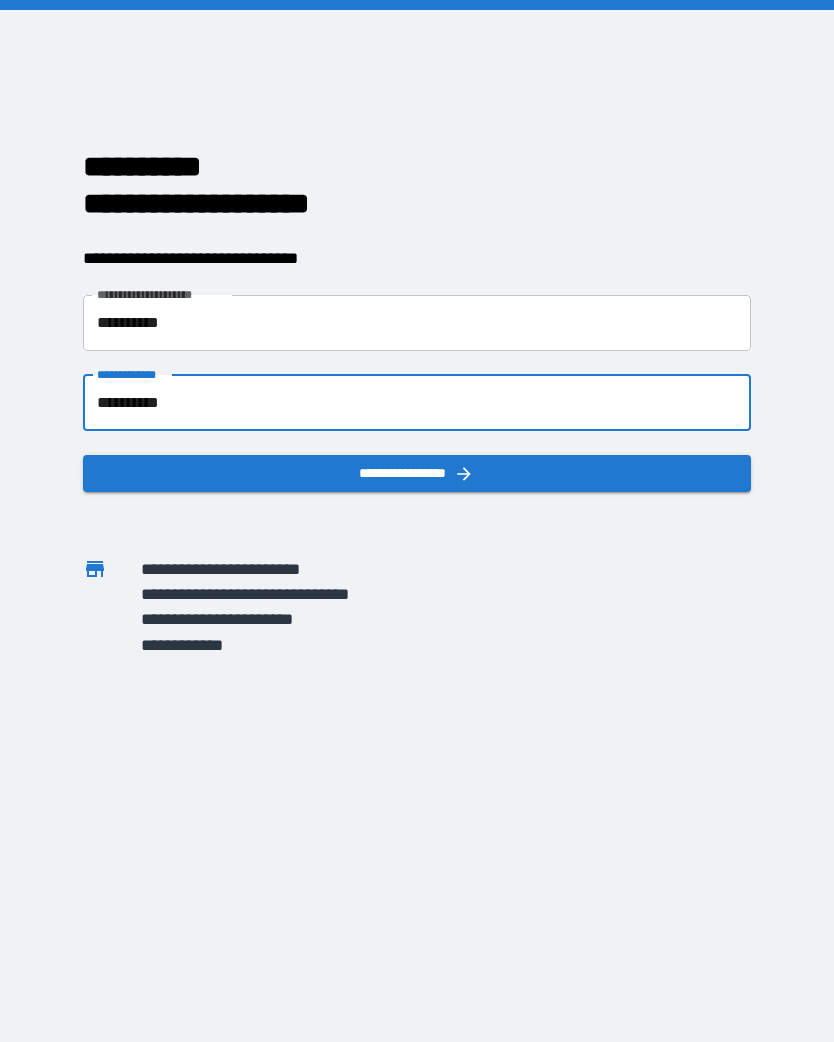 click on "**********" at bounding box center (416, 473) 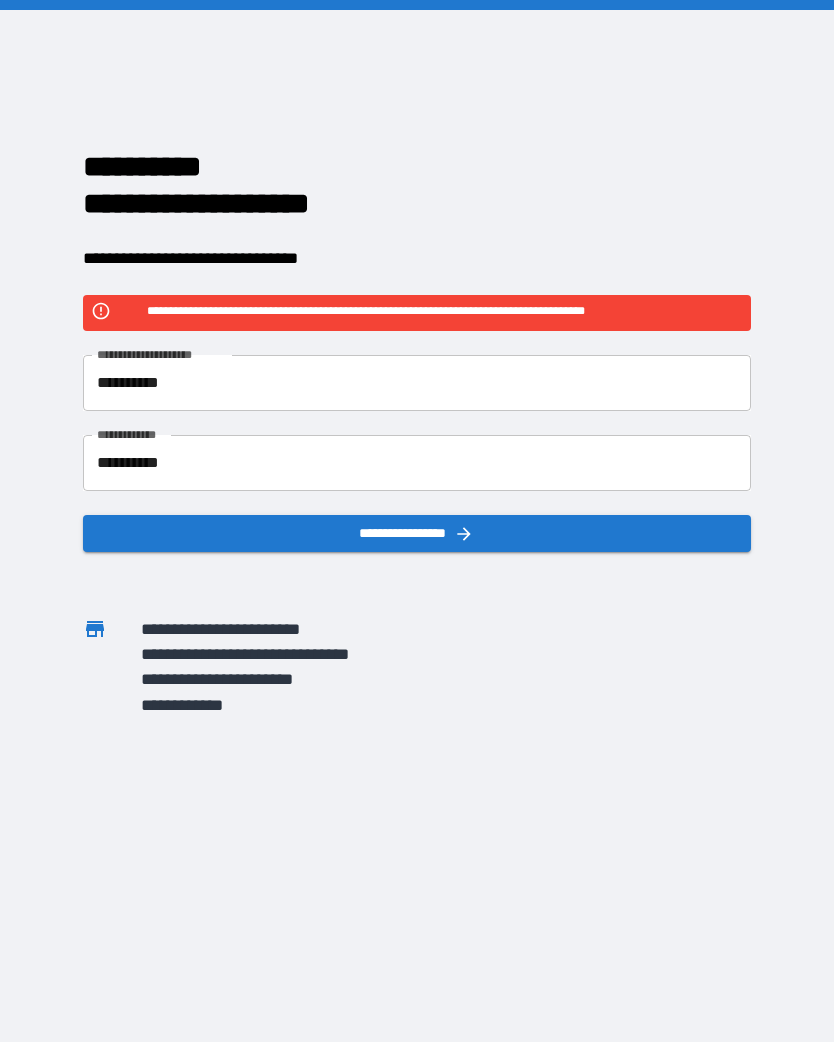 click on "**********" at bounding box center [404, 371] 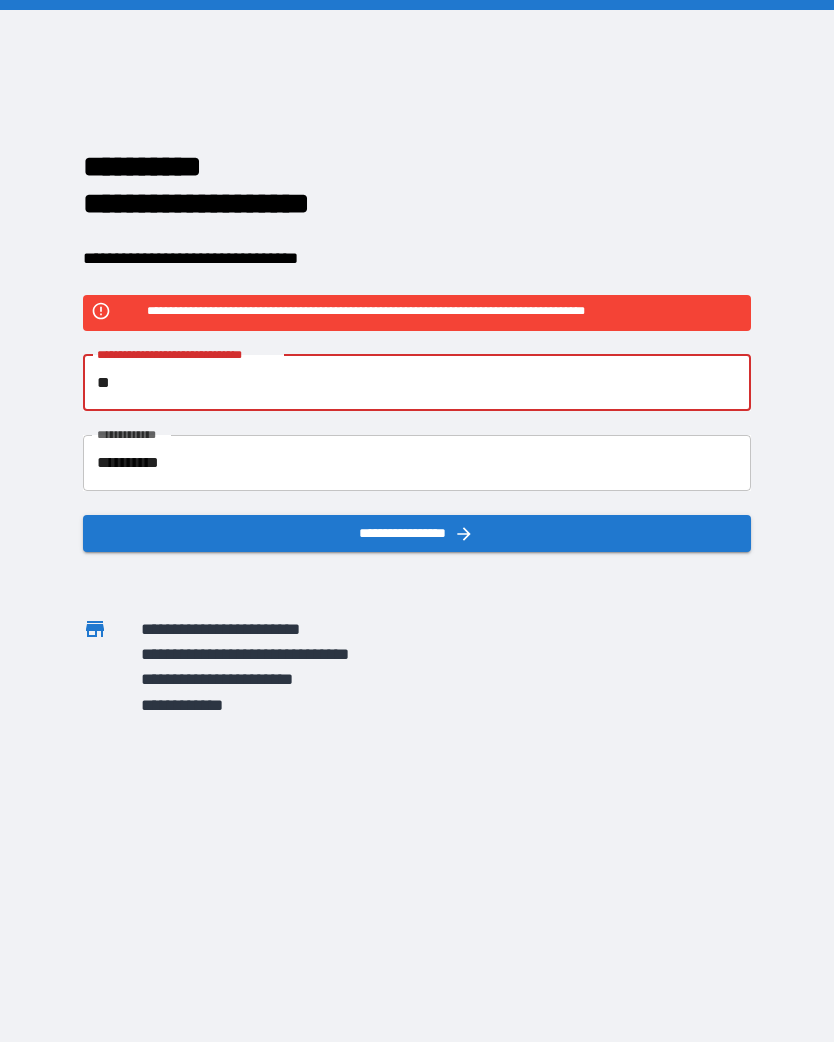 type on "*" 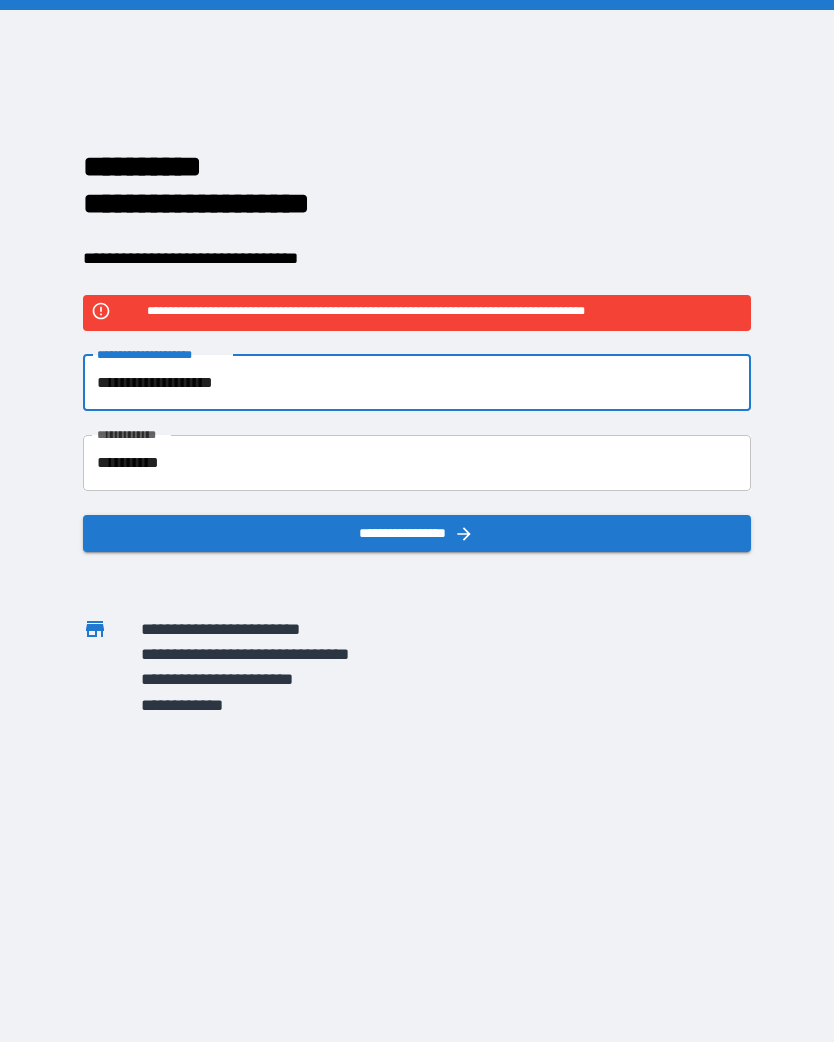 type on "**********" 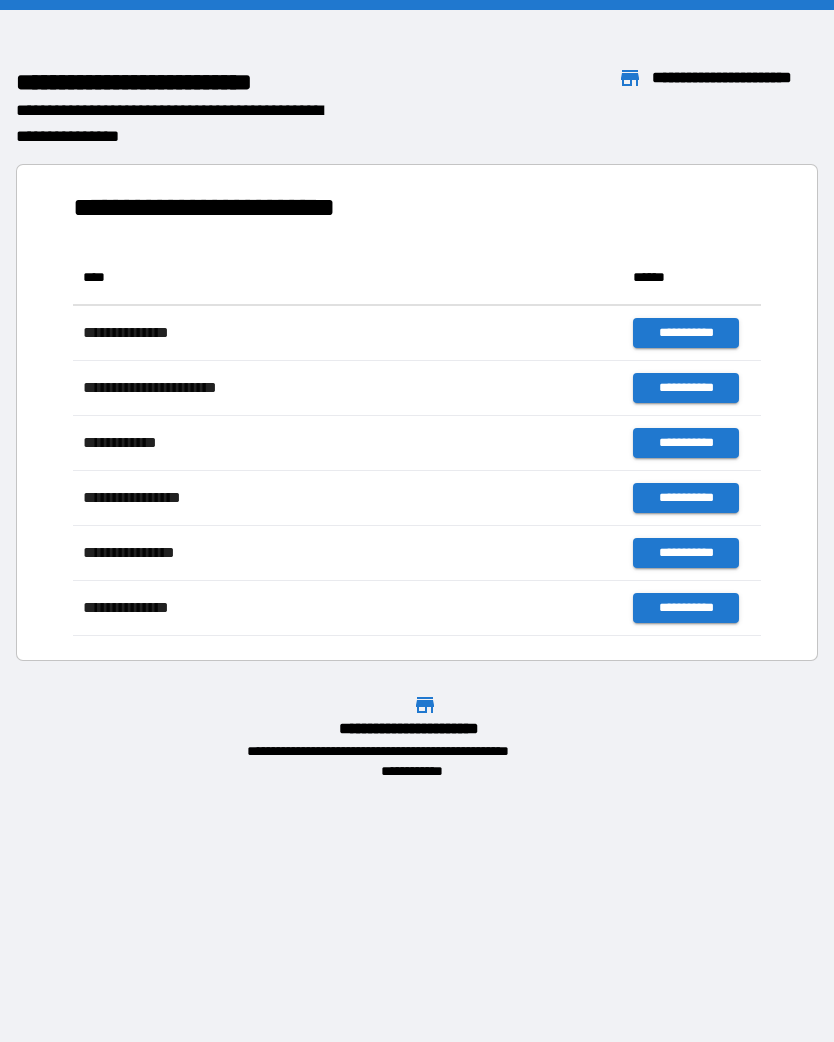 scroll, scrollTop: 1, scrollLeft: 1, axis: both 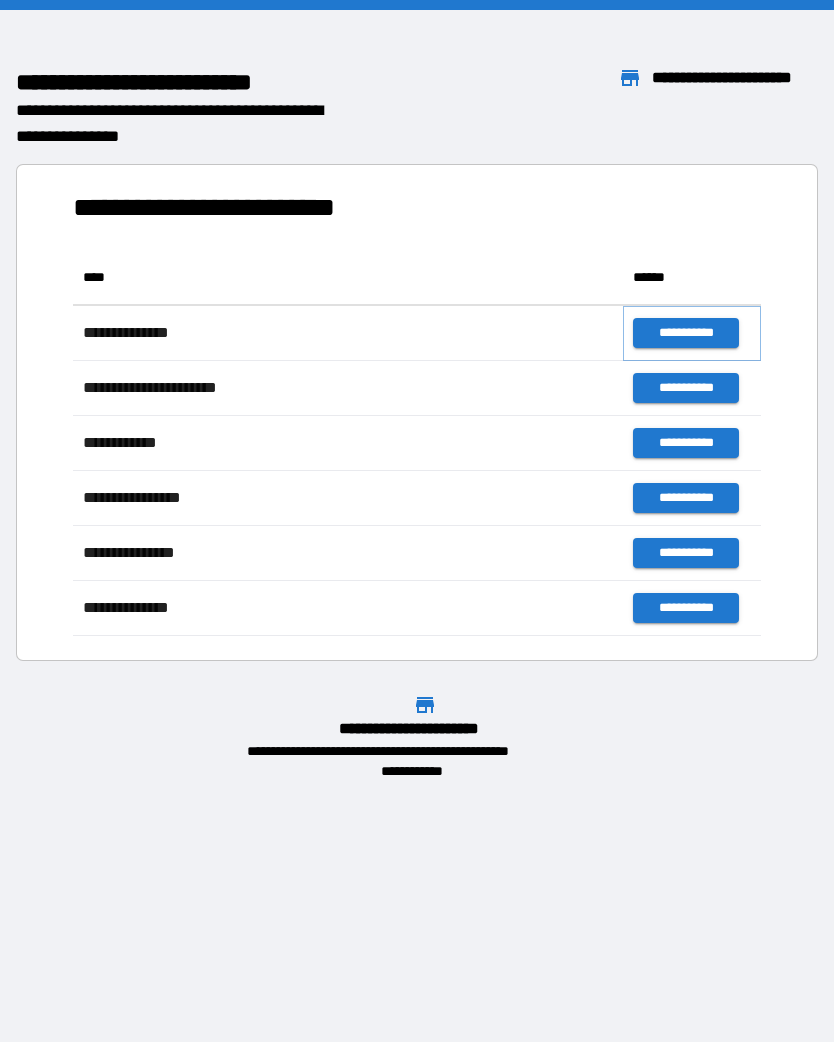 click on "**********" at bounding box center (685, 333) 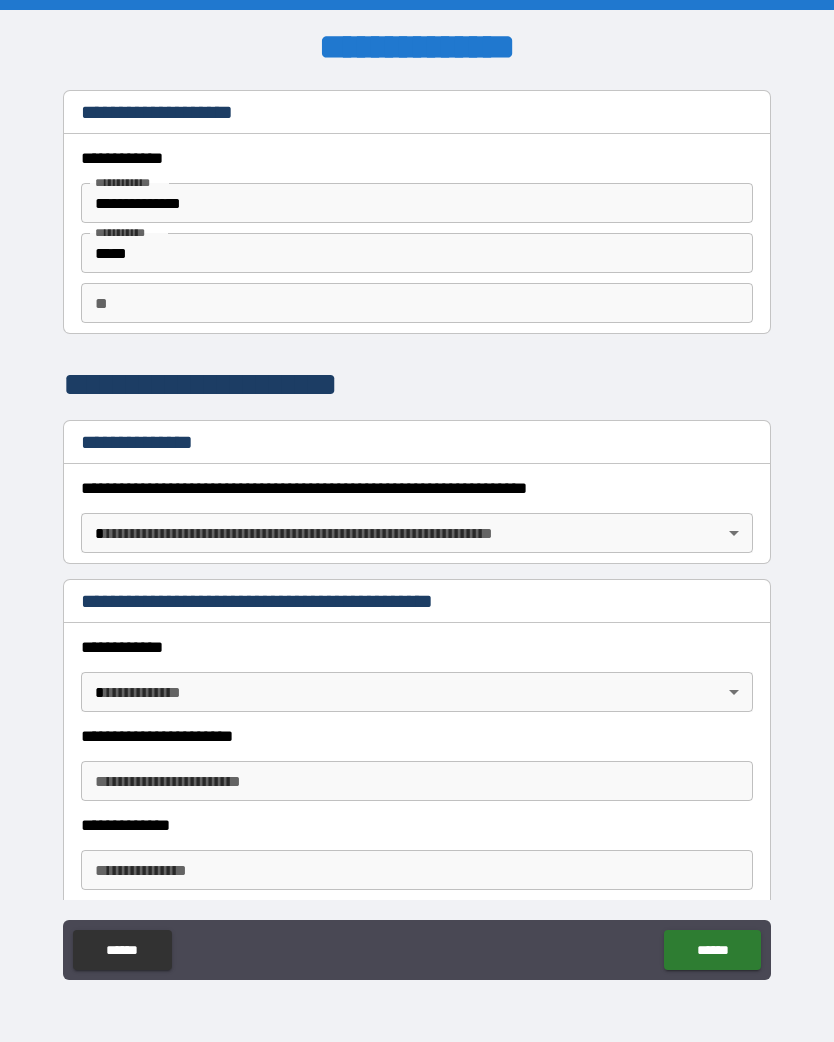 click on "**********" at bounding box center (417, 203) 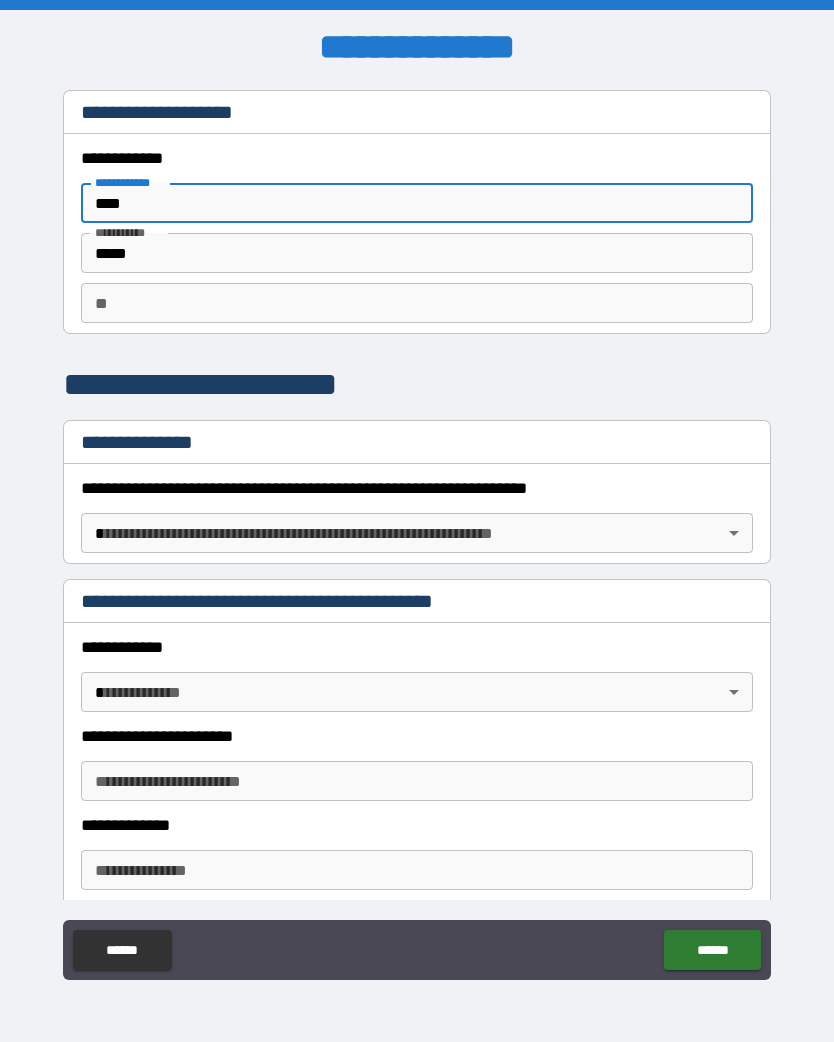 type on "****" 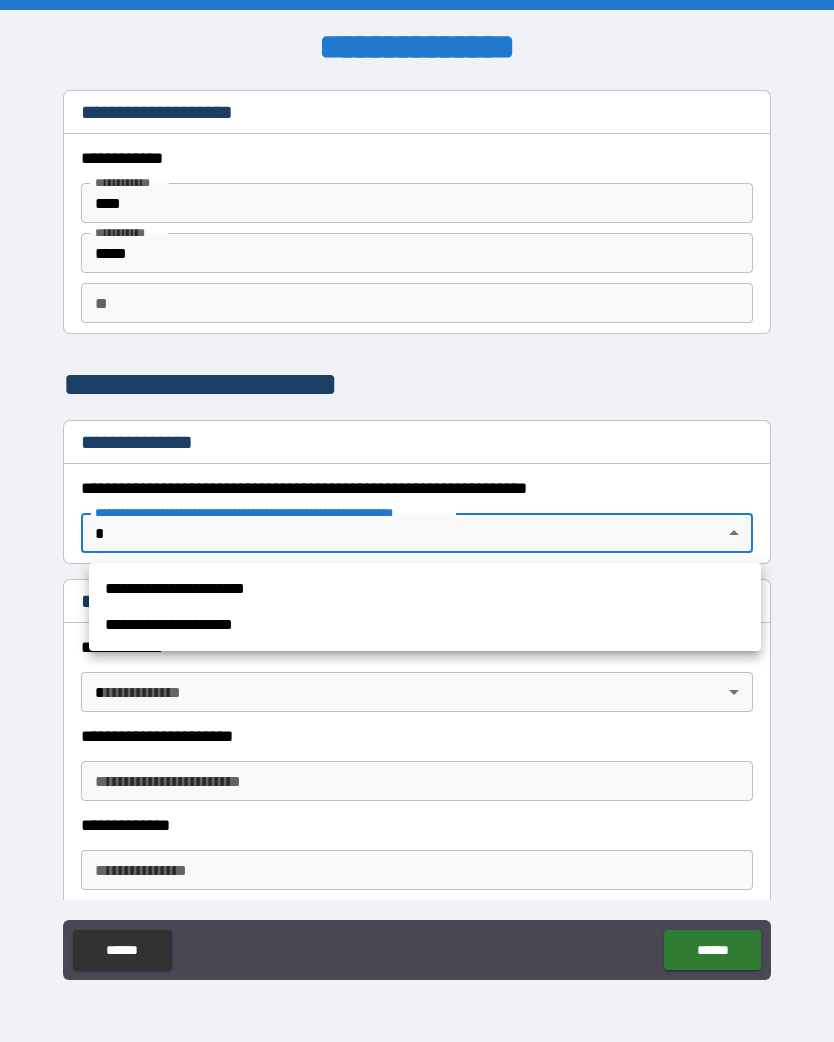 click on "**********" at bounding box center (425, 589) 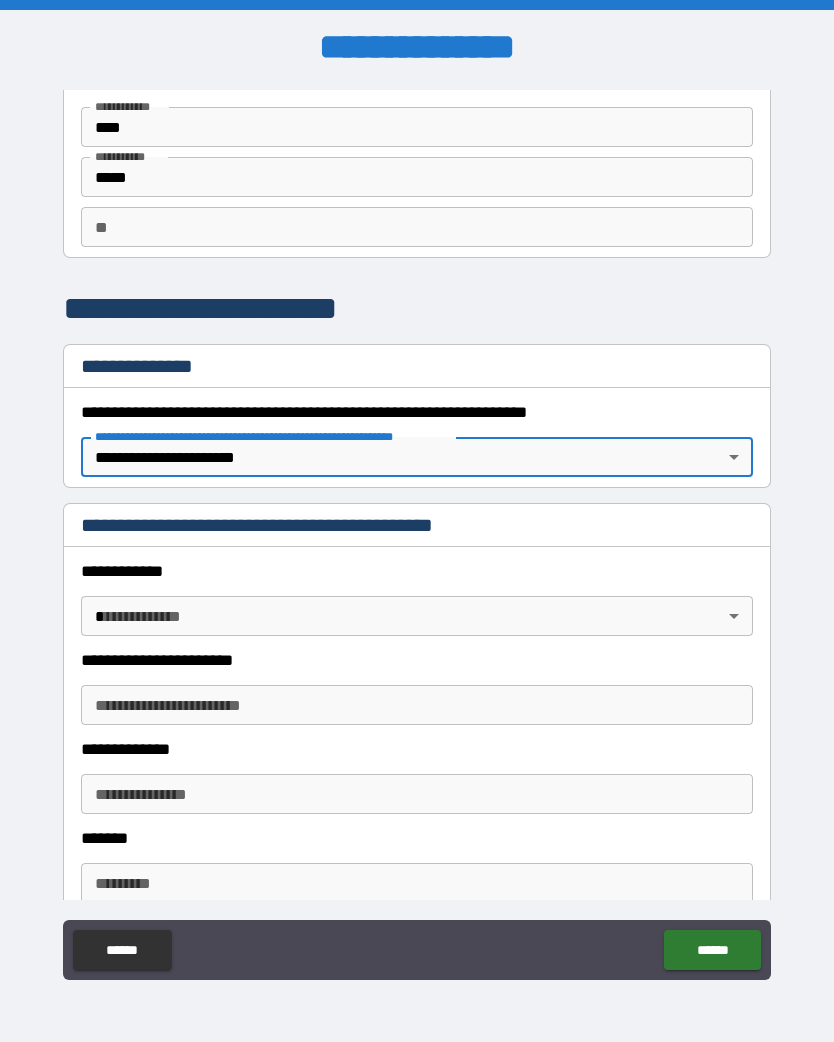 scroll, scrollTop: 87, scrollLeft: 0, axis: vertical 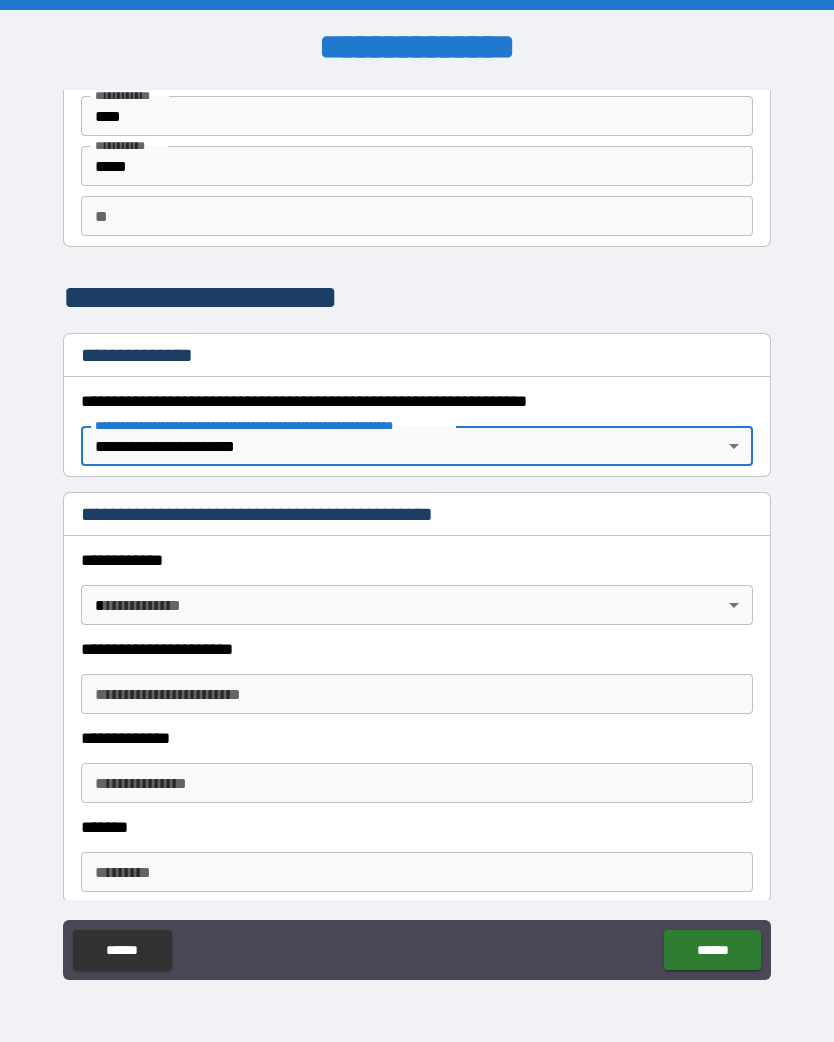 click on "**********" at bounding box center [417, 533] 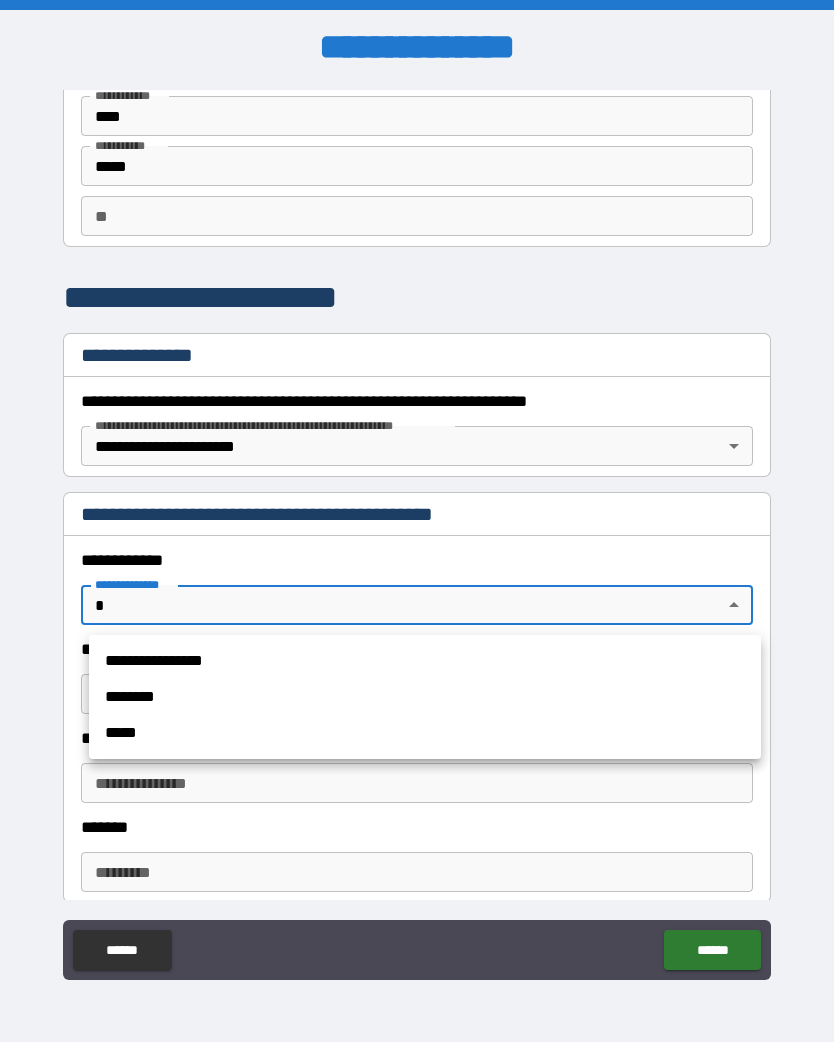 click on "********" at bounding box center (425, 697) 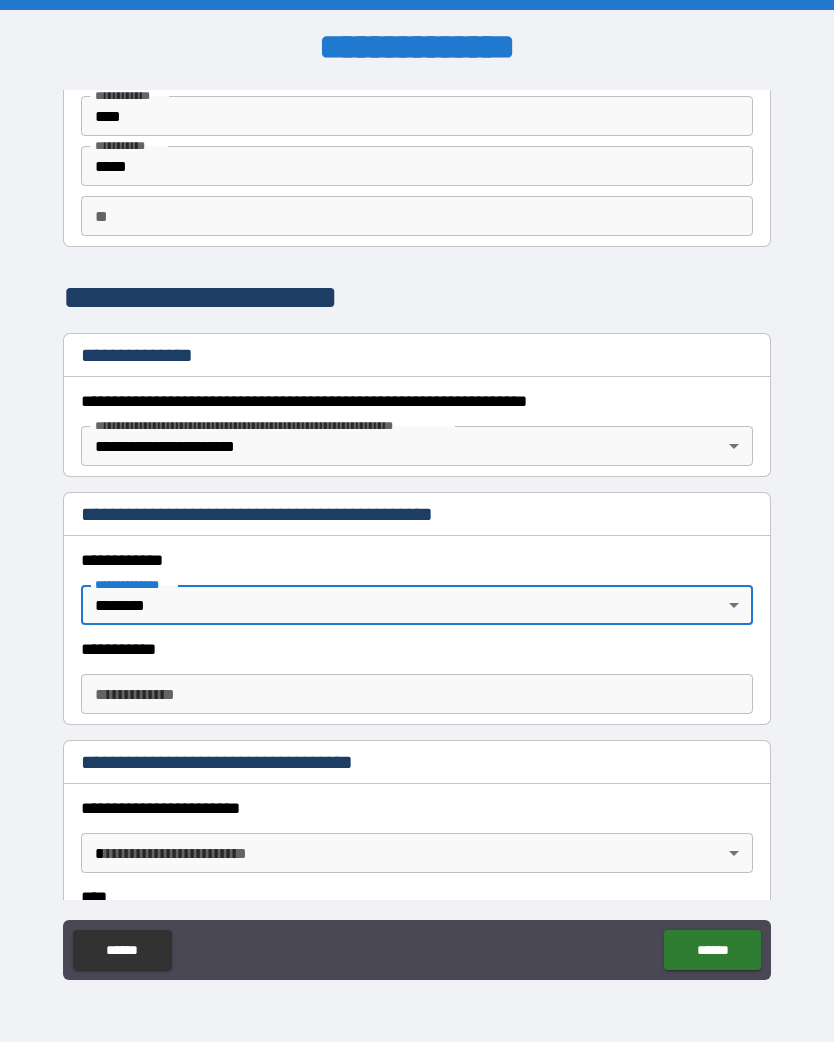 click on "**********" at bounding box center (417, 694) 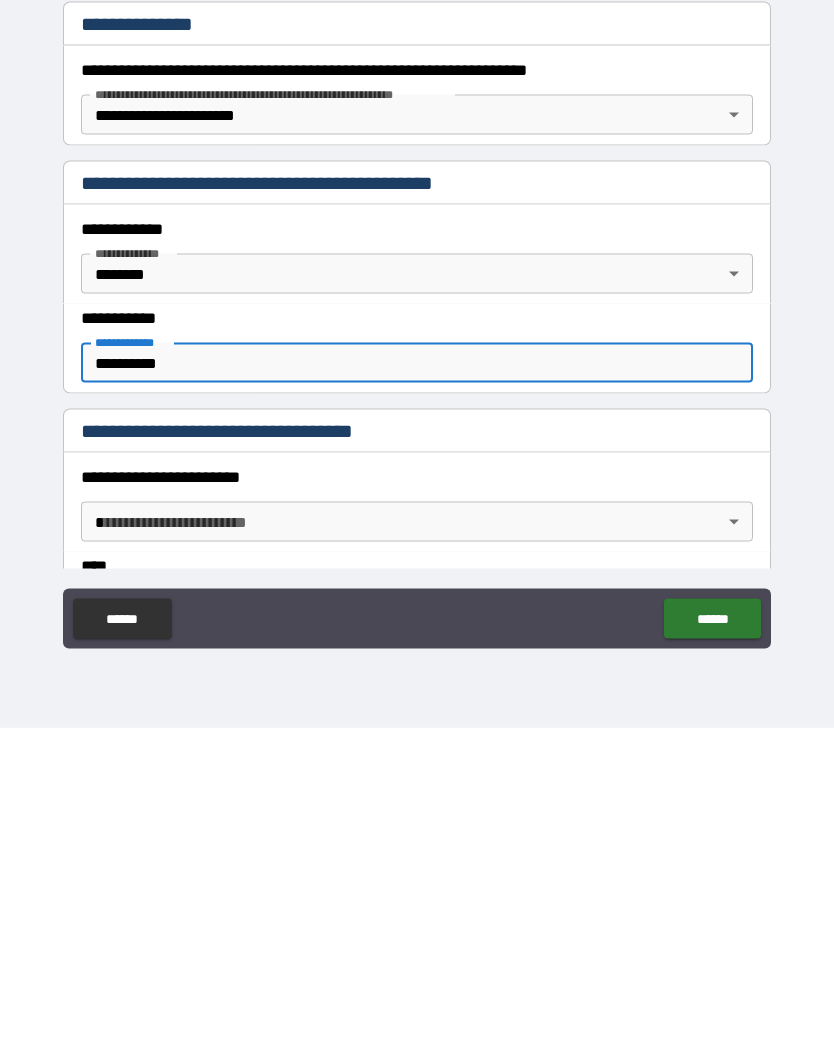 scroll, scrollTop: 25, scrollLeft: 0, axis: vertical 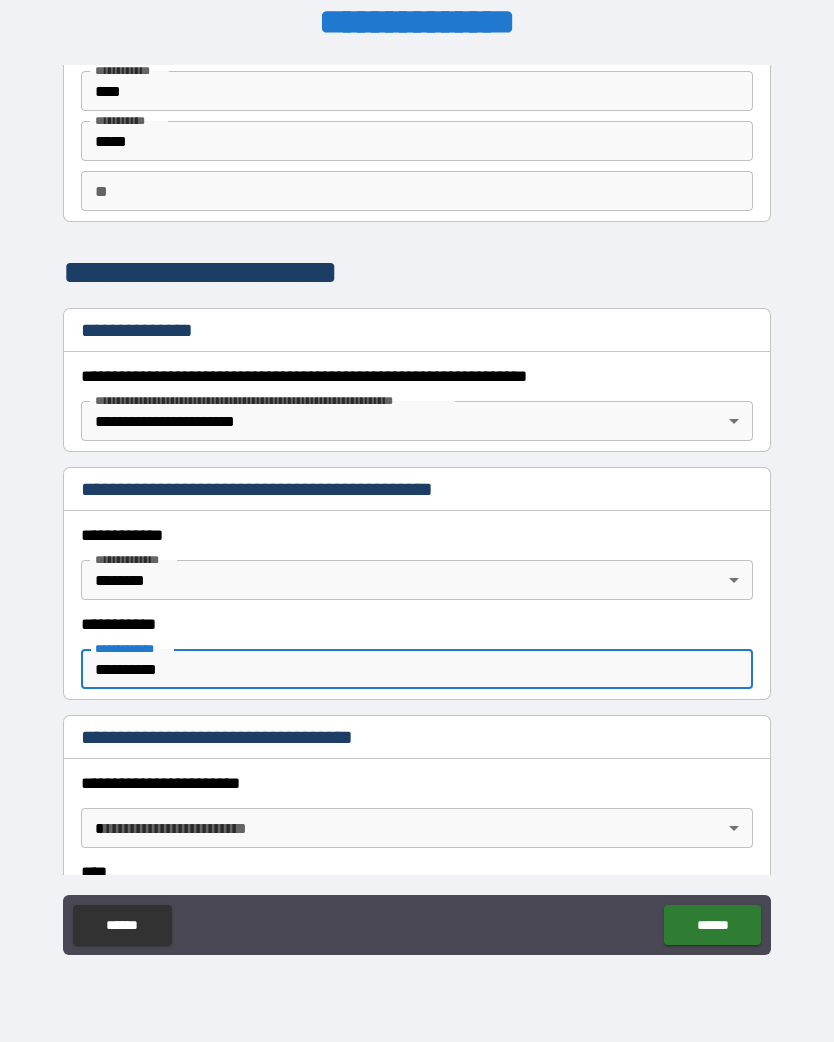 type on "**********" 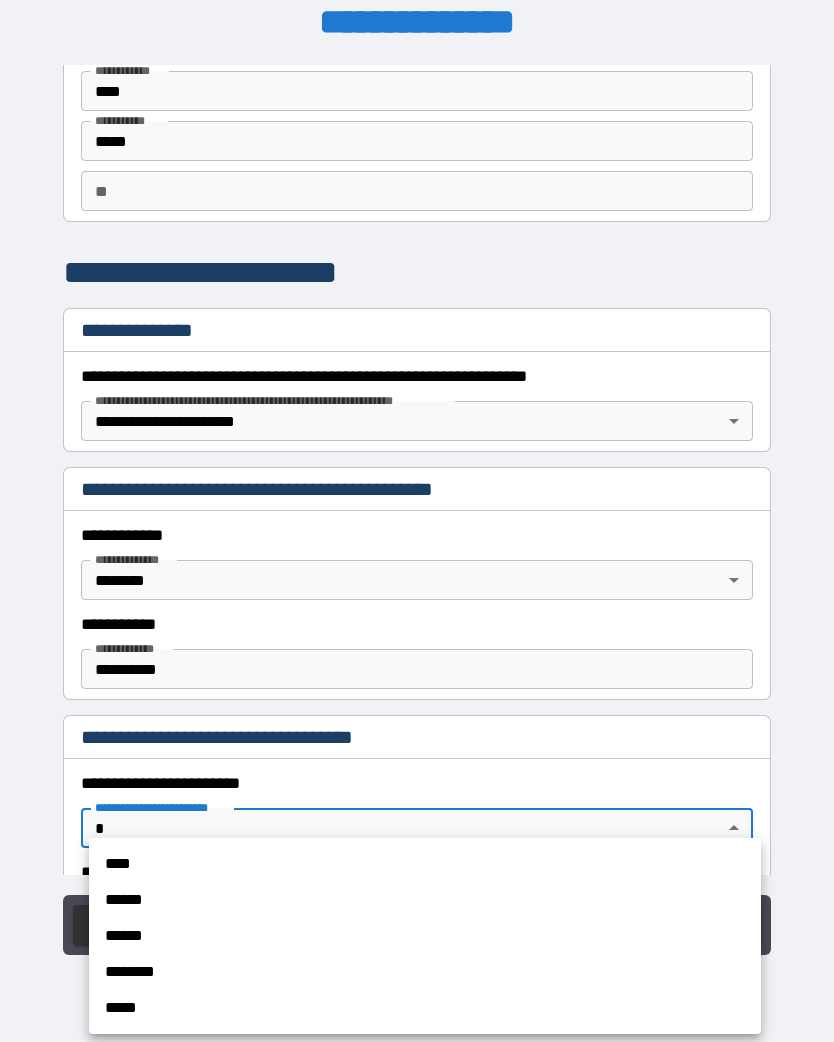 click on "****" at bounding box center (425, 864) 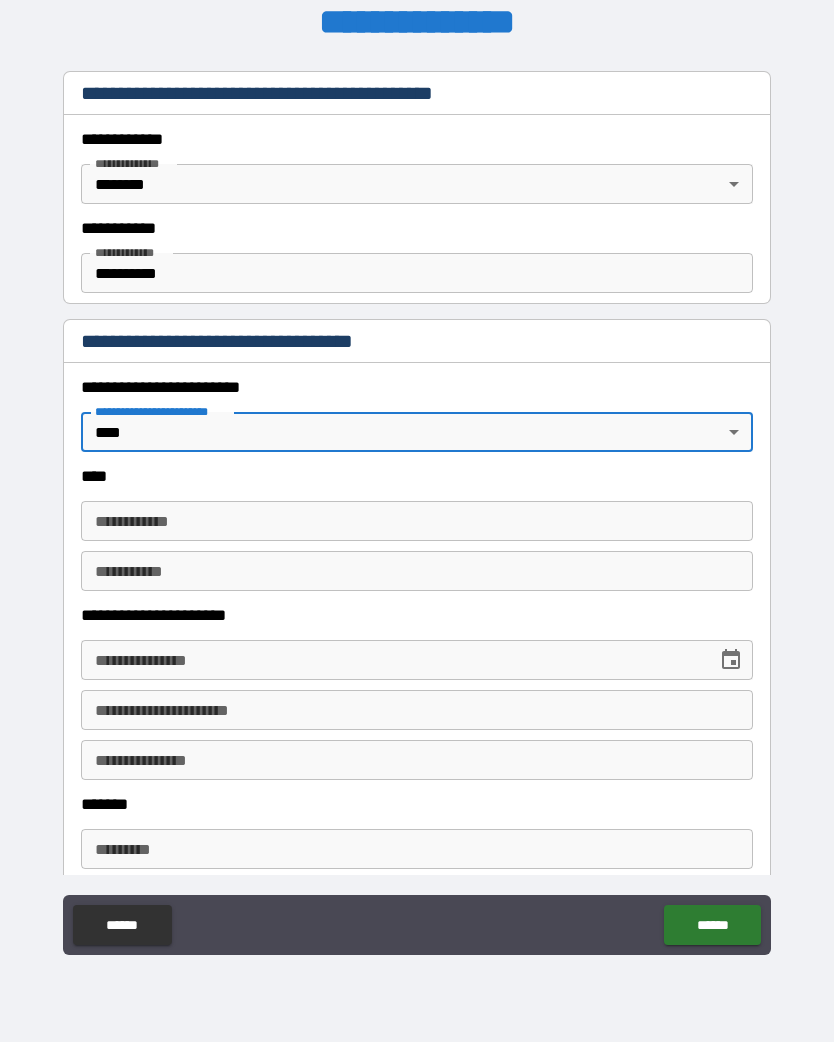 scroll, scrollTop: 516, scrollLeft: 0, axis: vertical 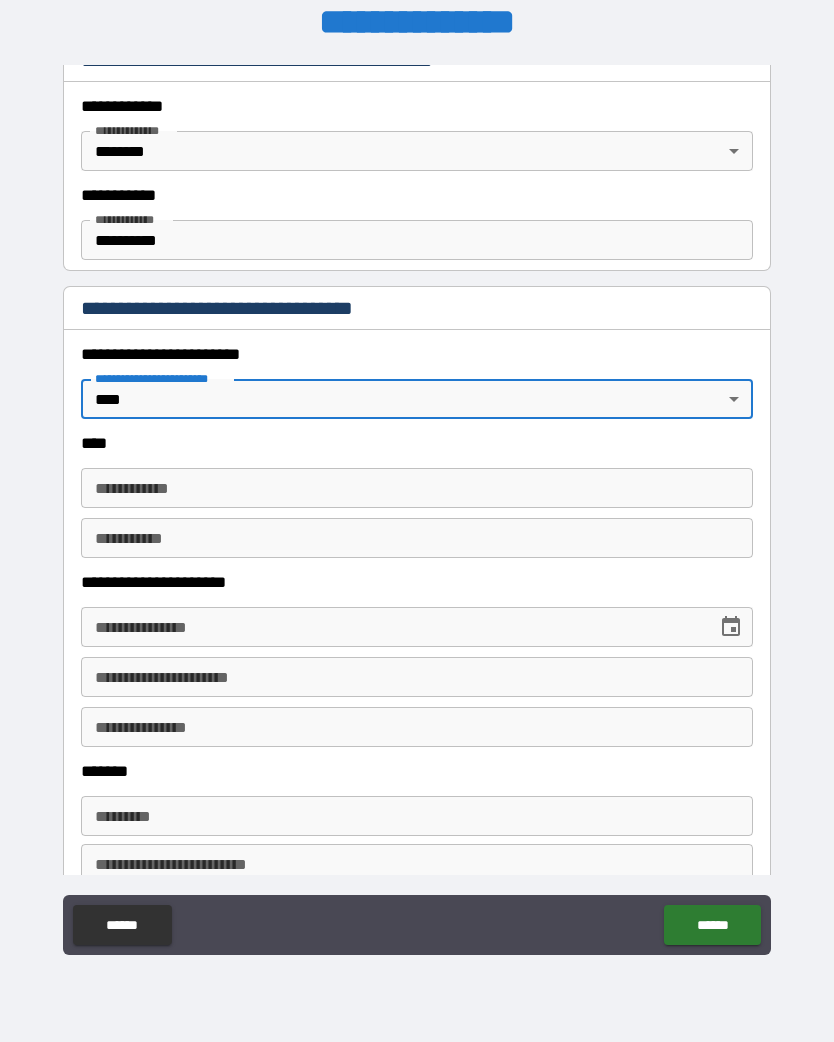 click on "**********" at bounding box center (417, 488) 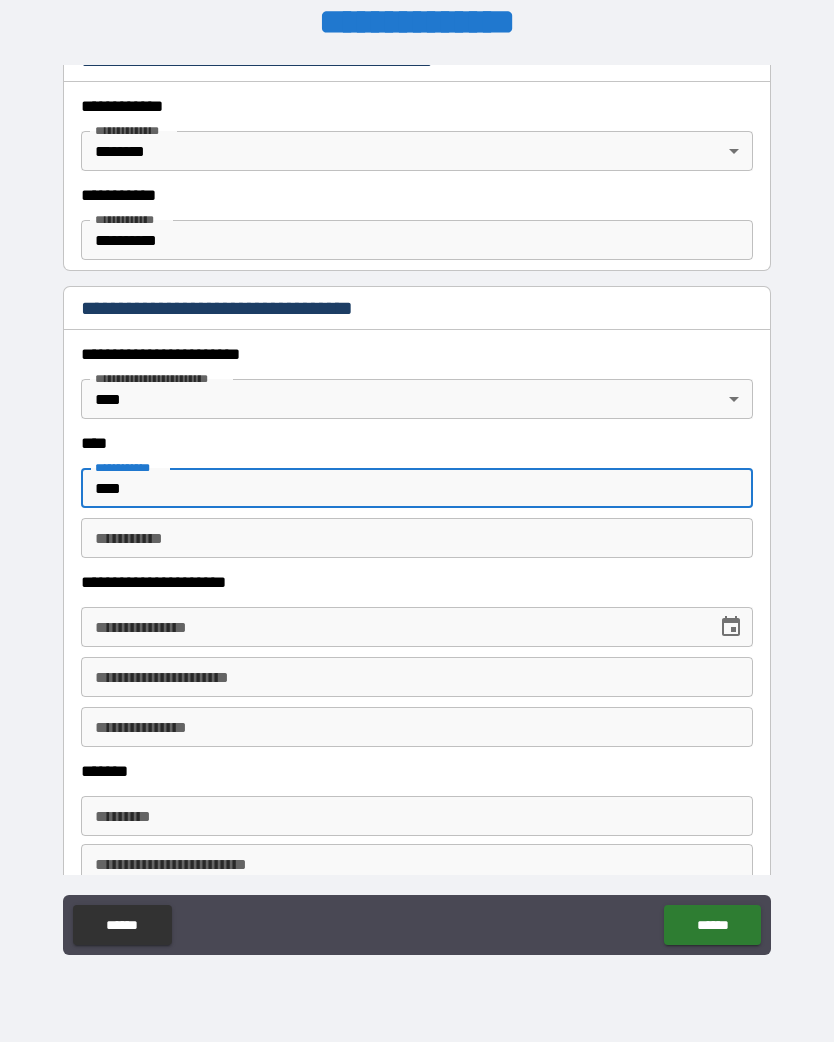 type on "****" 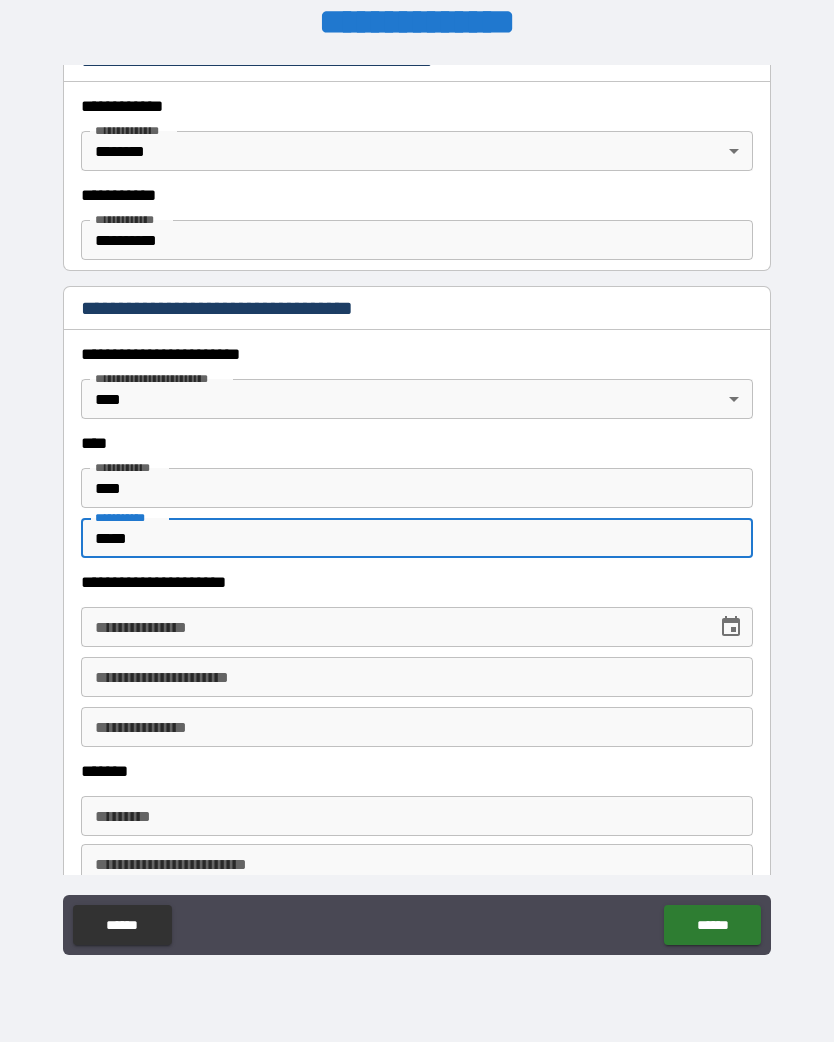 type on "*****" 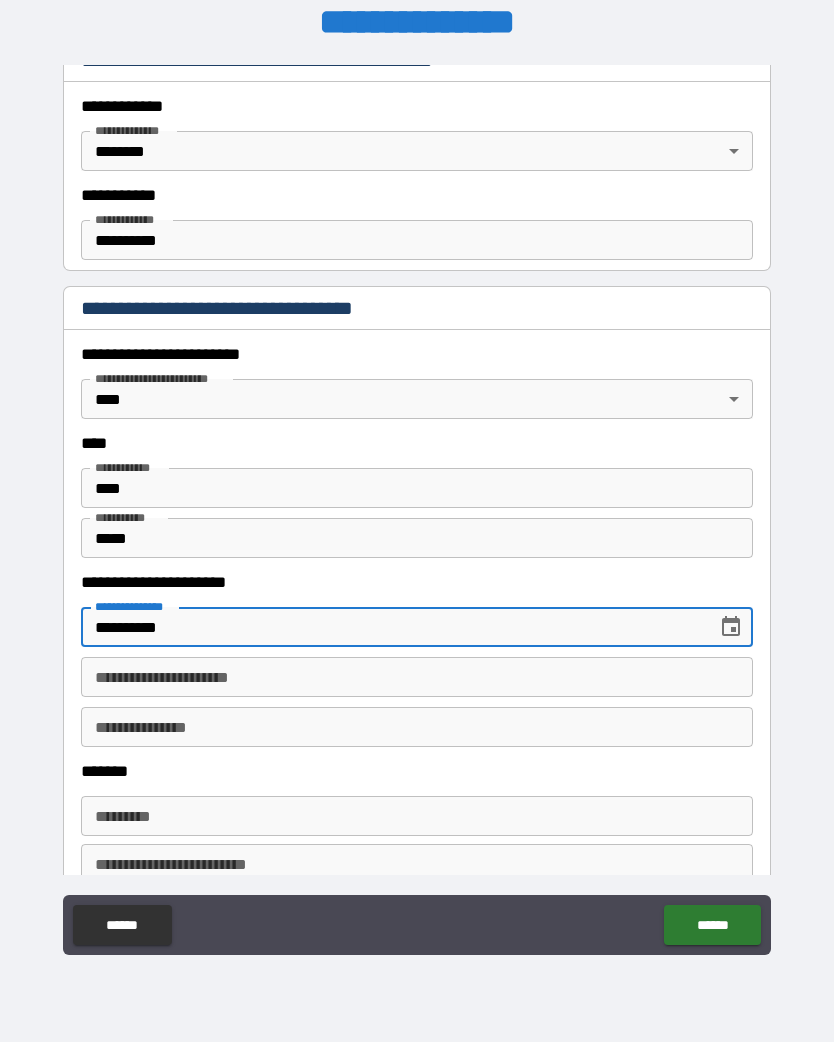 type on "**********" 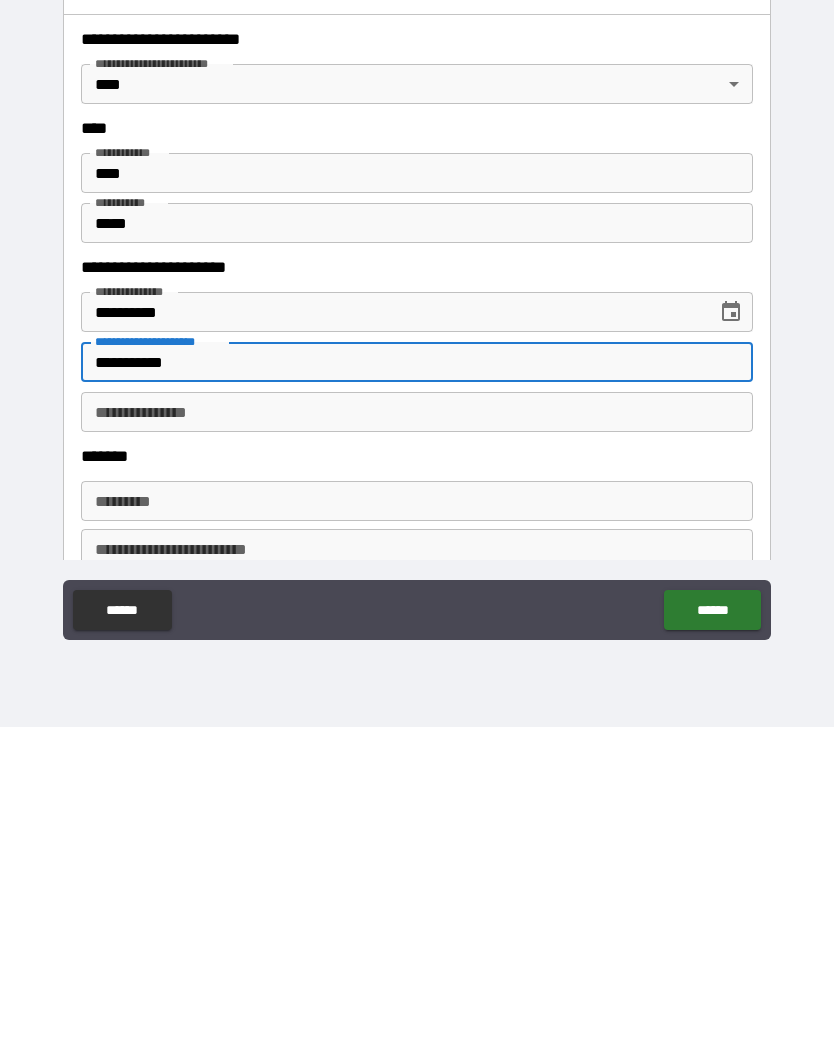 type on "**********" 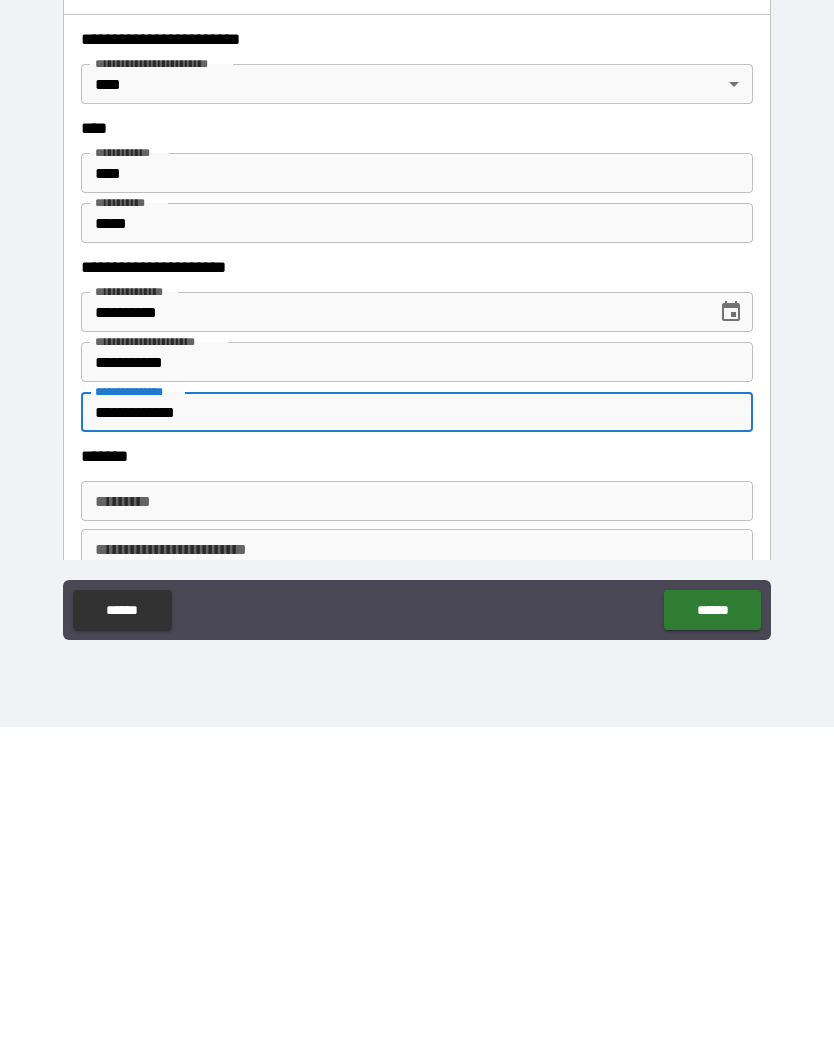 type on "**********" 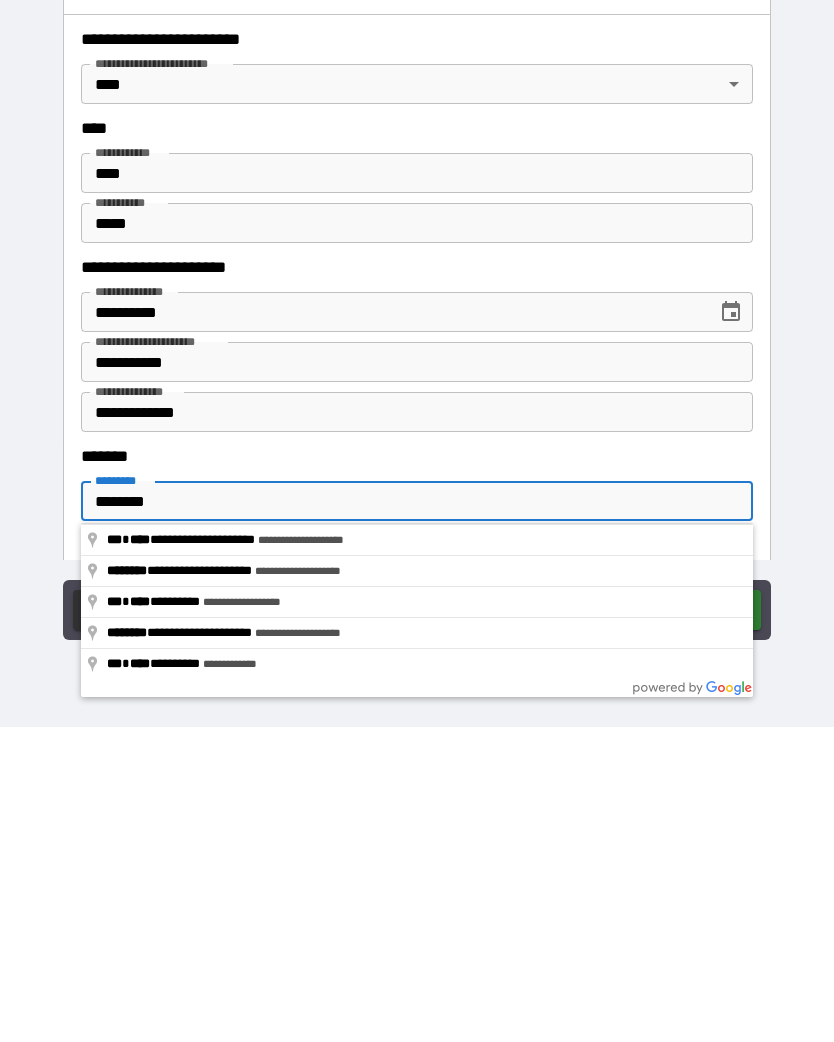 type on "**********" 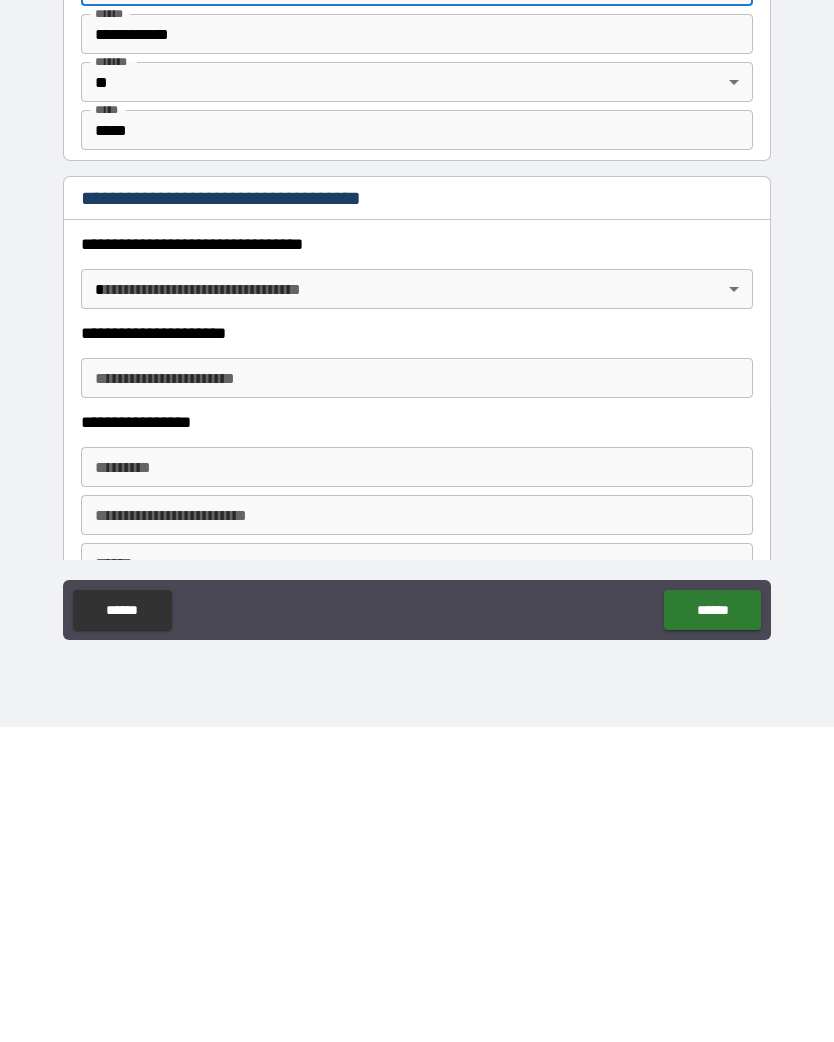scroll, scrollTop: 1082, scrollLeft: 0, axis: vertical 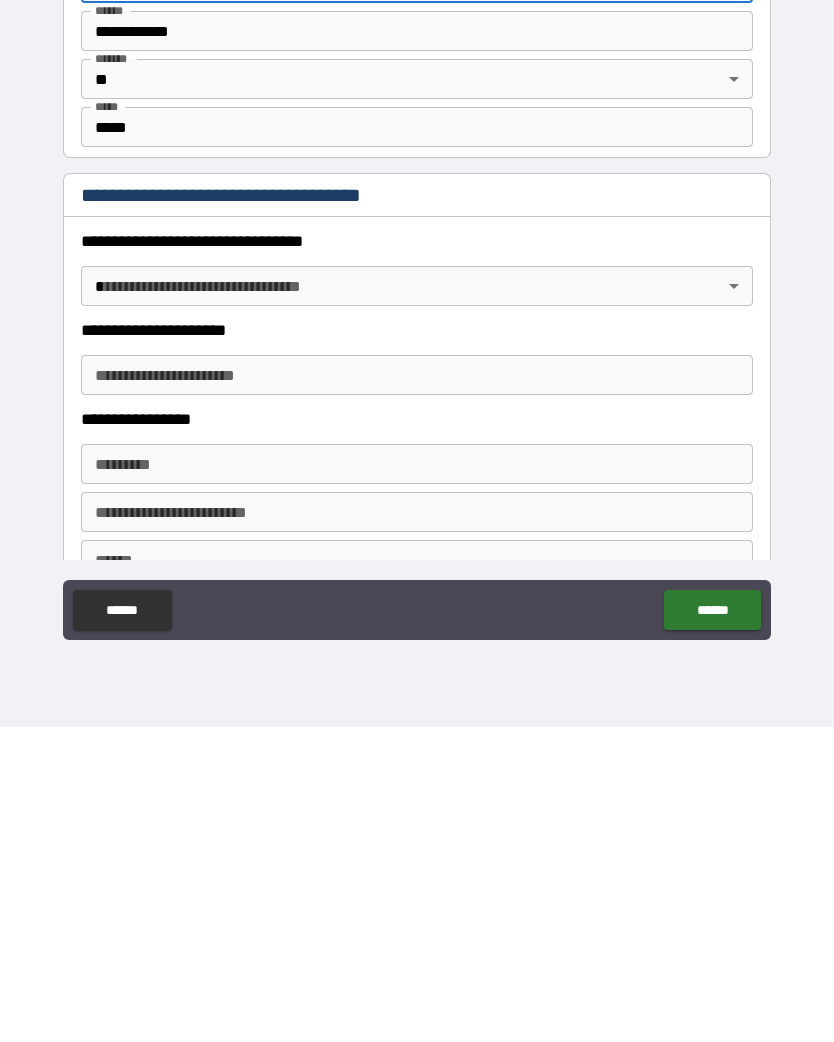 click on "**********" at bounding box center [417, 508] 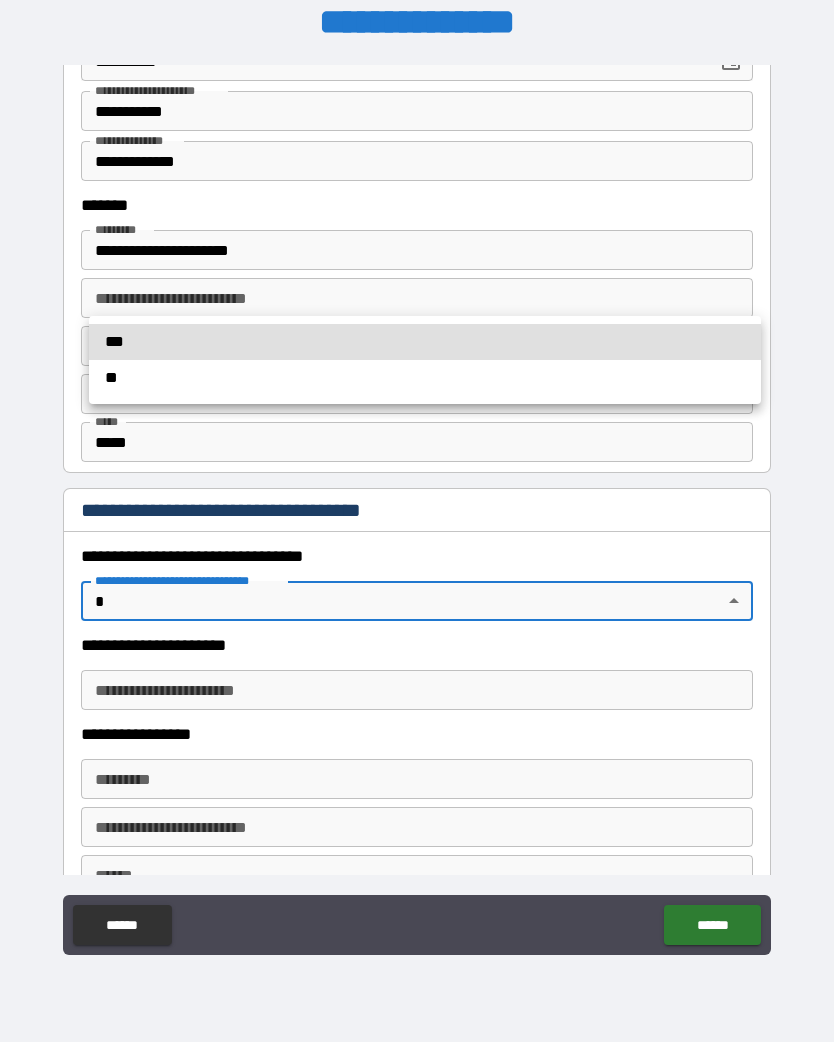 click at bounding box center (417, 521) 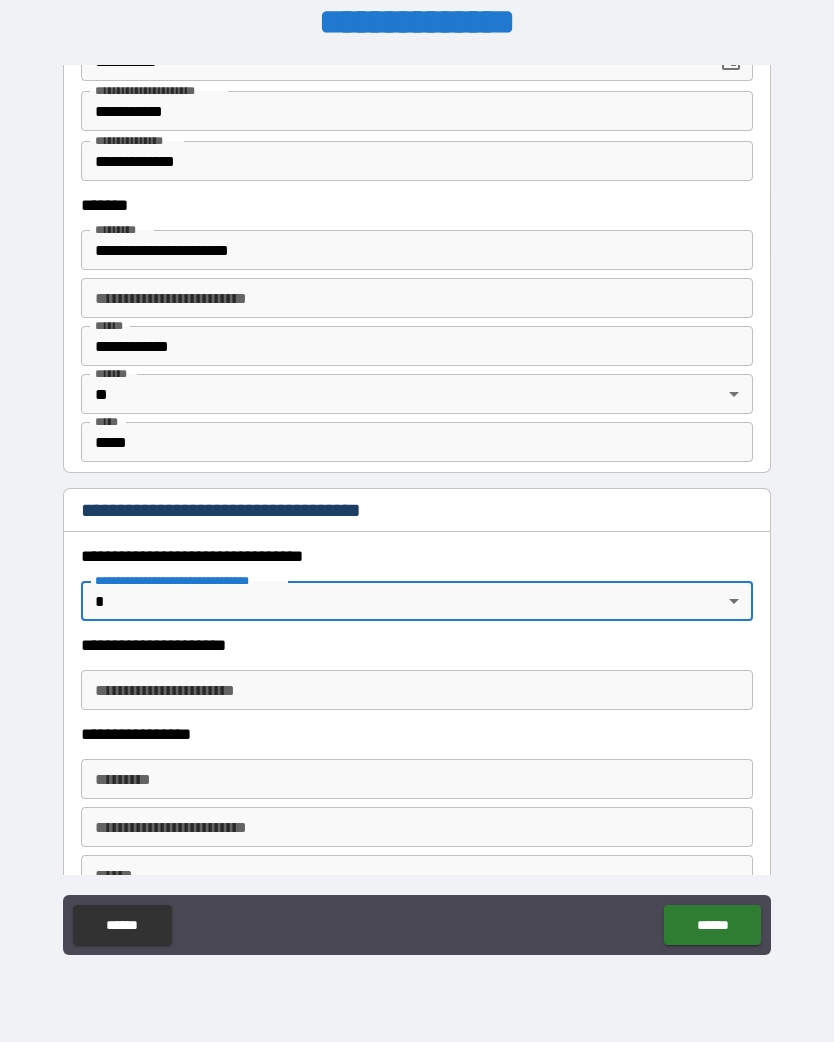 click on "**********" at bounding box center [417, 508] 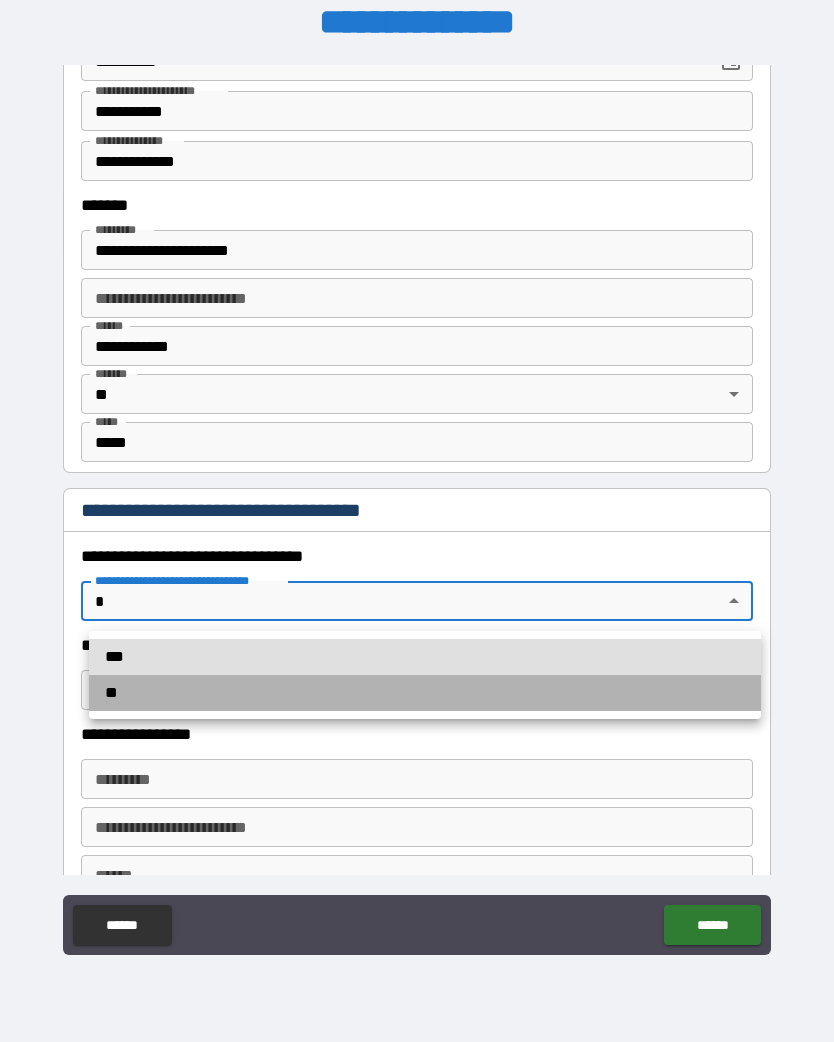 click on "**" at bounding box center (425, 693) 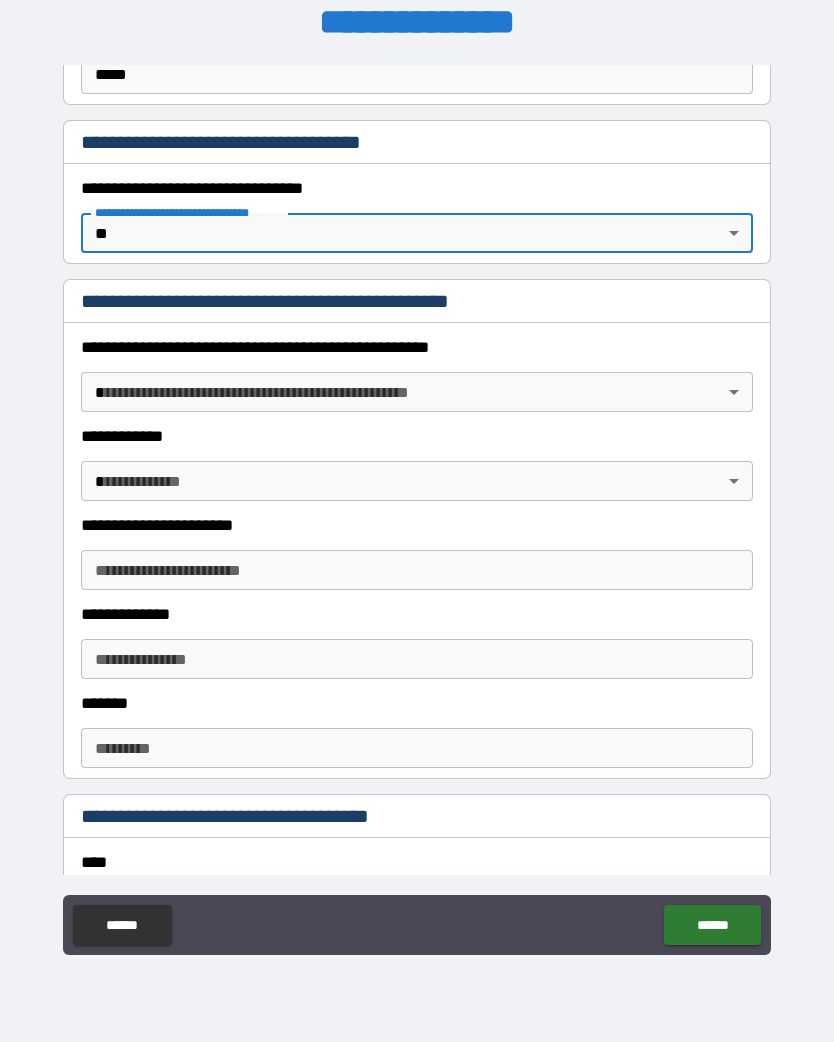 scroll, scrollTop: 1455, scrollLeft: 0, axis: vertical 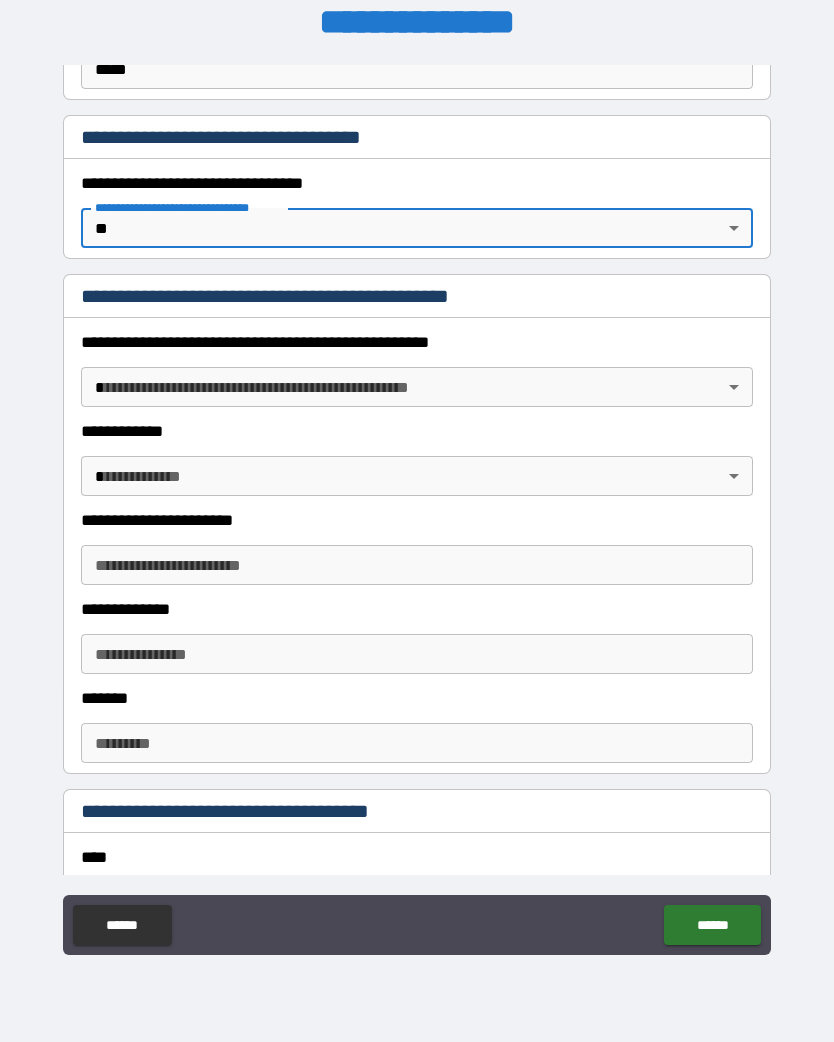 click on "**********" at bounding box center [417, 508] 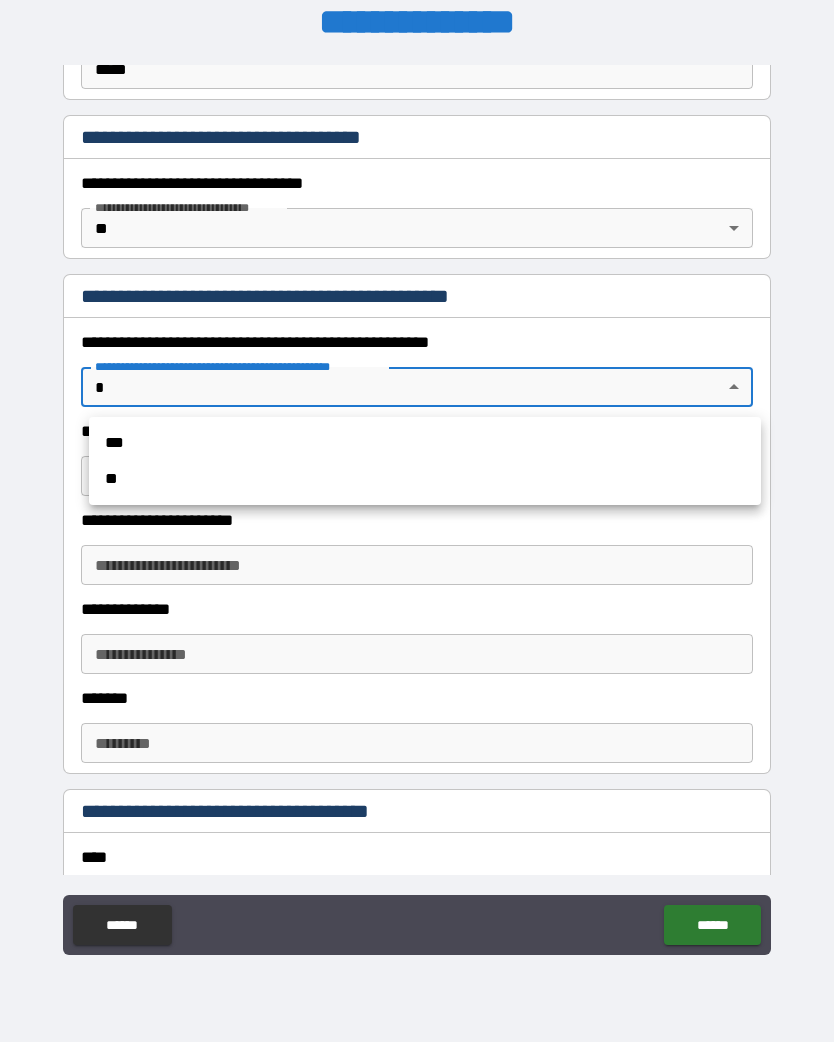 click on "**" at bounding box center [425, 479] 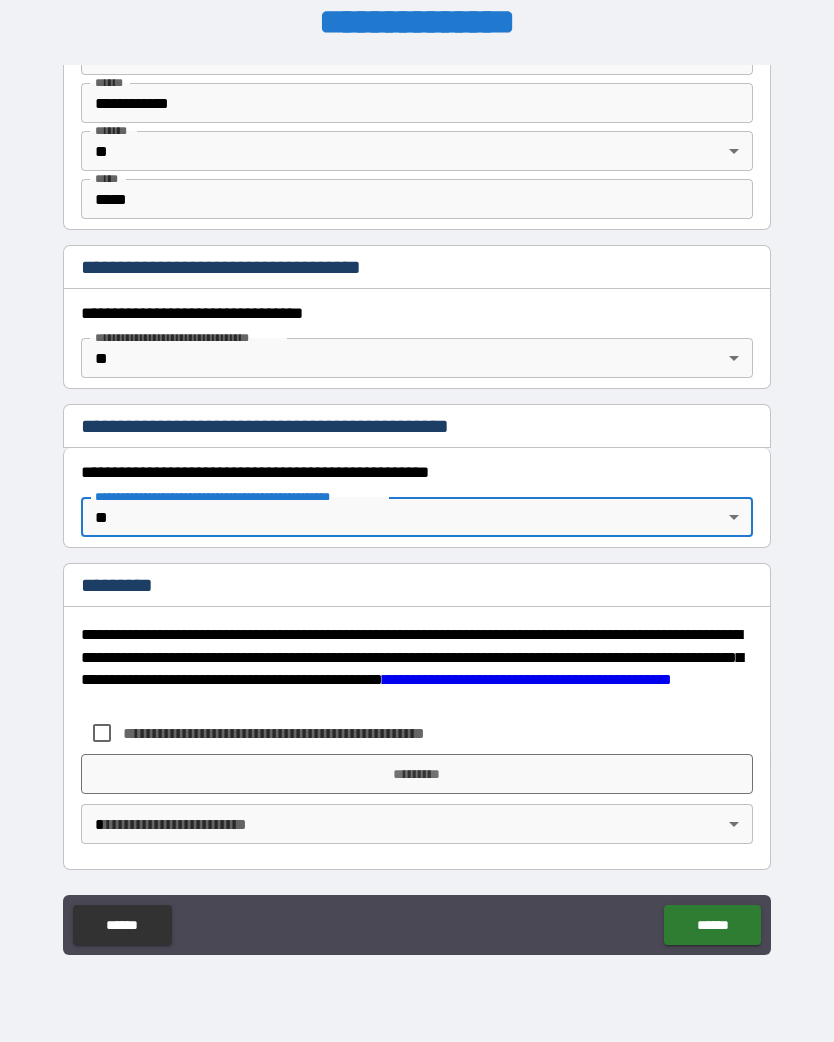 type on "*" 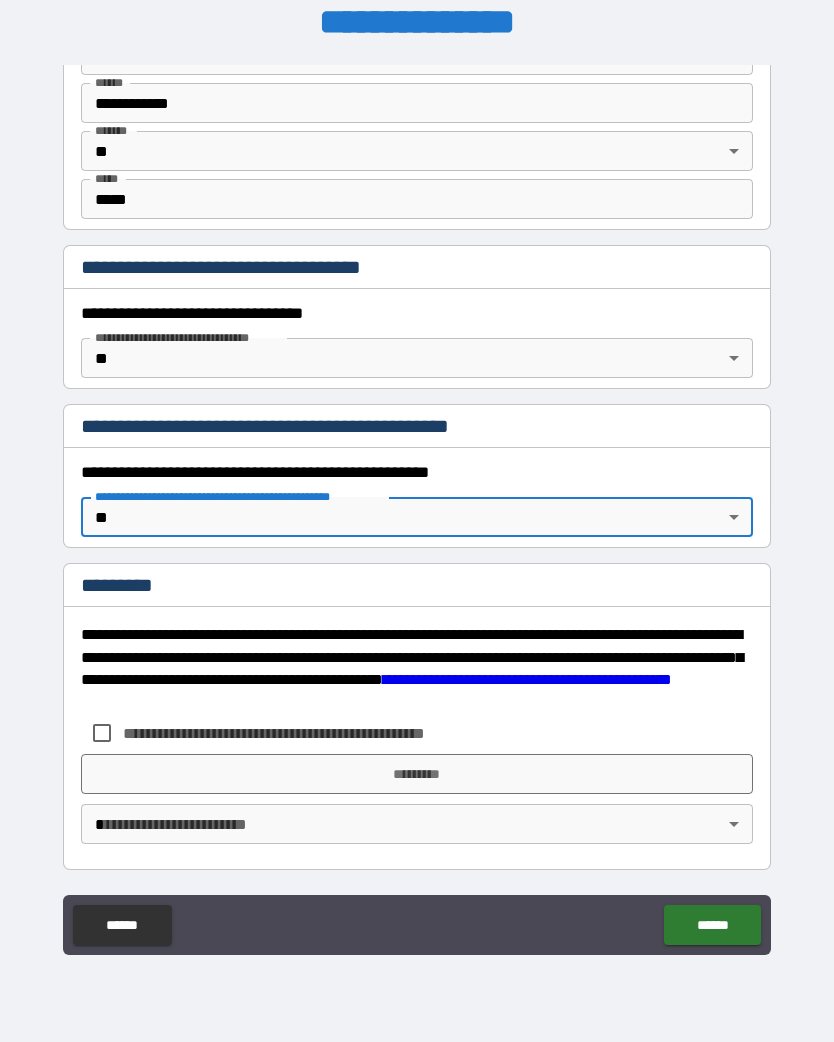 scroll, scrollTop: 1325, scrollLeft: 0, axis: vertical 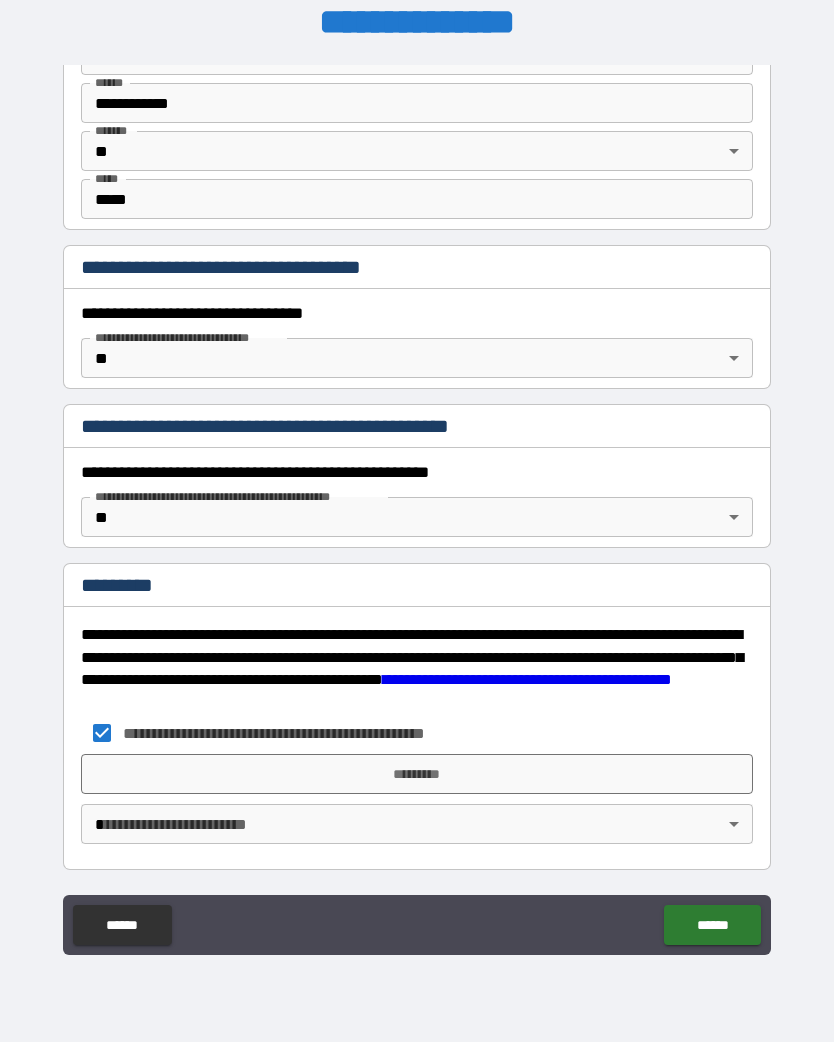 click on "**********" at bounding box center [417, 508] 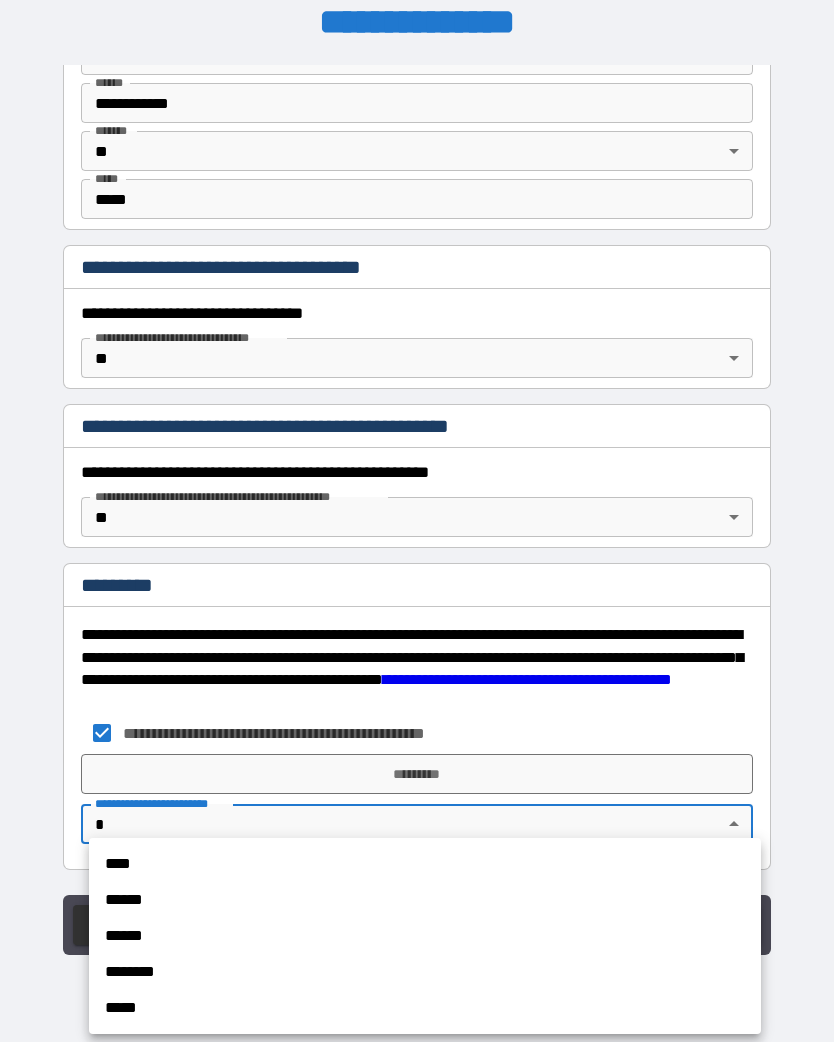 click on "****" at bounding box center [425, 864] 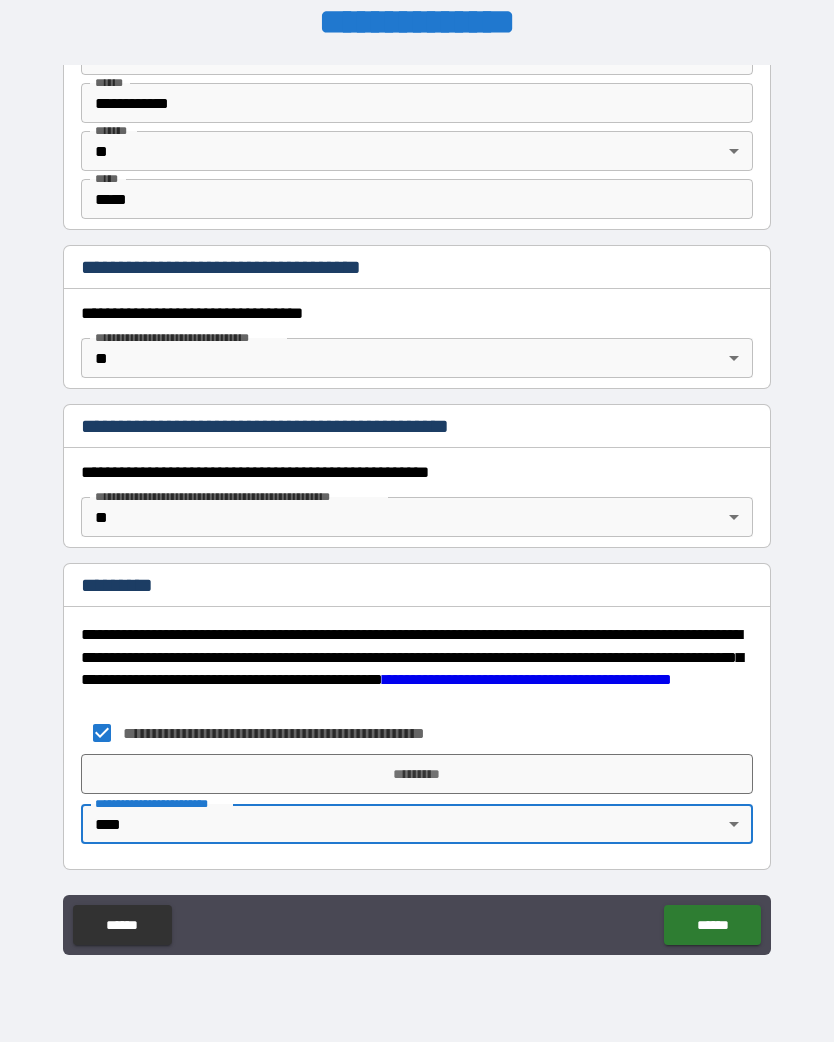 click on "*********" at bounding box center [417, 774] 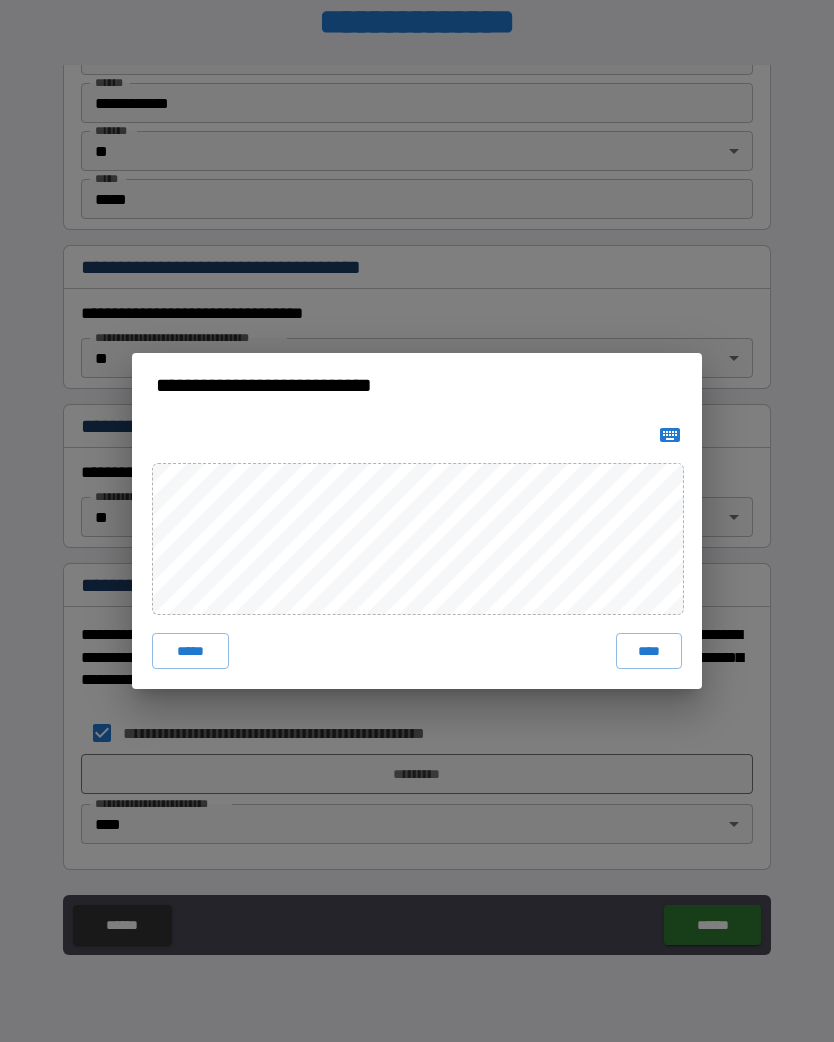 click on "*****" at bounding box center [190, 651] 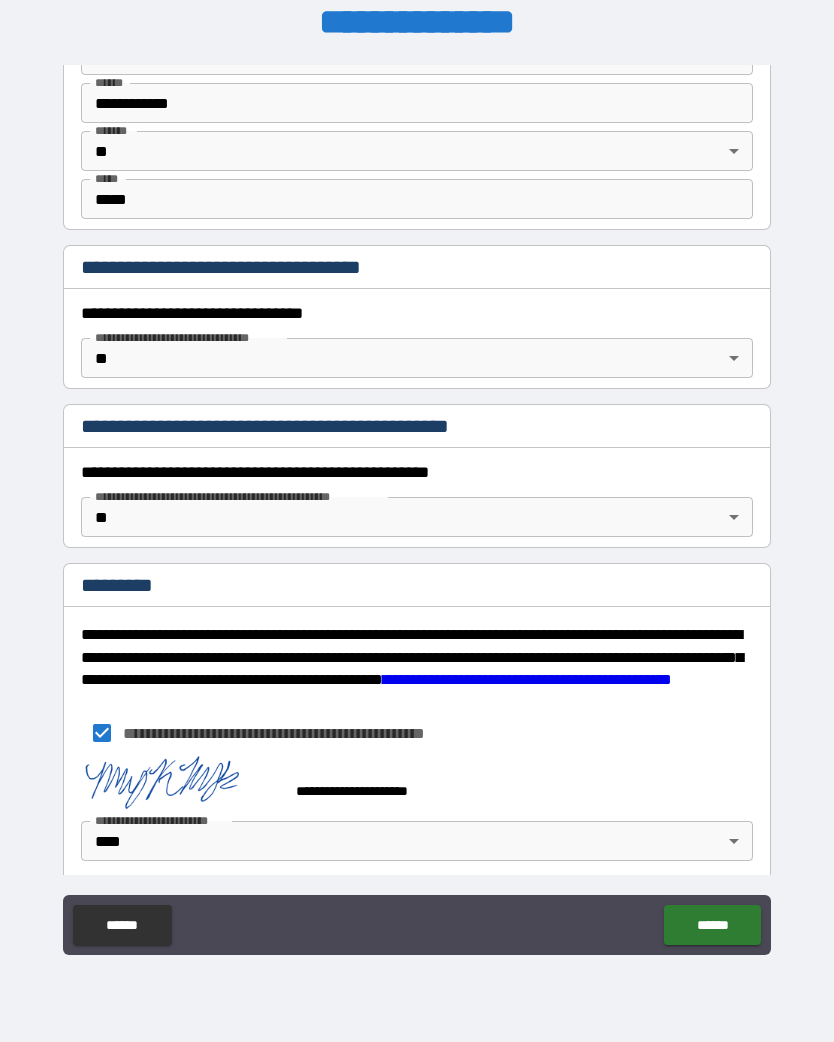 scroll, scrollTop: 1315, scrollLeft: 0, axis: vertical 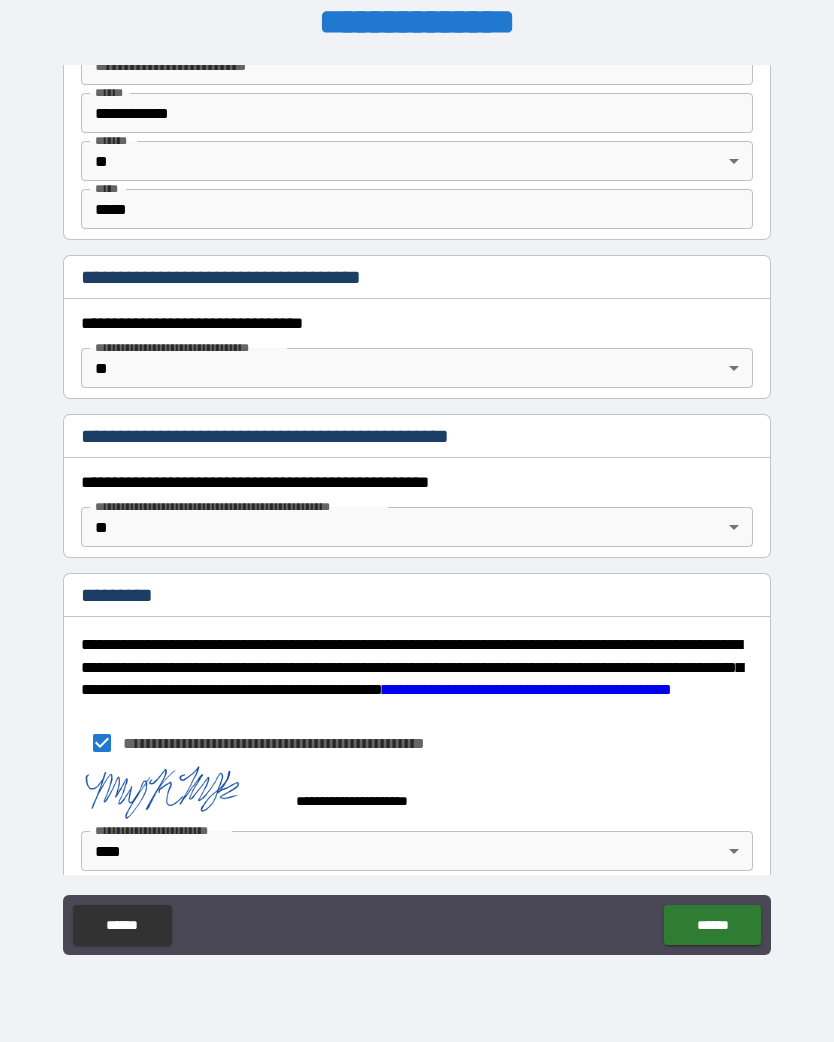click on "******" at bounding box center (712, 925) 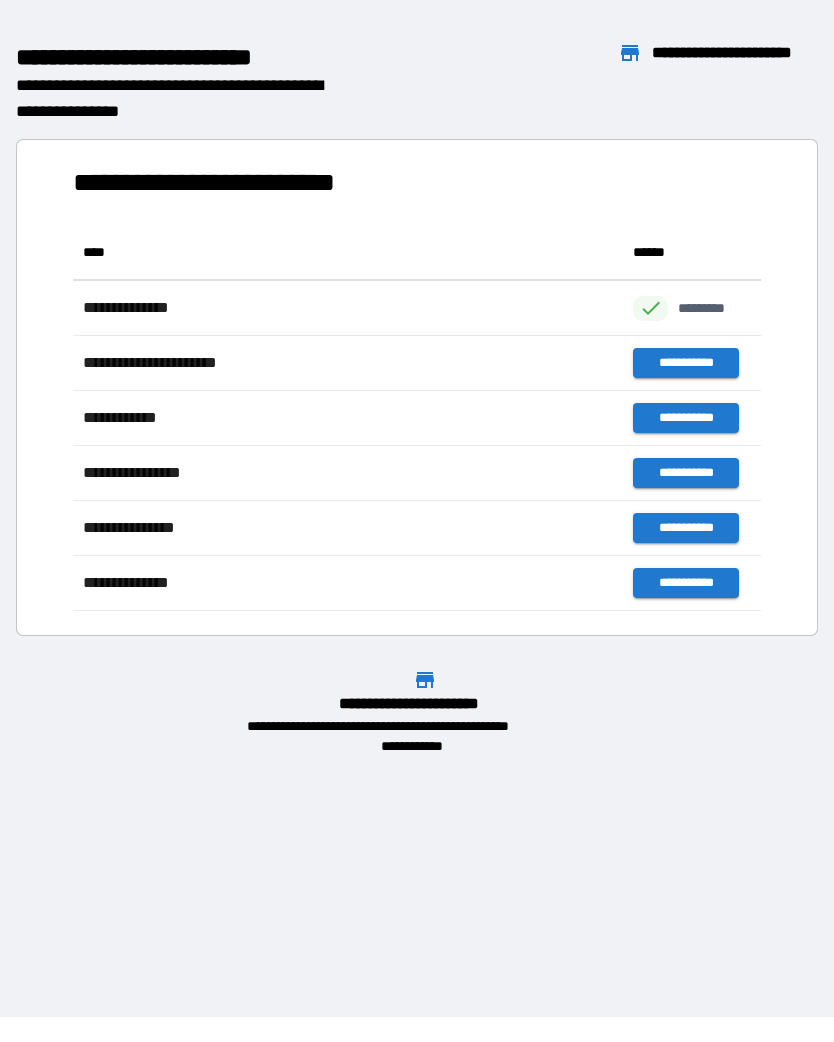 scroll, scrollTop: 1, scrollLeft: 1, axis: both 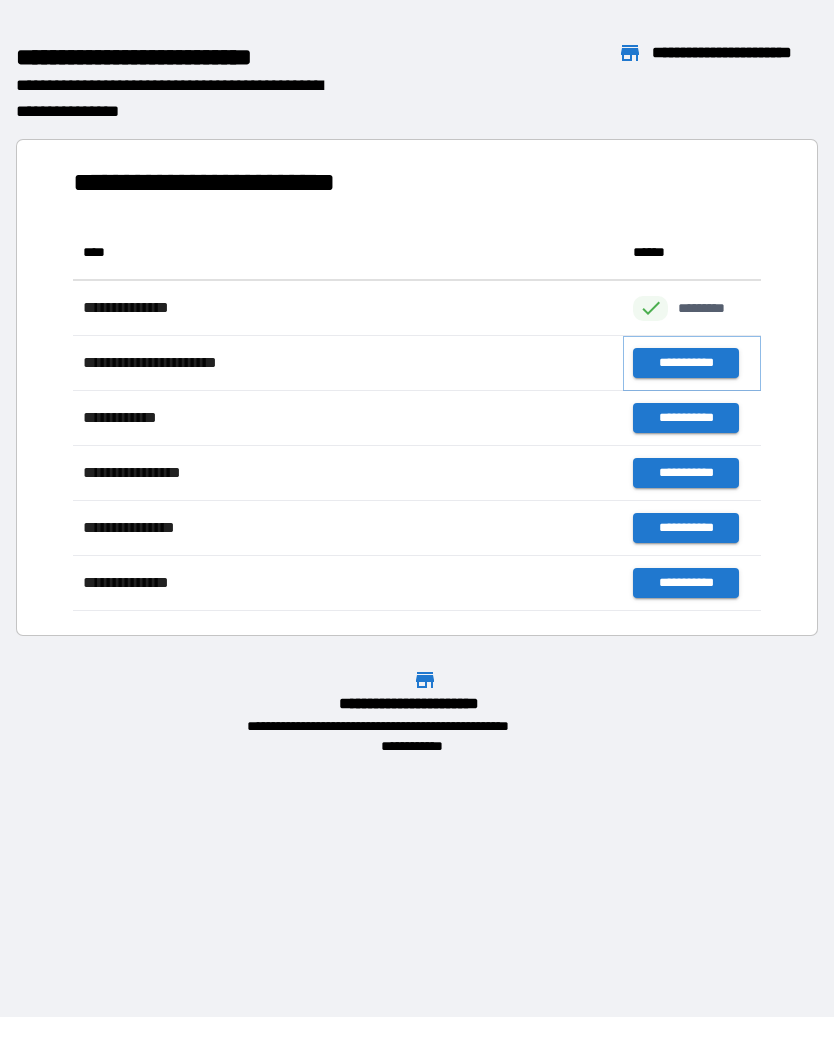 click on "**********" at bounding box center (685, 363) 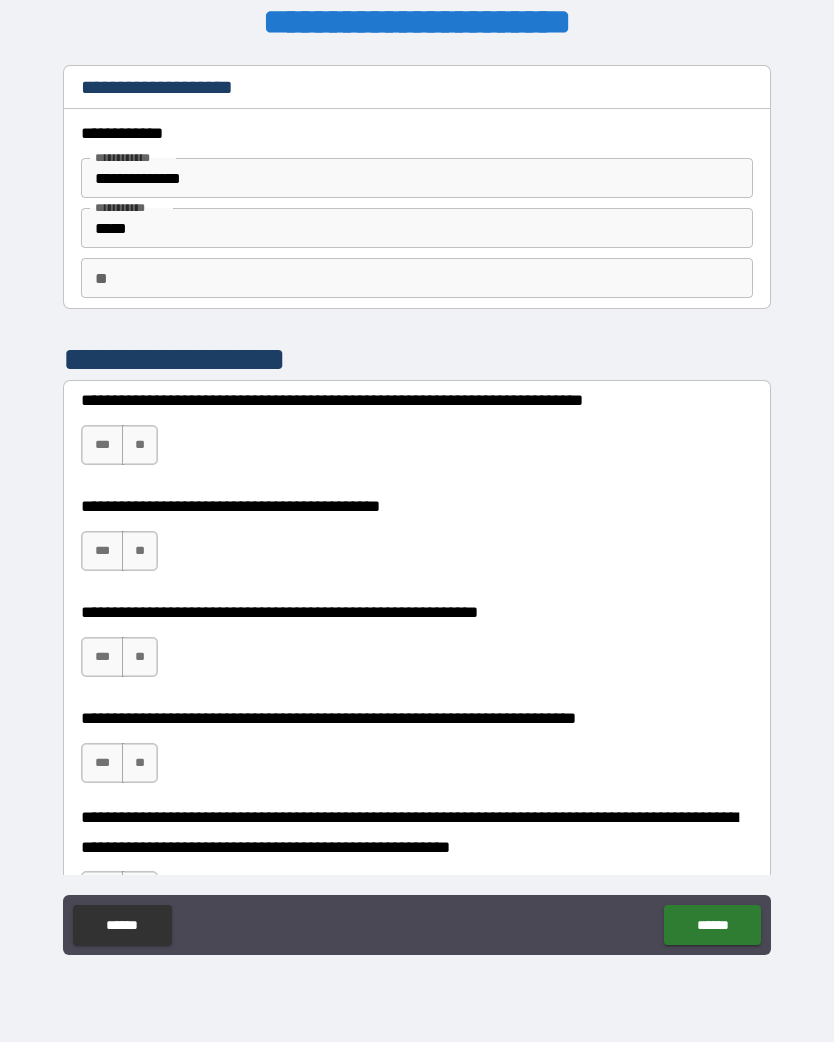 click on "**" at bounding box center [140, 445] 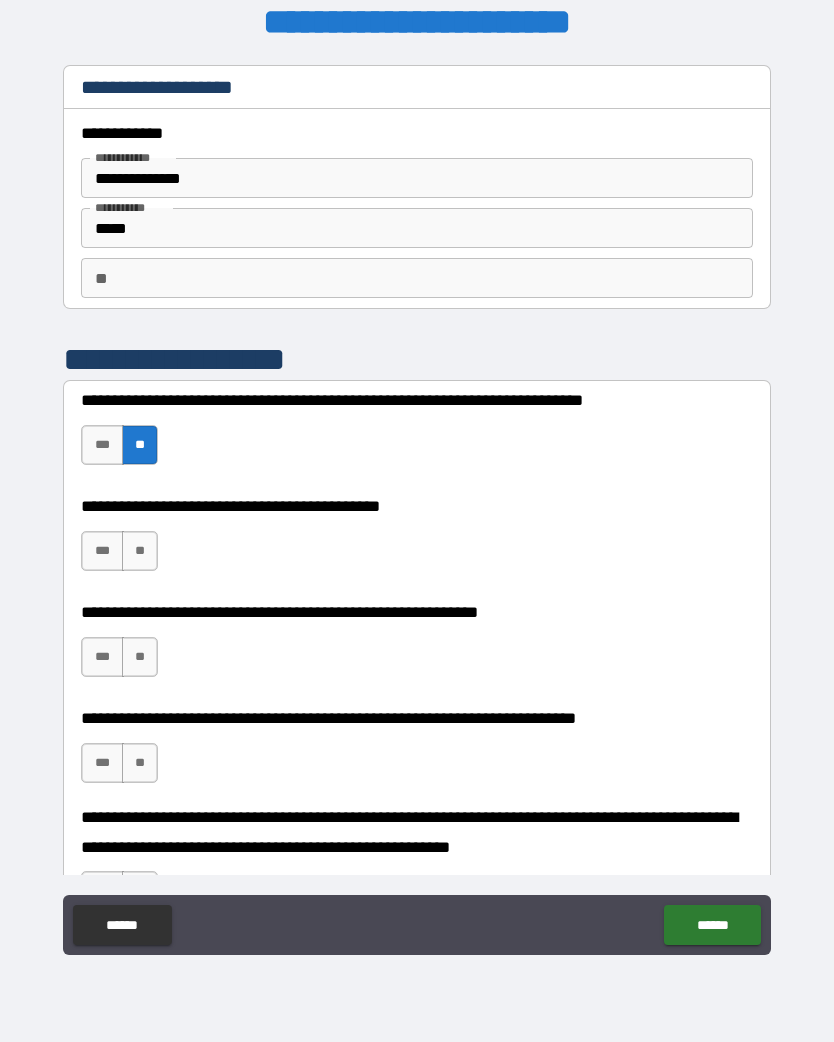 click on "**" at bounding box center [140, 551] 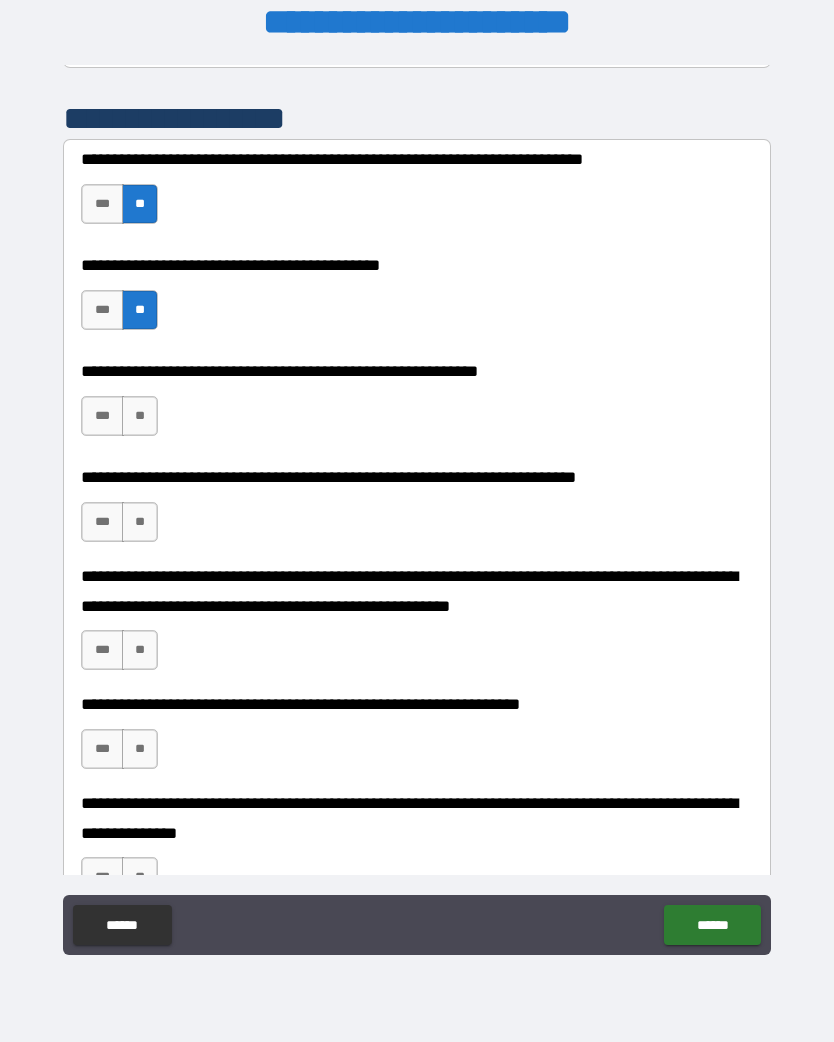 scroll, scrollTop: 255, scrollLeft: 0, axis: vertical 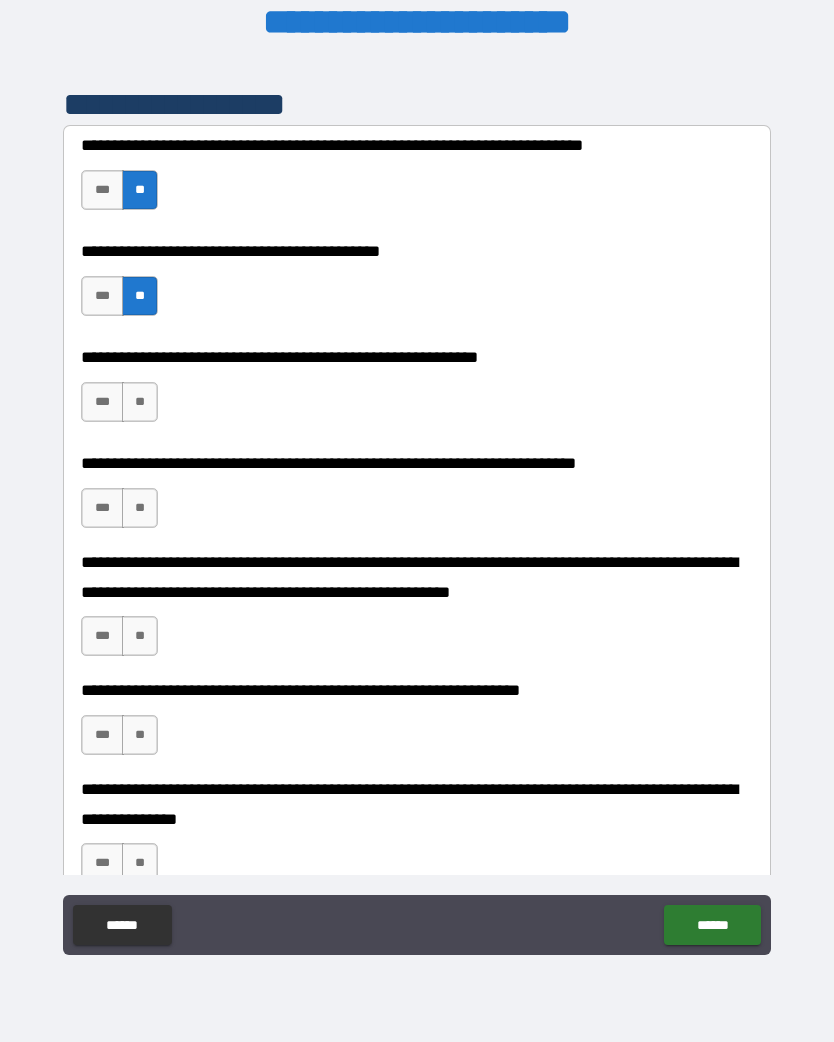 click on "***" at bounding box center [102, 402] 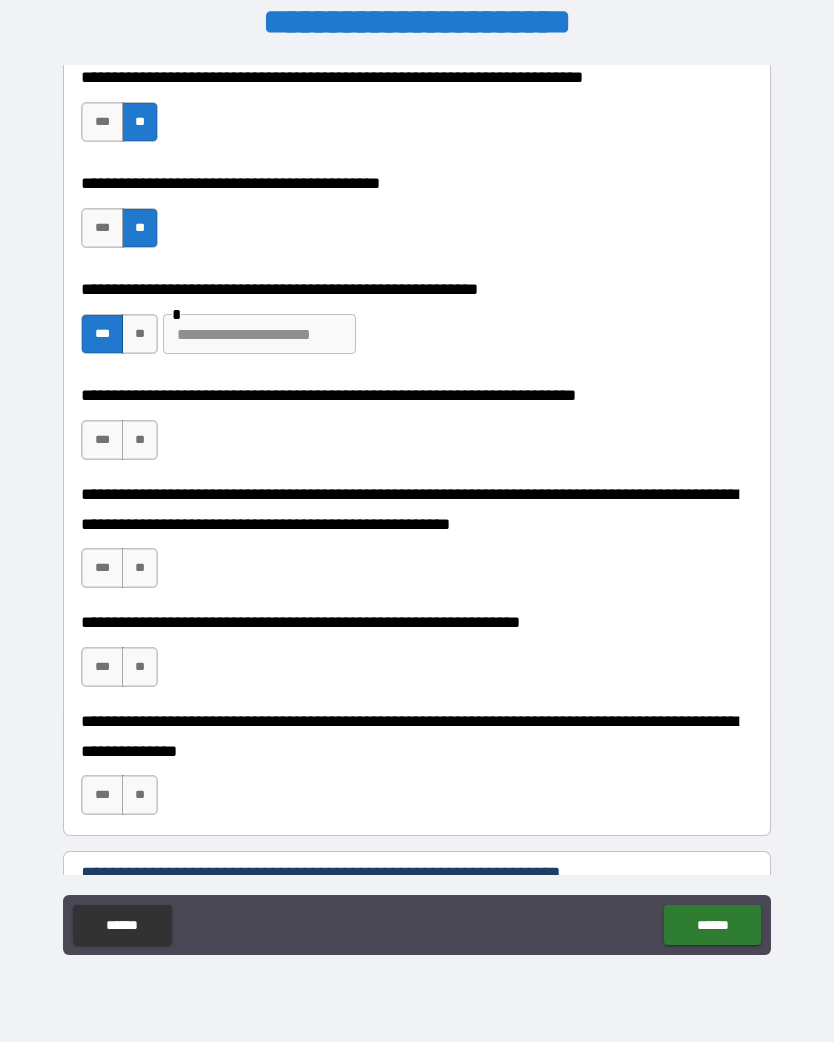 scroll, scrollTop: 346, scrollLeft: 0, axis: vertical 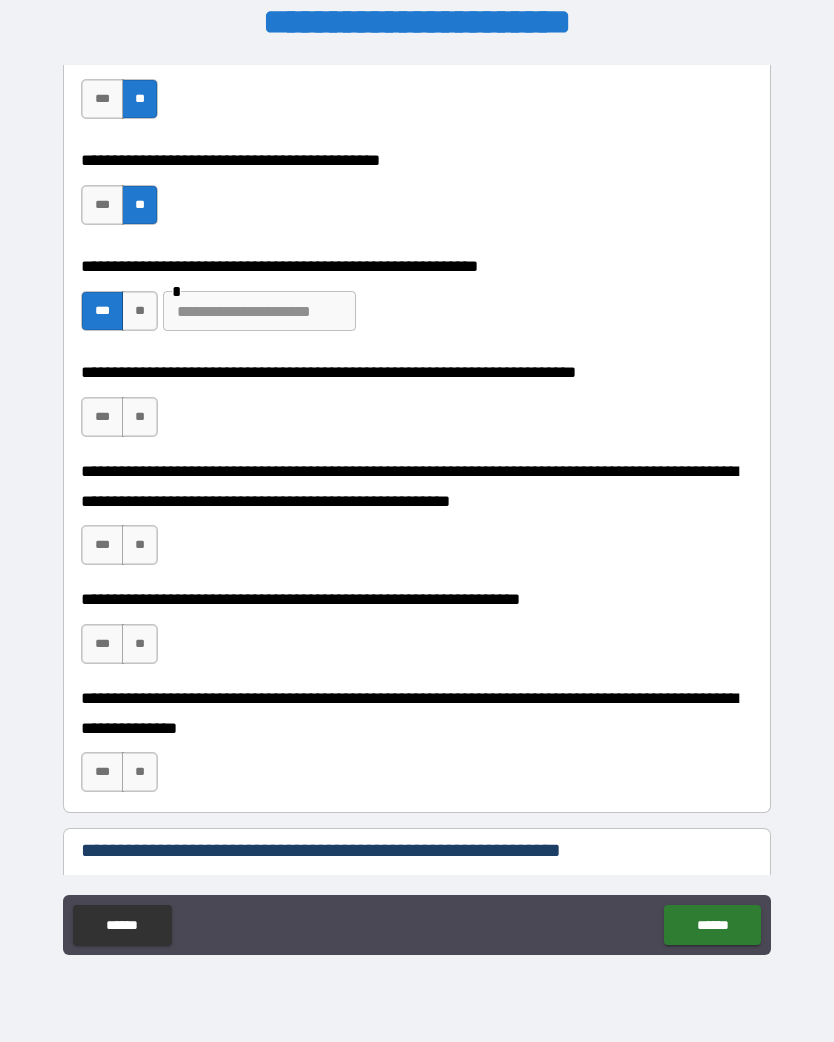 click on "**" at bounding box center (140, 417) 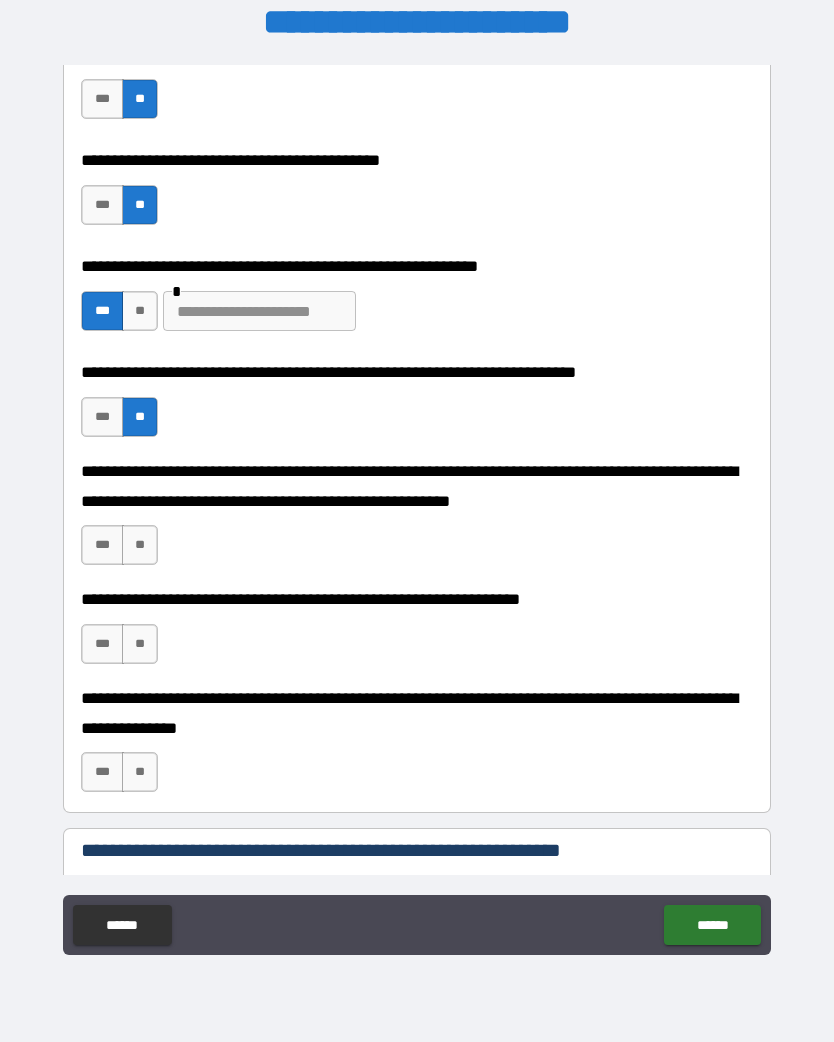 click on "**" at bounding box center [140, 545] 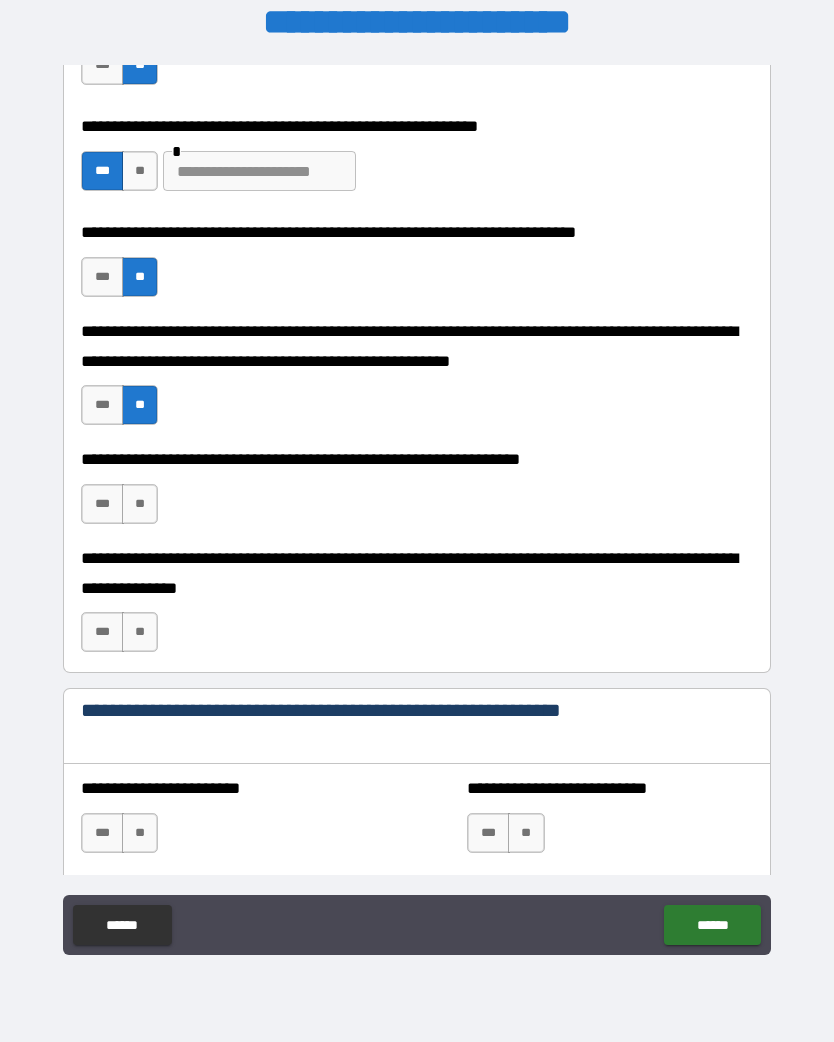 scroll, scrollTop: 491, scrollLeft: 0, axis: vertical 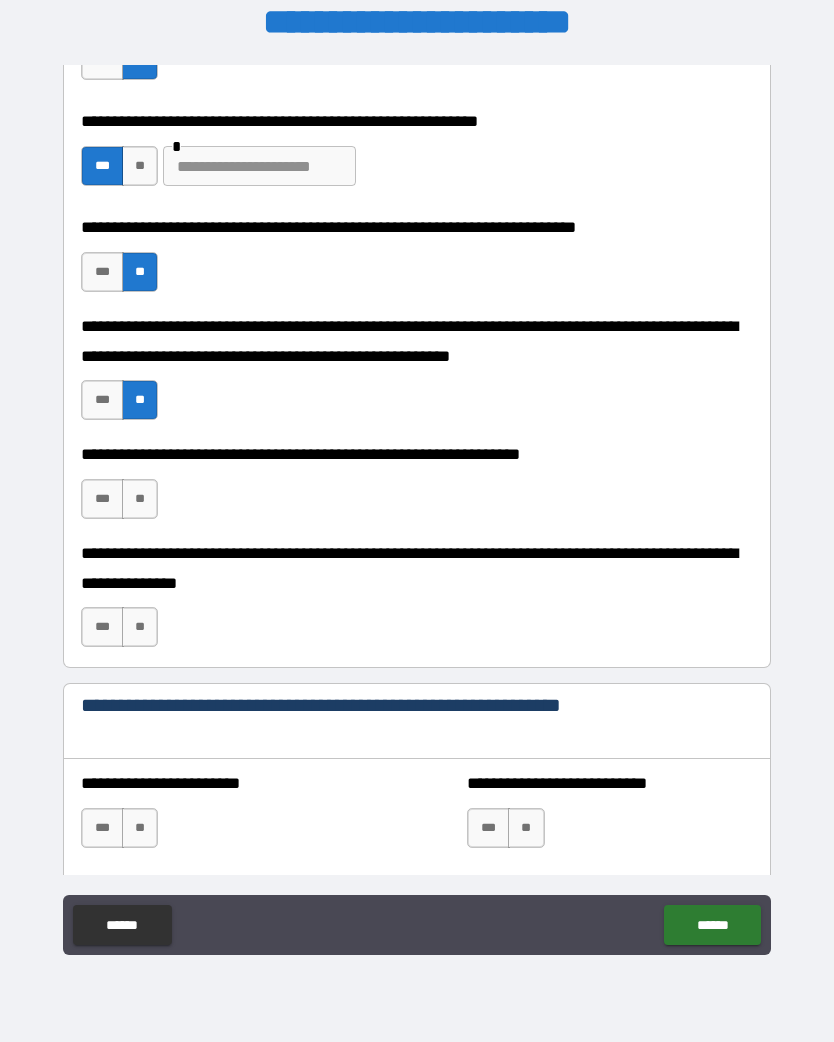 click on "**" at bounding box center (140, 499) 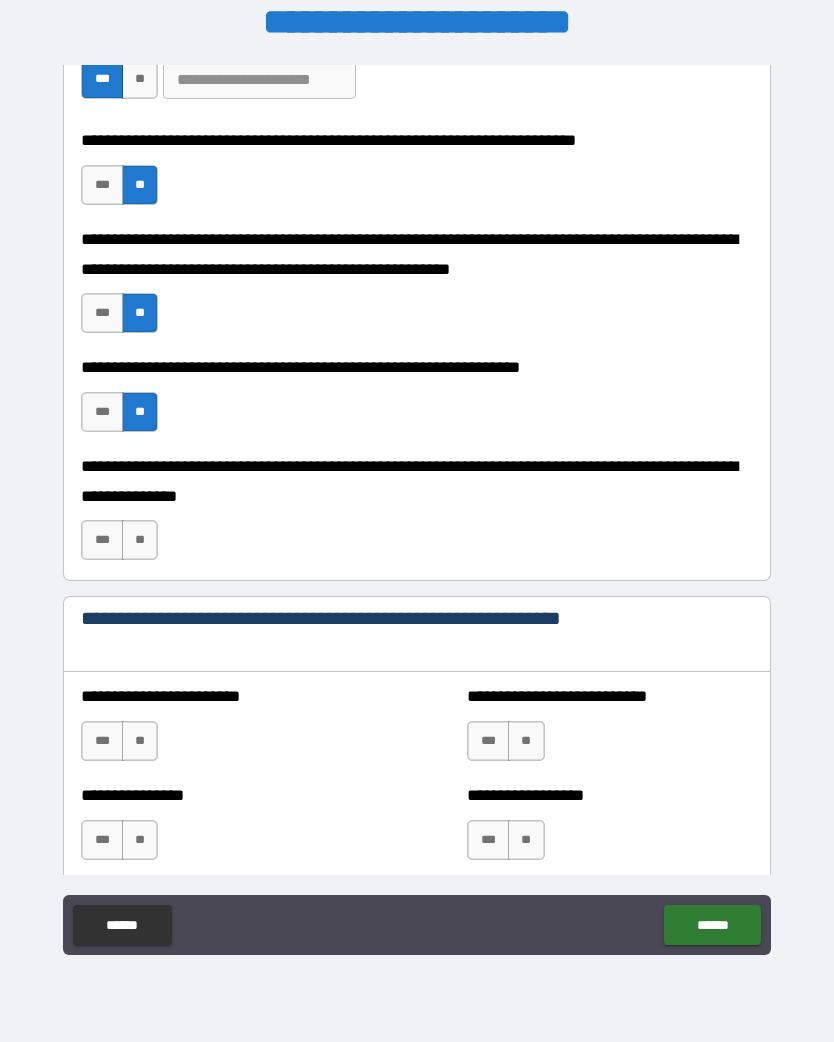 scroll, scrollTop: 579, scrollLeft: 0, axis: vertical 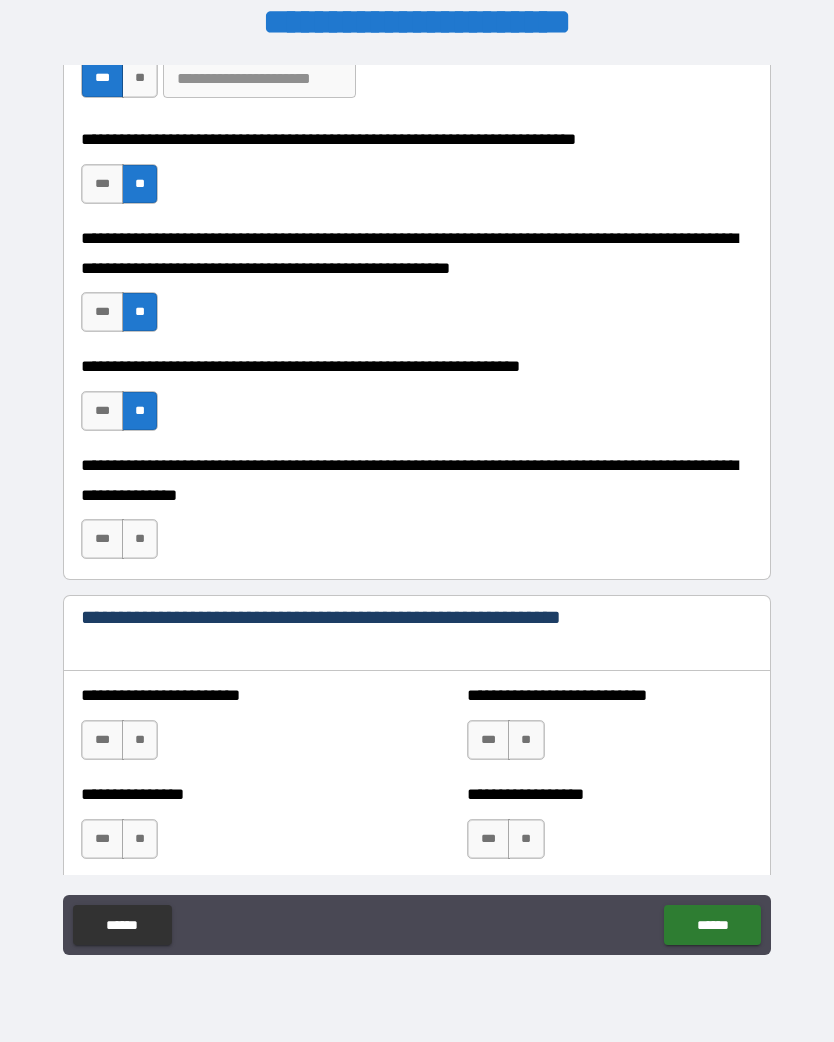 click on "**" at bounding box center (140, 539) 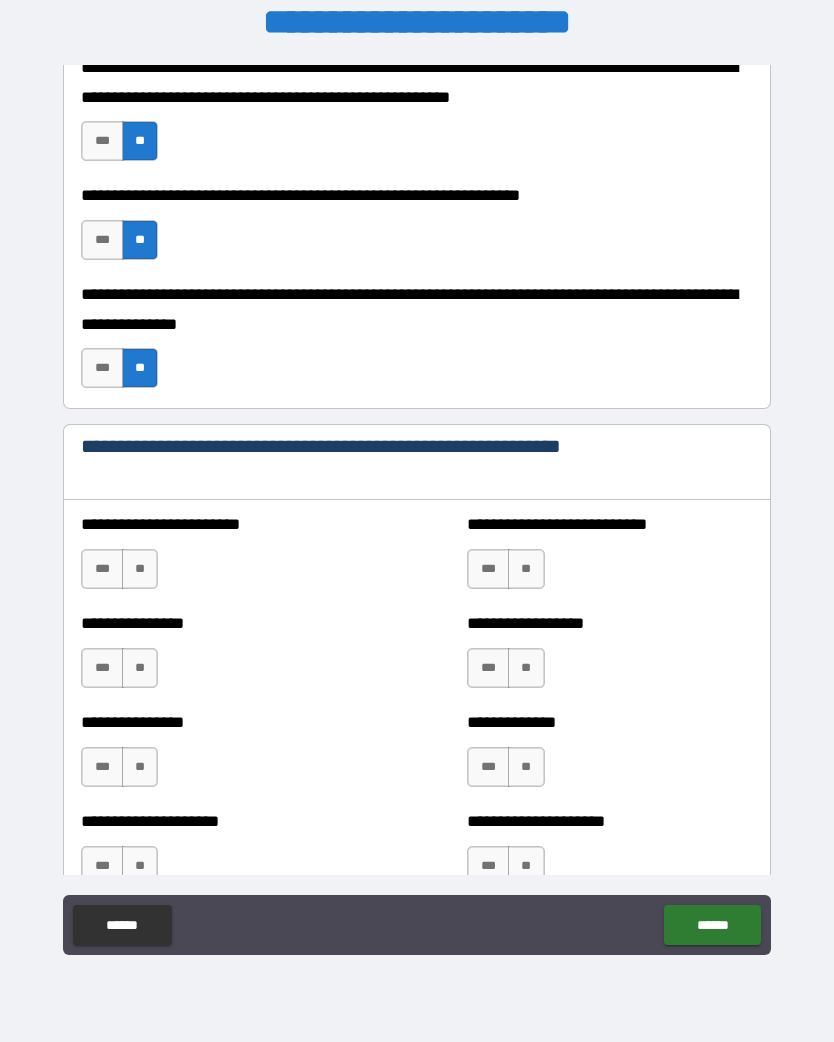 scroll, scrollTop: 756, scrollLeft: 0, axis: vertical 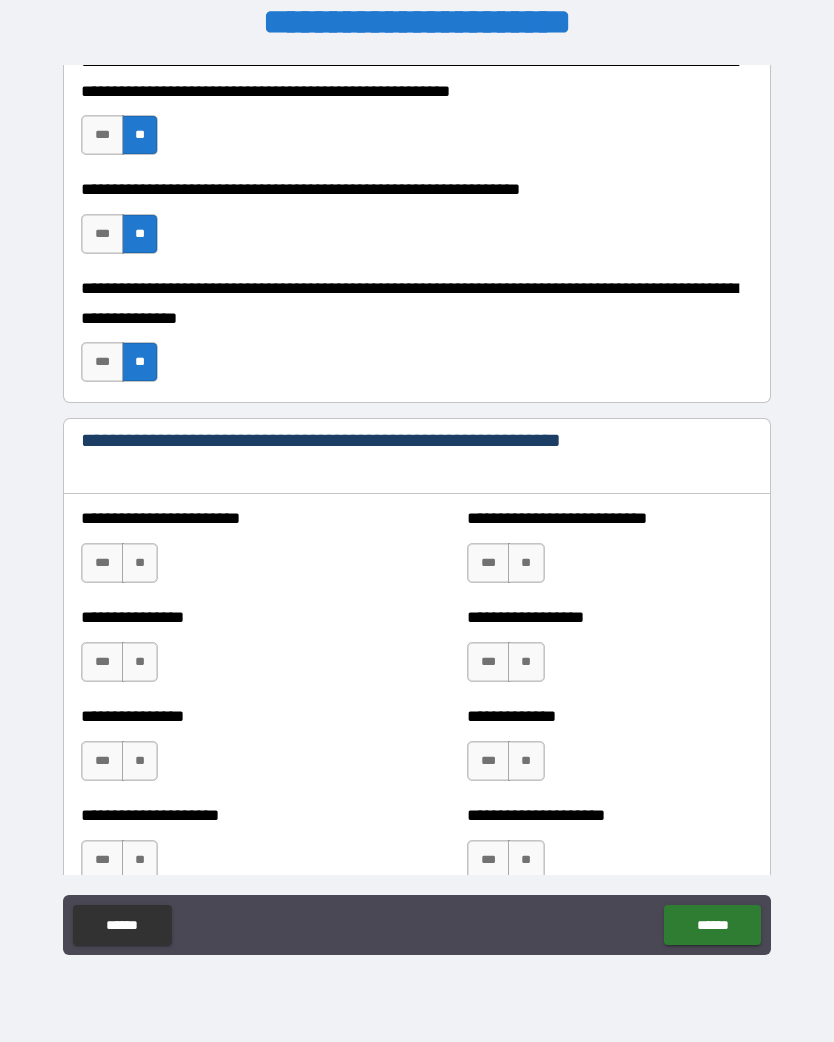 click on "***" at bounding box center (102, 563) 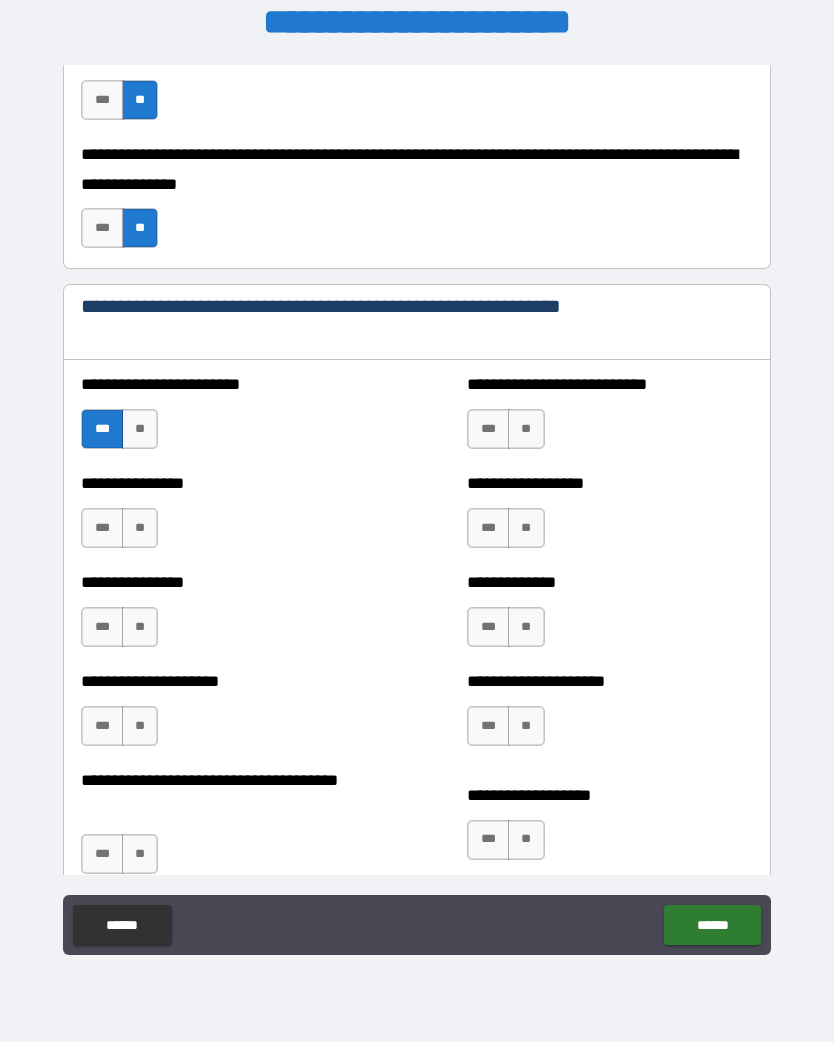 scroll, scrollTop: 888, scrollLeft: 0, axis: vertical 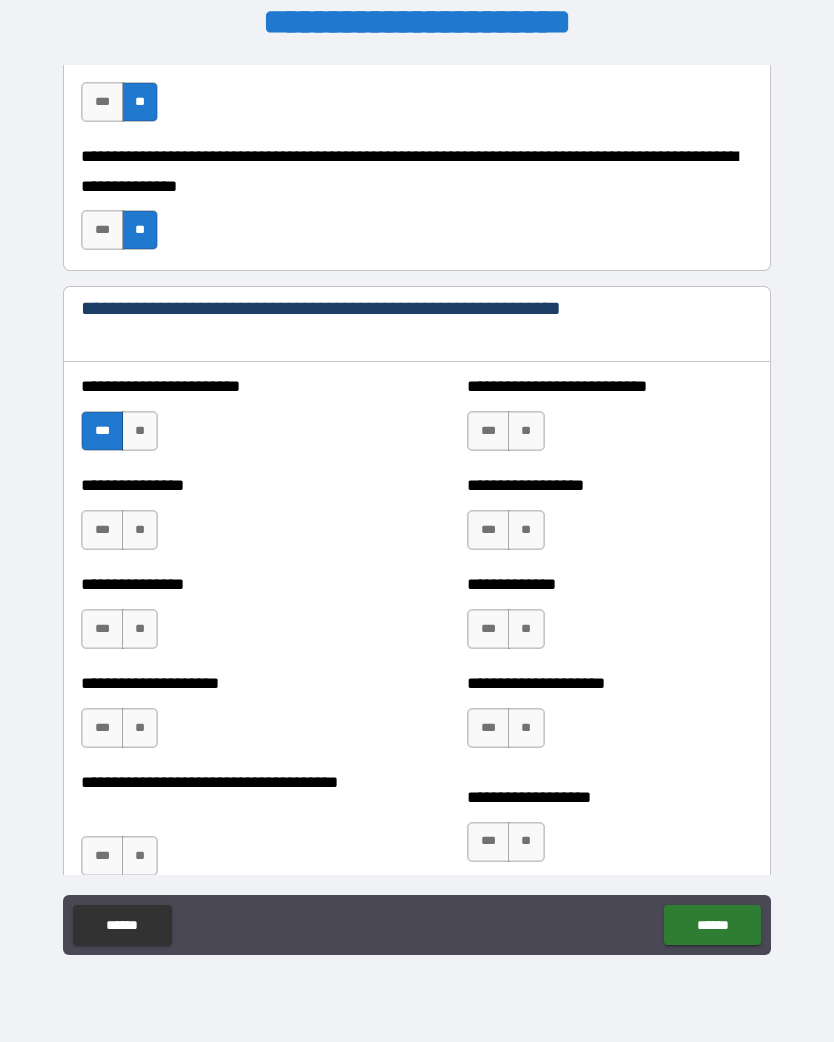 click on "**" at bounding box center [140, 530] 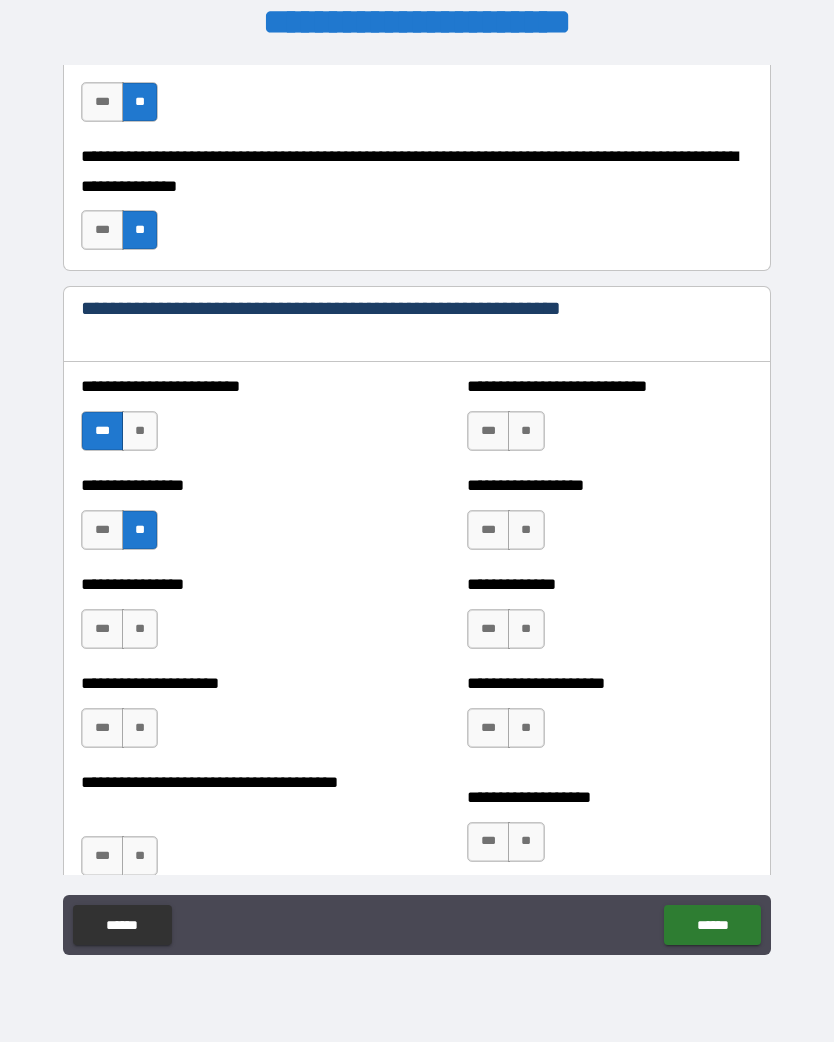 click on "**" at bounding box center (526, 431) 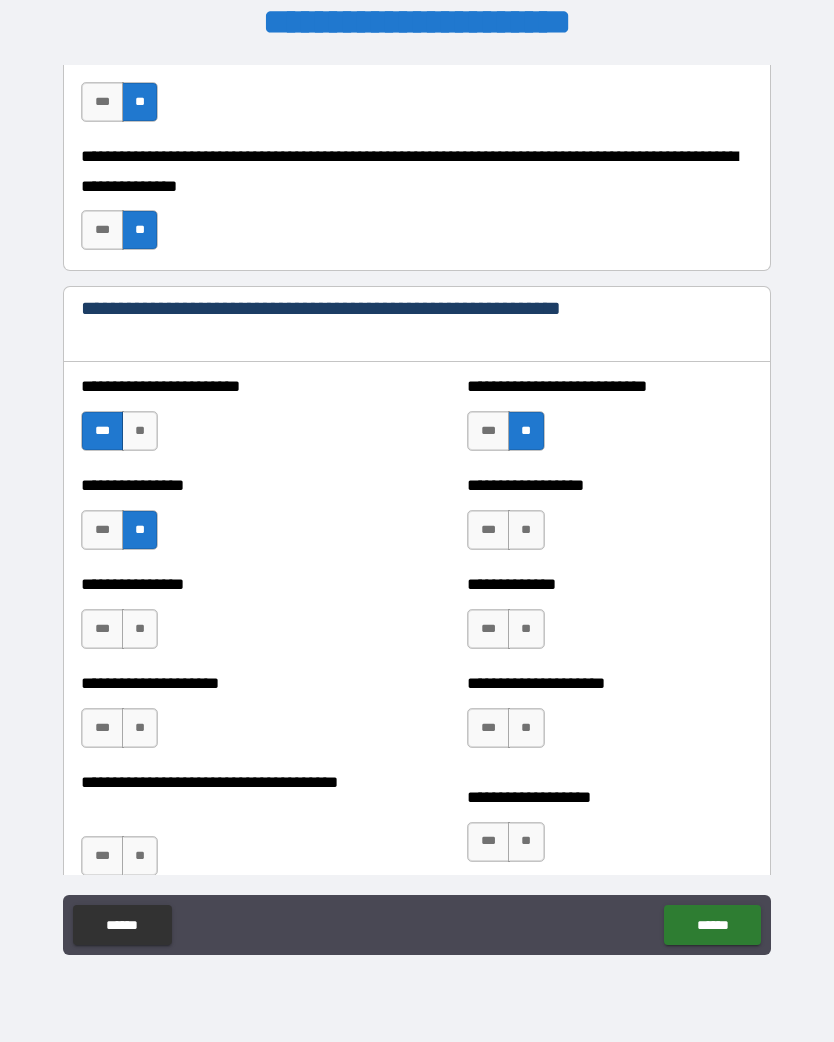 click on "**" at bounding box center [526, 530] 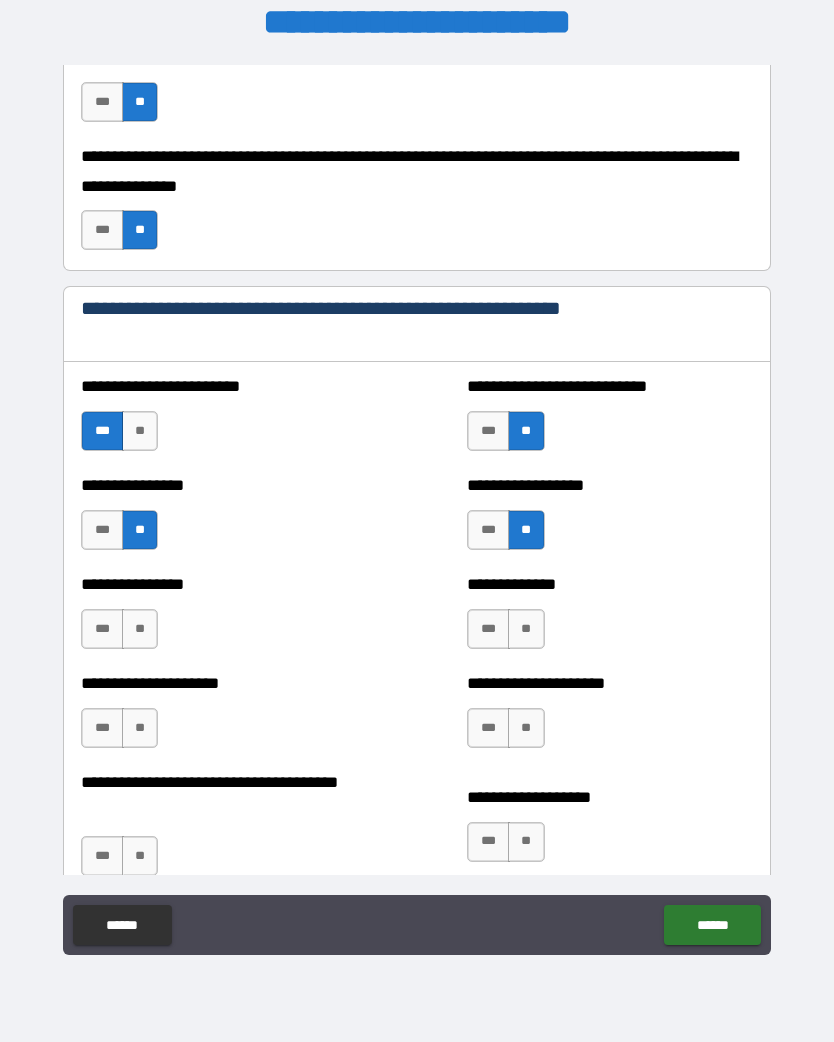 click on "**" at bounding box center [140, 629] 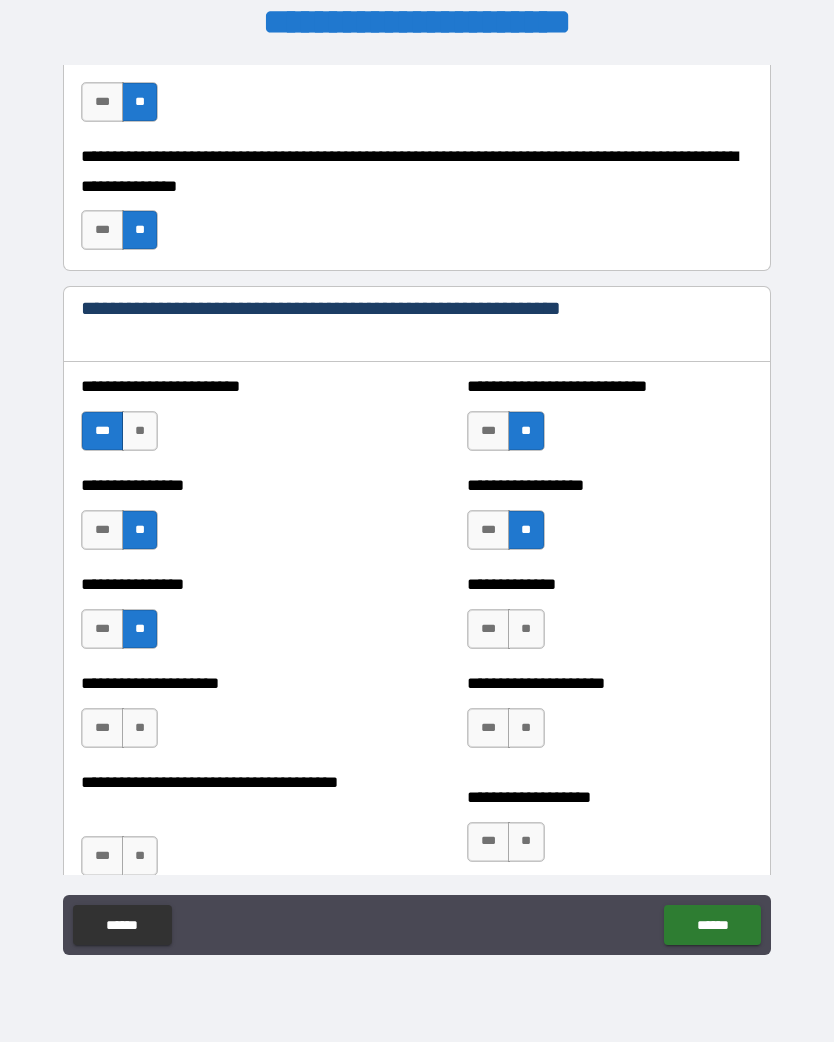 click on "**" at bounding box center (526, 629) 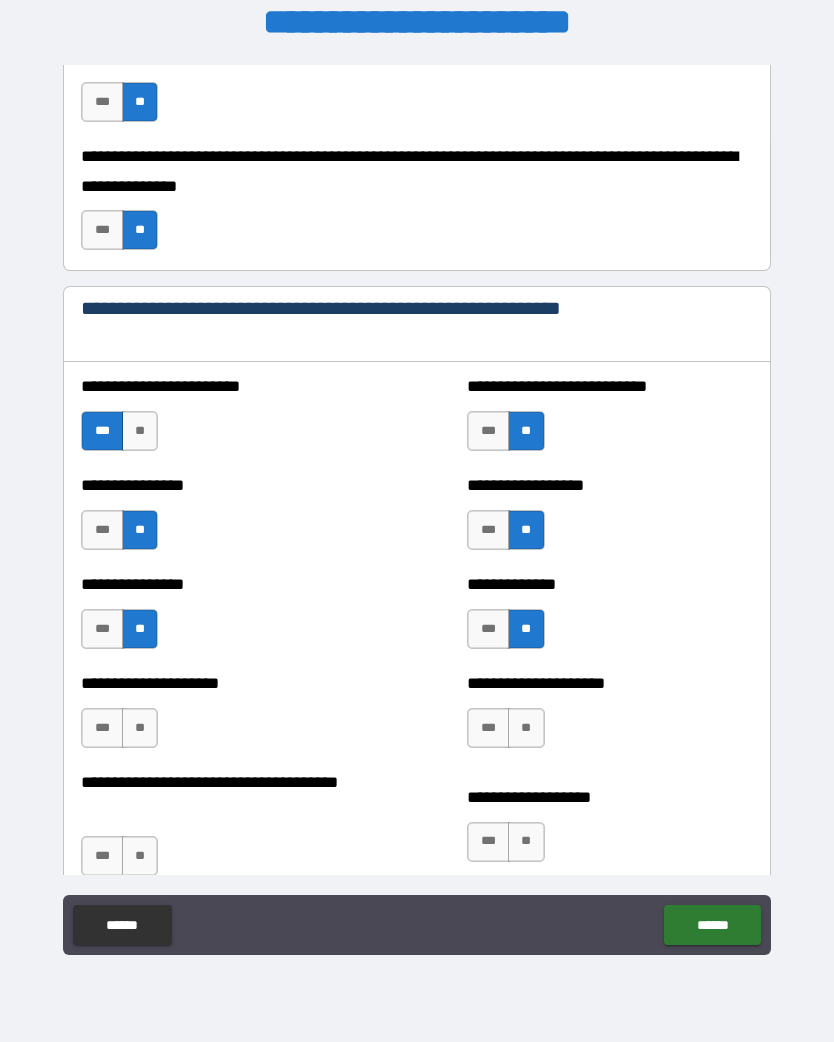 click on "**" at bounding box center [140, 728] 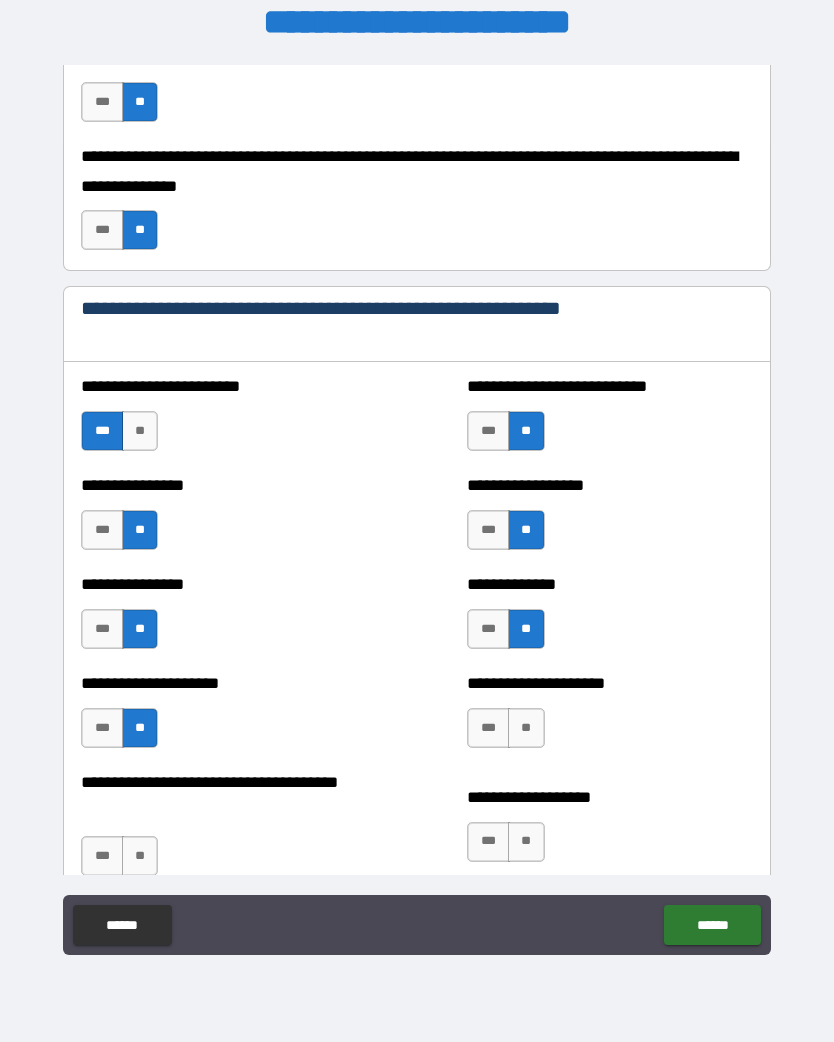 click on "**" at bounding box center [526, 728] 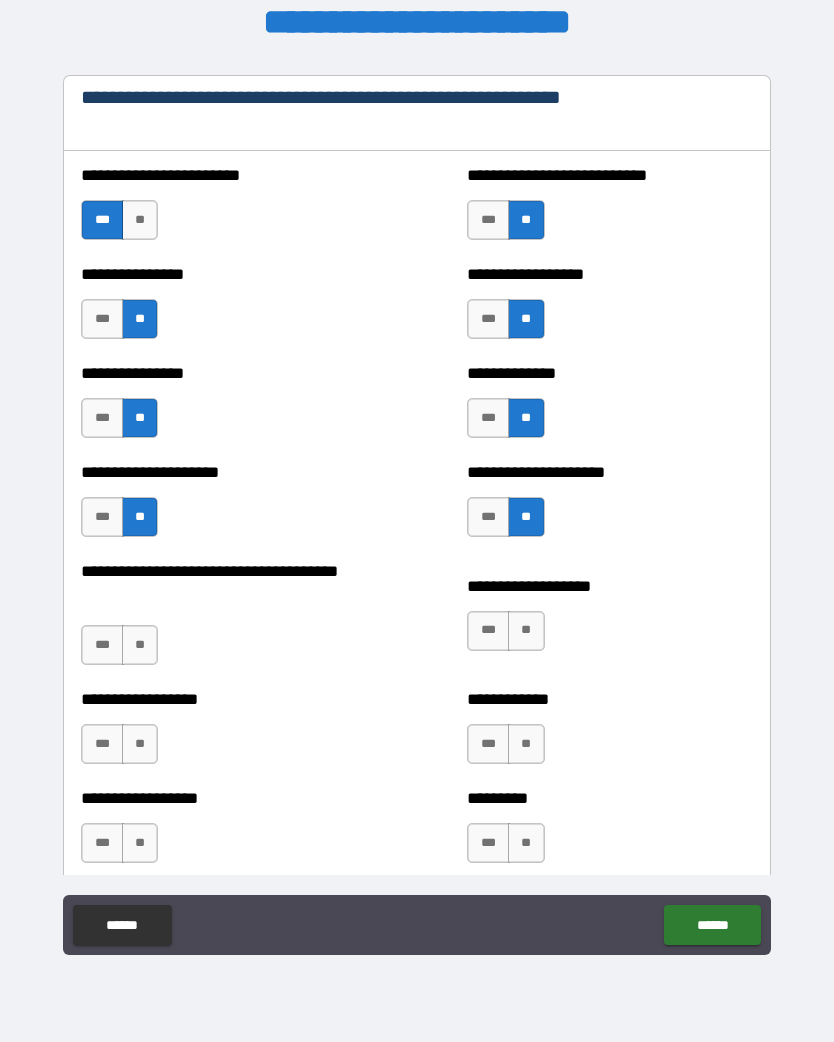 scroll, scrollTop: 1127, scrollLeft: 0, axis: vertical 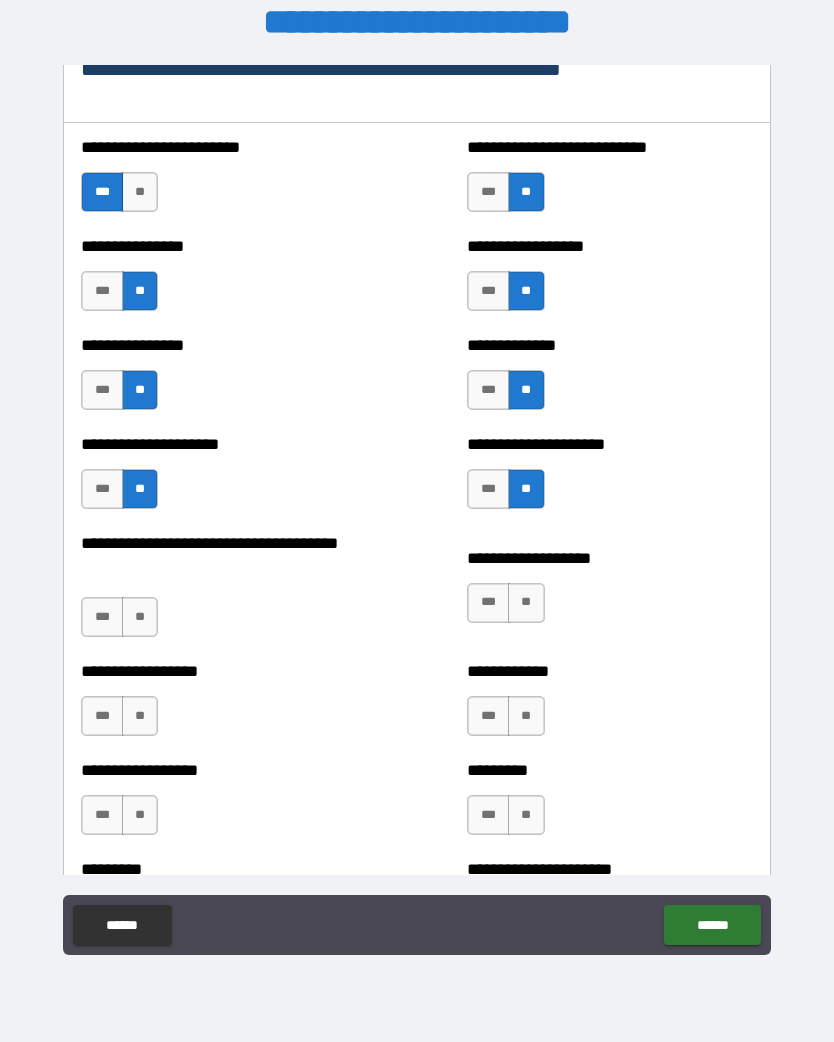 click on "**" at bounding box center (140, 617) 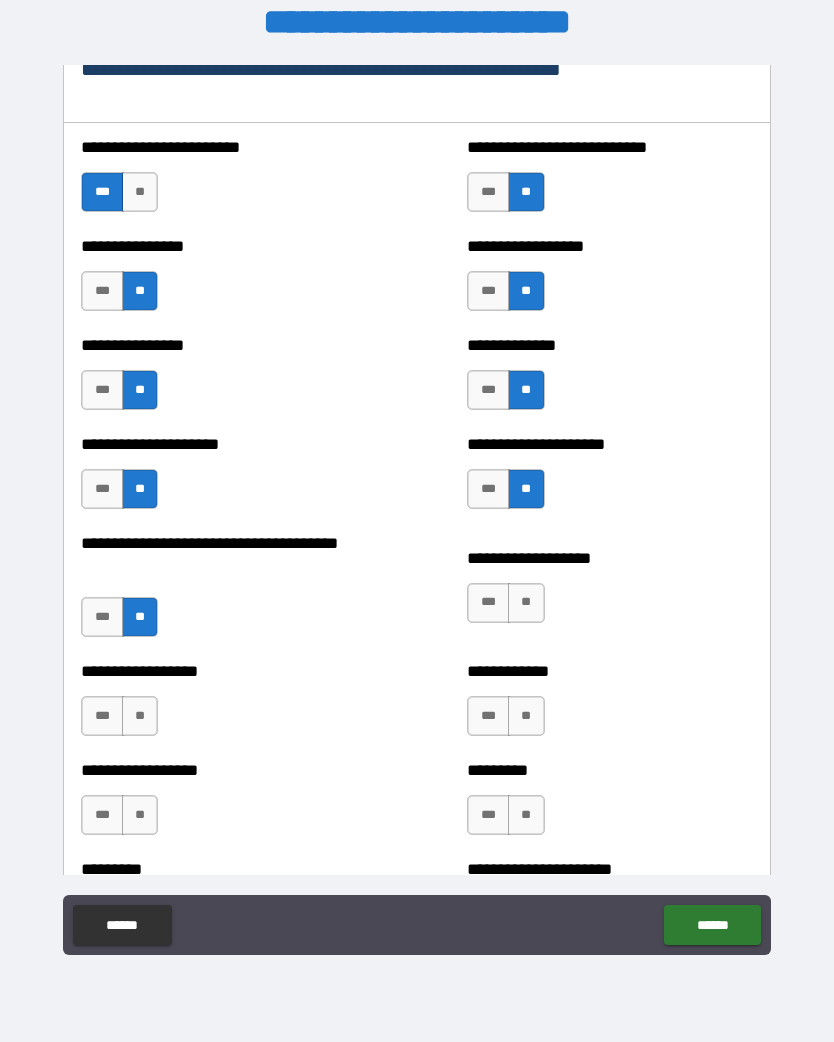 click on "***" at bounding box center (488, 603) 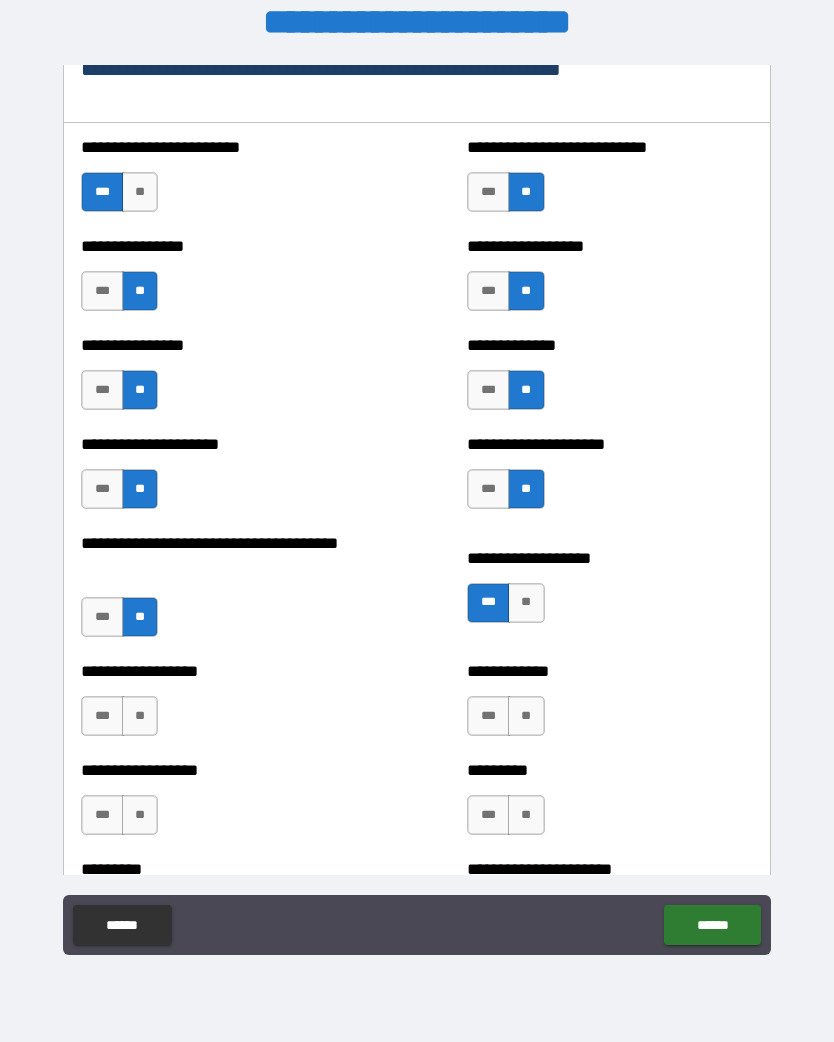 click on "**" at bounding box center (140, 716) 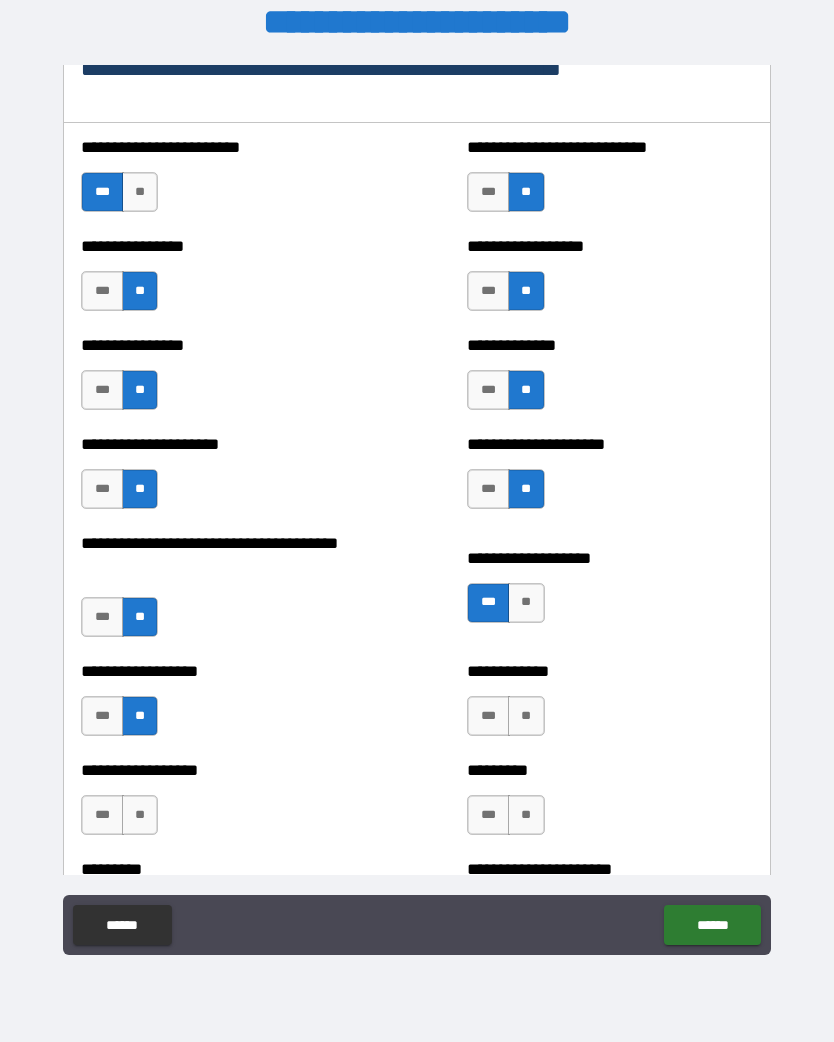 click on "**" at bounding box center (526, 716) 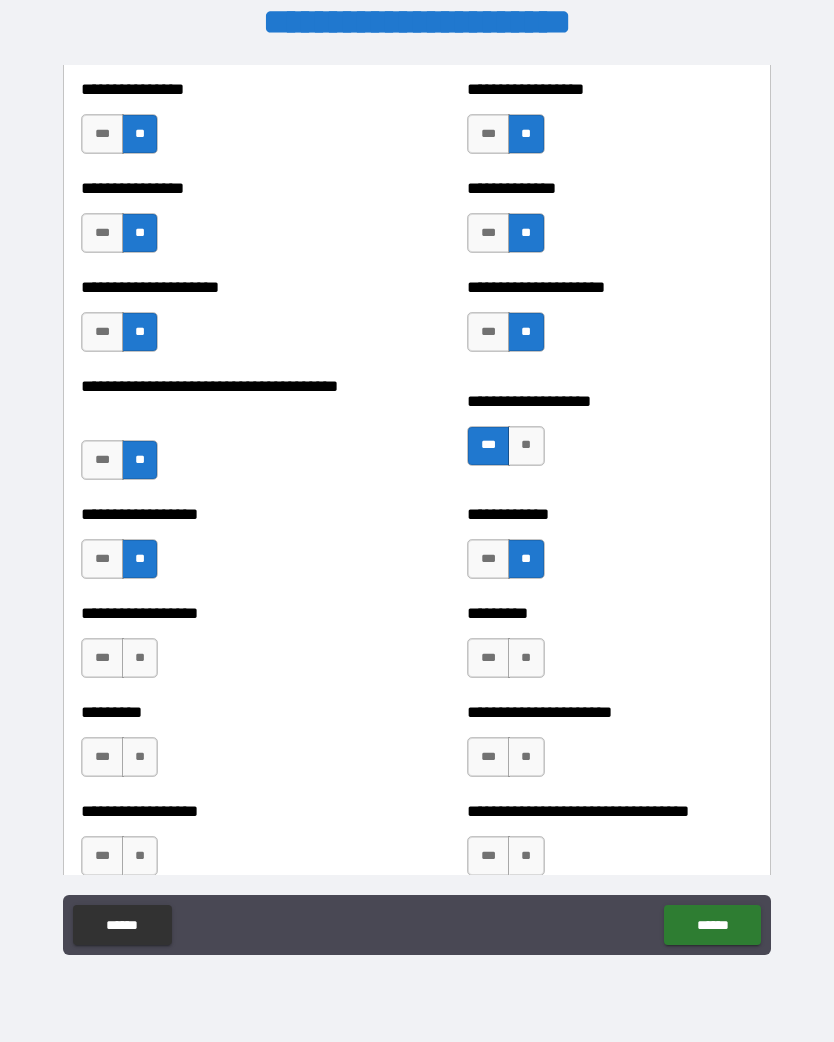 scroll, scrollTop: 1348, scrollLeft: 0, axis: vertical 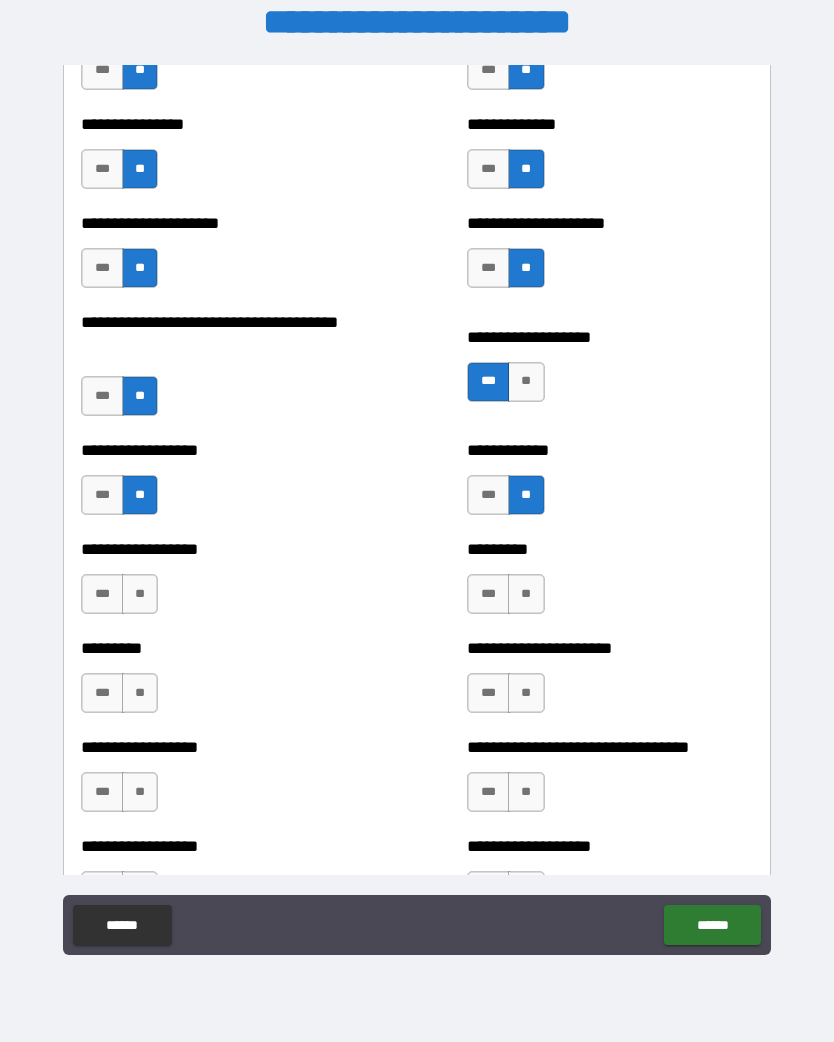 click on "**" at bounding box center (140, 594) 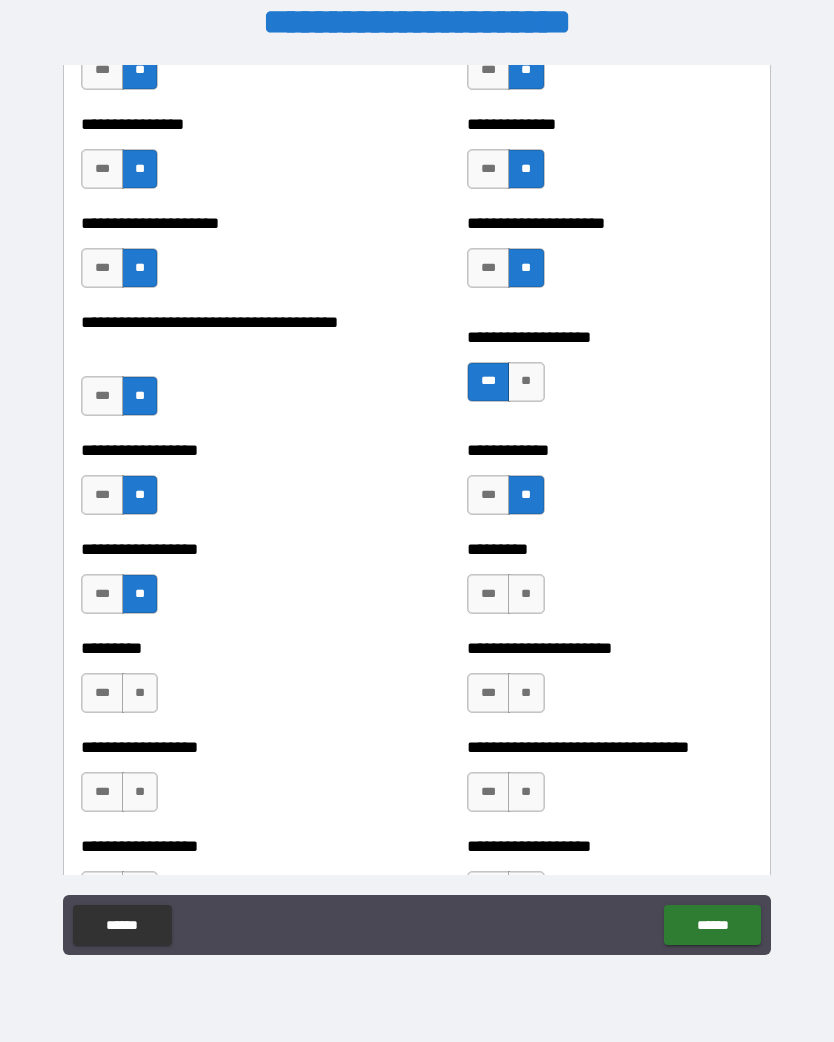 click on "**" at bounding box center [526, 594] 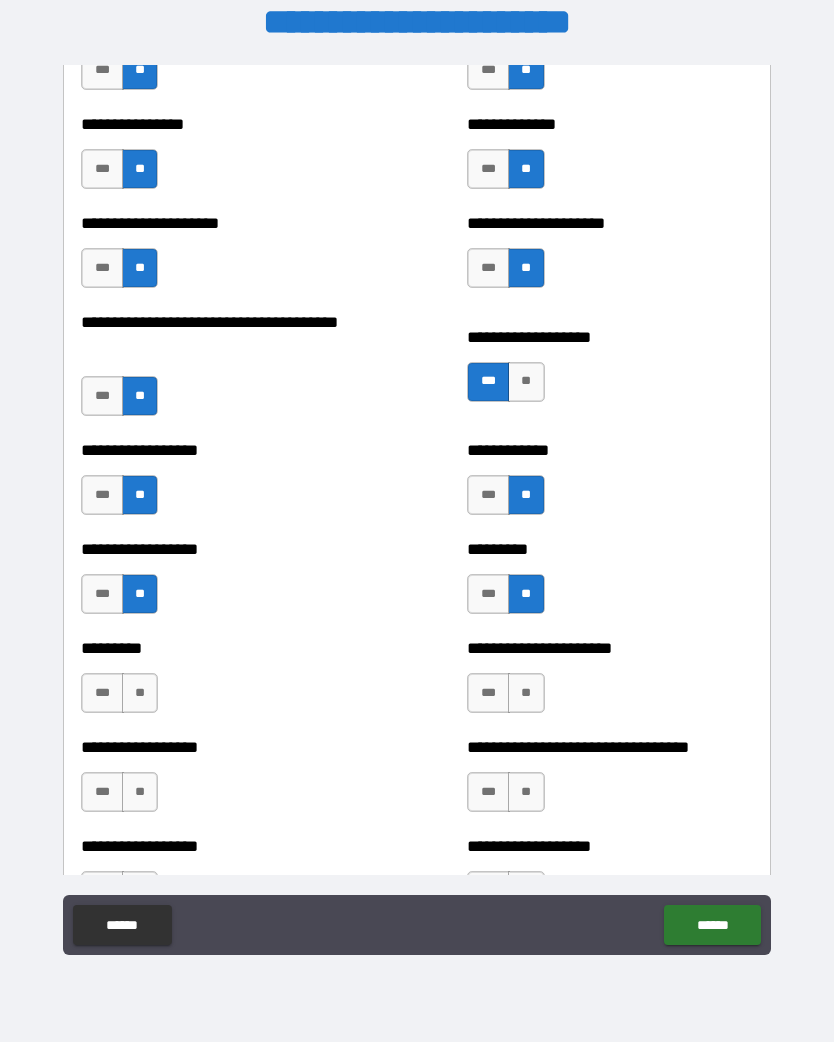 click on "**" at bounding box center [526, 693] 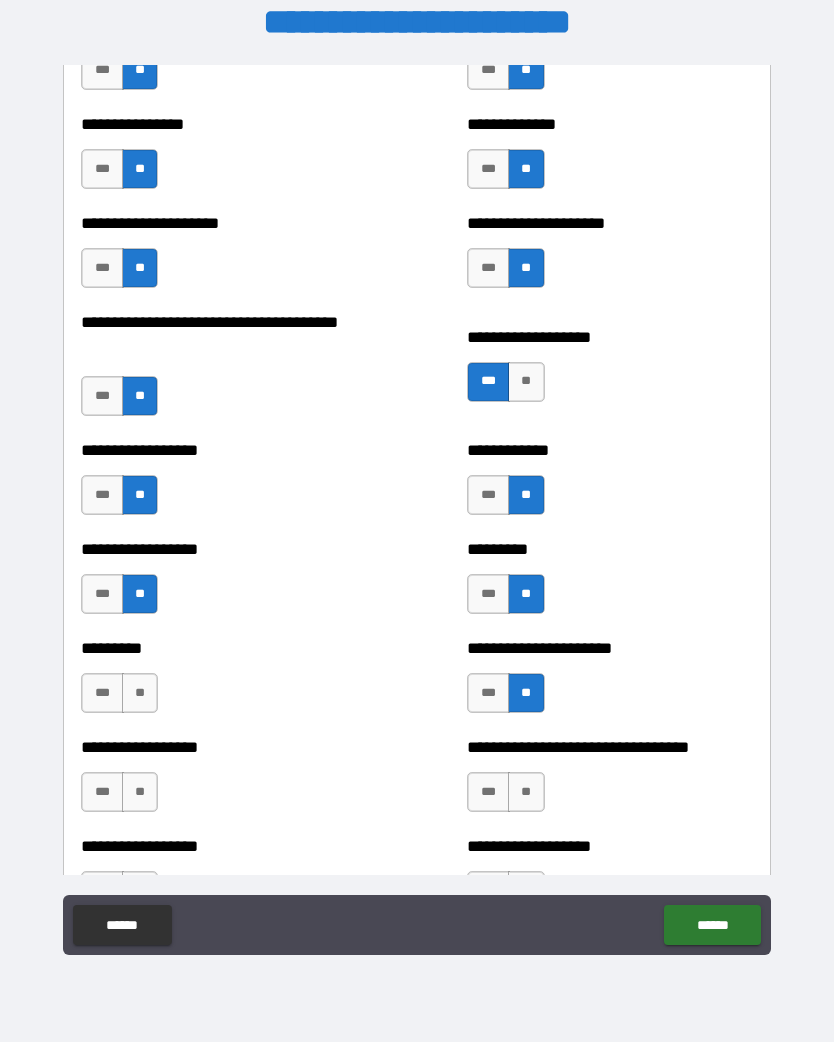 click on "**" at bounding box center [140, 693] 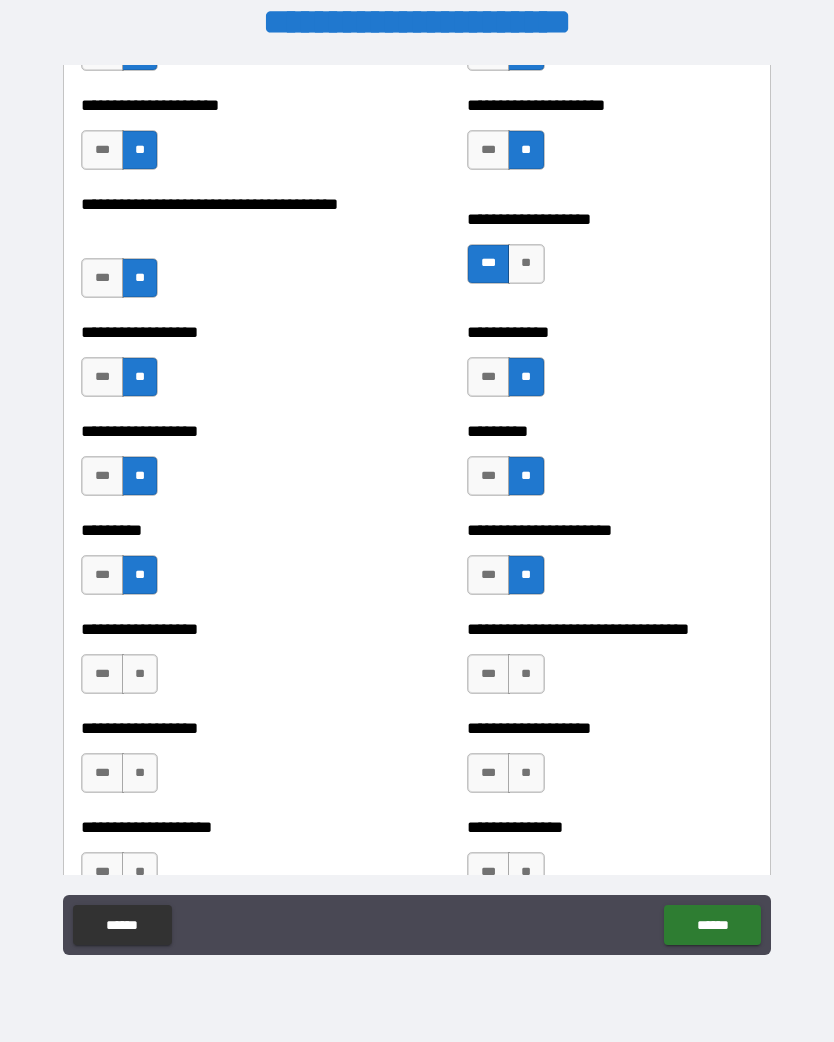 scroll, scrollTop: 1482, scrollLeft: 0, axis: vertical 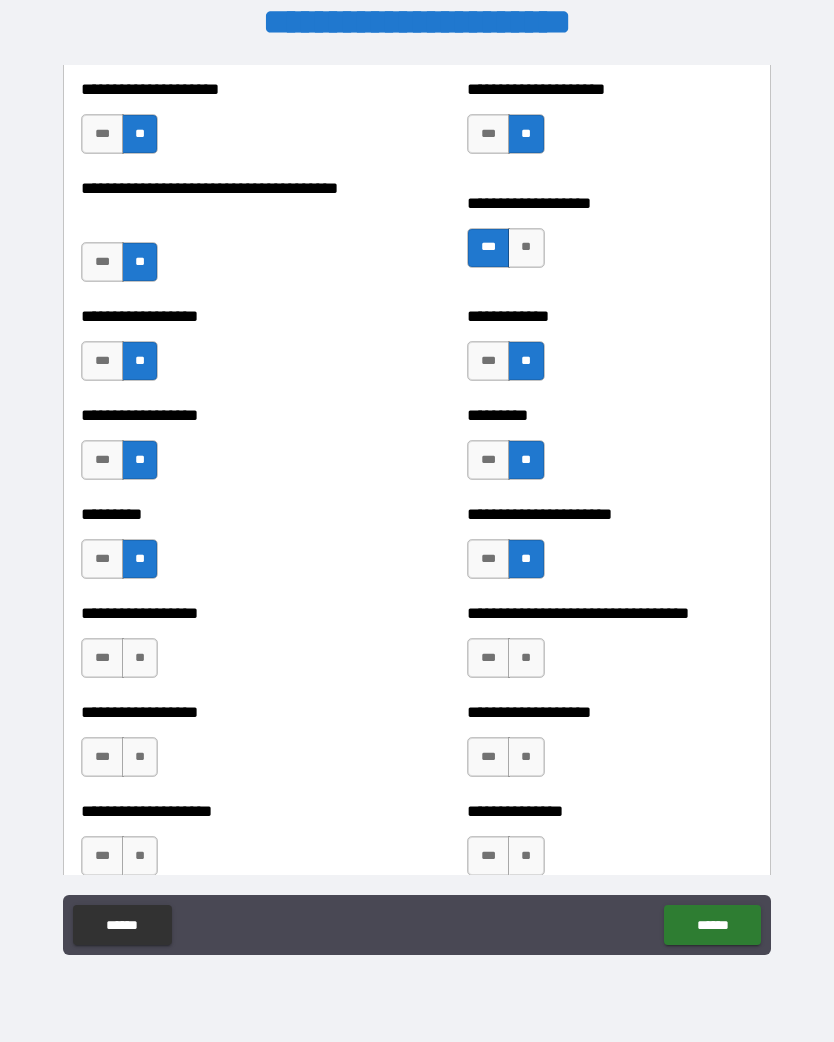 click on "**" at bounding box center (140, 658) 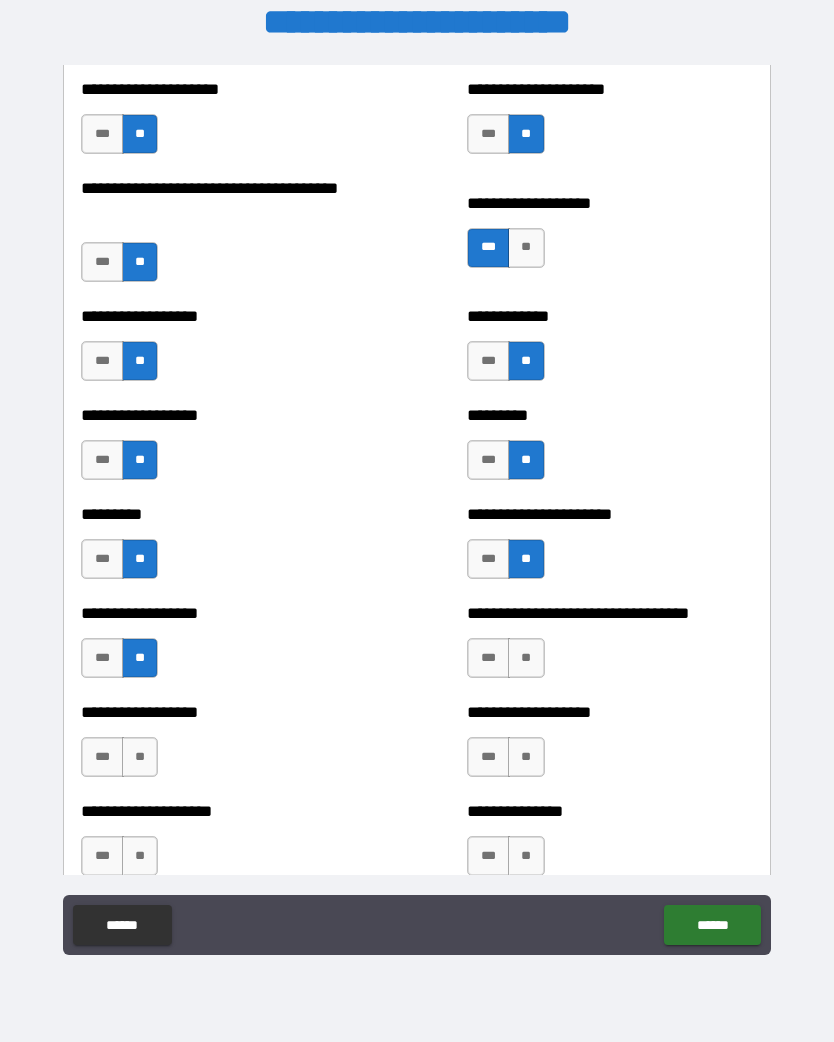 click on "**" at bounding box center (526, 658) 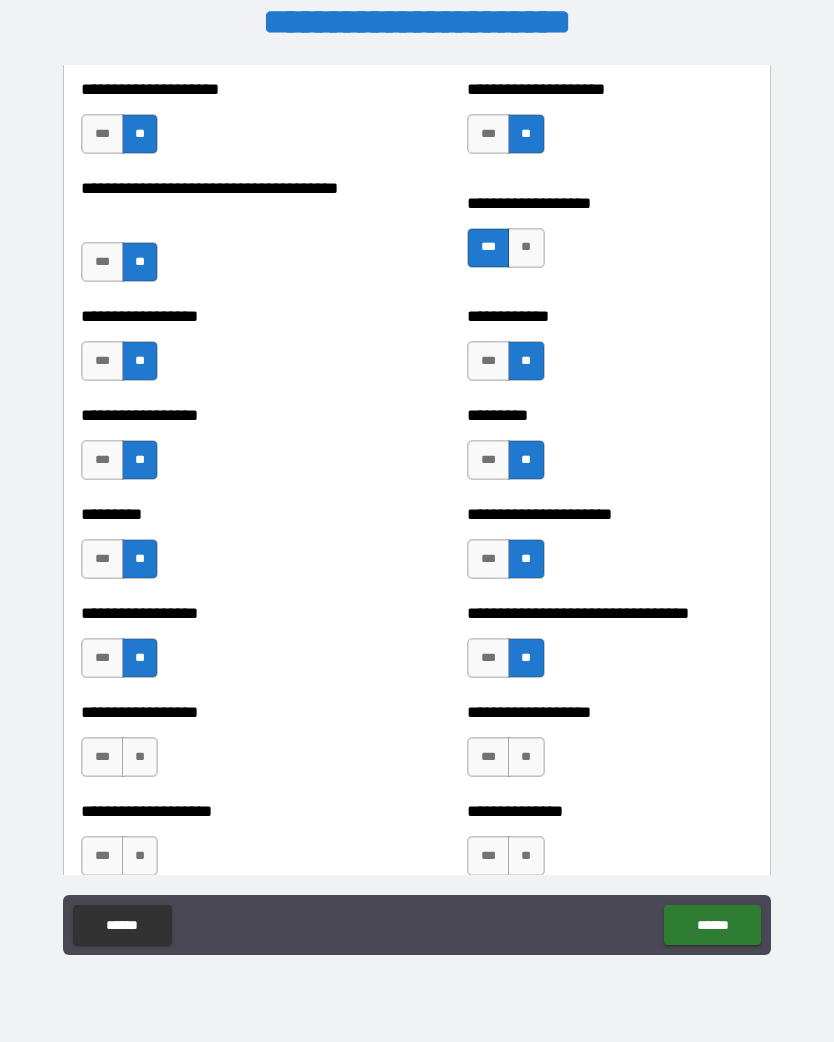 click on "**" at bounding box center (140, 757) 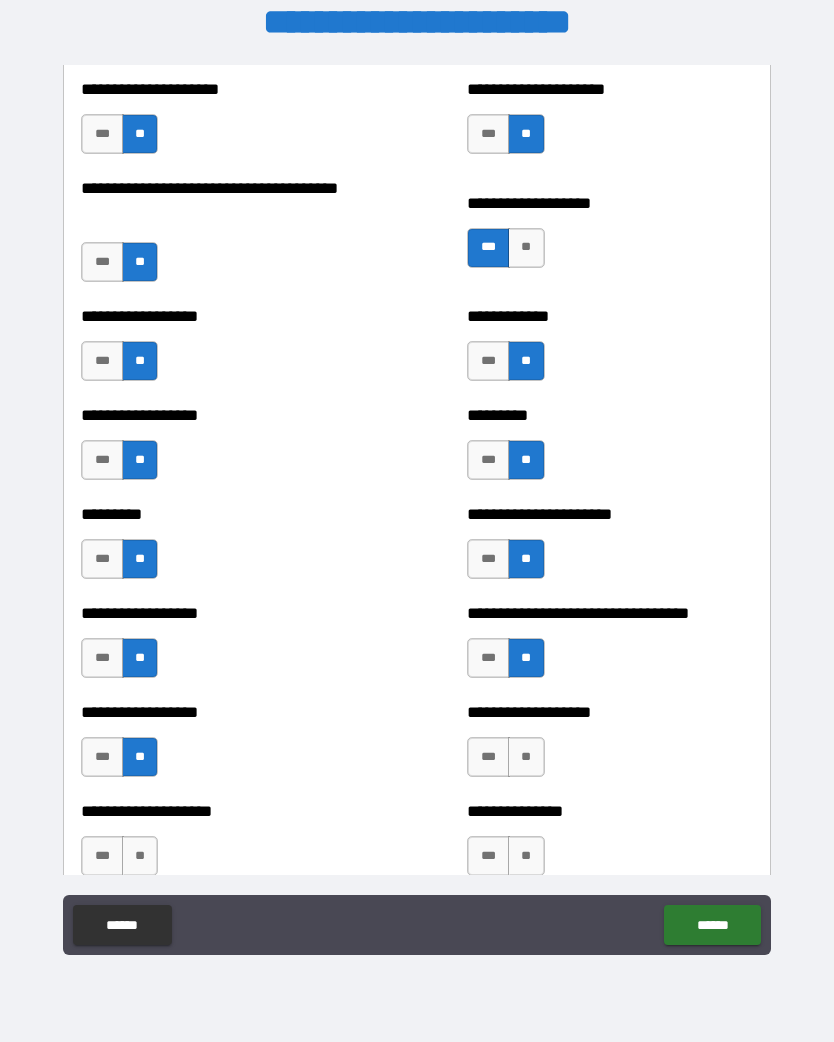 click on "**" at bounding box center (526, 757) 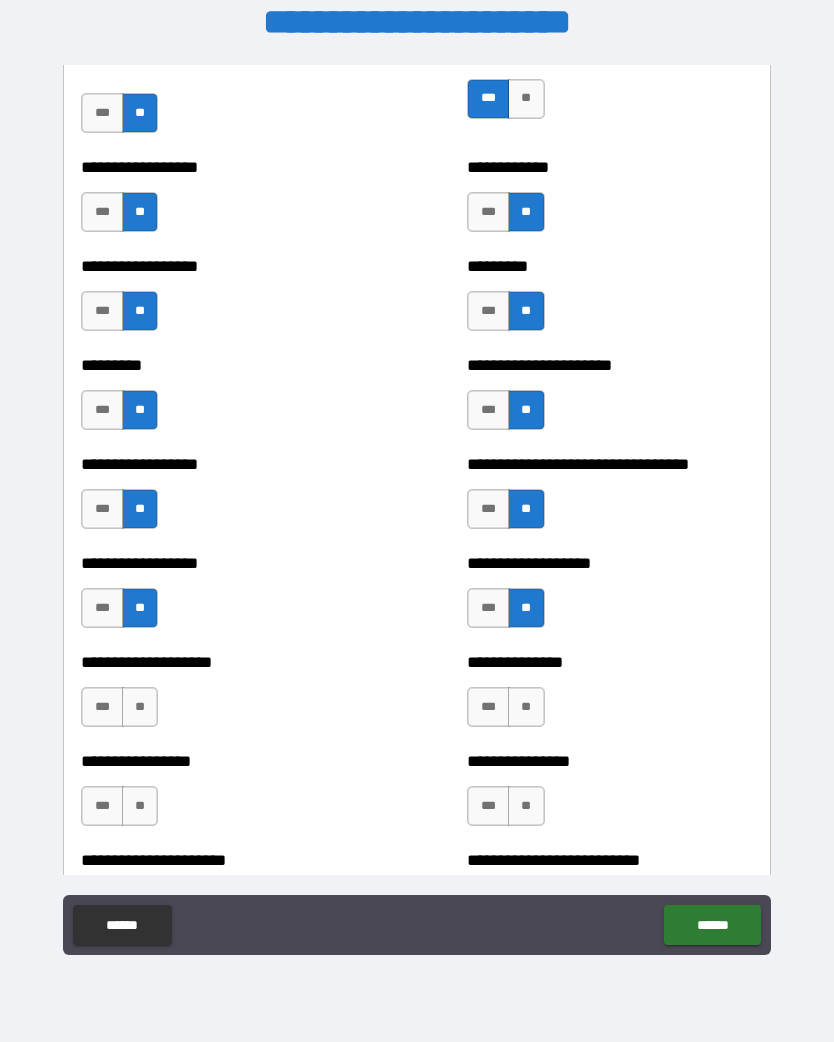 scroll, scrollTop: 1660, scrollLeft: 0, axis: vertical 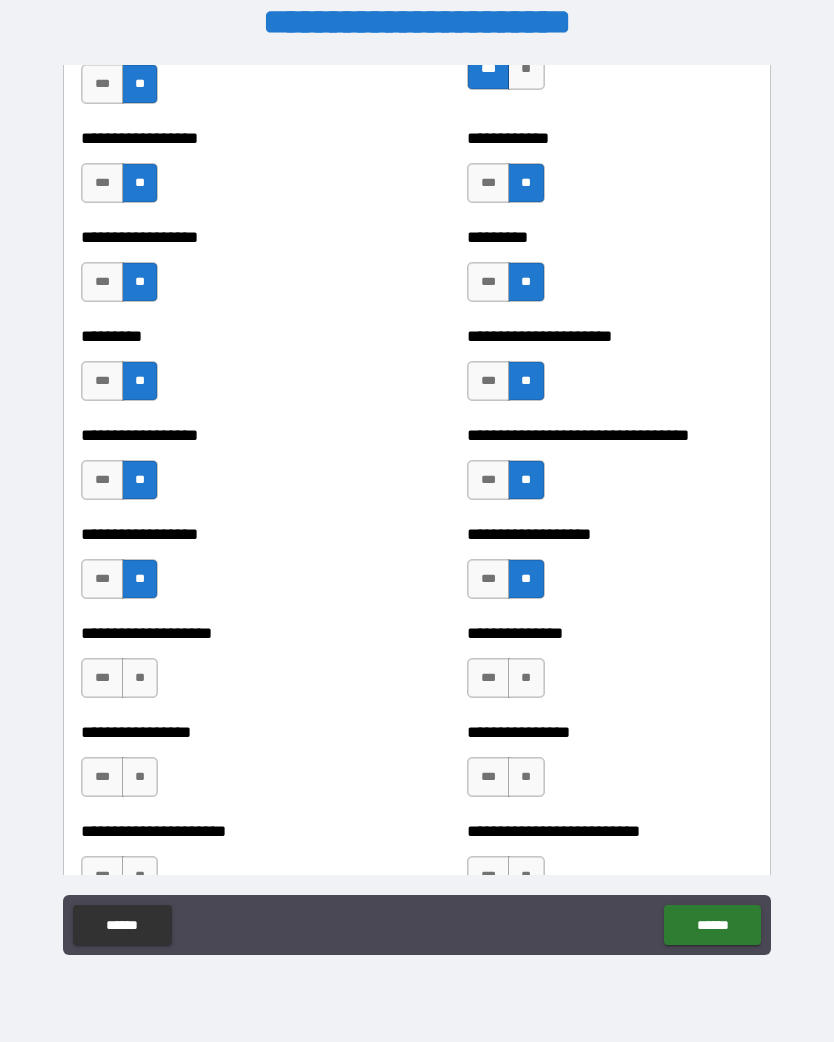 click on "**" at bounding box center (140, 678) 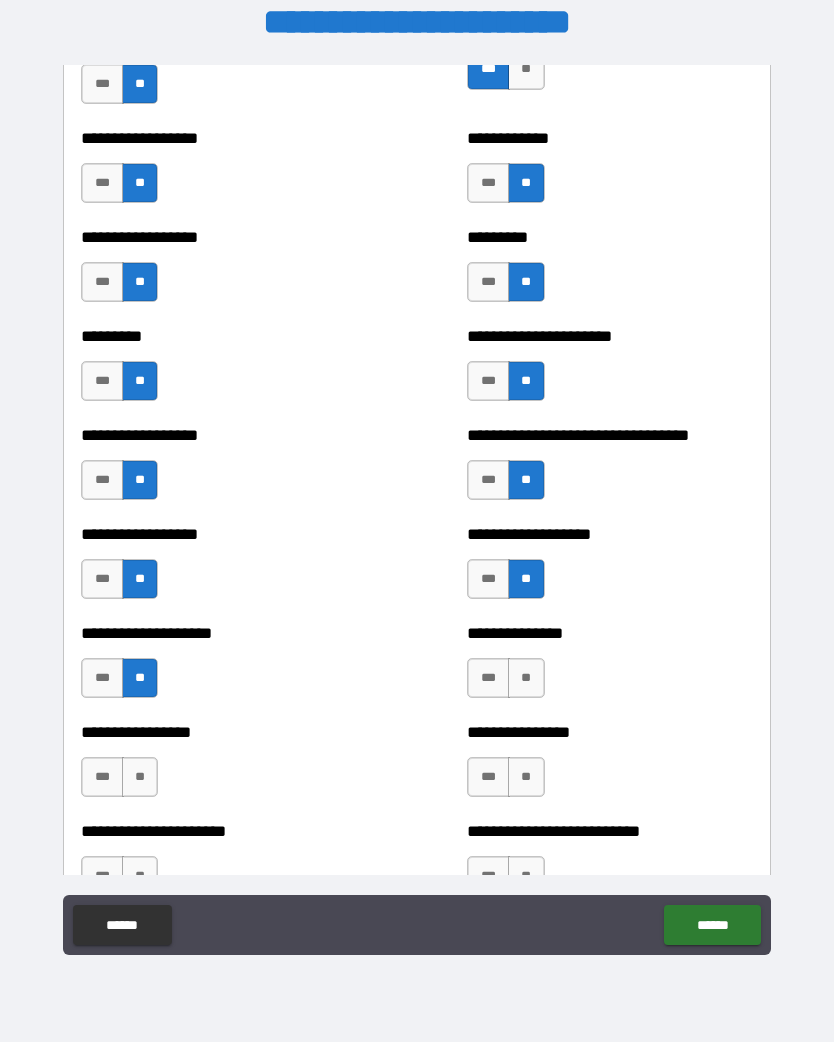 click on "**" at bounding box center [526, 678] 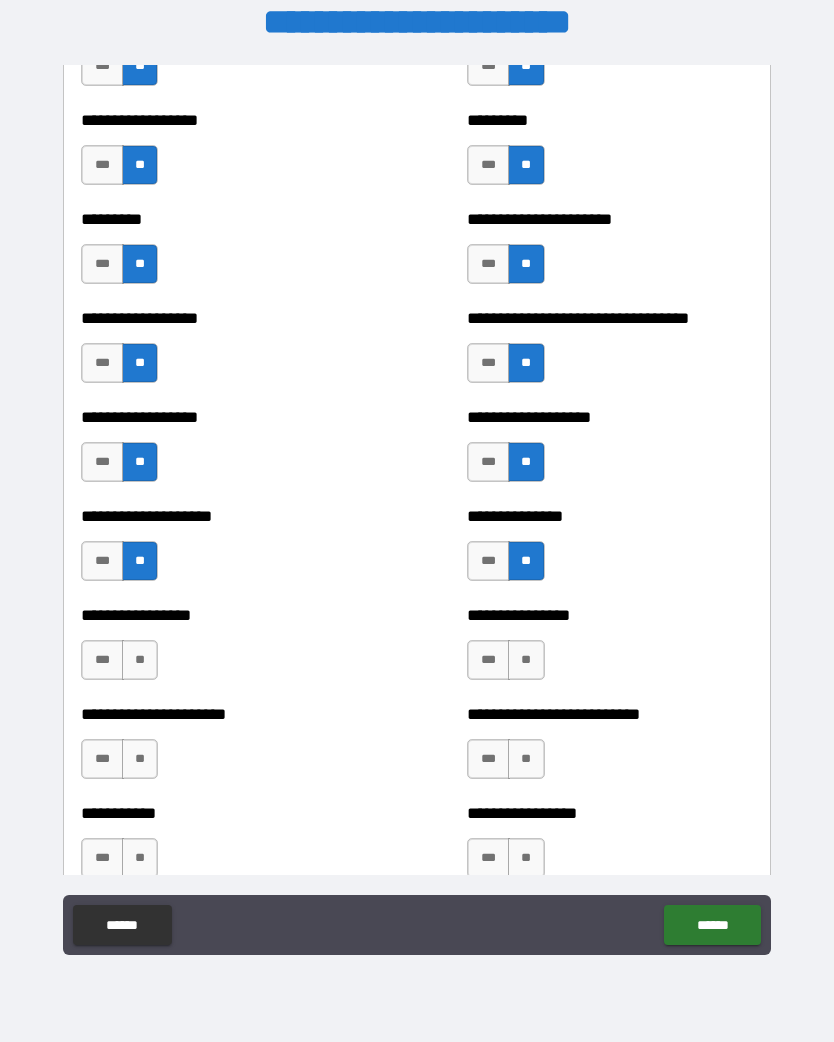 scroll, scrollTop: 1780, scrollLeft: 0, axis: vertical 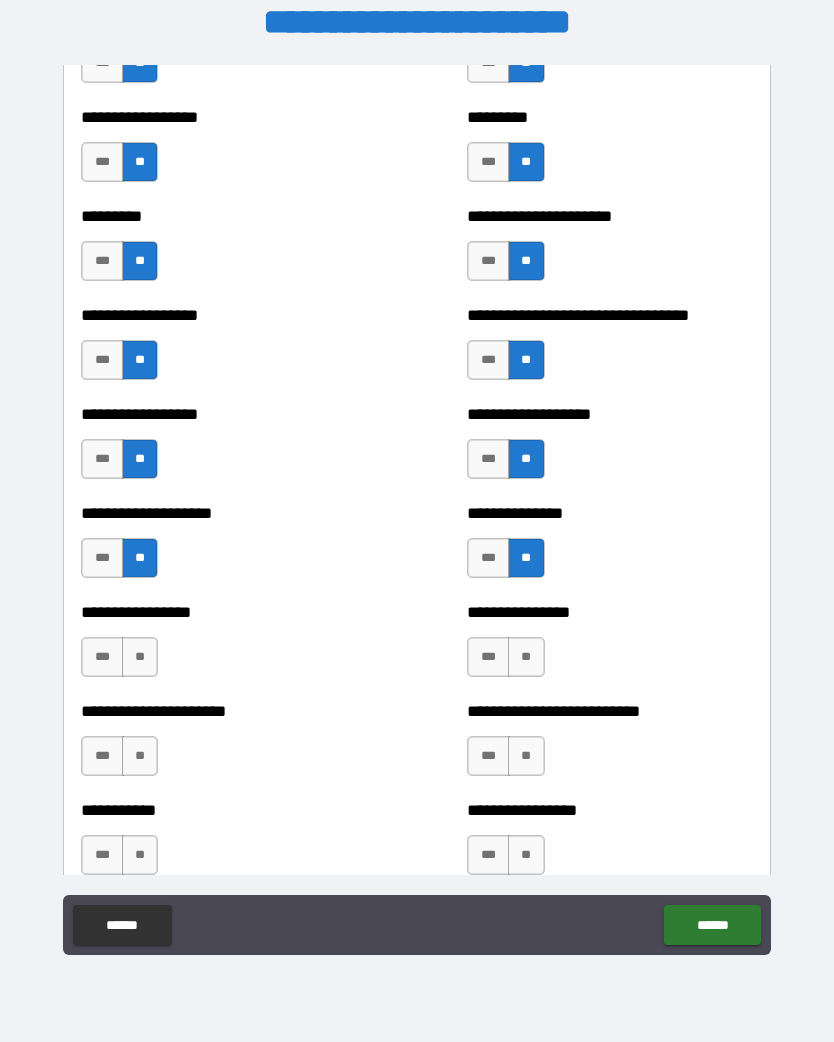 click on "**" at bounding box center (140, 657) 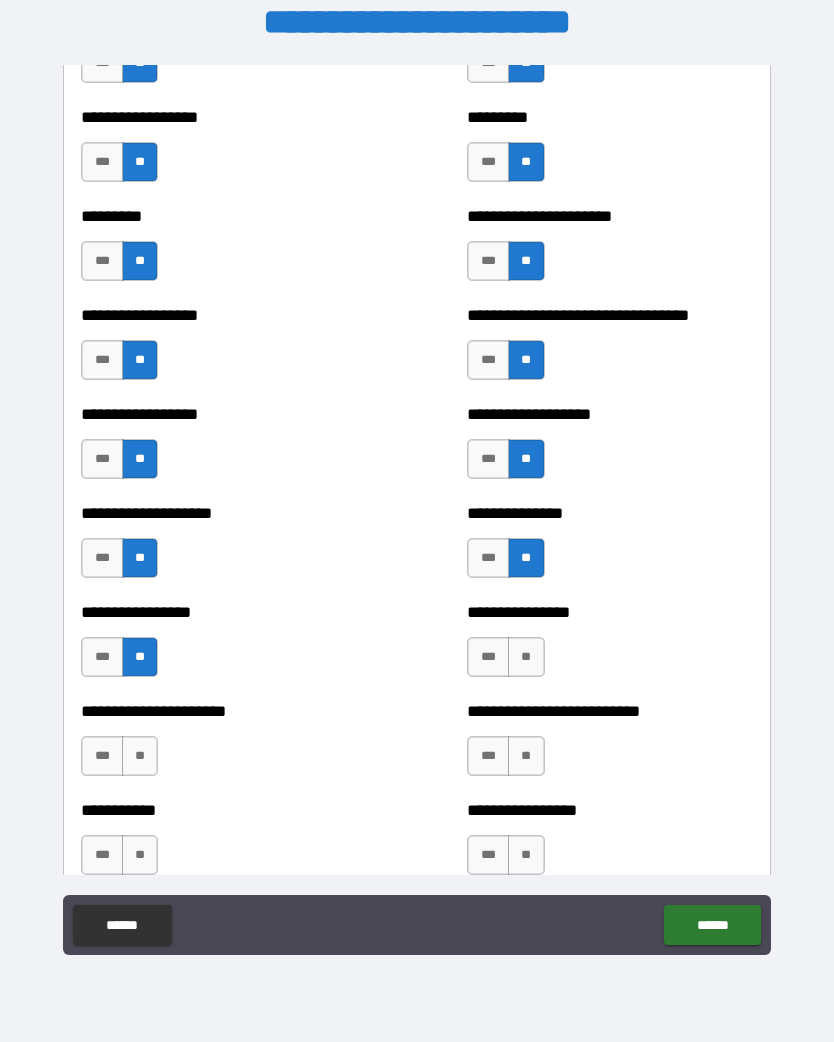 click on "**" at bounding box center [526, 657] 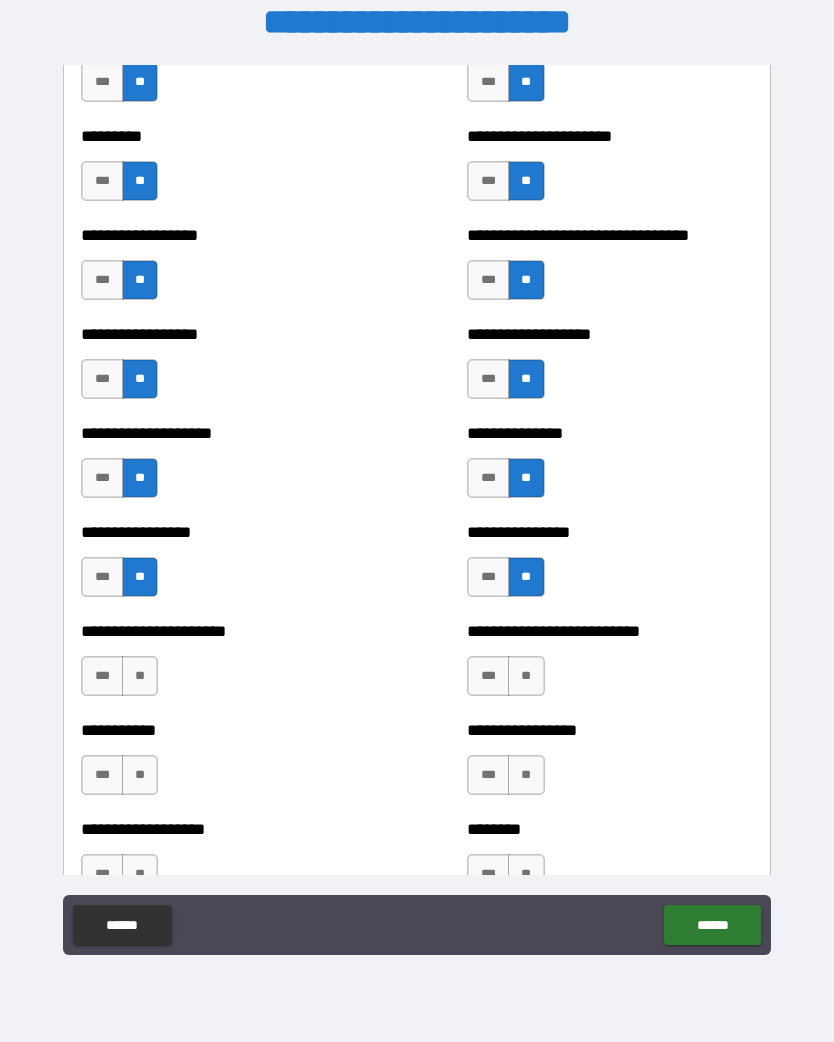 scroll, scrollTop: 1867, scrollLeft: 0, axis: vertical 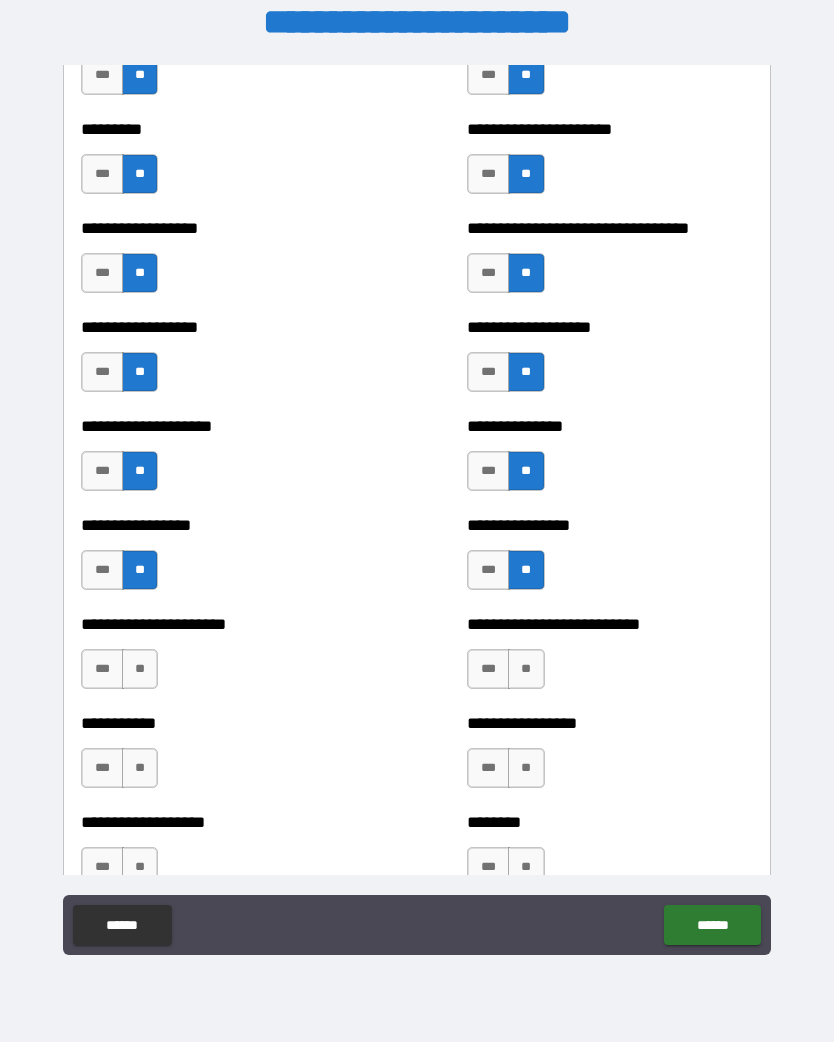 click on "**" at bounding box center (140, 669) 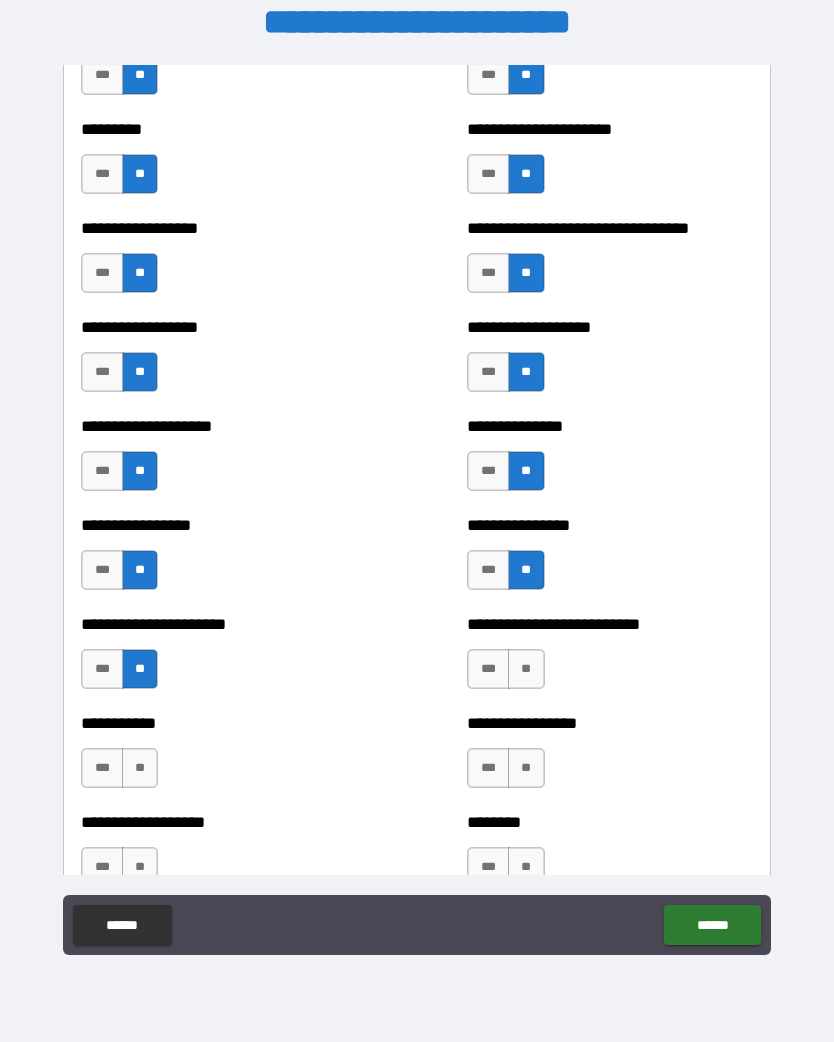 click on "**" at bounding box center [526, 669] 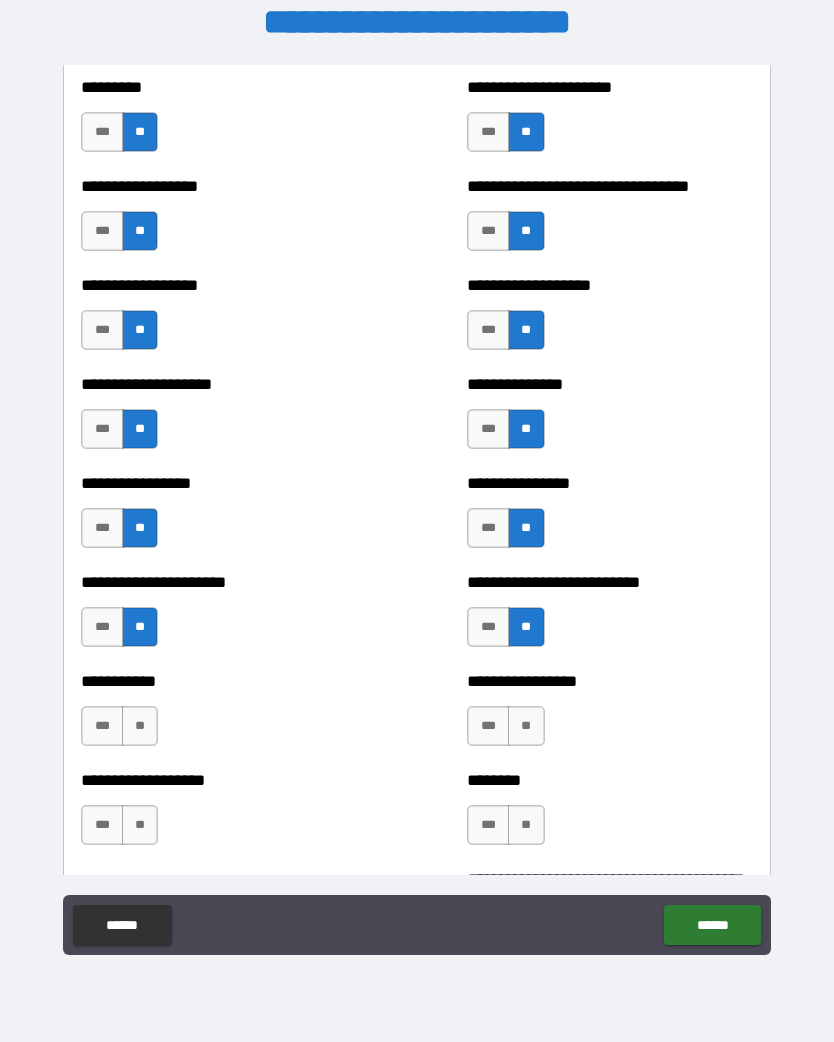 scroll, scrollTop: 1961, scrollLeft: 0, axis: vertical 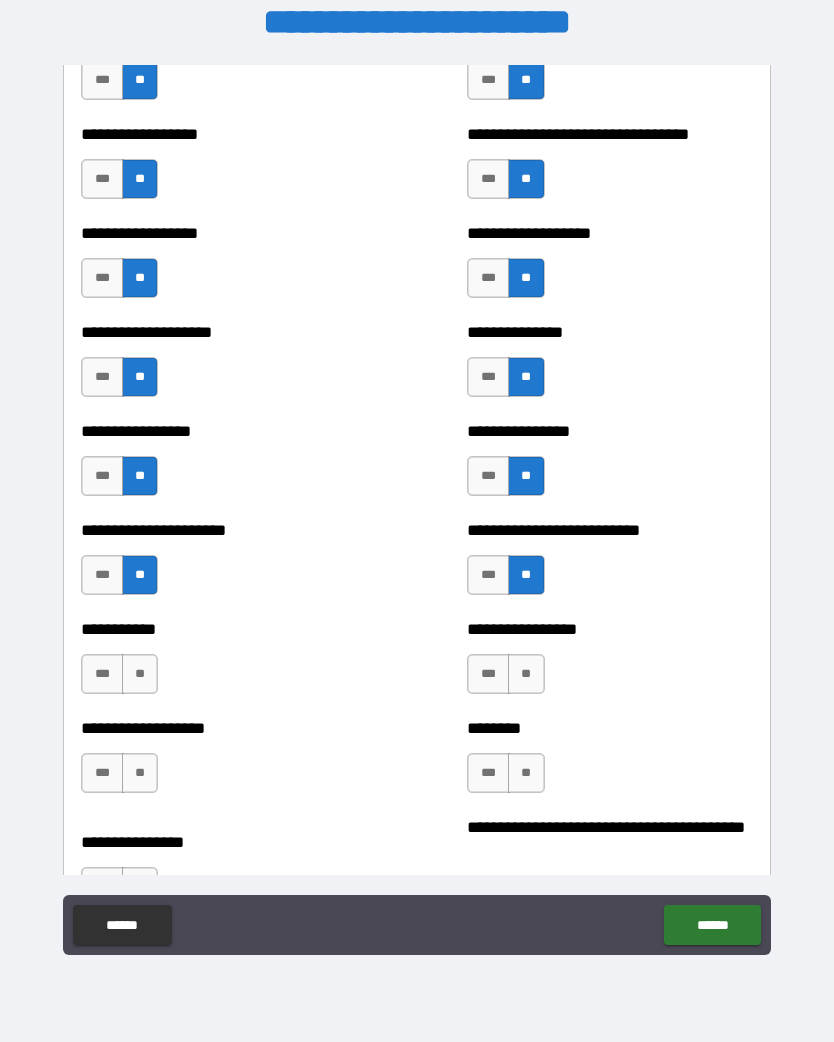 click on "**" at bounding box center [140, 674] 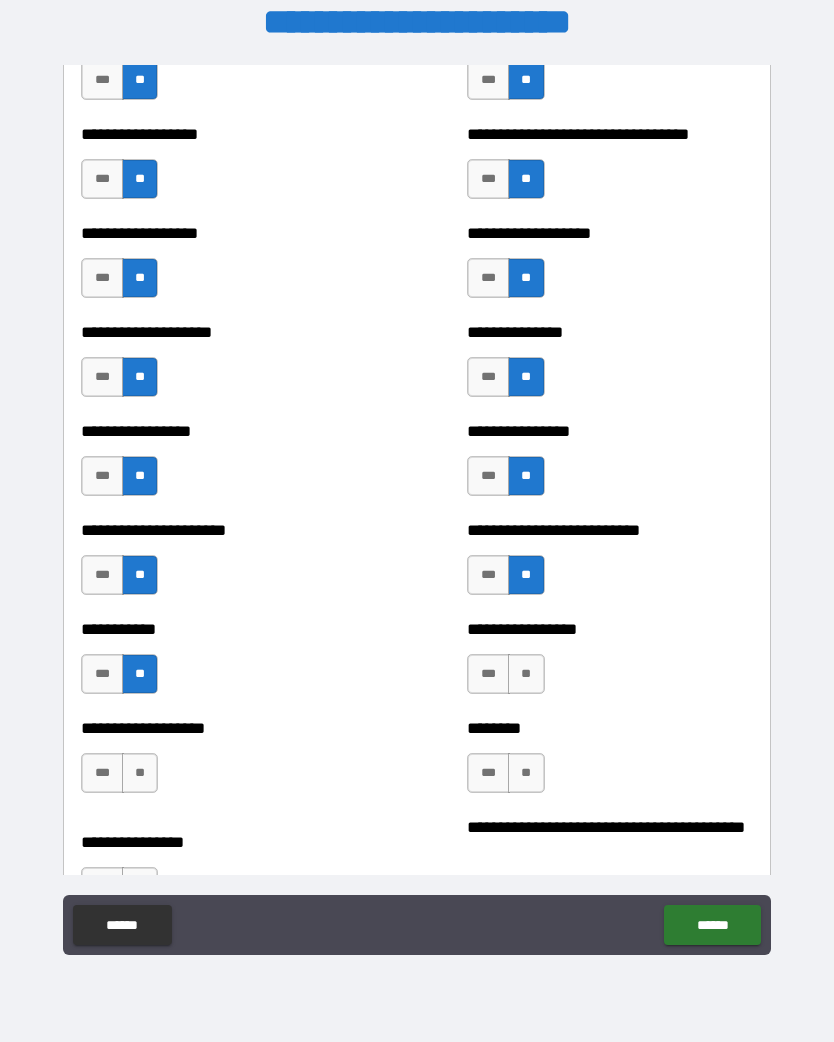 click on "**" at bounding box center [526, 674] 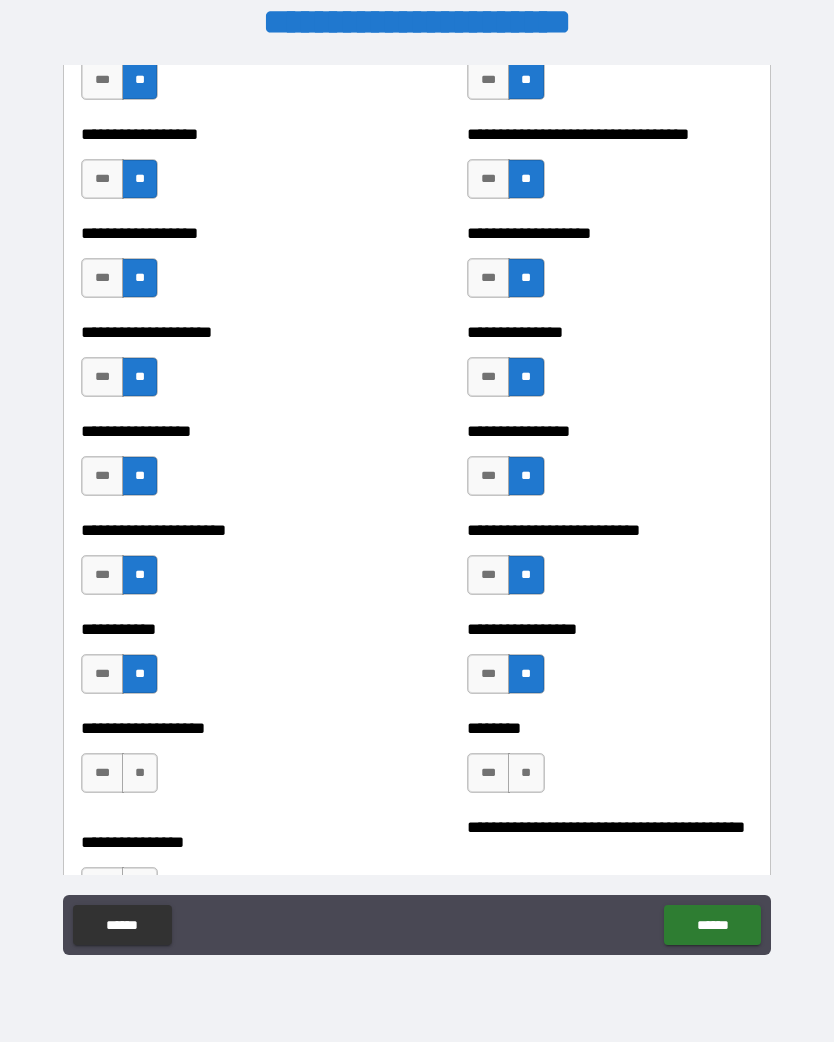 scroll, scrollTop: 2043, scrollLeft: 0, axis: vertical 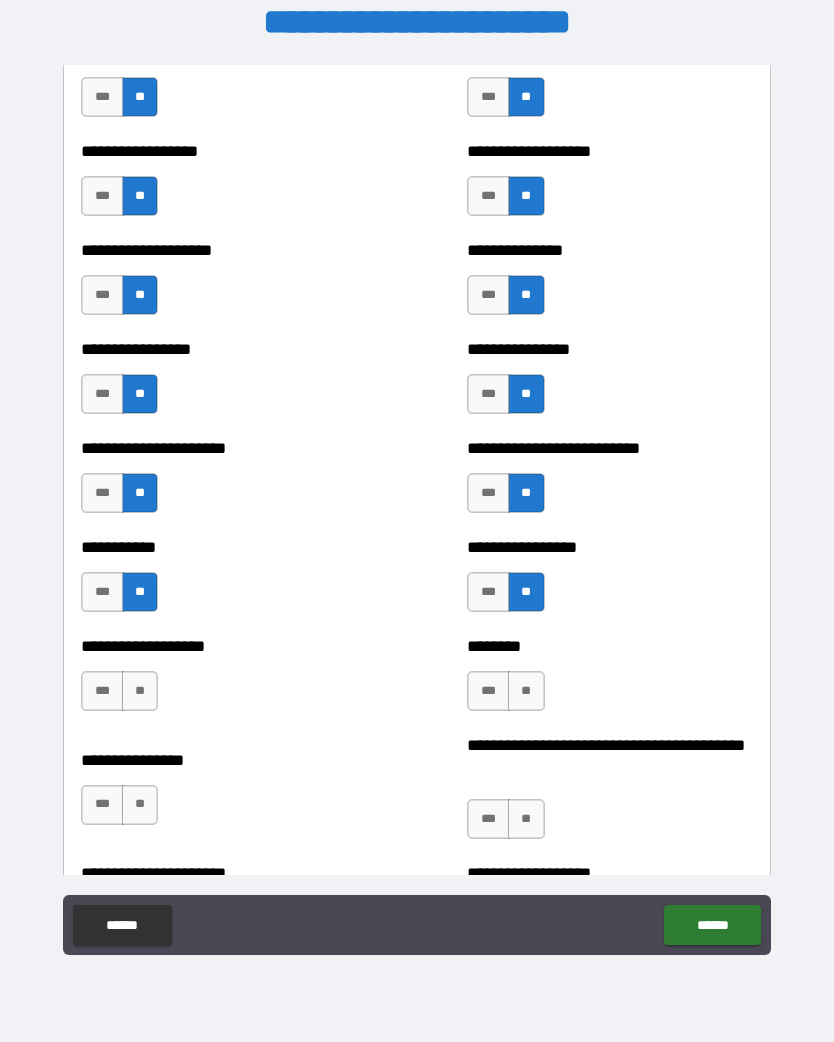 click on "**" at bounding box center [140, 691] 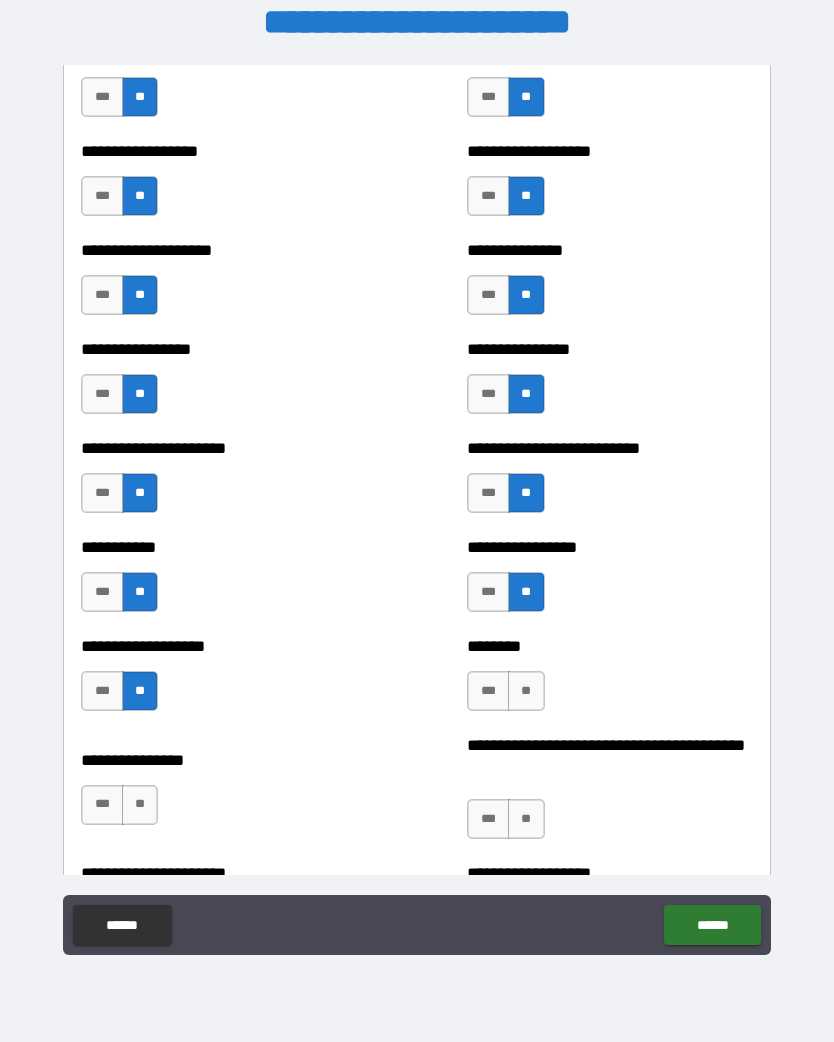 click on "**" at bounding box center (526, 691) 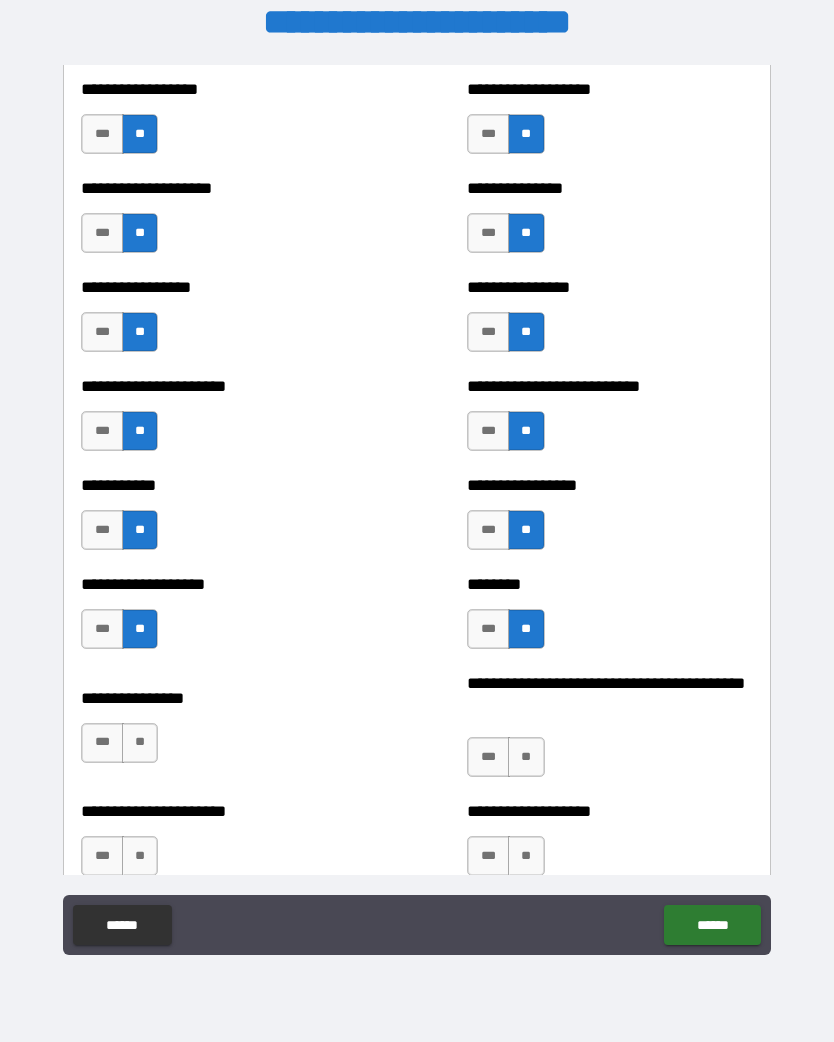 scroll, scrollTop: 2137, scrollLeft: 0, axis: vertical 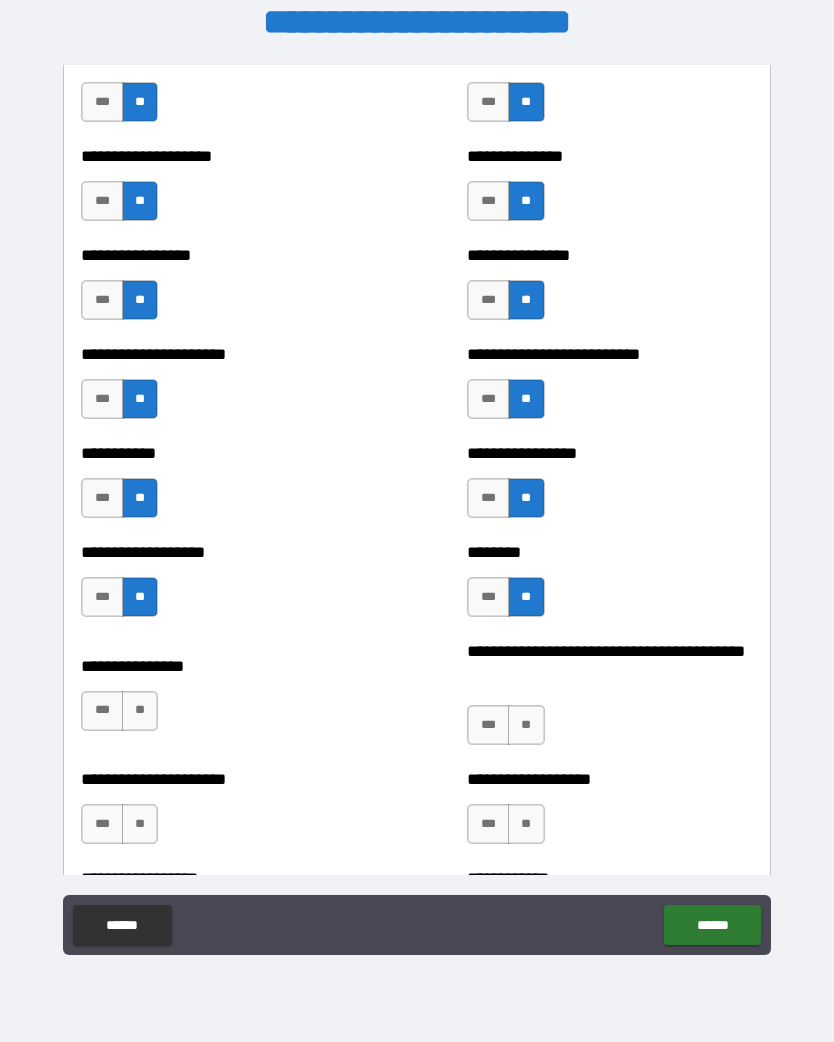 click on "**" at bounding box center (140, 711) 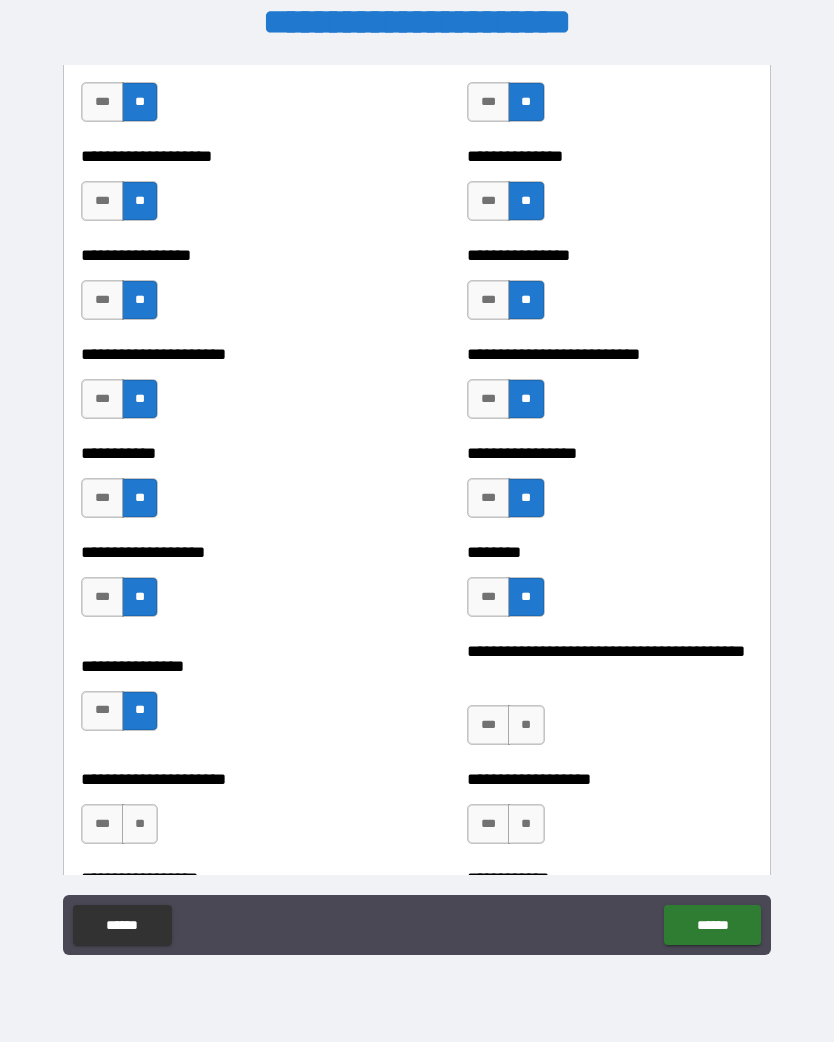 click on "**" at bounding box center [526, 725] 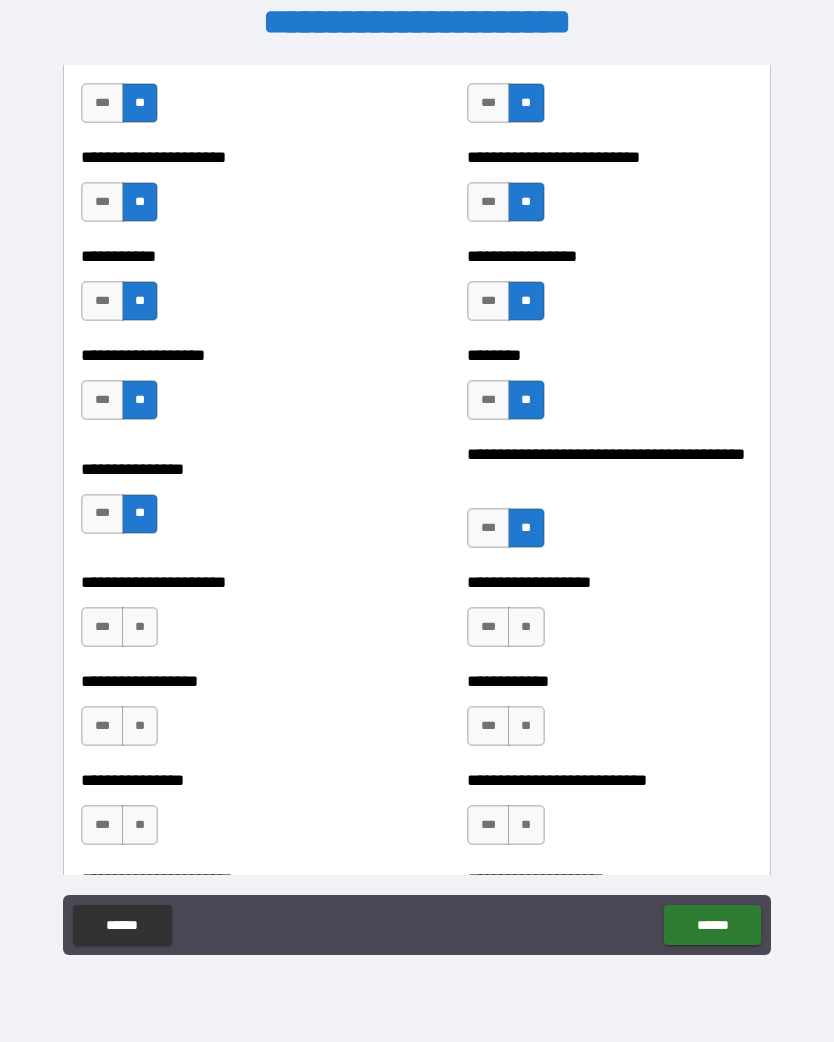 scroll, scrollTop: 2335, scrollLeft: 0, axis: vertical 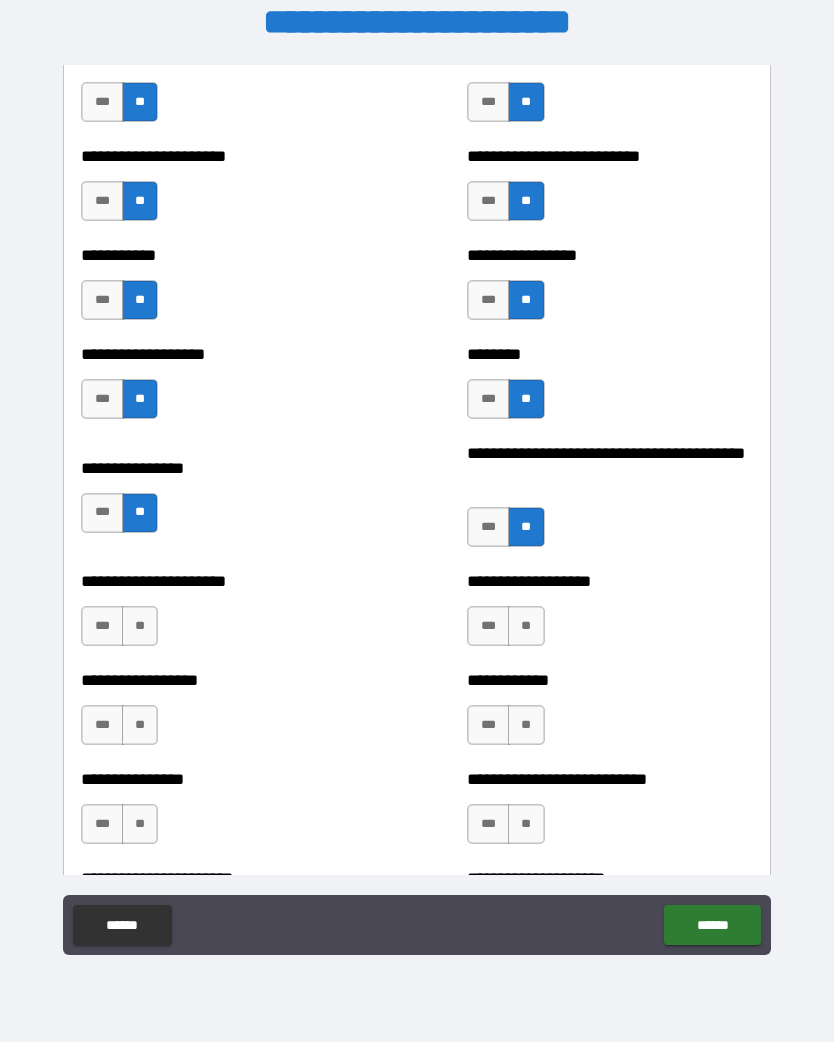 click on "**" at bounding box center (140, 626) 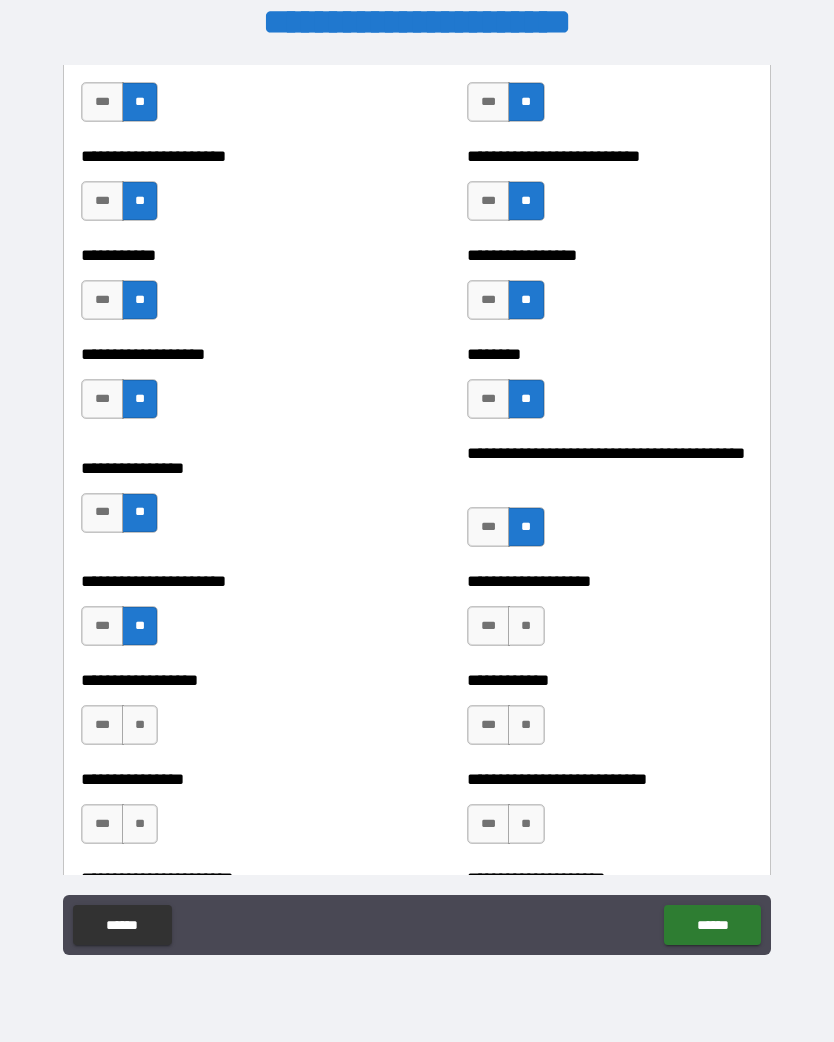 click on "**" at bounding box center [526, 626] 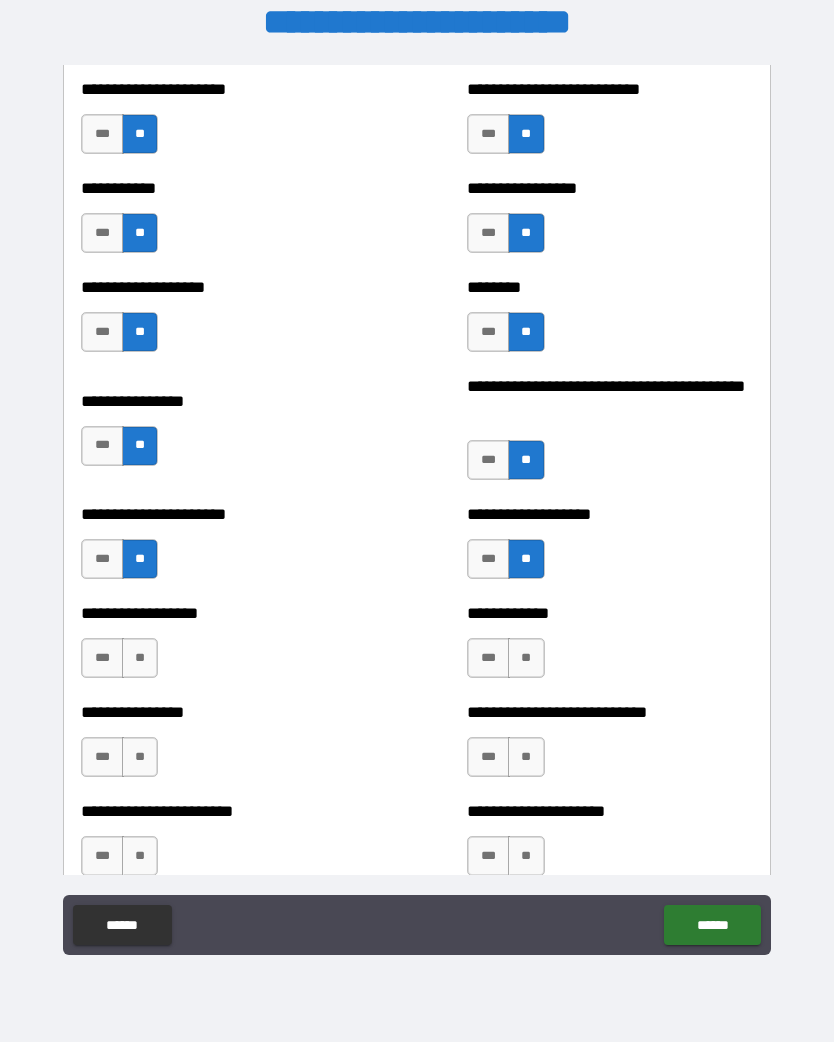scroll, scrollTop: 2409, scrollLeft: 0, axis: vertical 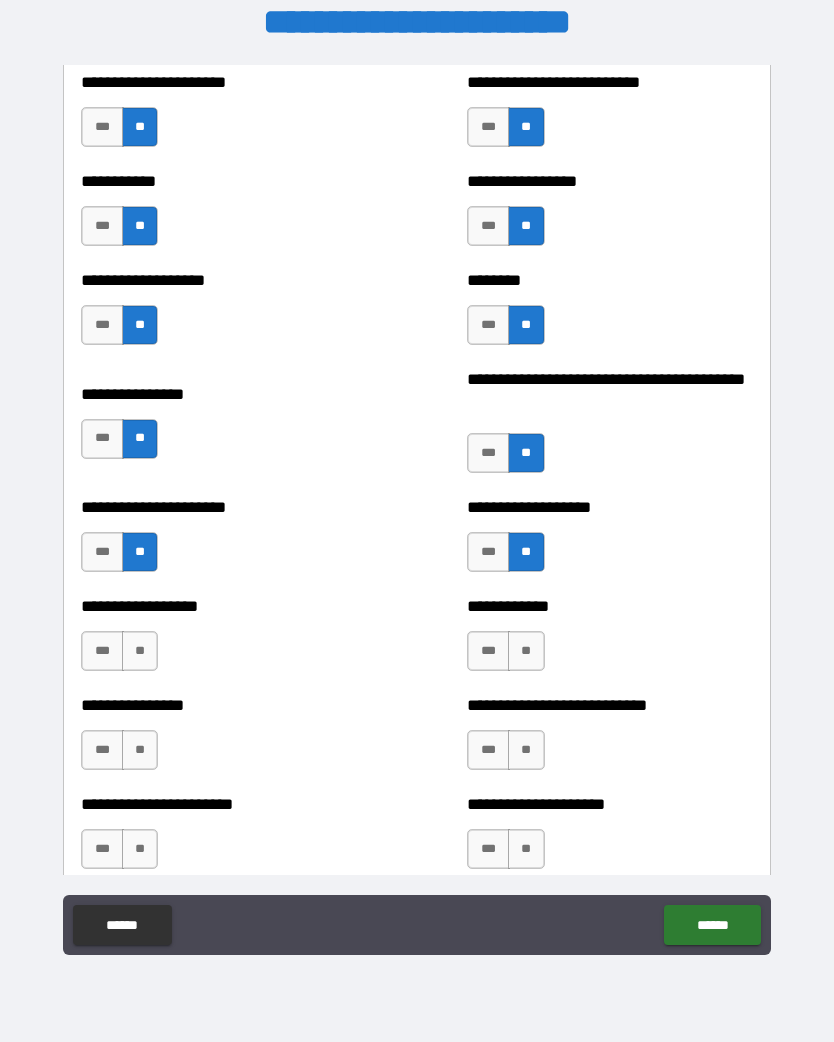click on "**" at bounding box center (140, 651) 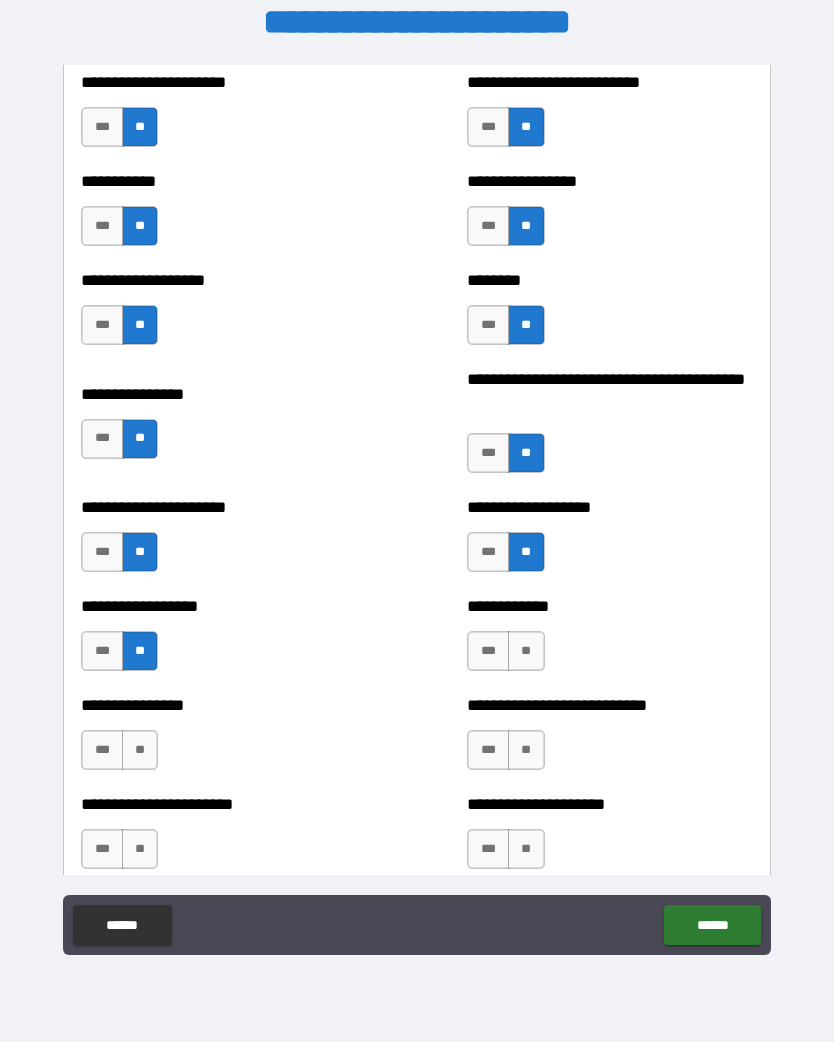 click on "**" at bounding box center [526, 651] 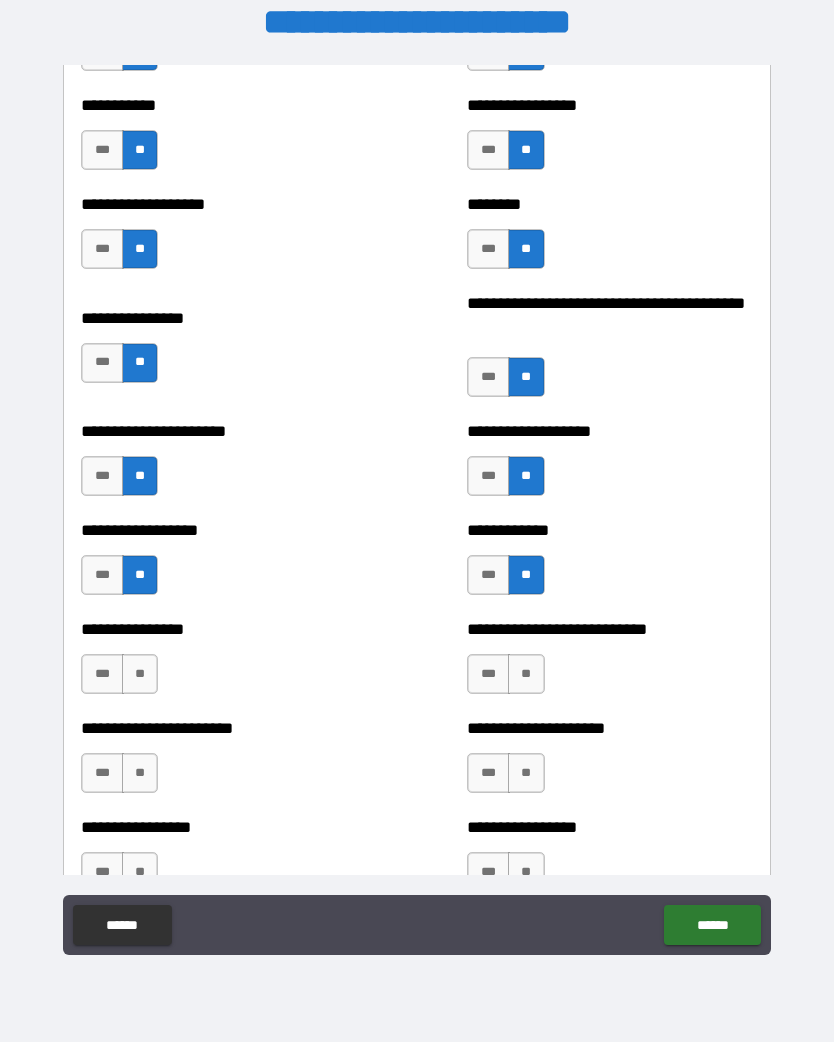 scroll, scrollTop: 2486, scrollLeft: 0, axis: vertical 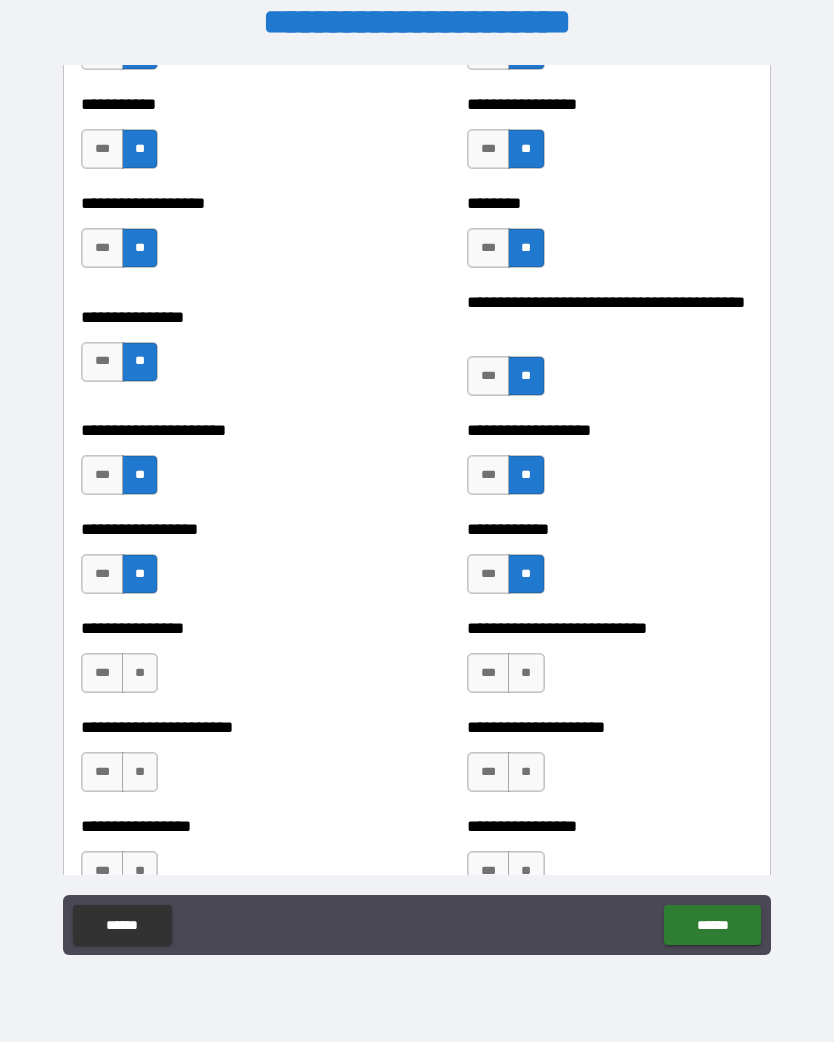 click on "**" at bounding box center [140, 673] 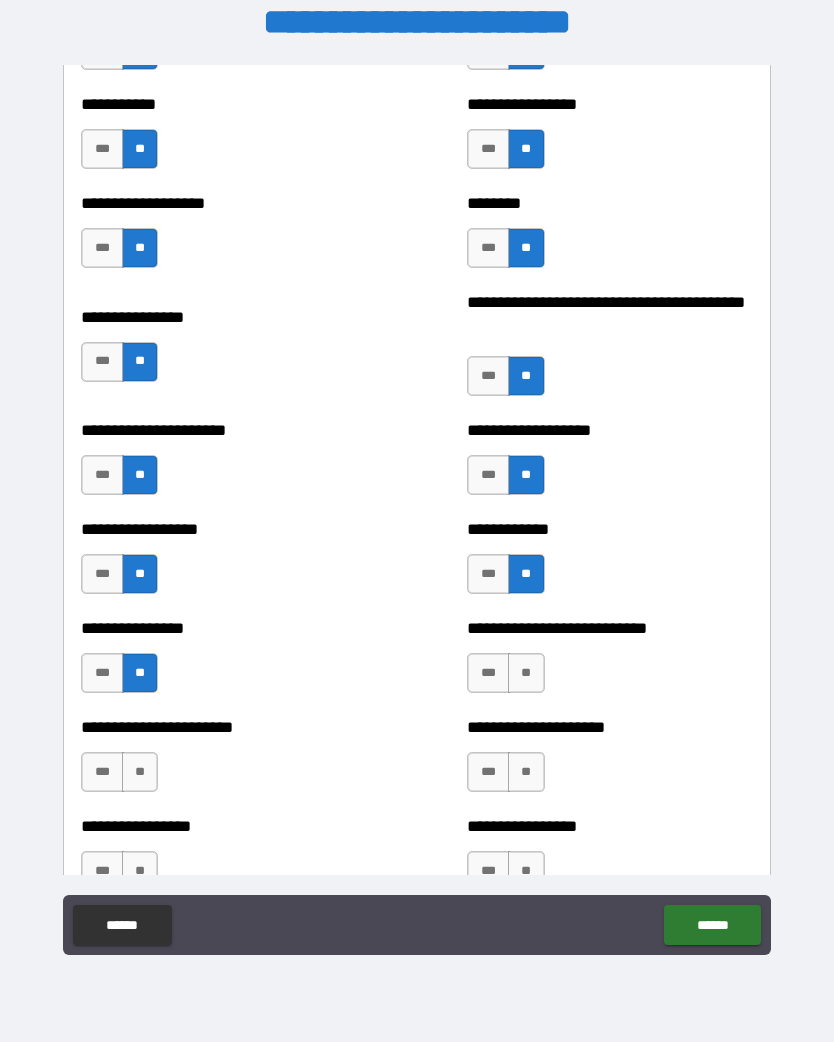 click on "**" at bounding box center [526, 673] 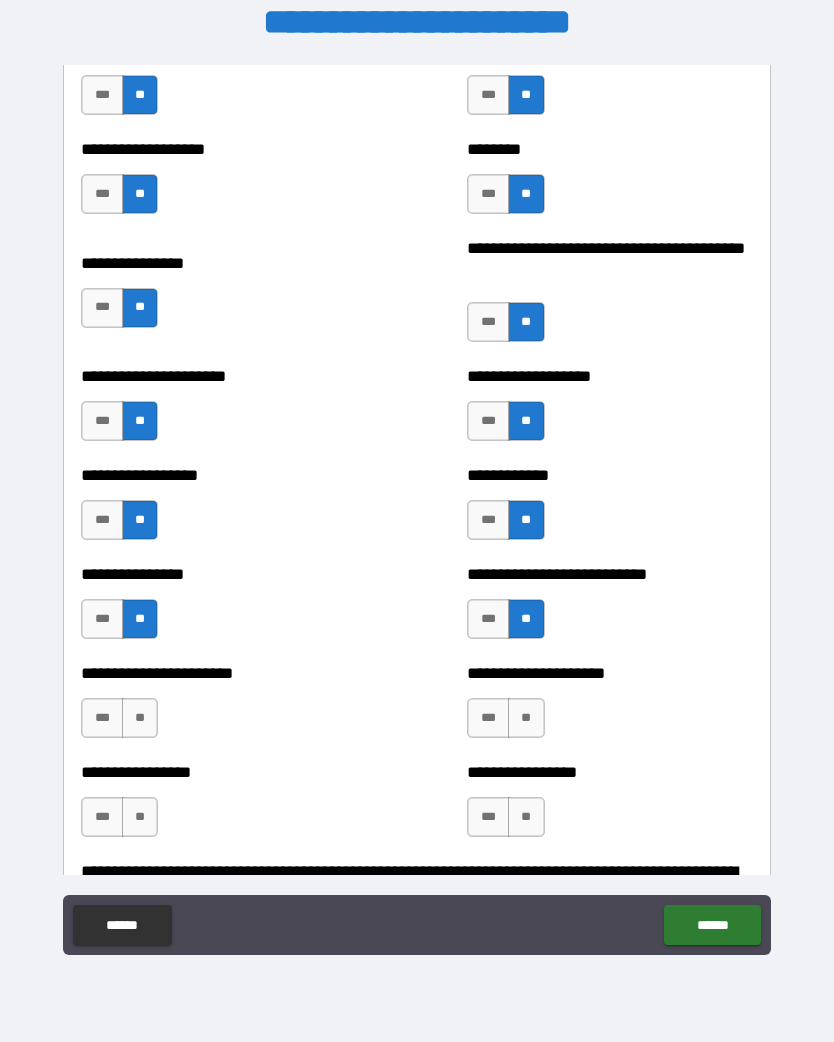 scroll, scrollTop: 2564, scrollLeft: 0, axis: vertical 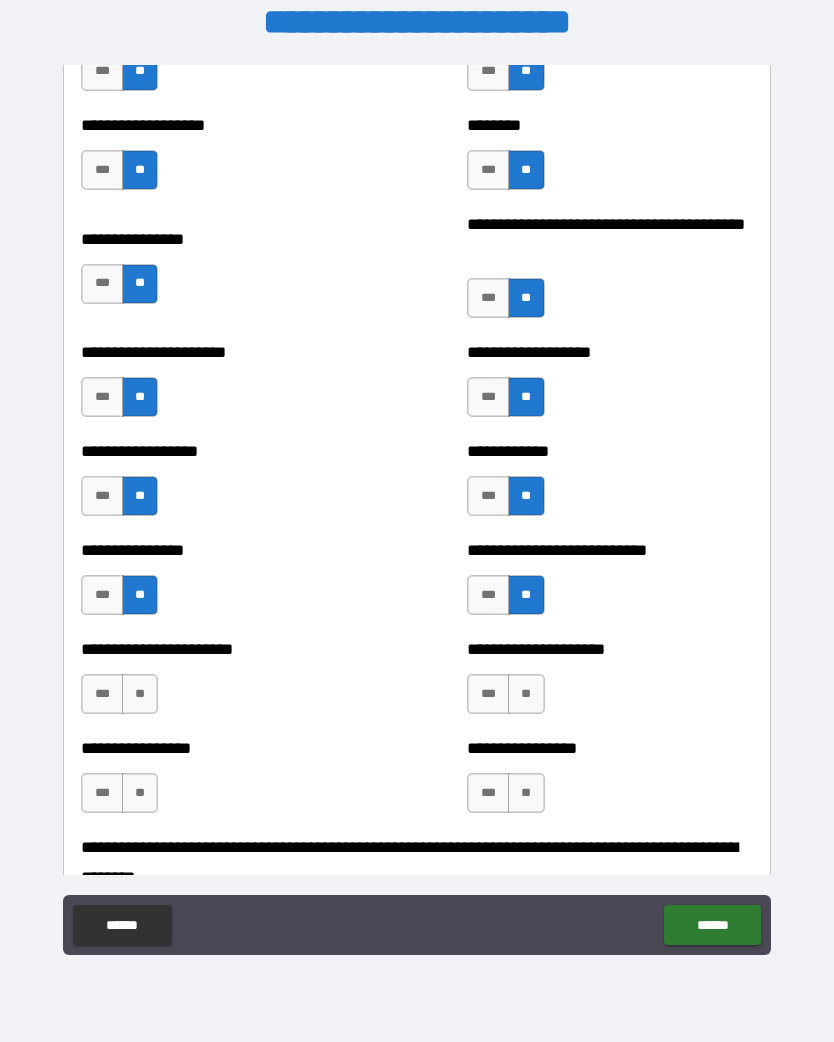 click on "**" at bounding box center [140, 694] 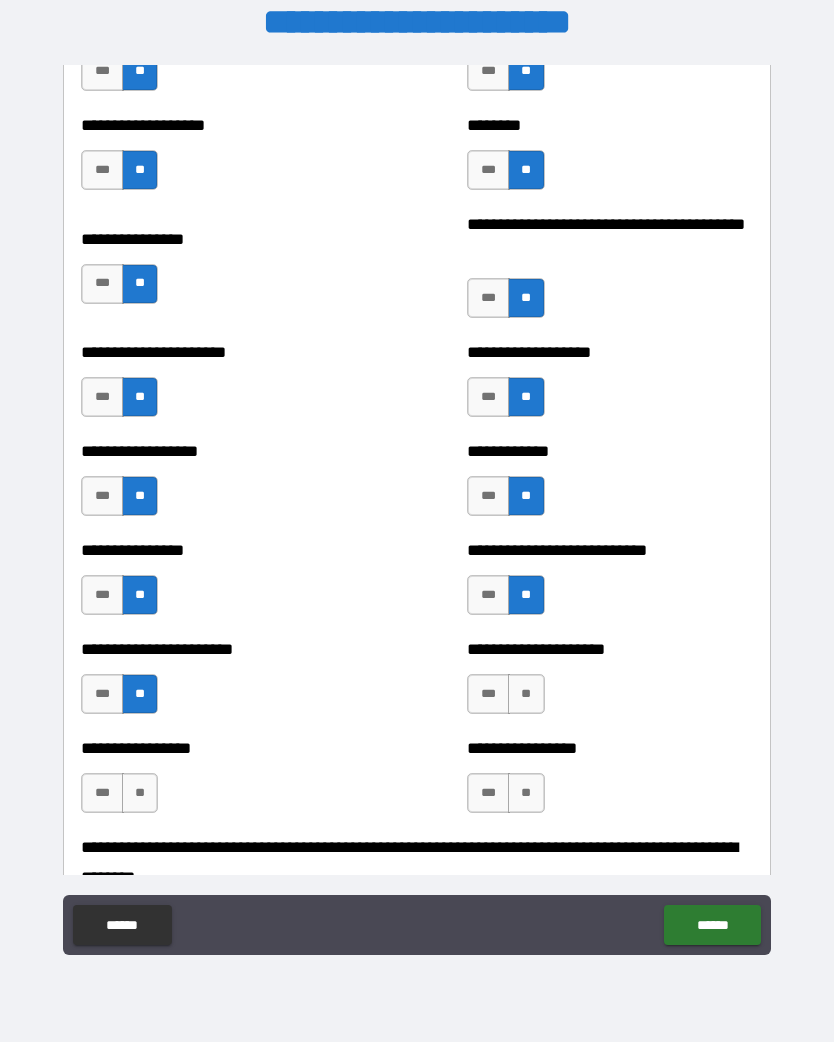click on "**" at bounding box center [526, 694] 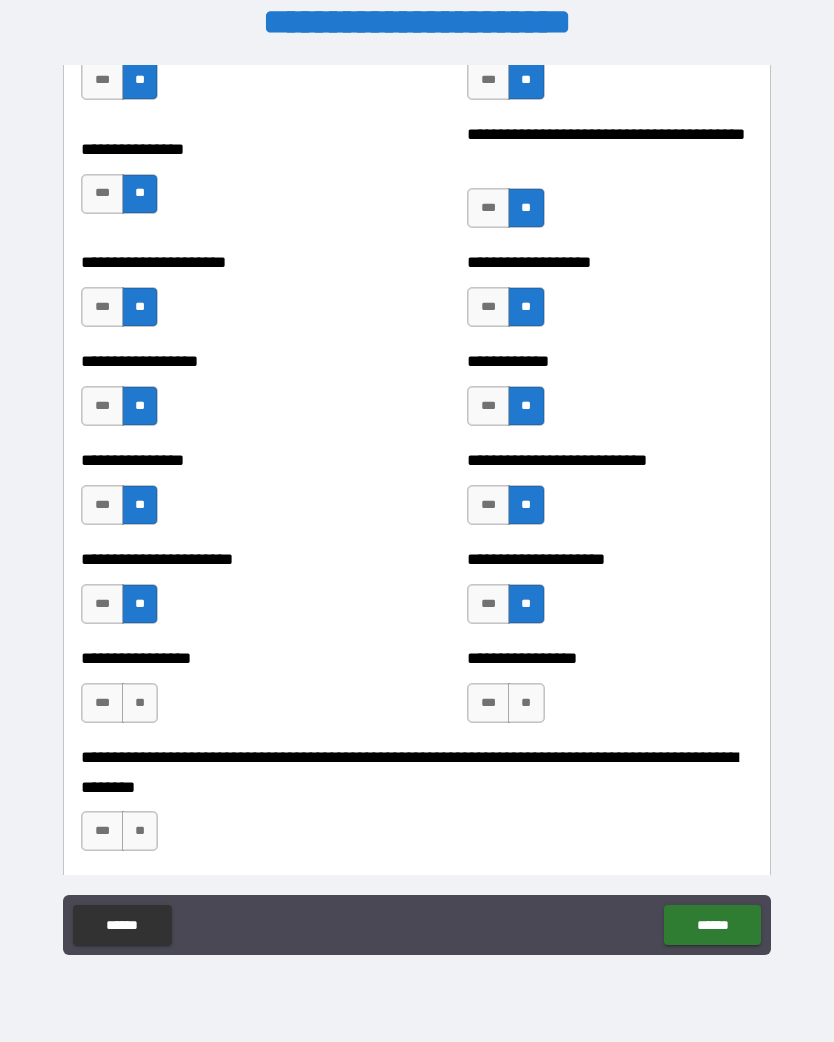 scroll, scrollTop: 2659, scrollLeft: 0, axis: vertical 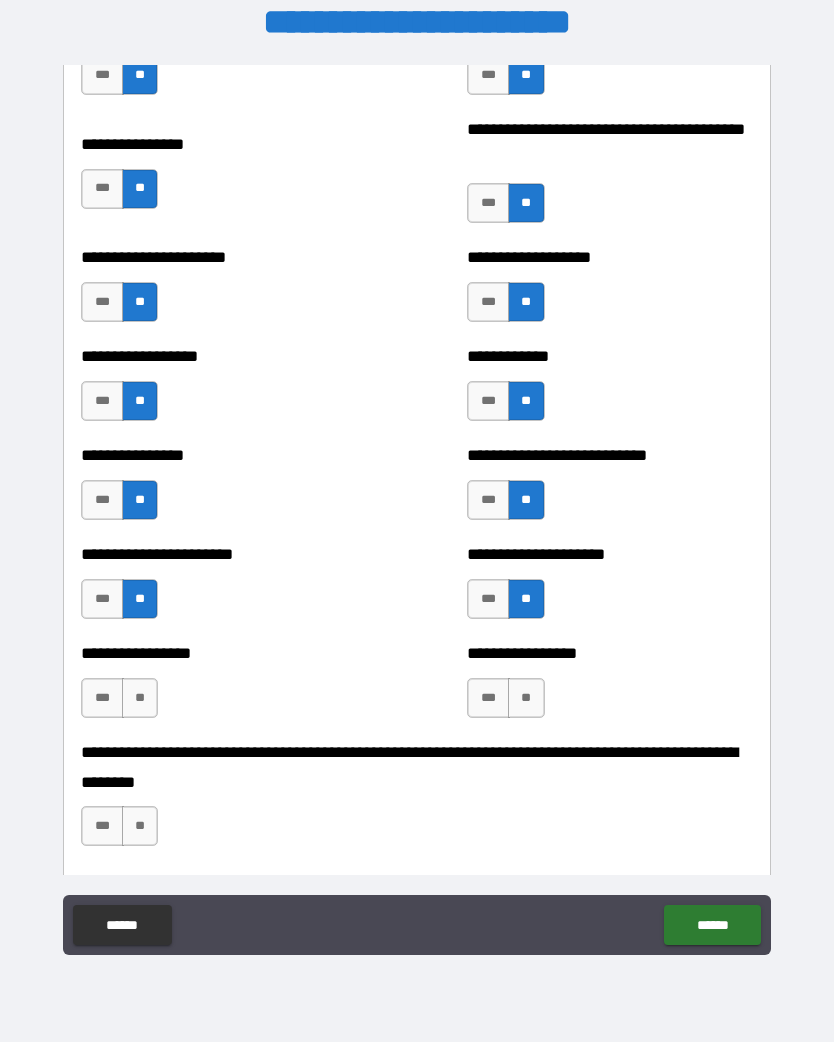 click on "**" at bounding box center (140, 698) 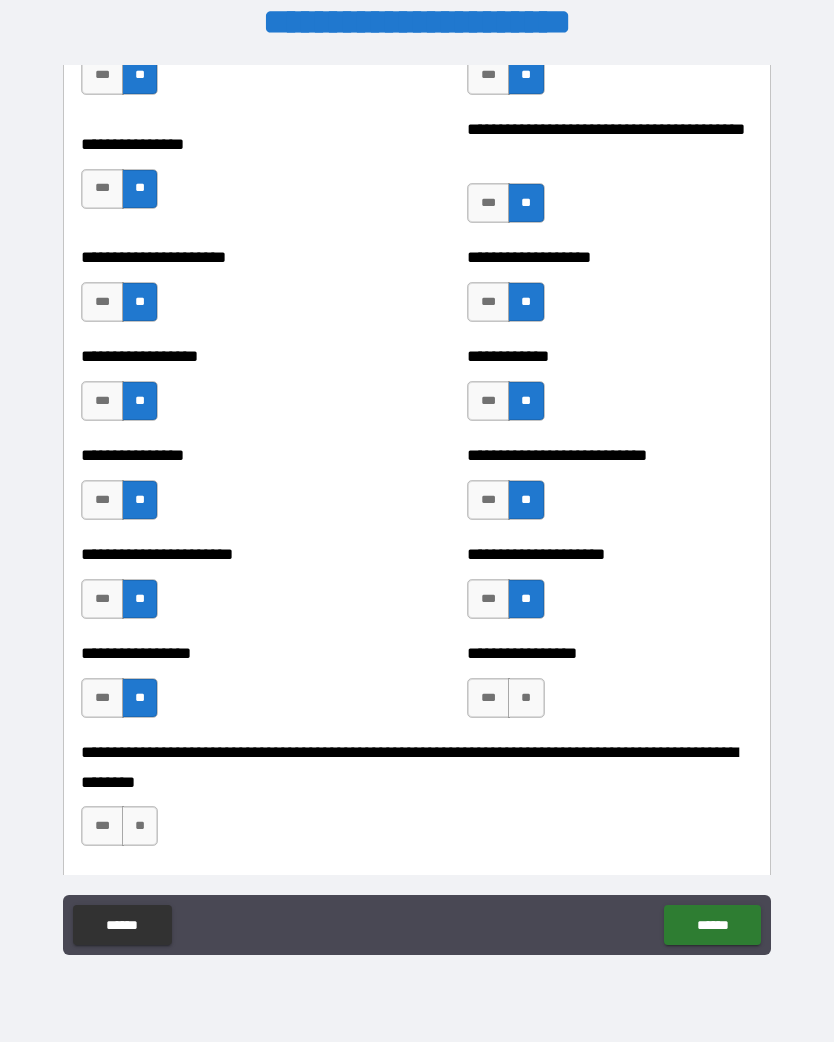 click on "**" at bounding box center [526, 698] 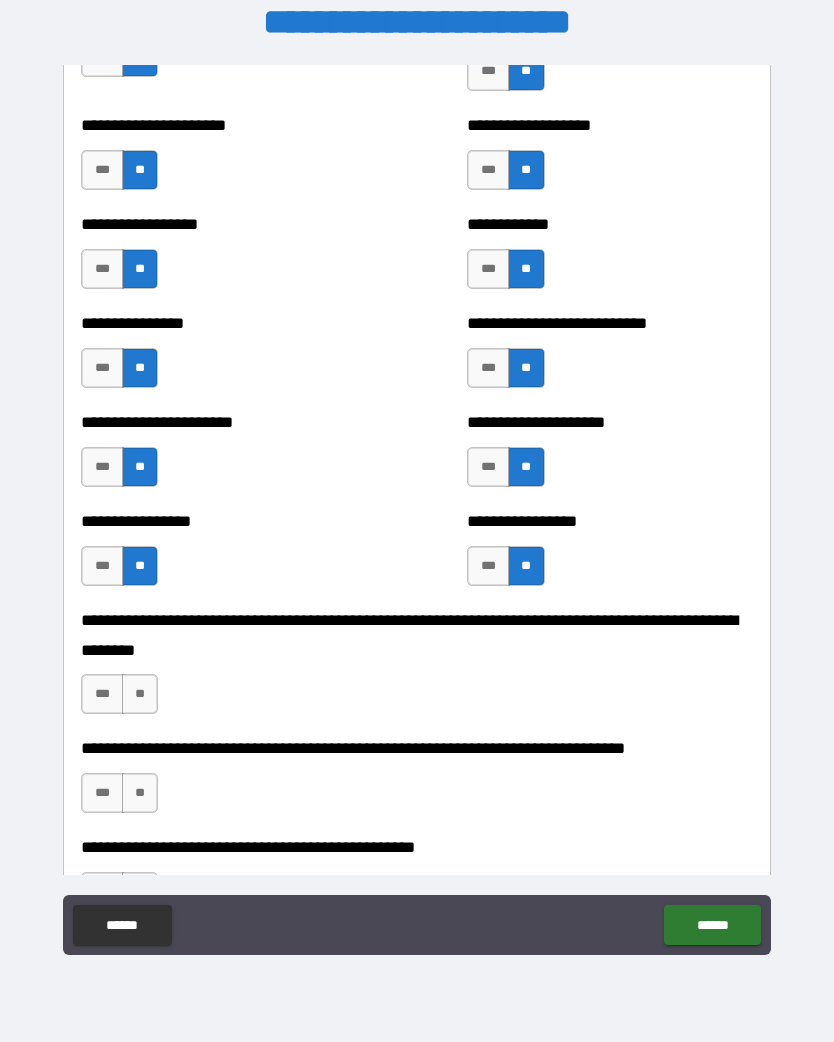 scroll, scrollTop: 2799, scrollLeft: 0, axis: vertical 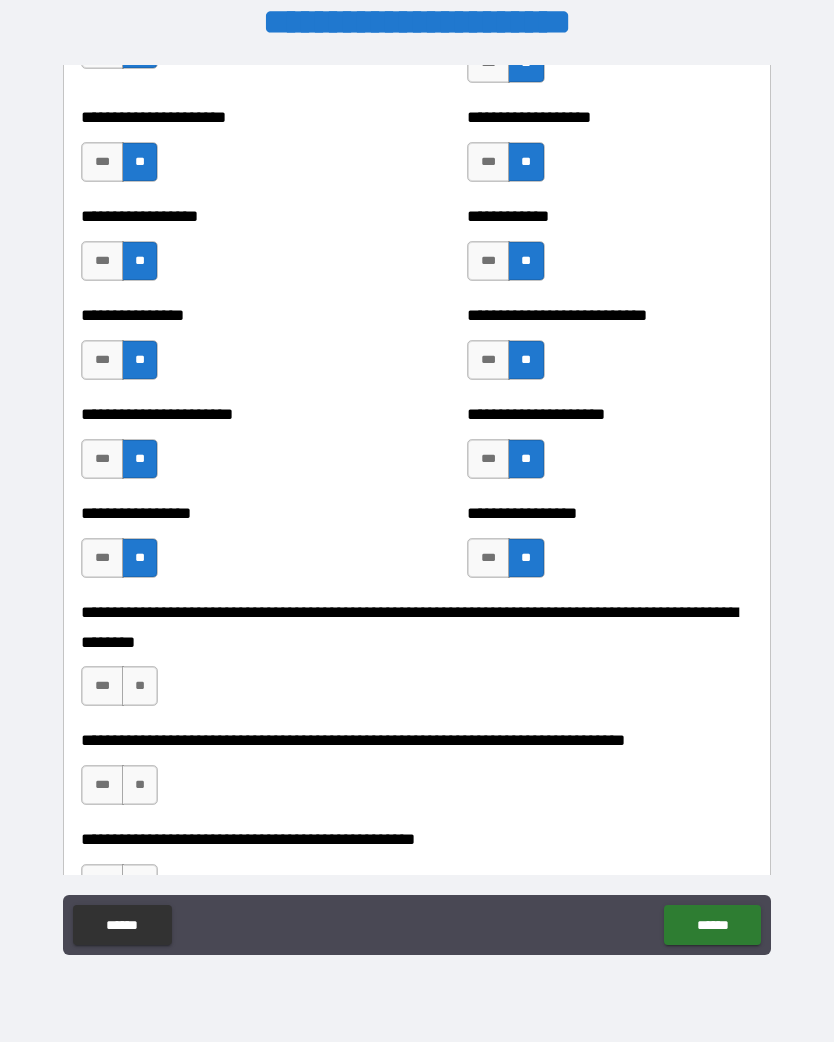 click on "**" at bounding box center (140, 686) 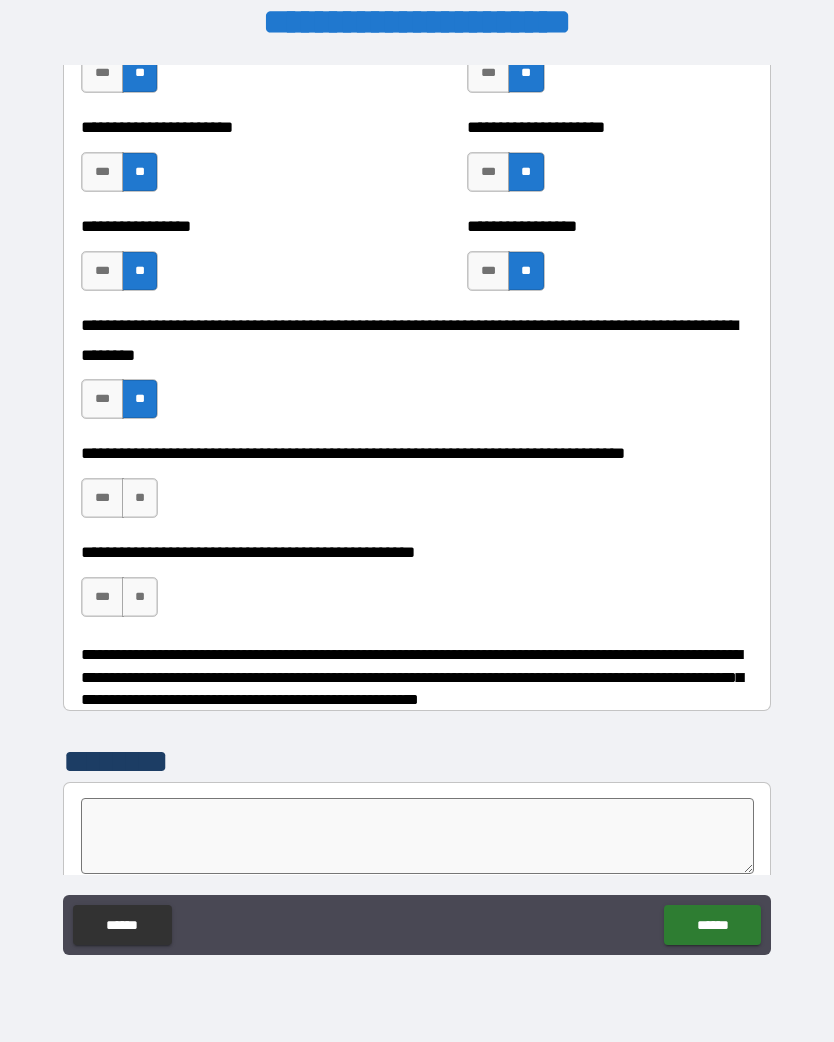 scroll, scrollTop: 3045, scrollLeft: 0, axis: vertical 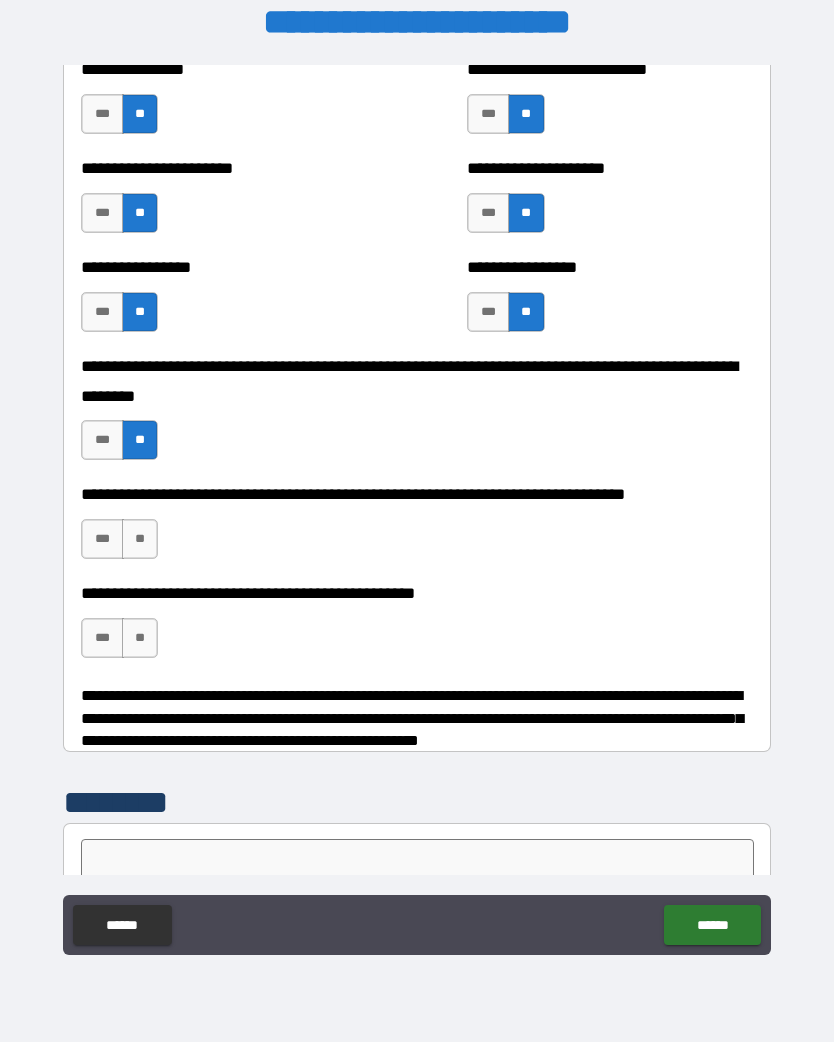 click on "**" at bounding box center [140, 539] 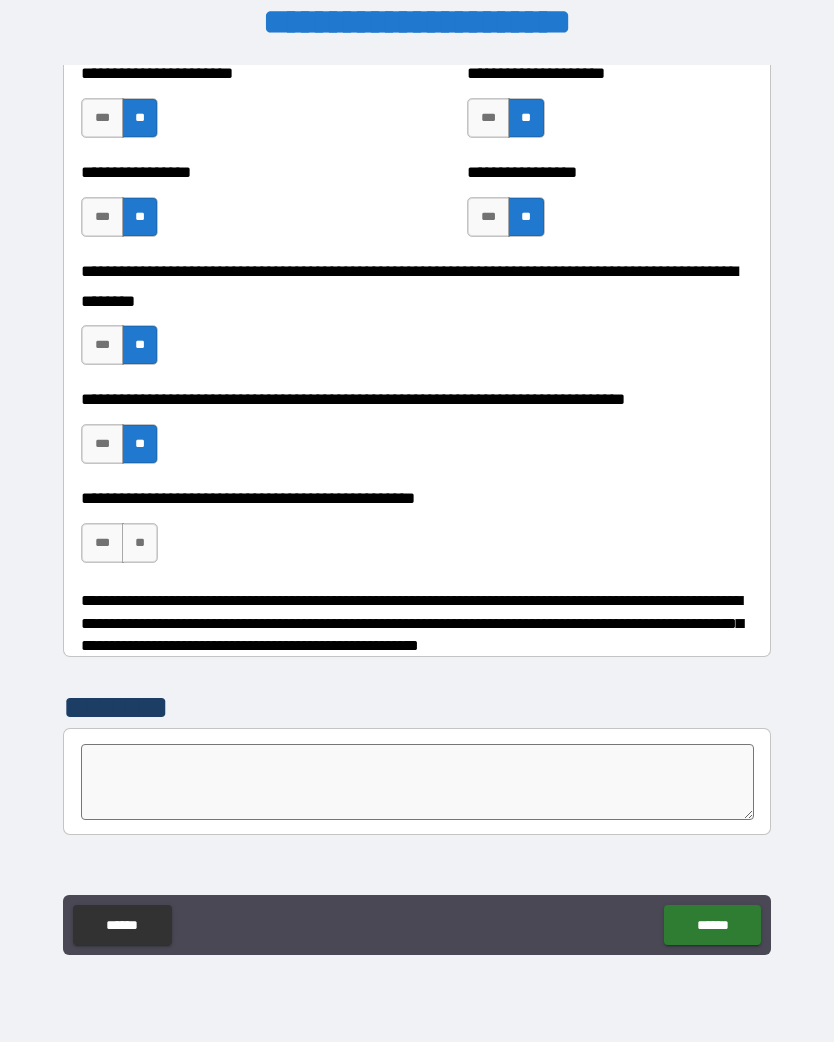 scroll, scrollTop: 3149, scrollLeft: 0, axis: vertical 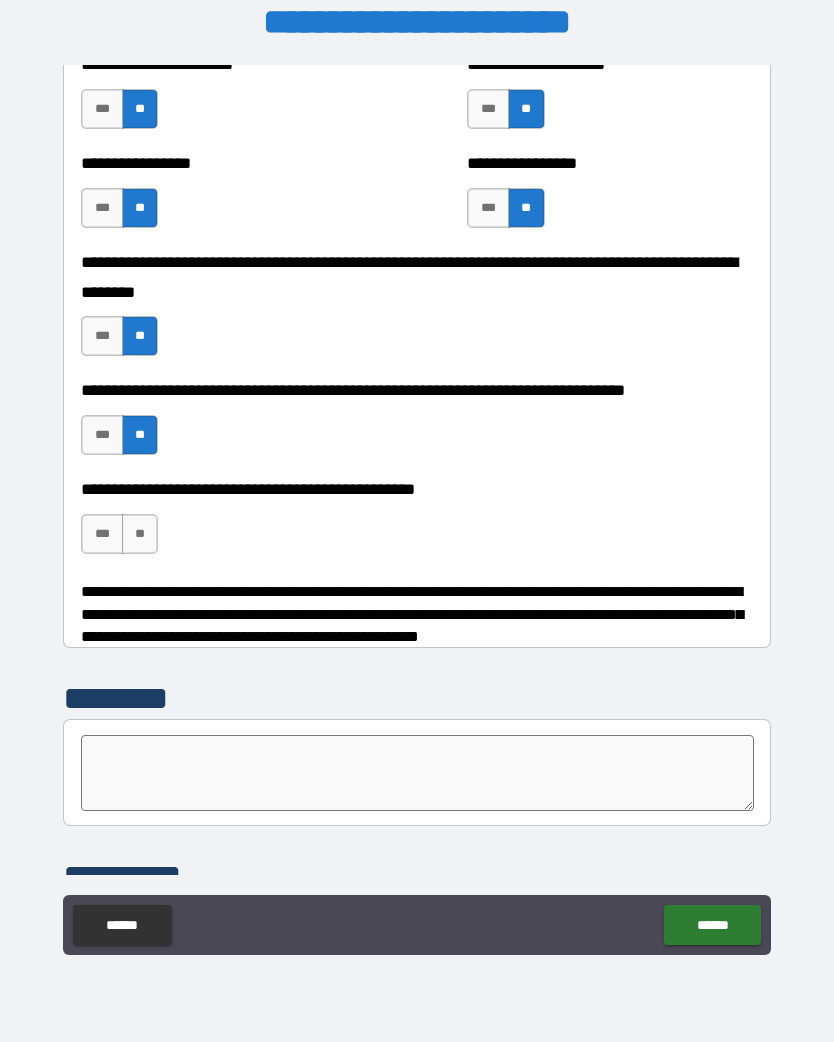 click on "***" at bounding box center [102, 534] 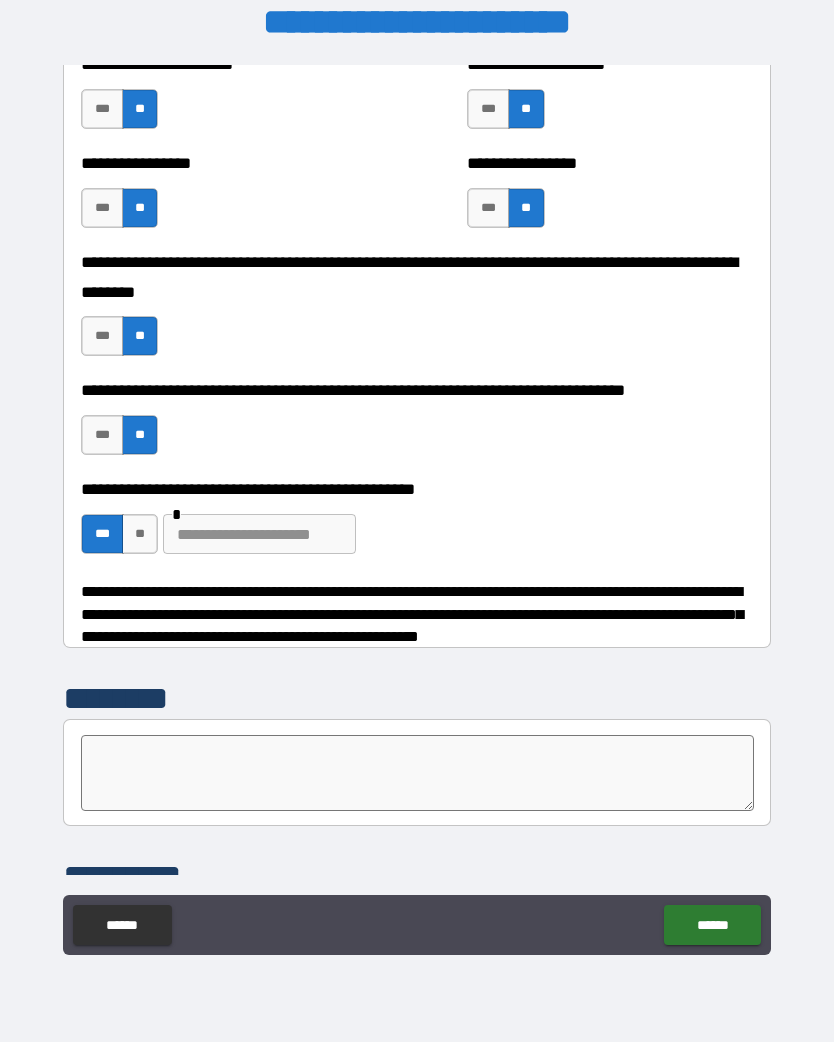 click on "***" at bounding box center [102, 534] 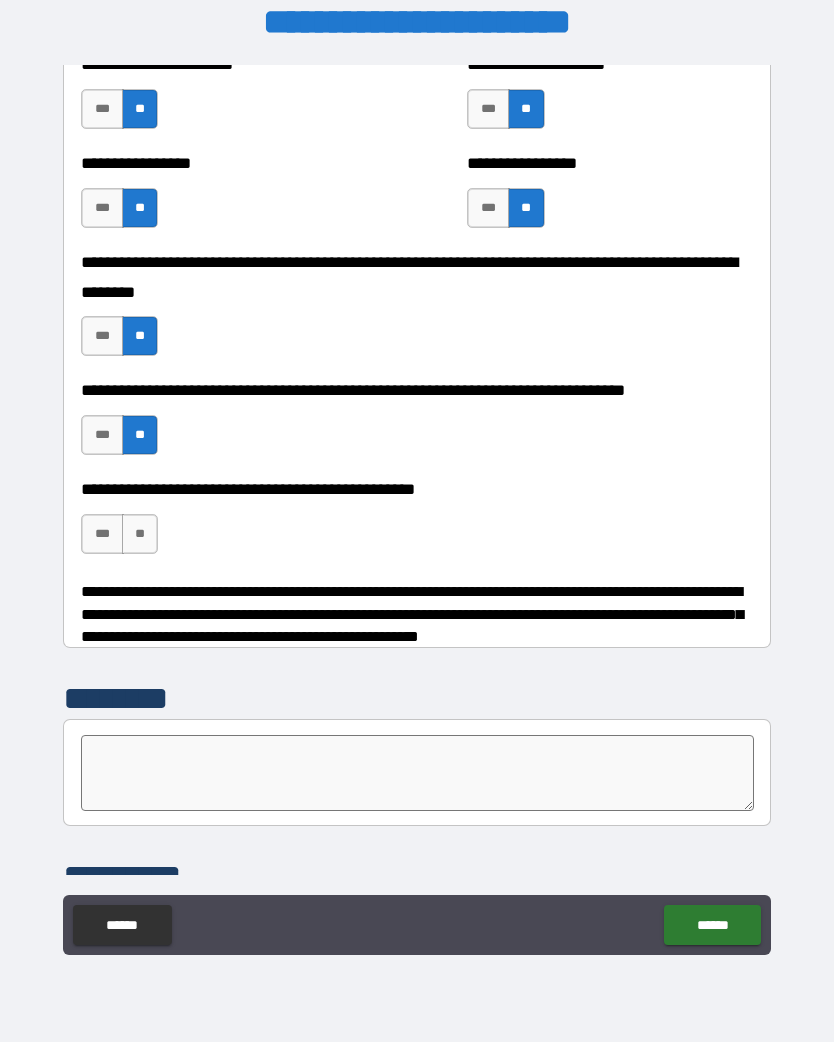 scroll, scrollTop: 0, scrollLeft: 0, axis: both 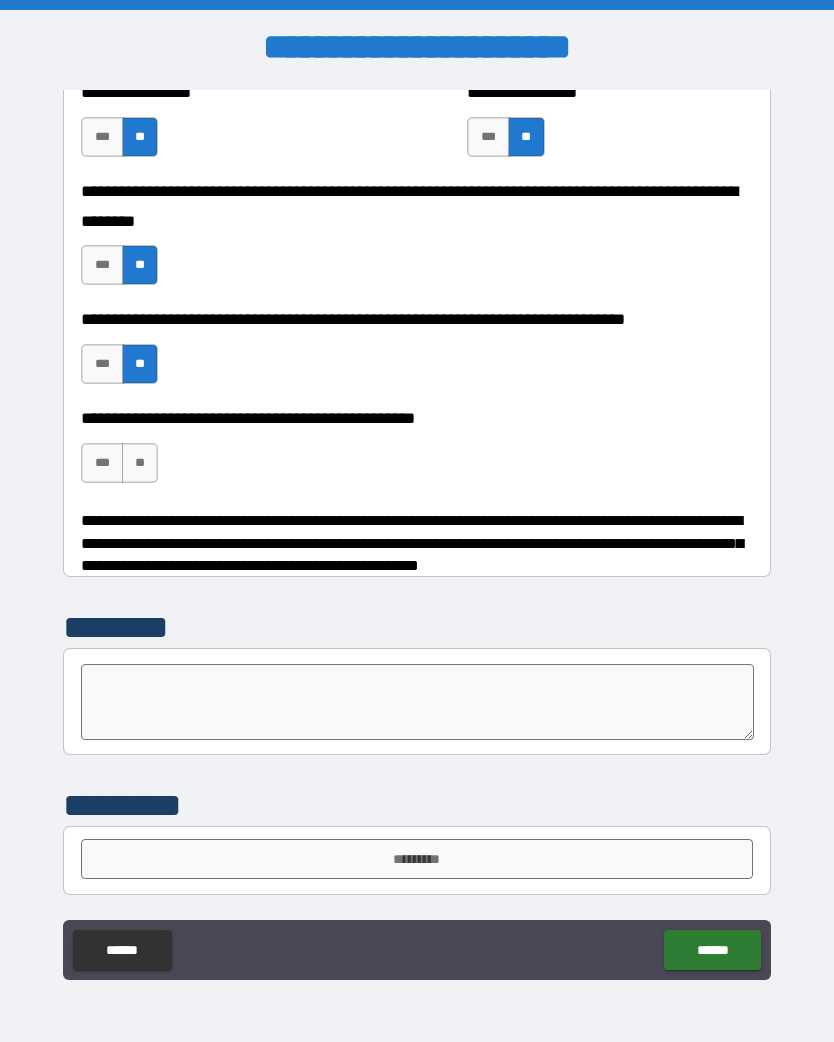 click on "***" at bounding box center [102, 463] 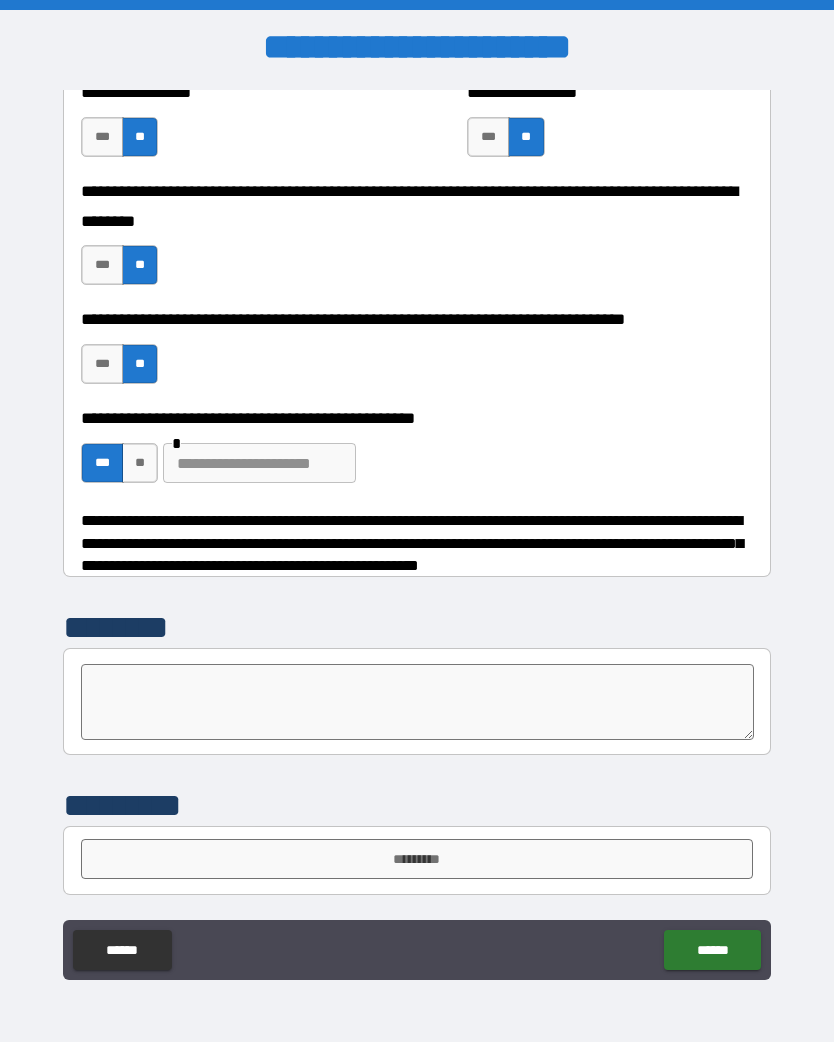 click at bounding box center (259, 463) 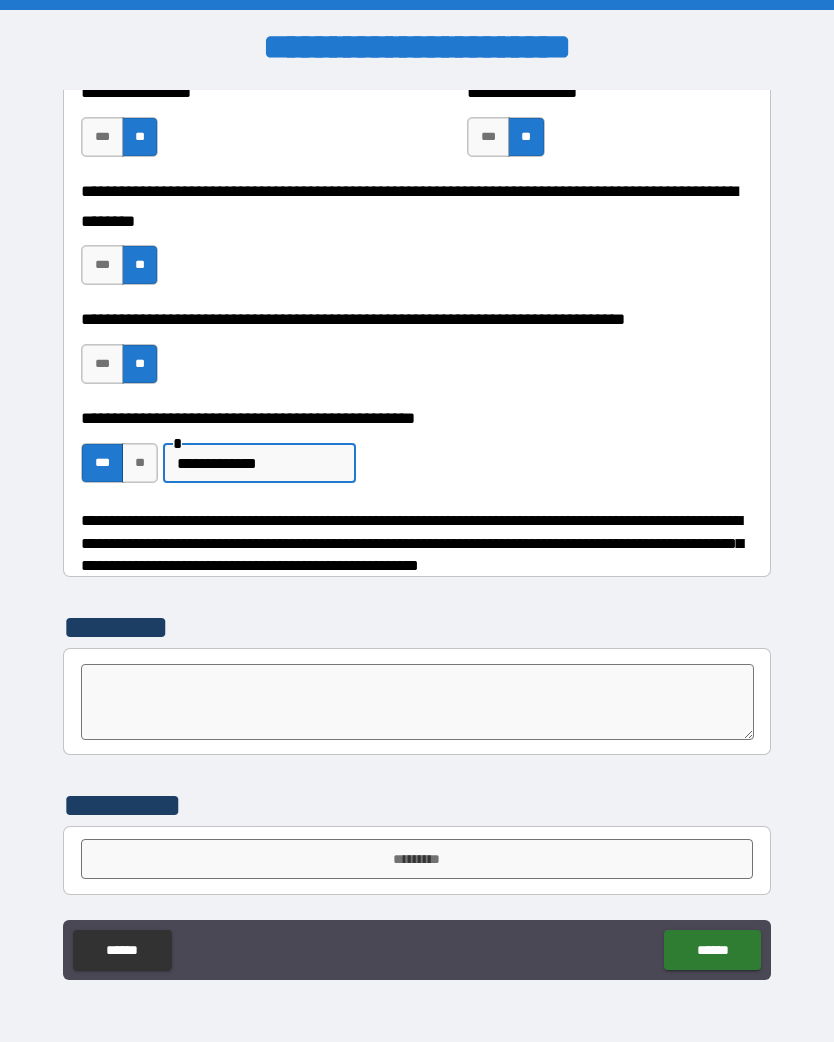 scroll, scrollTop: 25, scrollLeft: 0, axis: vertical 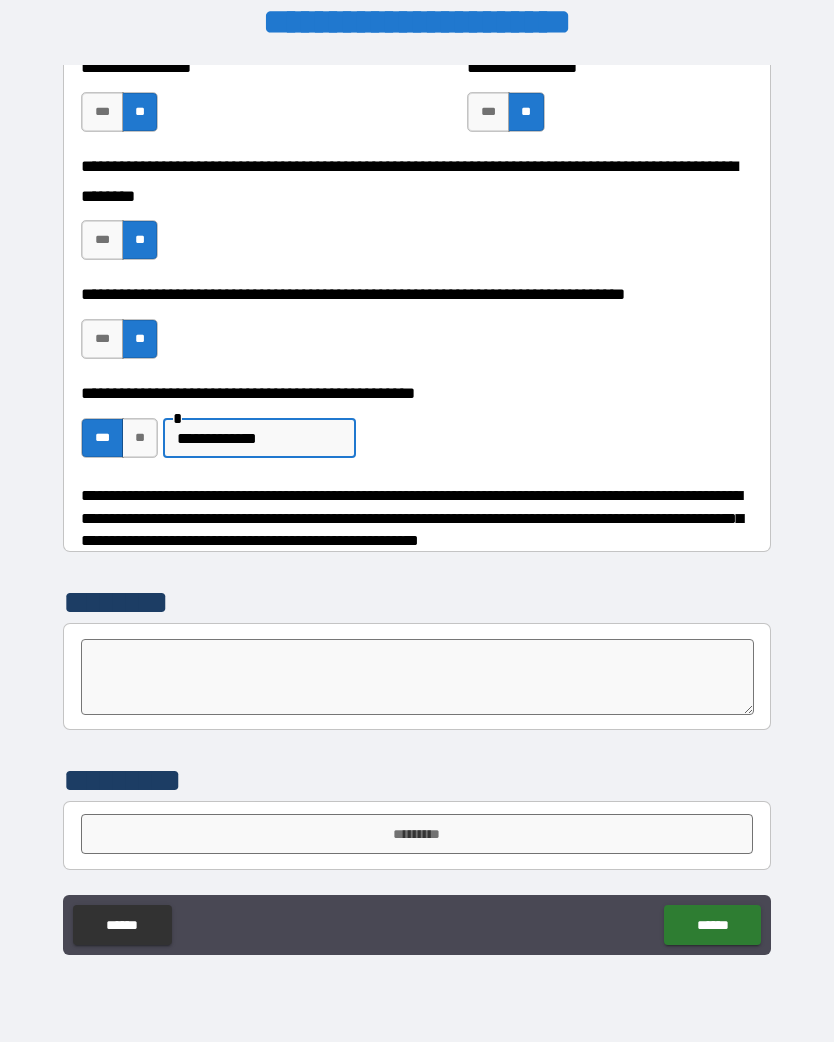 type on "**********" 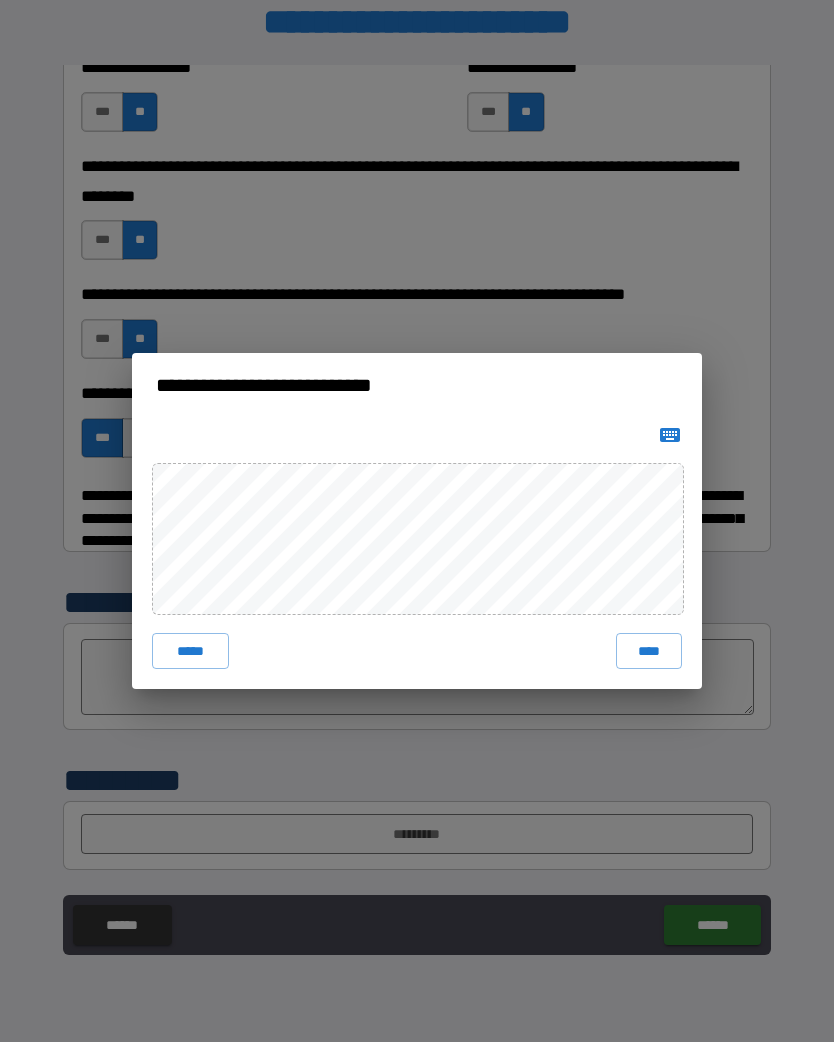 click on "****" at bounding box center [649, 651] 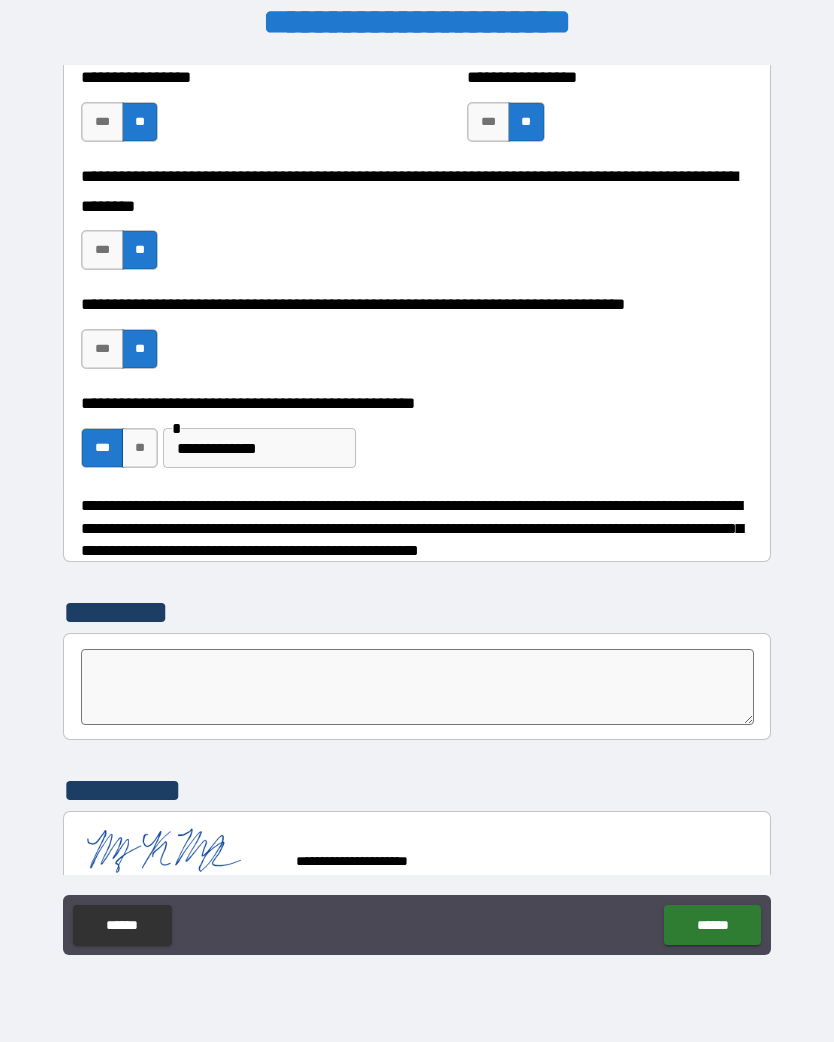 click on "******" at bounding box center (712, 925) 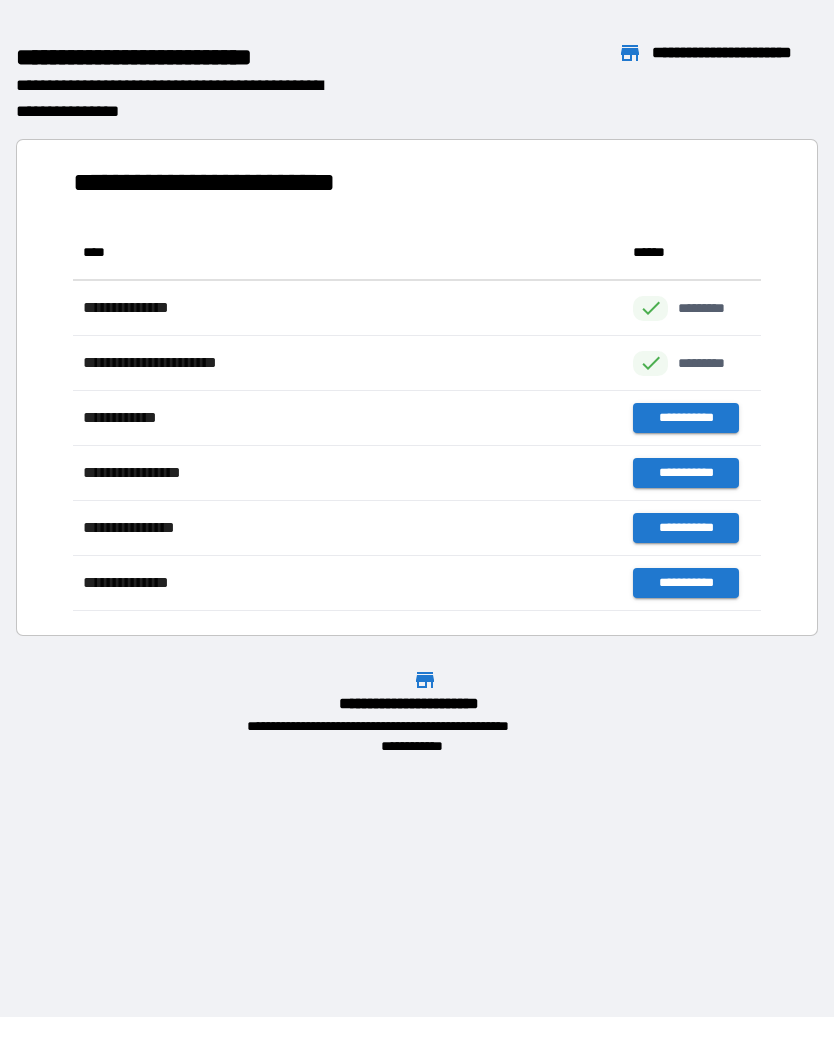 scroll, scrollTop: 1, scrollLeft: 1, axis: both 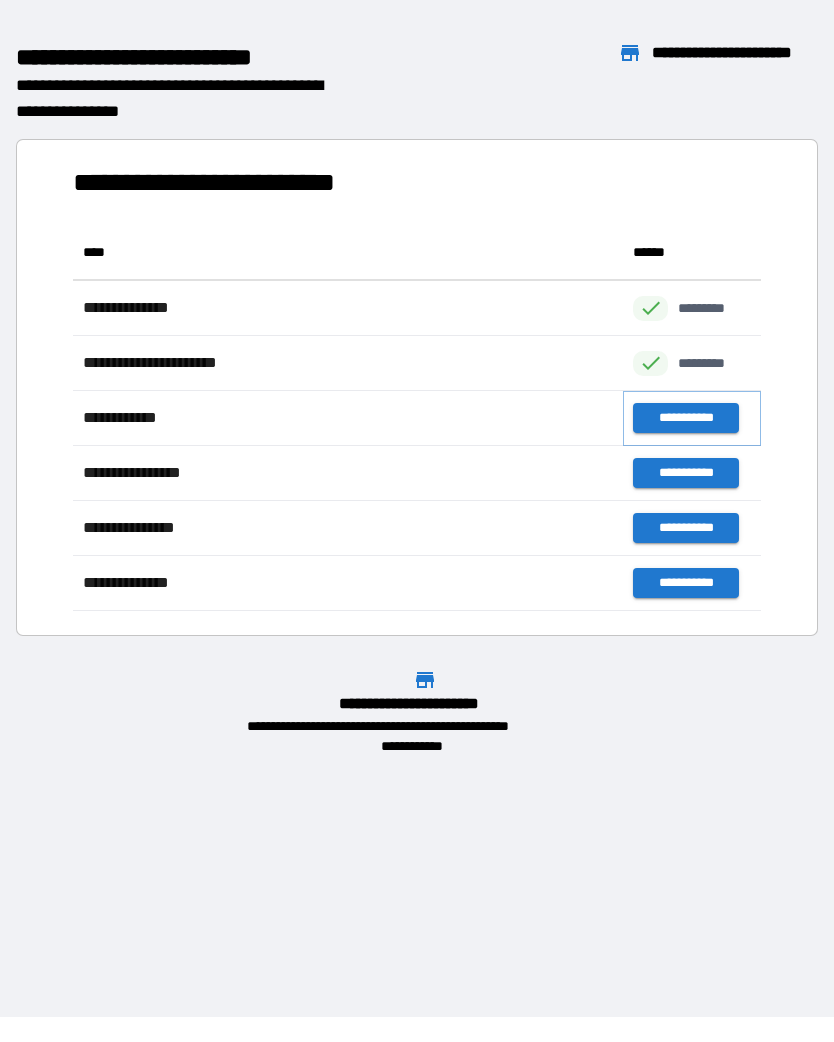 click on "**********" at bounding box center (685, 418) 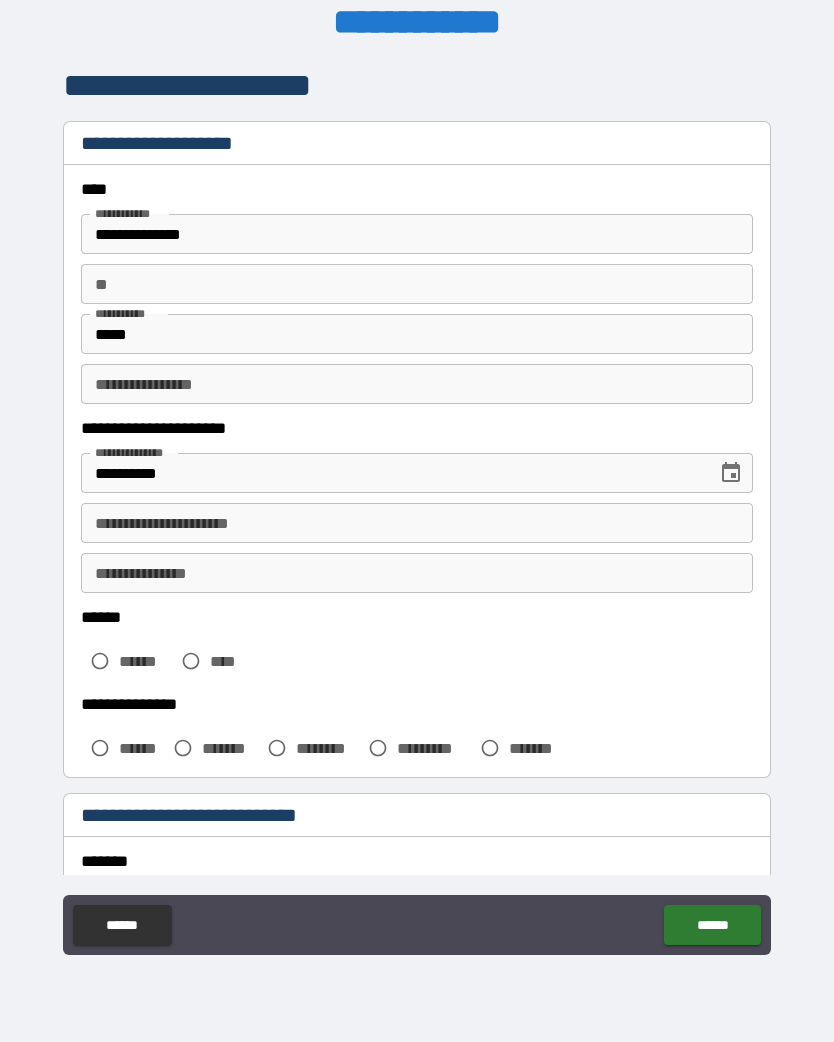 click on "**********" at bounding box center (417, 234) 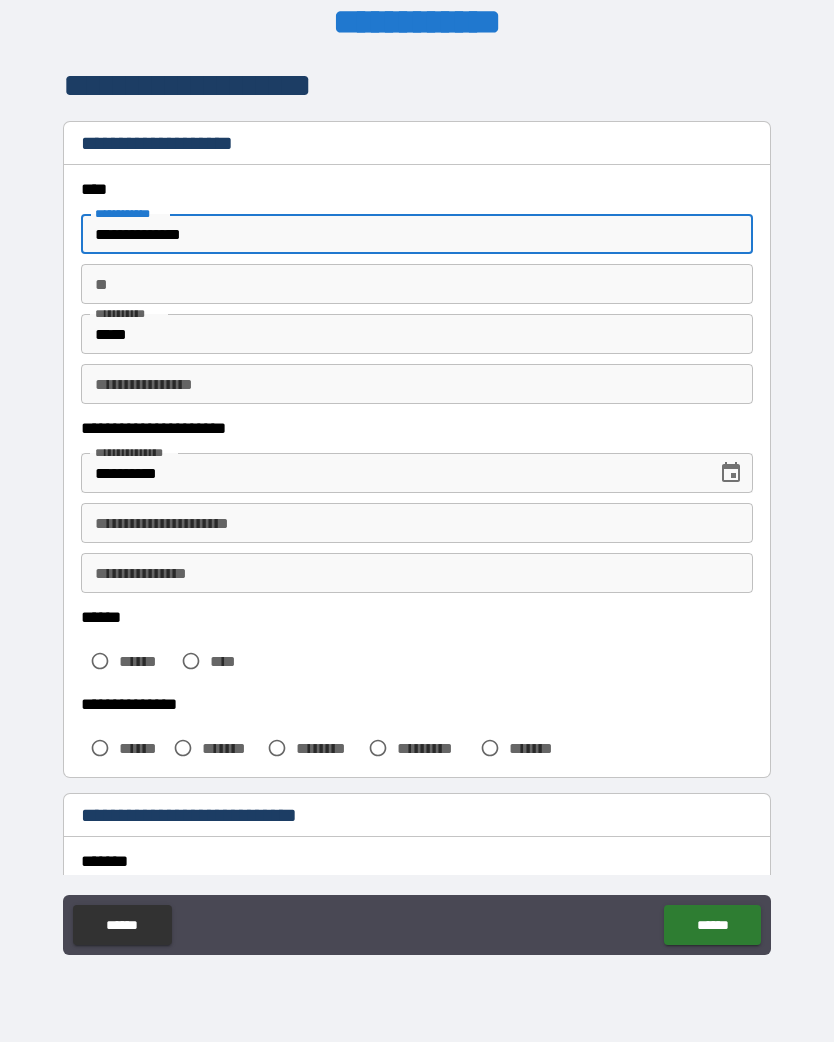 click on "**********" at bounding box center [417, 234] 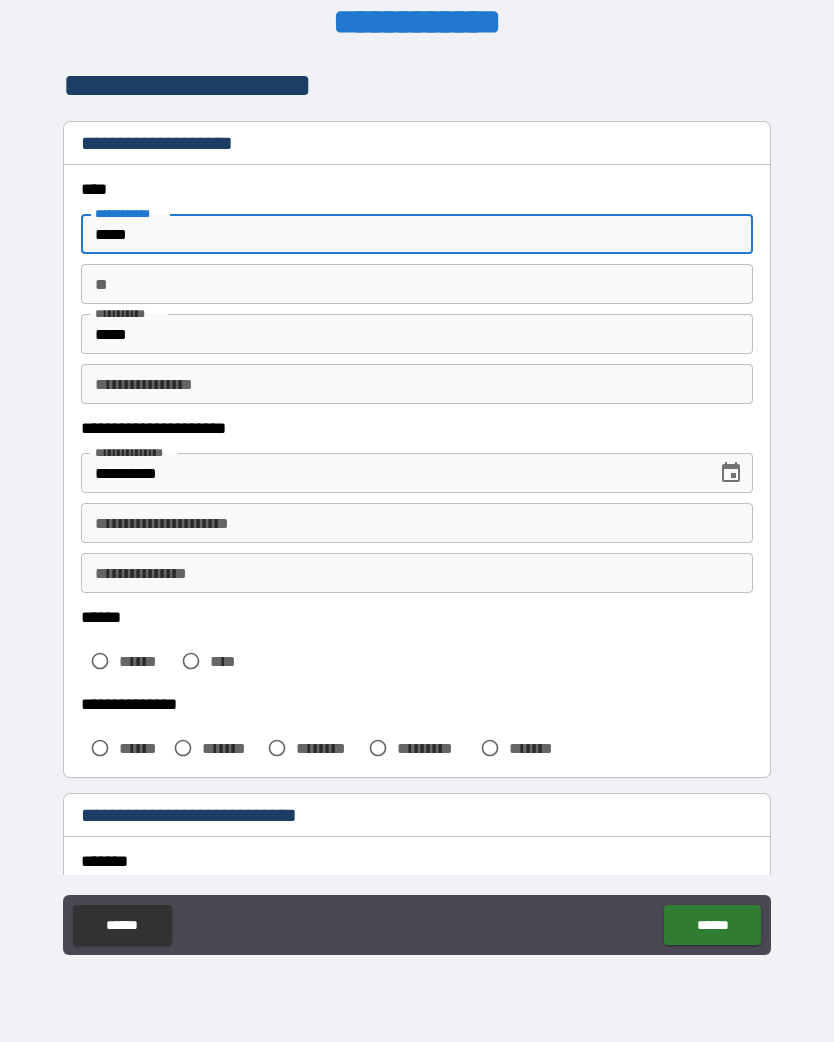 type on "****" 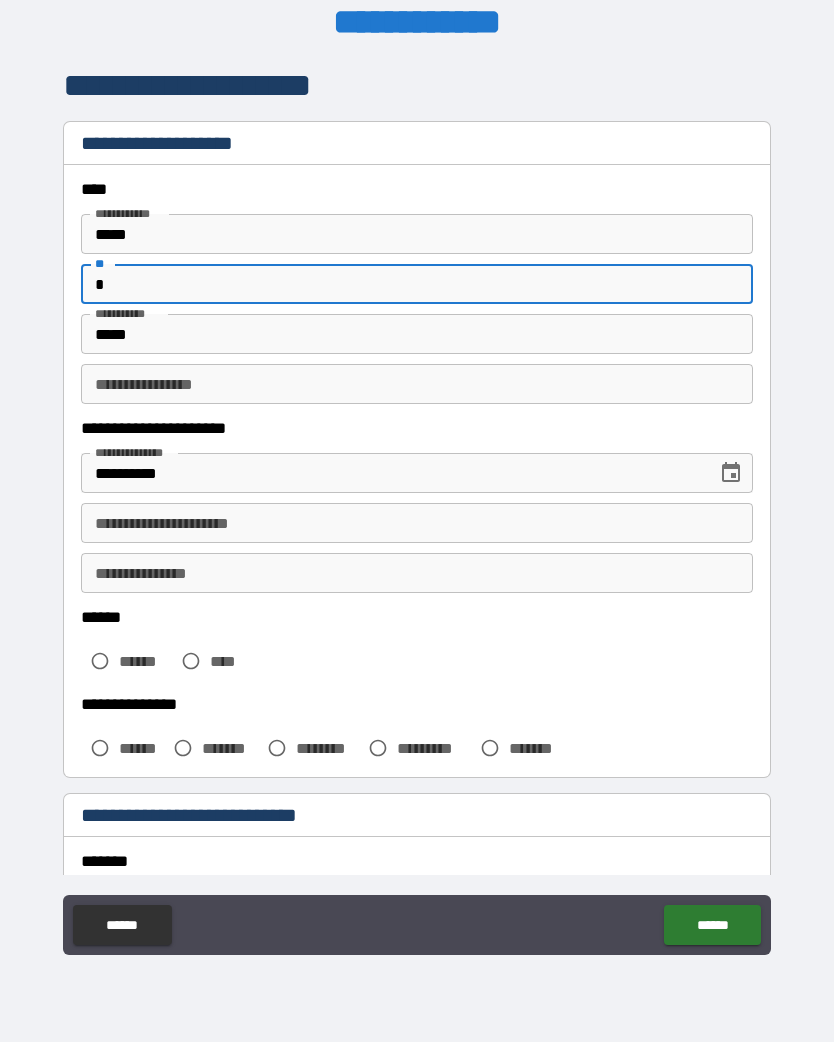 type on "*" 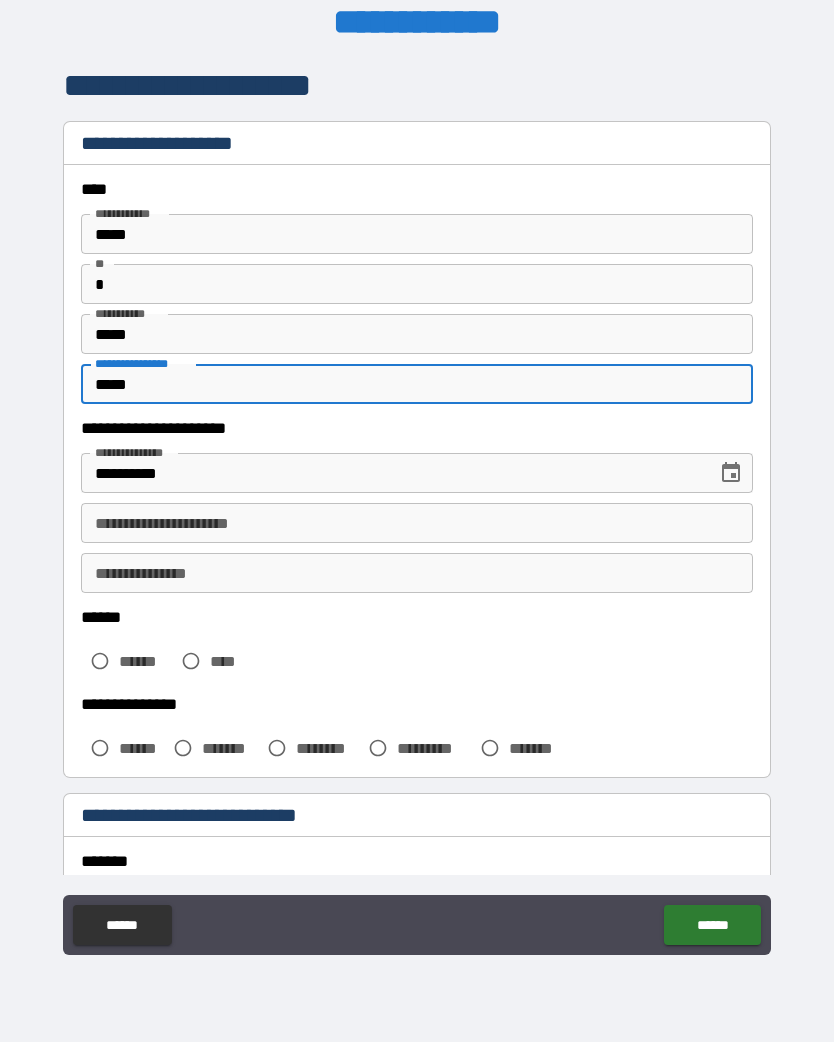 type on "*****" 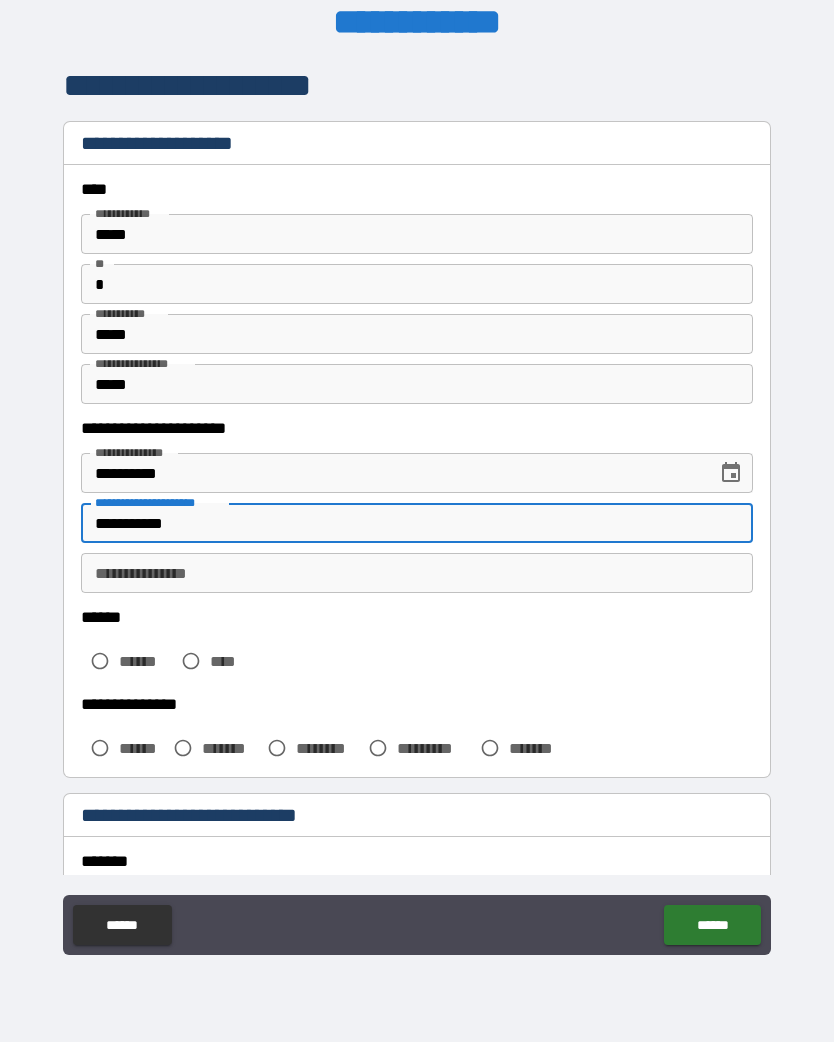 type on "**********" 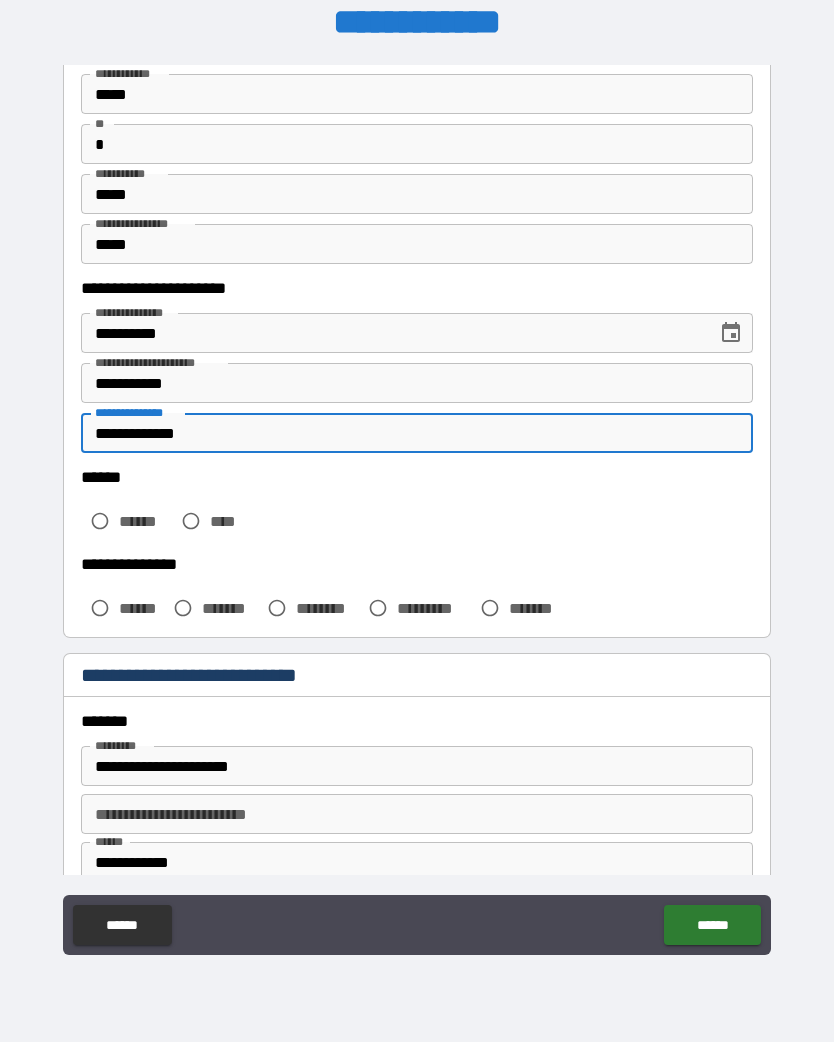 scroll, scrollTop: 142, scrollLeft: 0, axis: vertical 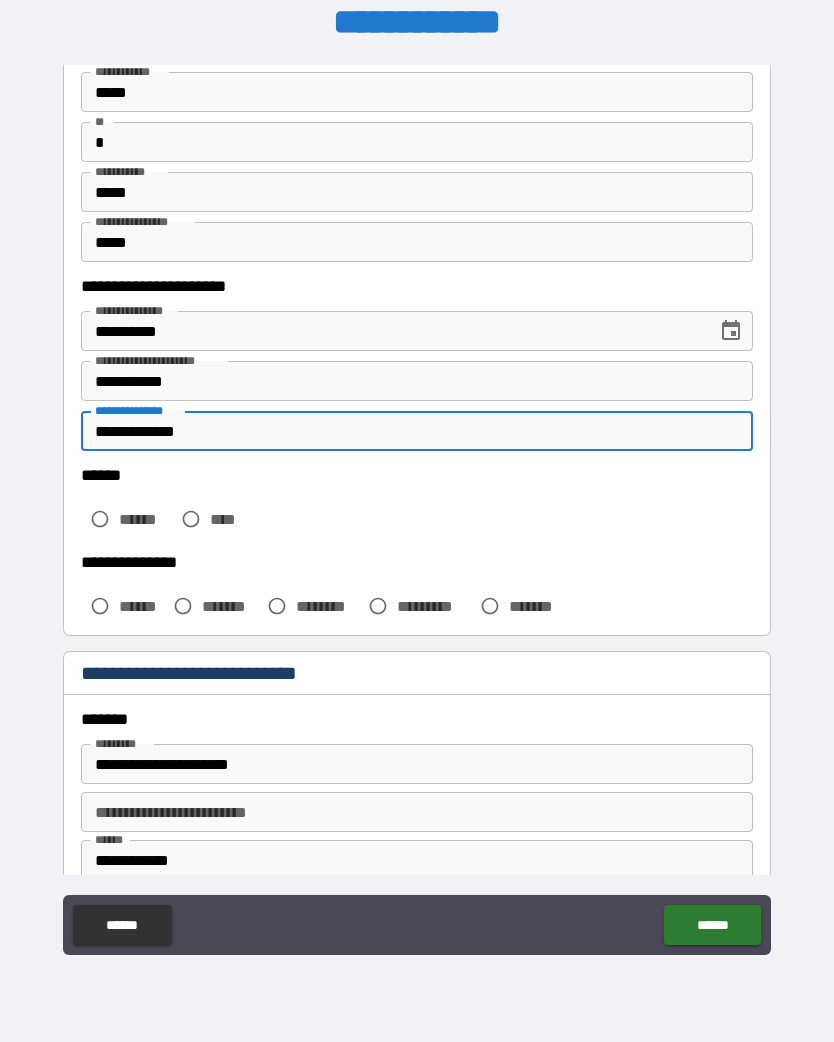 type on "**********" 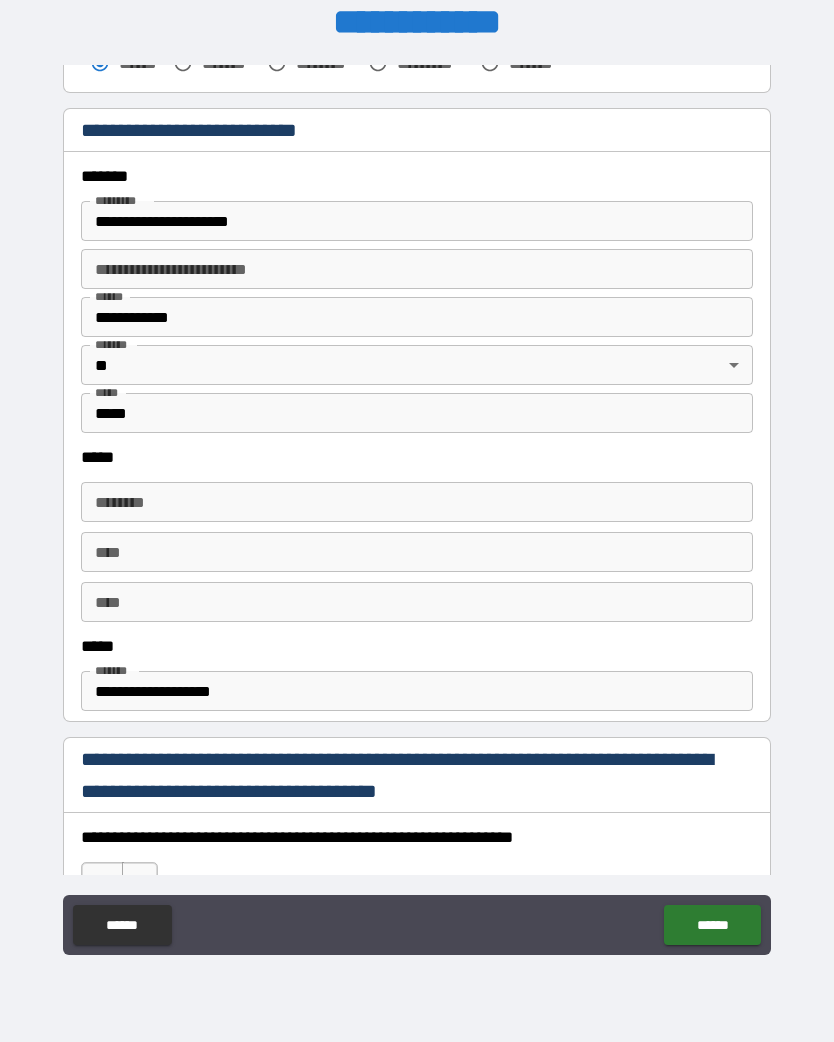 scroll, scrollTop: 701, scrollLeft: 0, axis: vertical 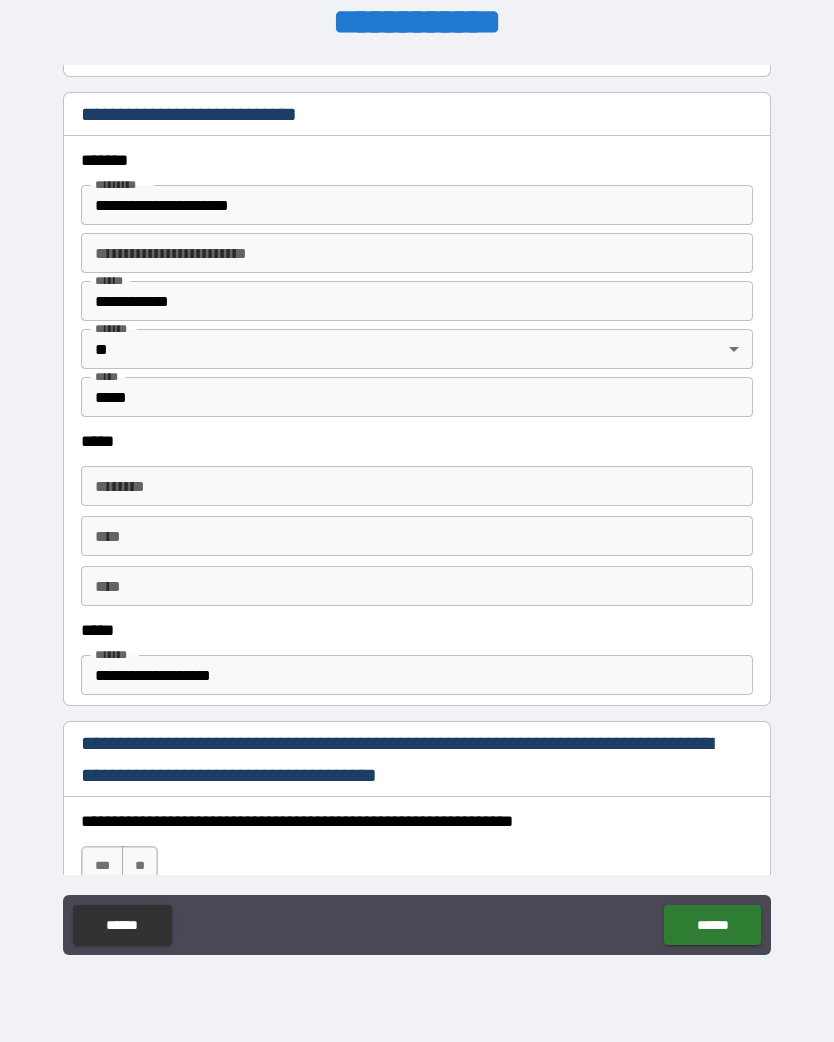 click on "******   * ******   *" at bounding box center [417, 486] 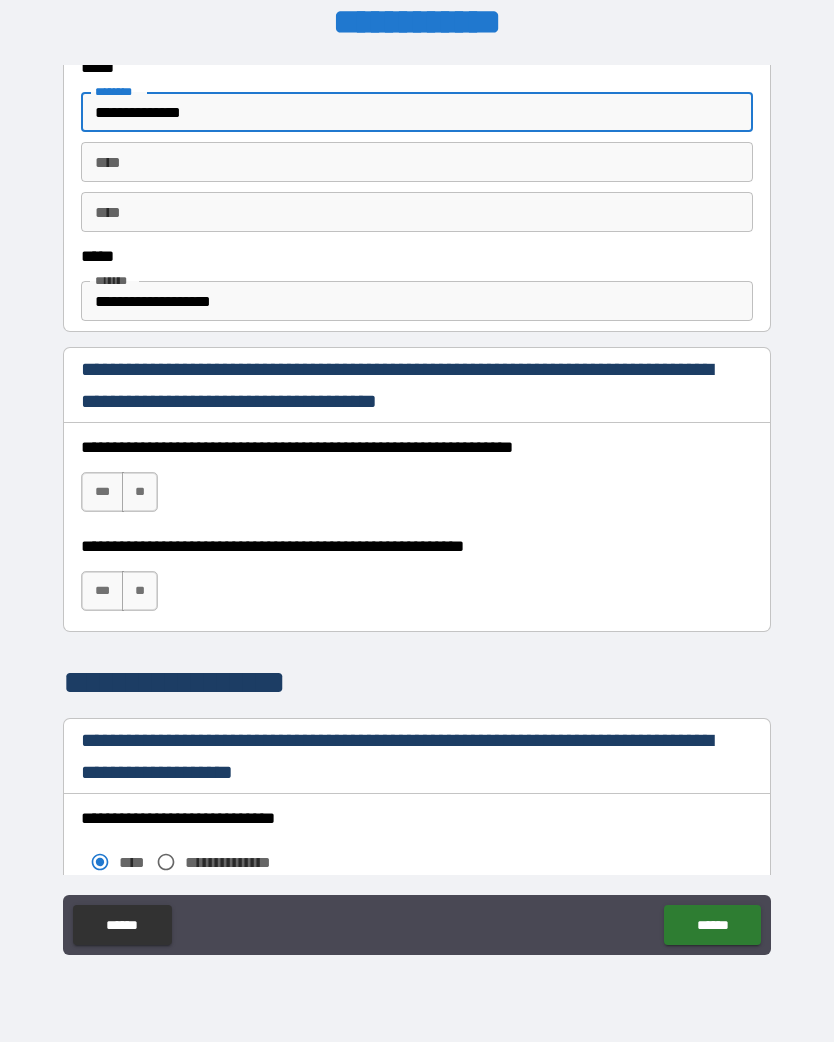 scroll, scrollTop: 1084, scrollLeft: 0, axis: vertical 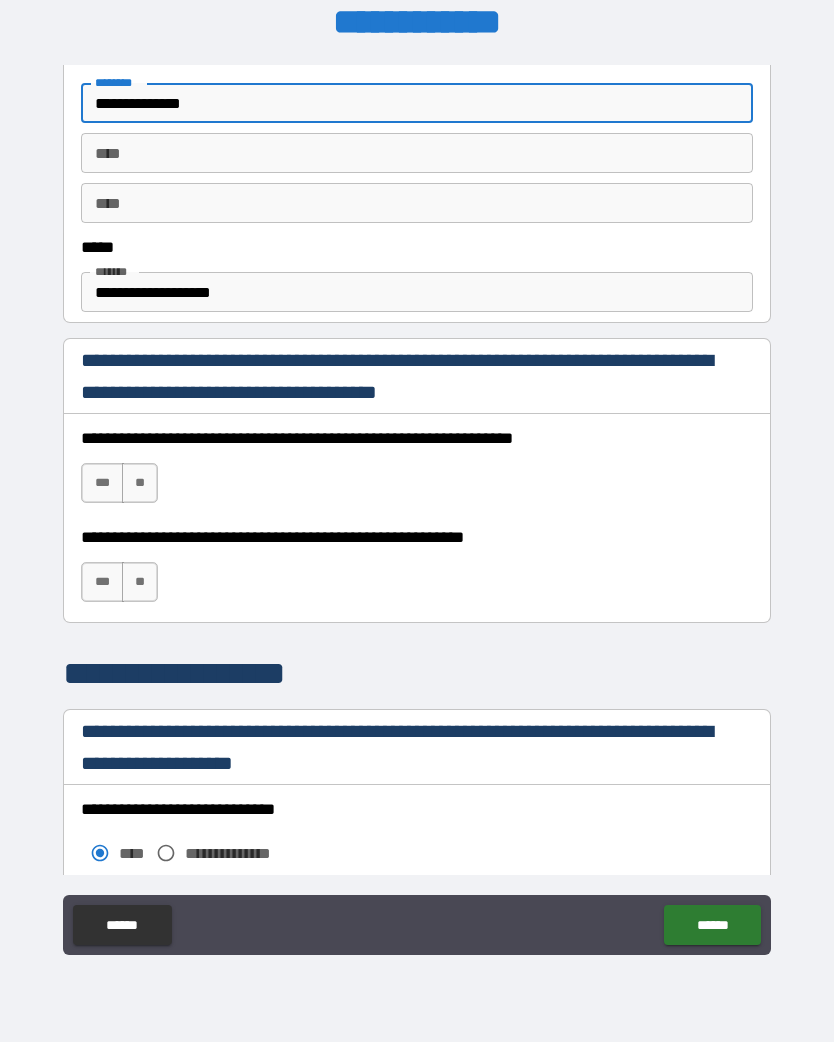 type on "**********" 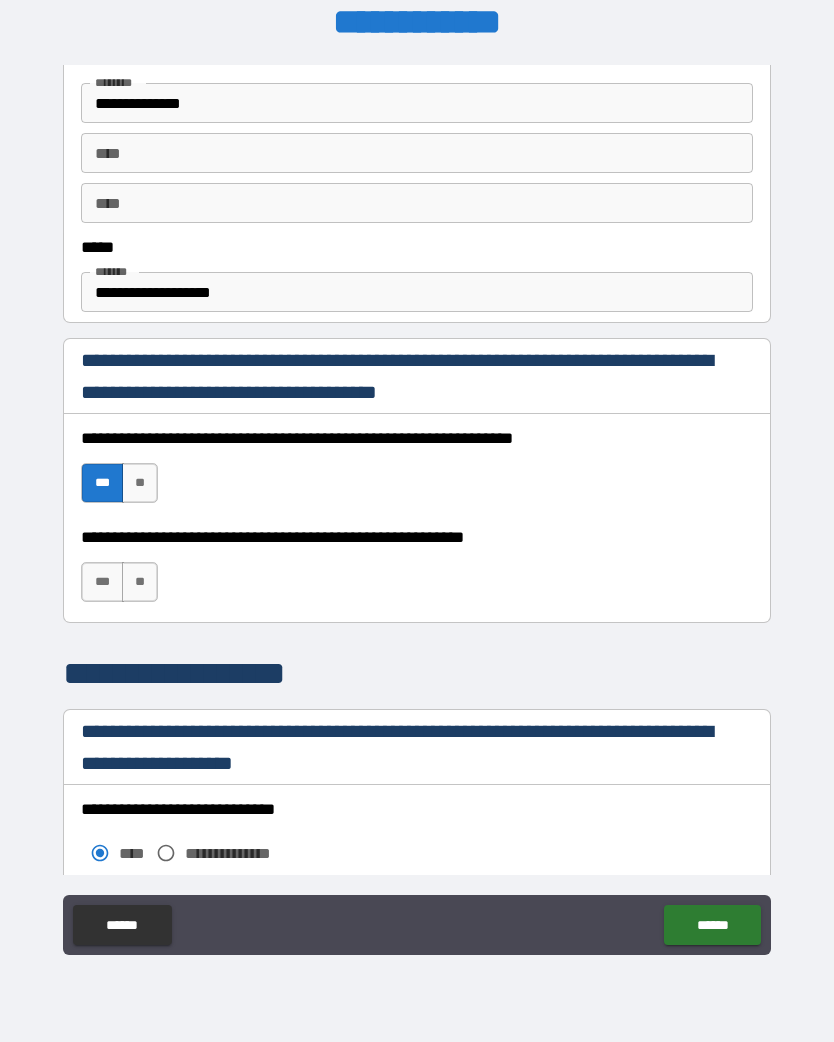 click on "***" at bounding box center (102, 582) 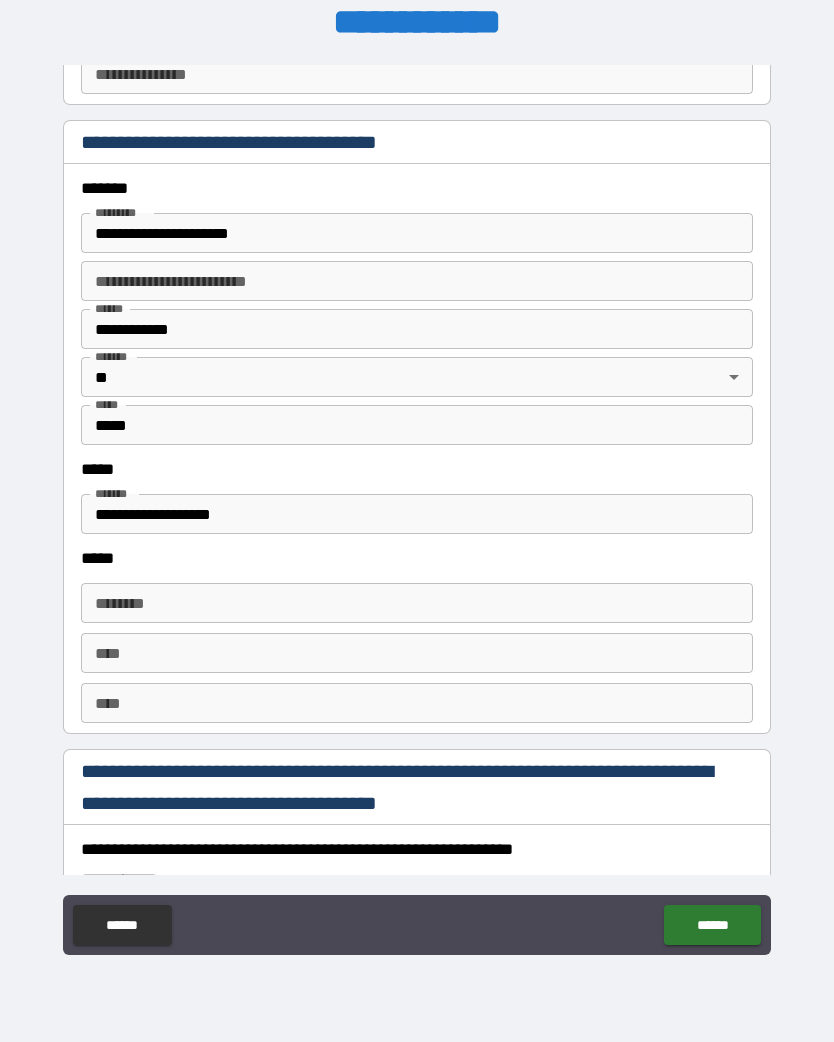 scroll, scrollTop: 2351, scrollLeft: 0, axis: vertical 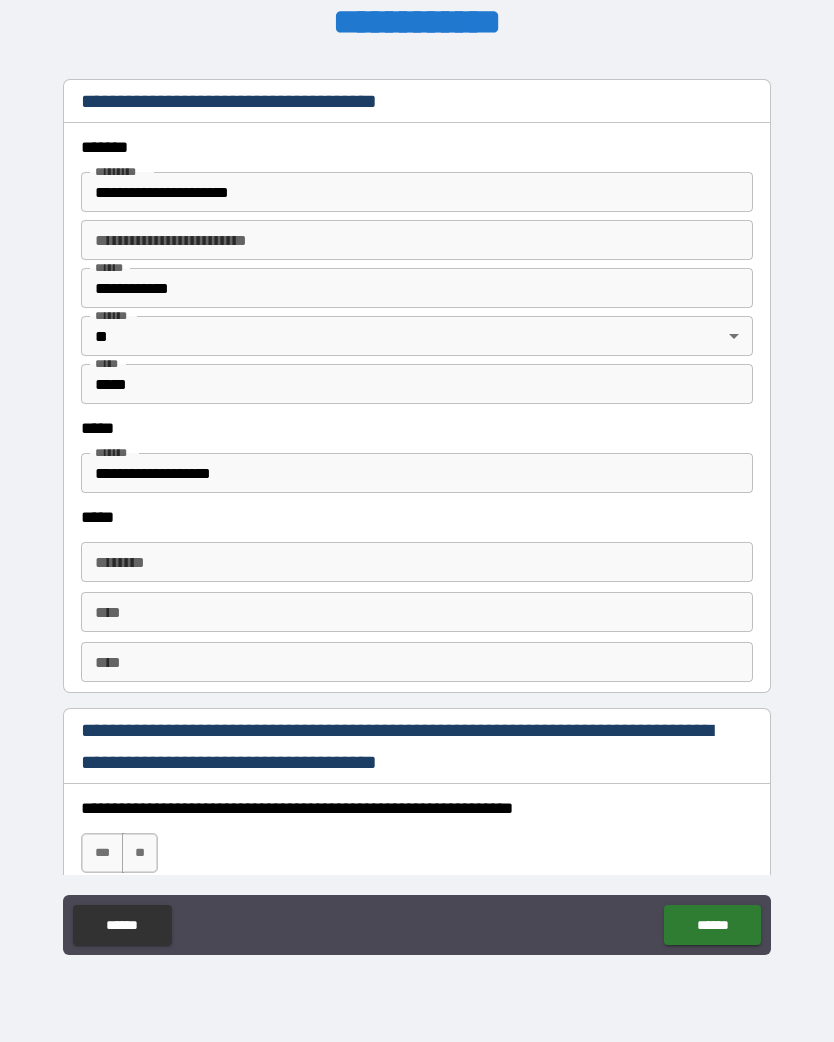 click on "******   * ******   *" at bounding box center [417, 562] 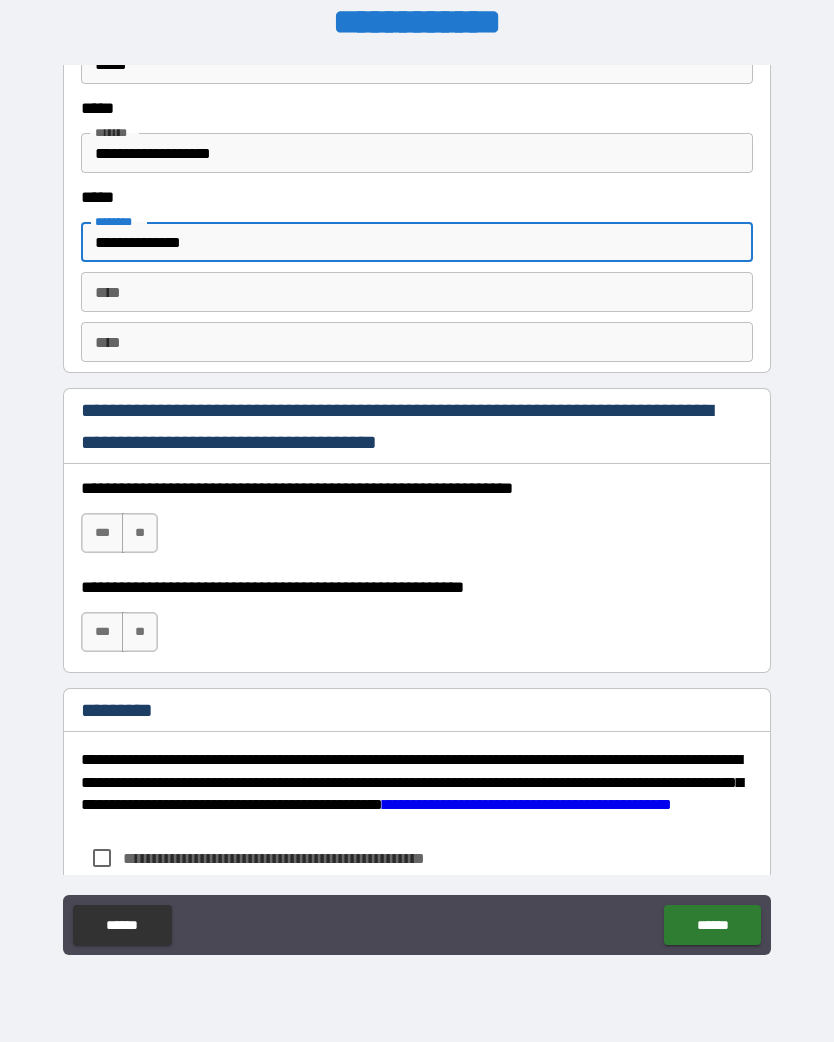 scroll, scrollTop: 2673, scrollLeft: 0, axis: vertical 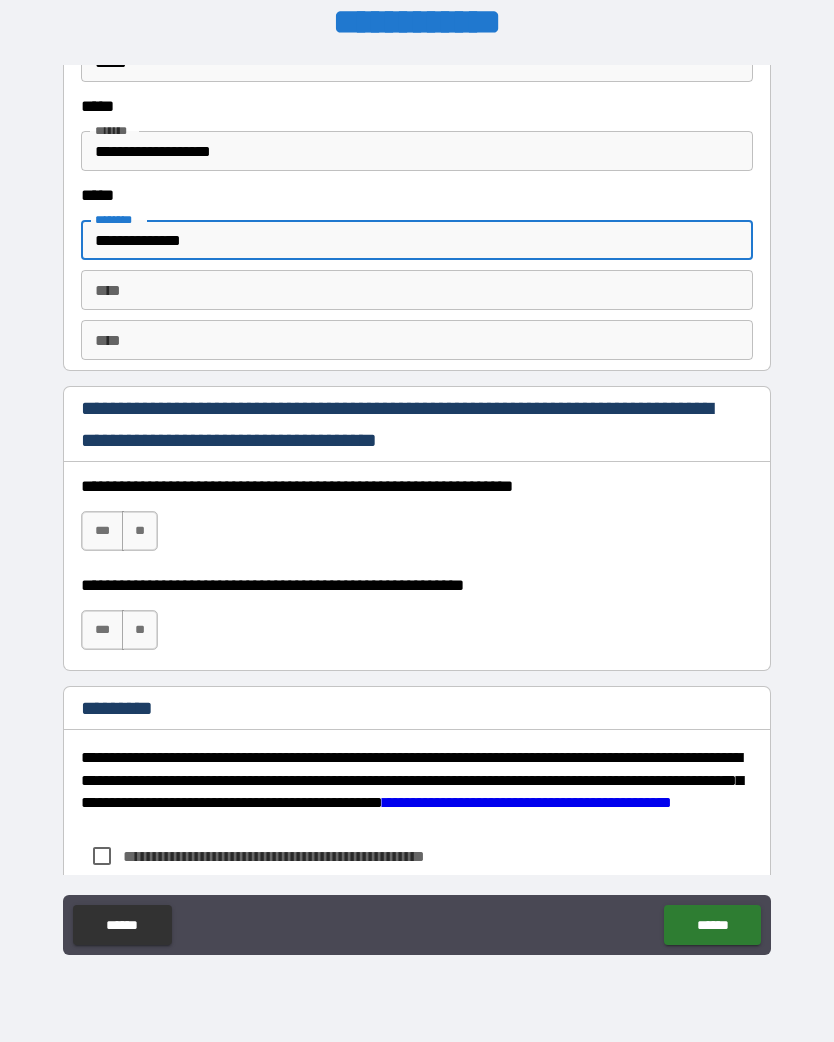 type on "**********" 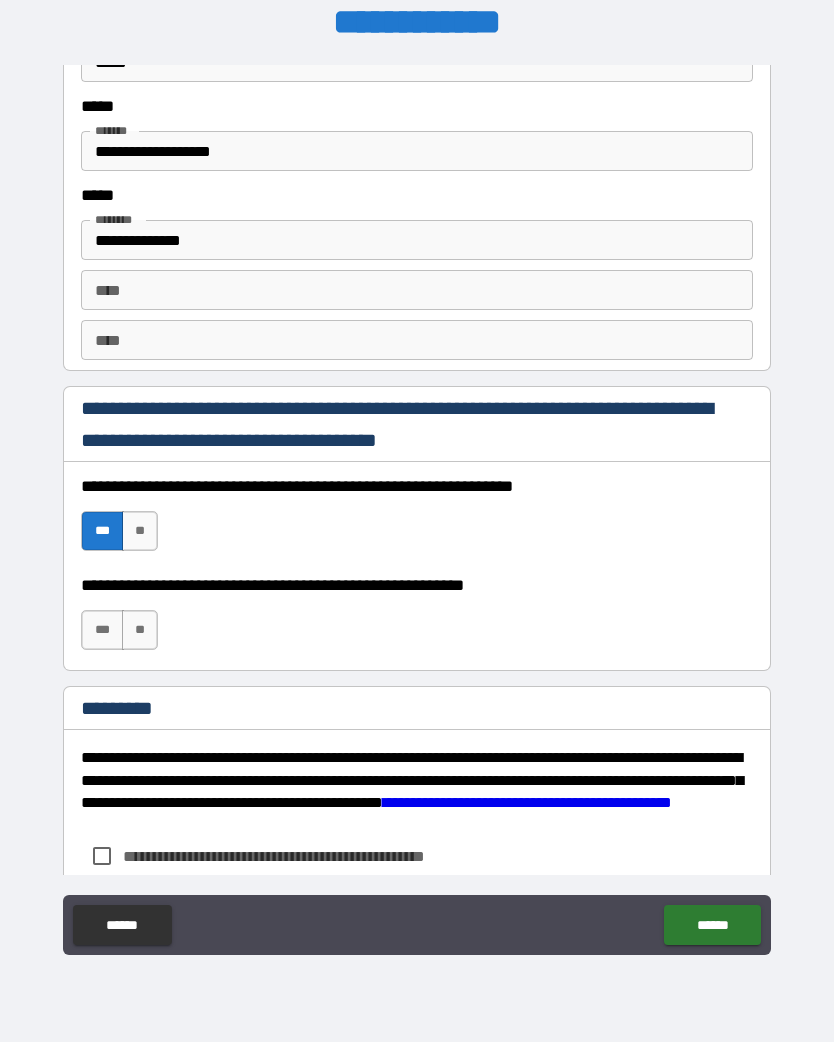 click on "***" at bounding box center (102, 630) 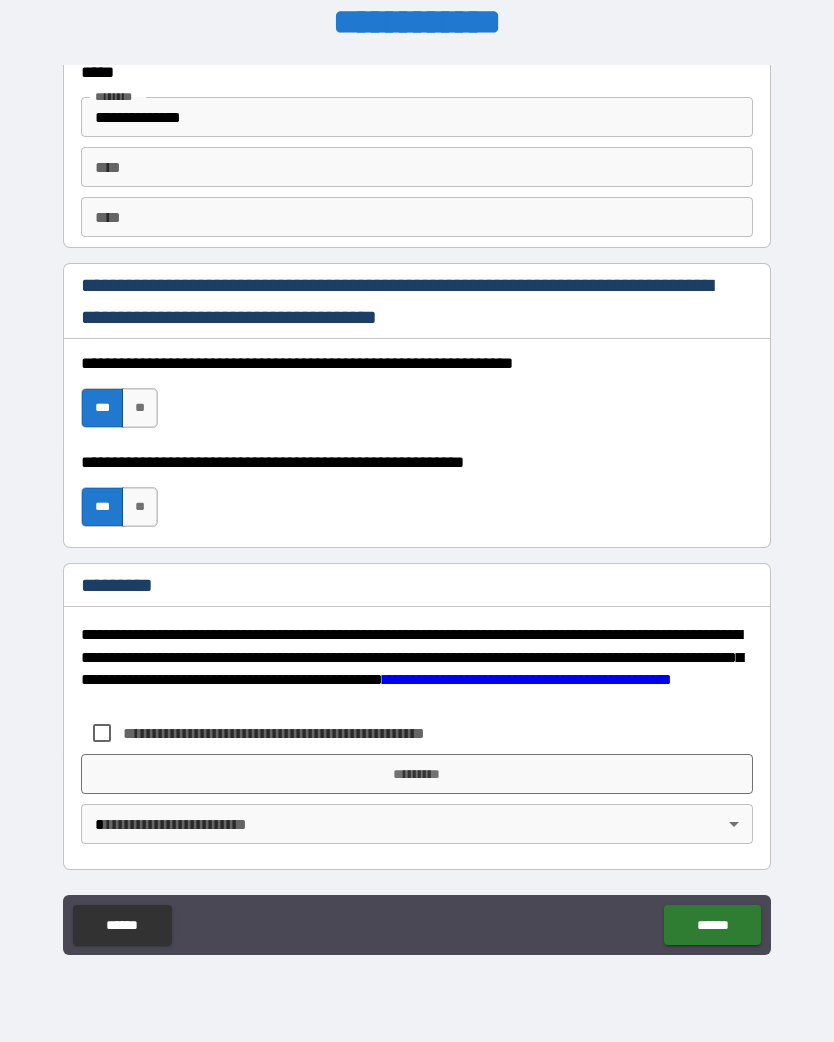 scroll, scrollTop: 2796, scrollLeft: 0, axis: vertical 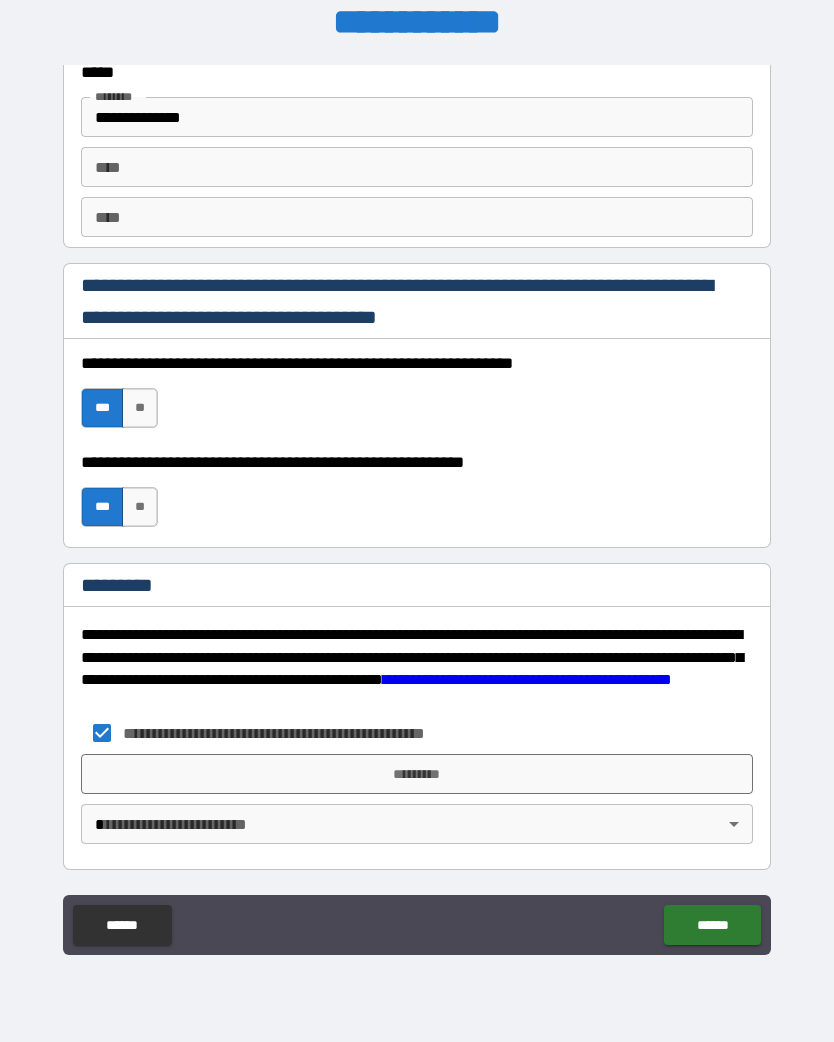 click on "**********" at bounding box center [417, 508] 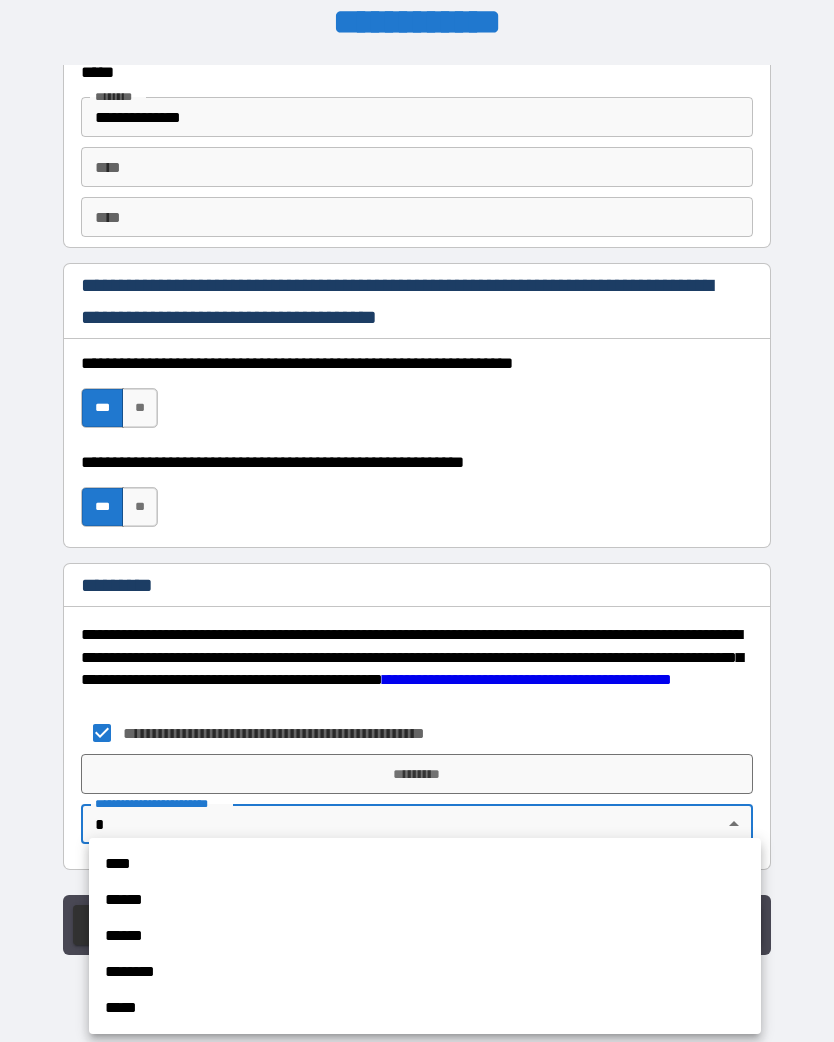 click on "****" at bounding box center (425, 864) 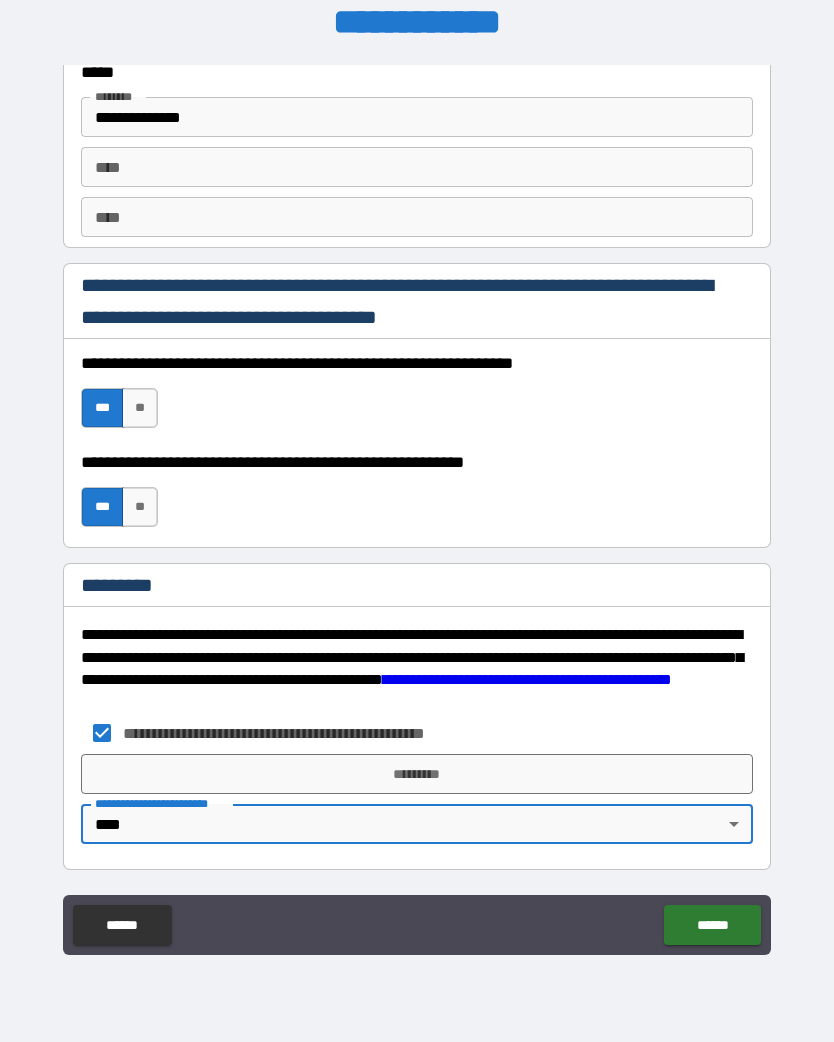 click on "*********" at bounding box center [417, 774] 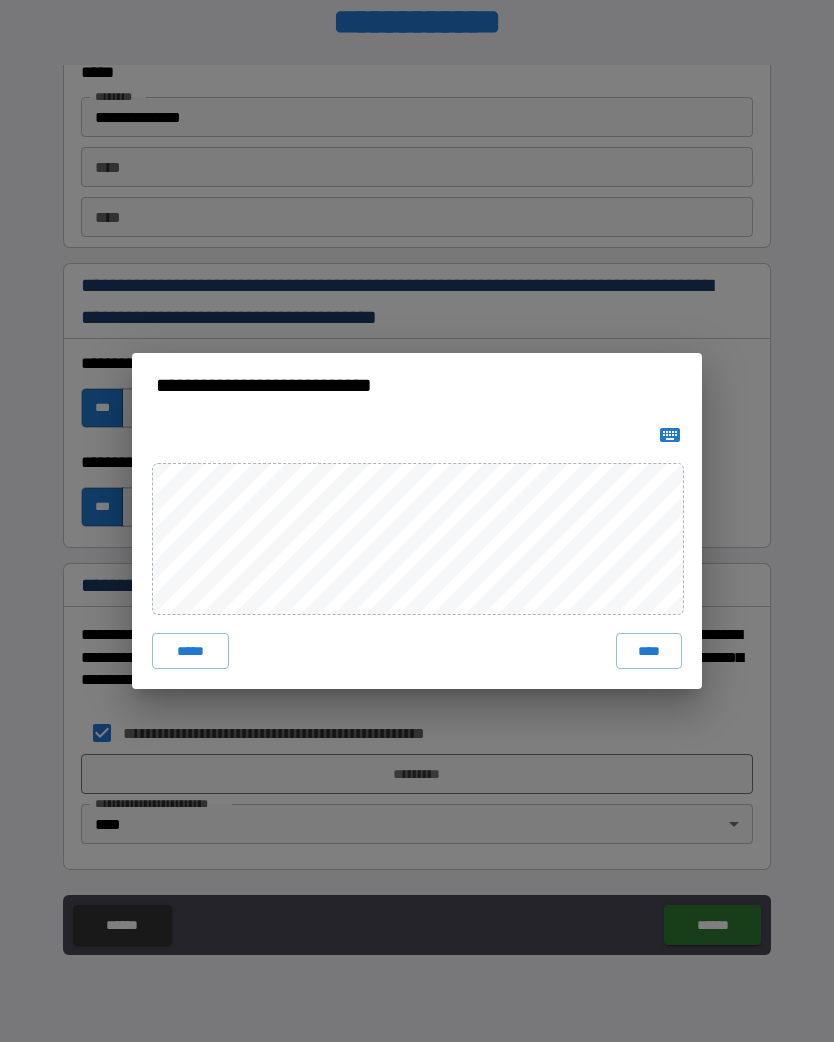 click on "*****" at bounding box center (190, 651) 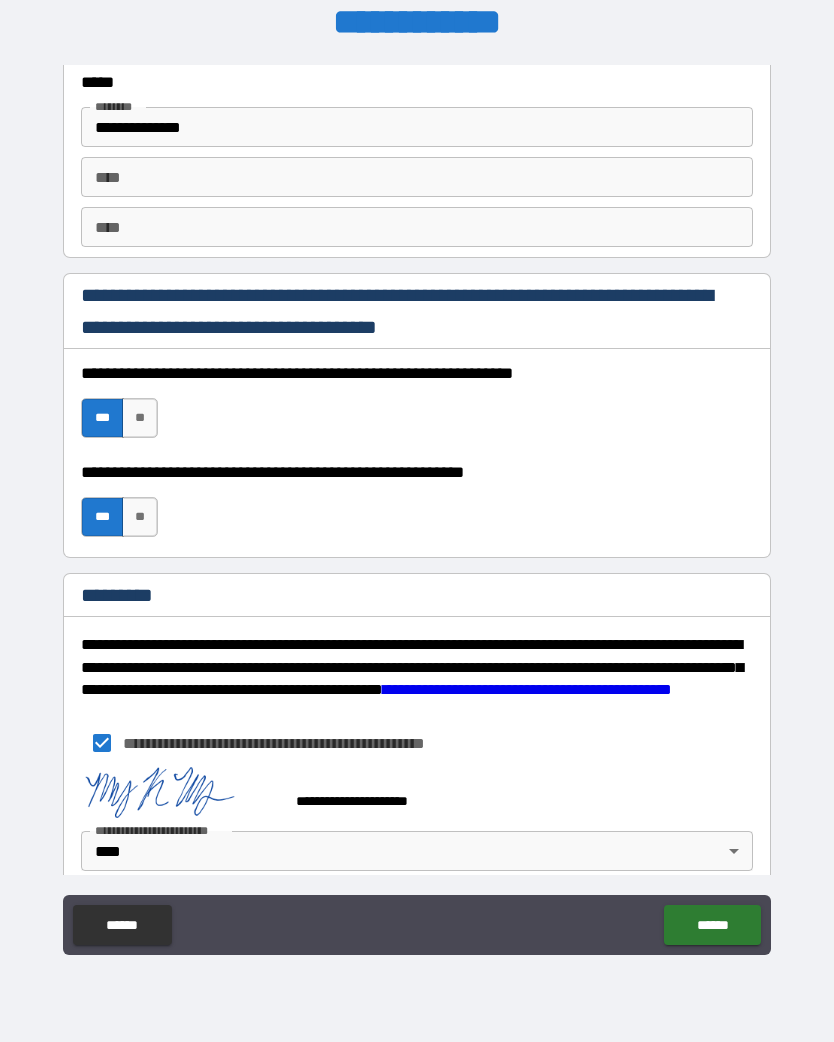 click on "******" at bounding box center [712, 925] 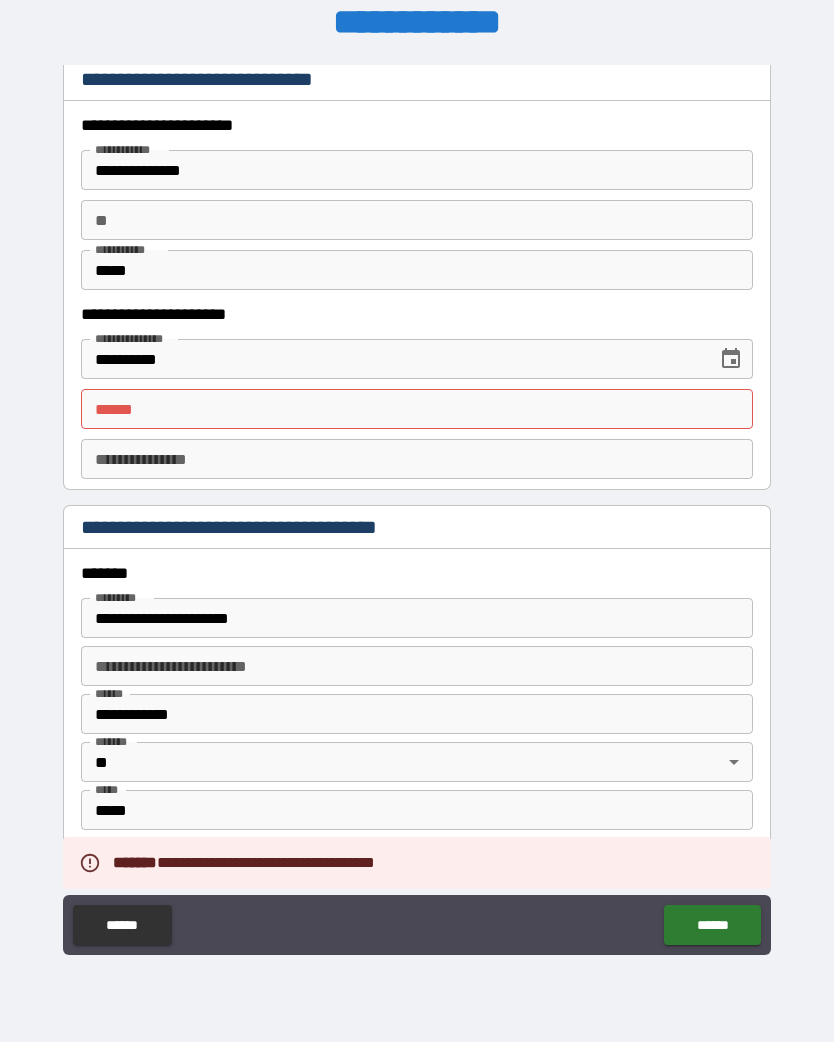 scroll, scrollTop: 1924, scrollLeft: 0, axis: vertical 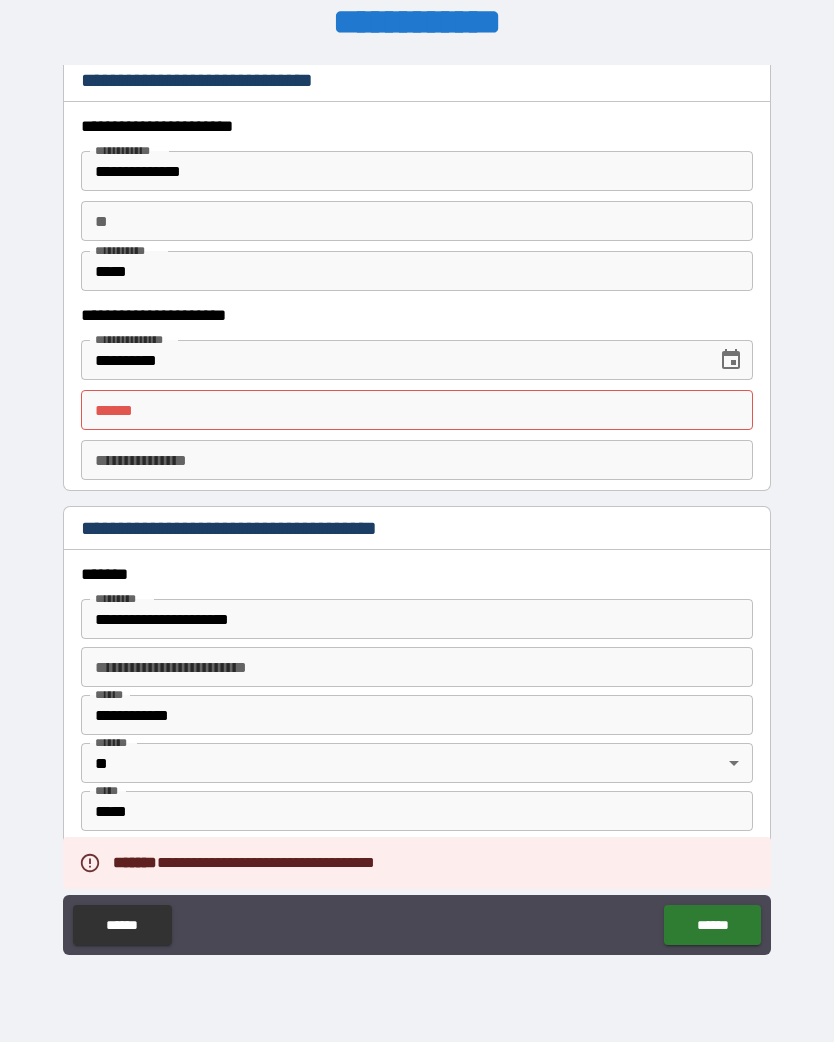click on "****   *" at bounding box center (417, 410) 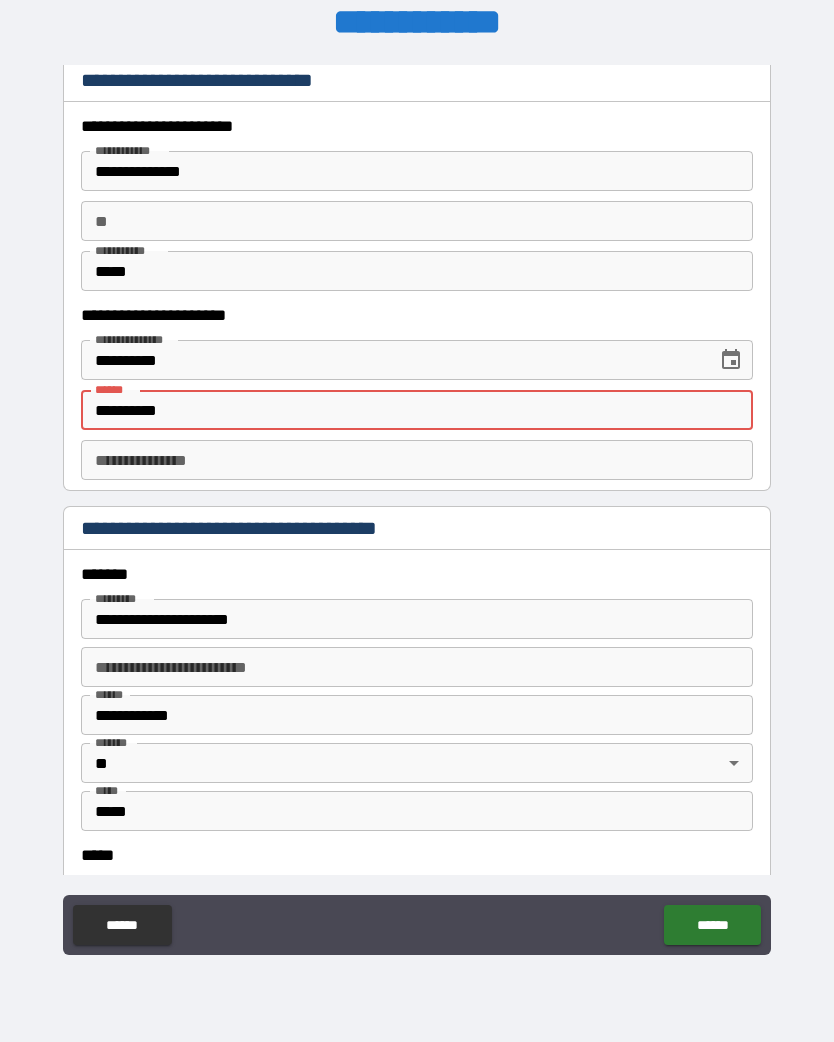 type on "**********" 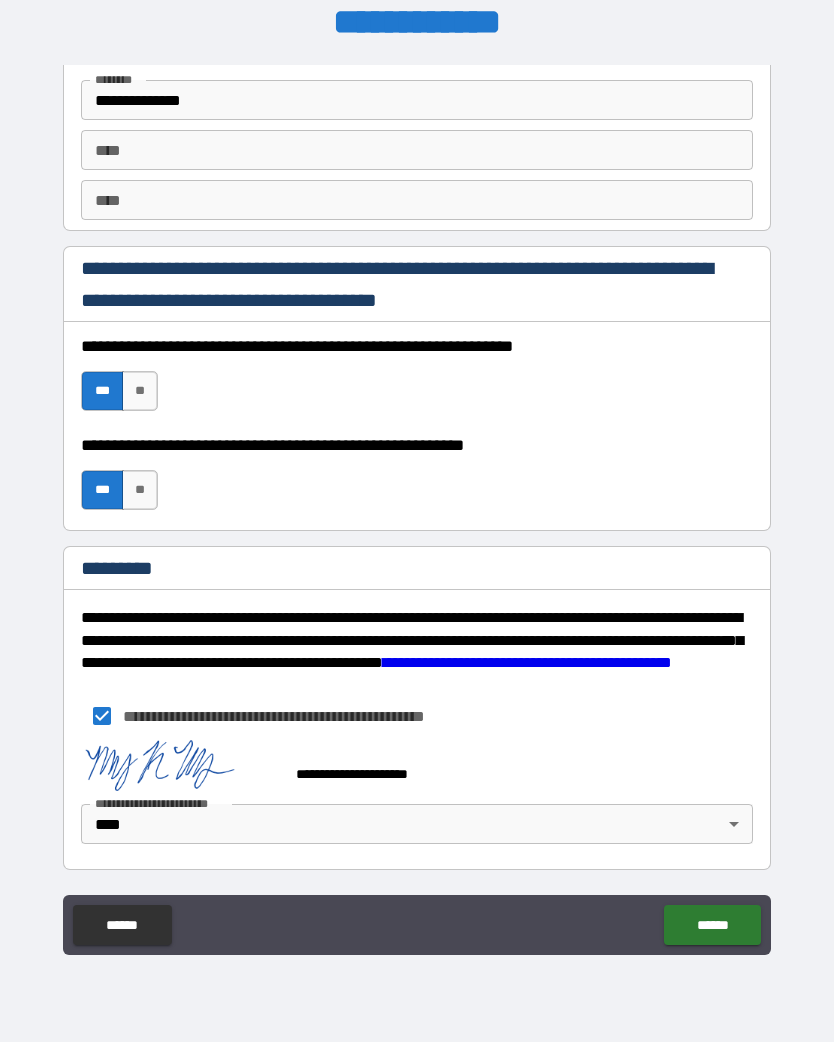scroll, scrollTop: 2813, scrollLeft: 0, axis: vertical 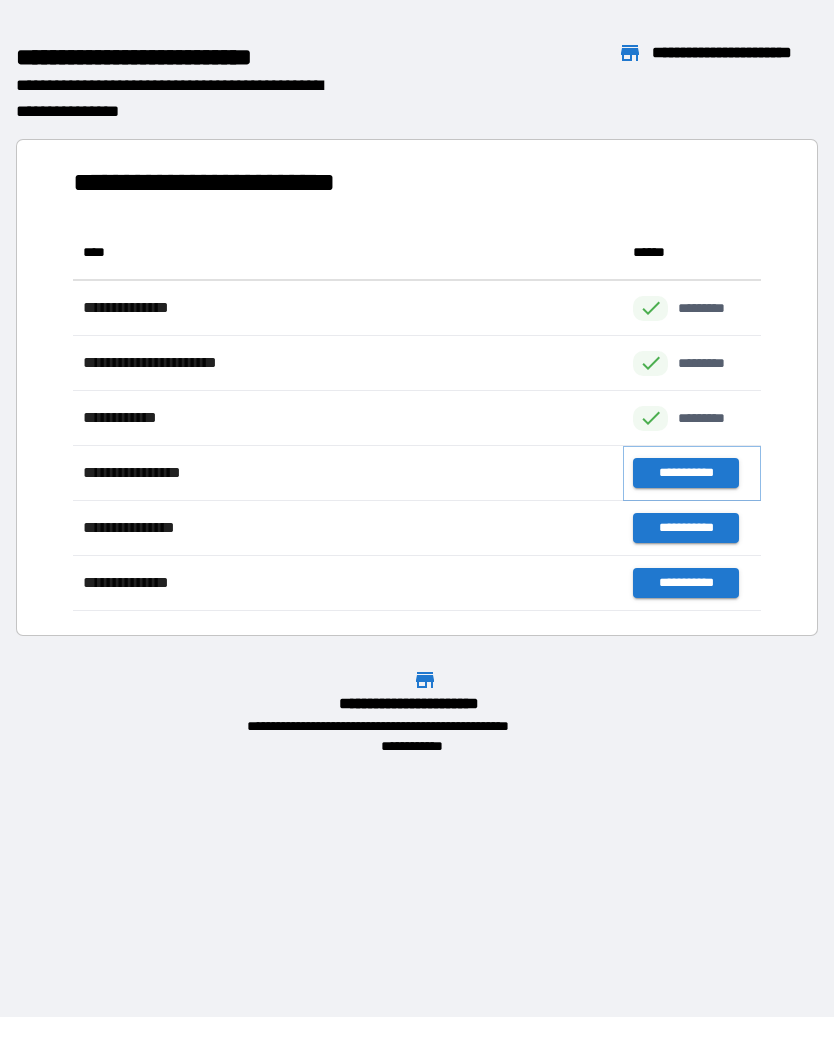 click on "**********" at bounding box center (685, 473) 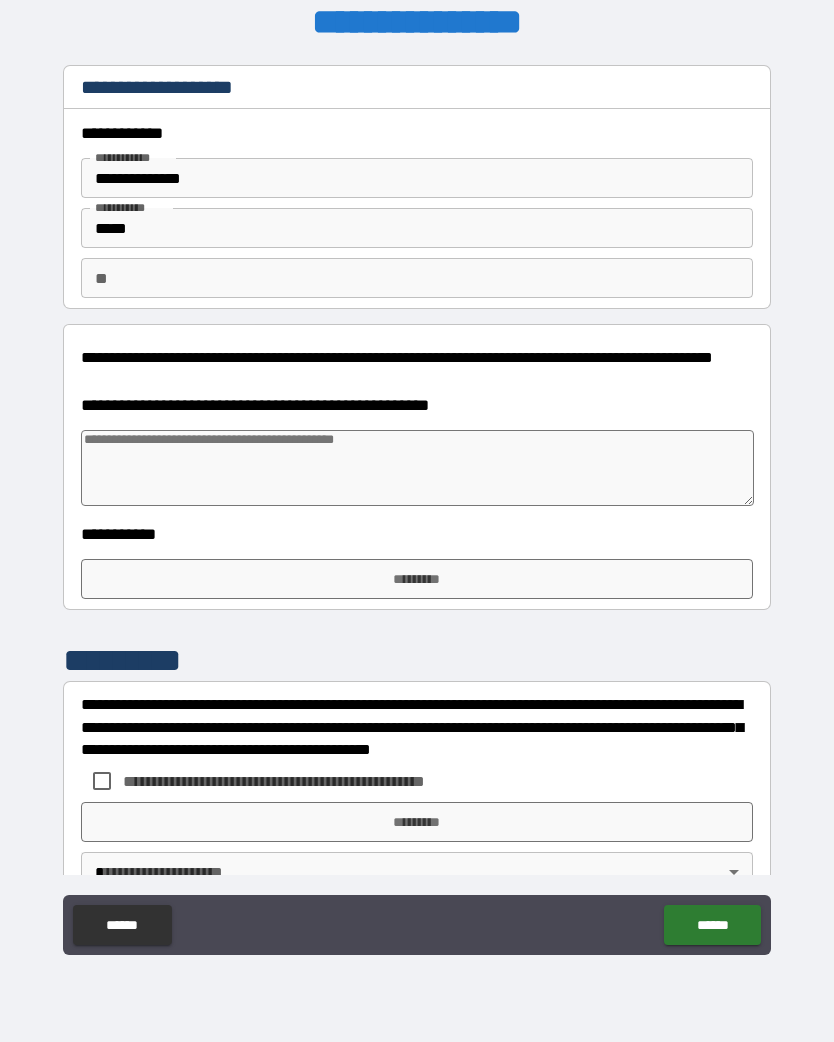 click on "**********" at bounding box center (417, 178) 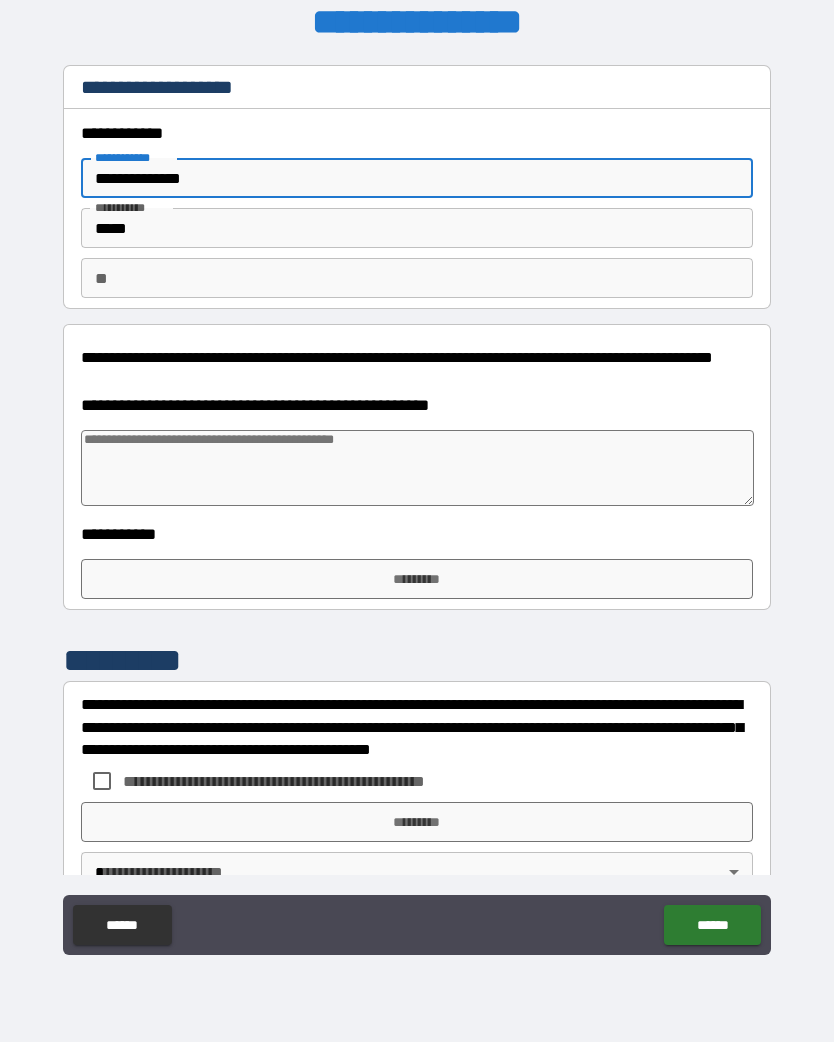click on "**********" at bounding box center (417, 178) 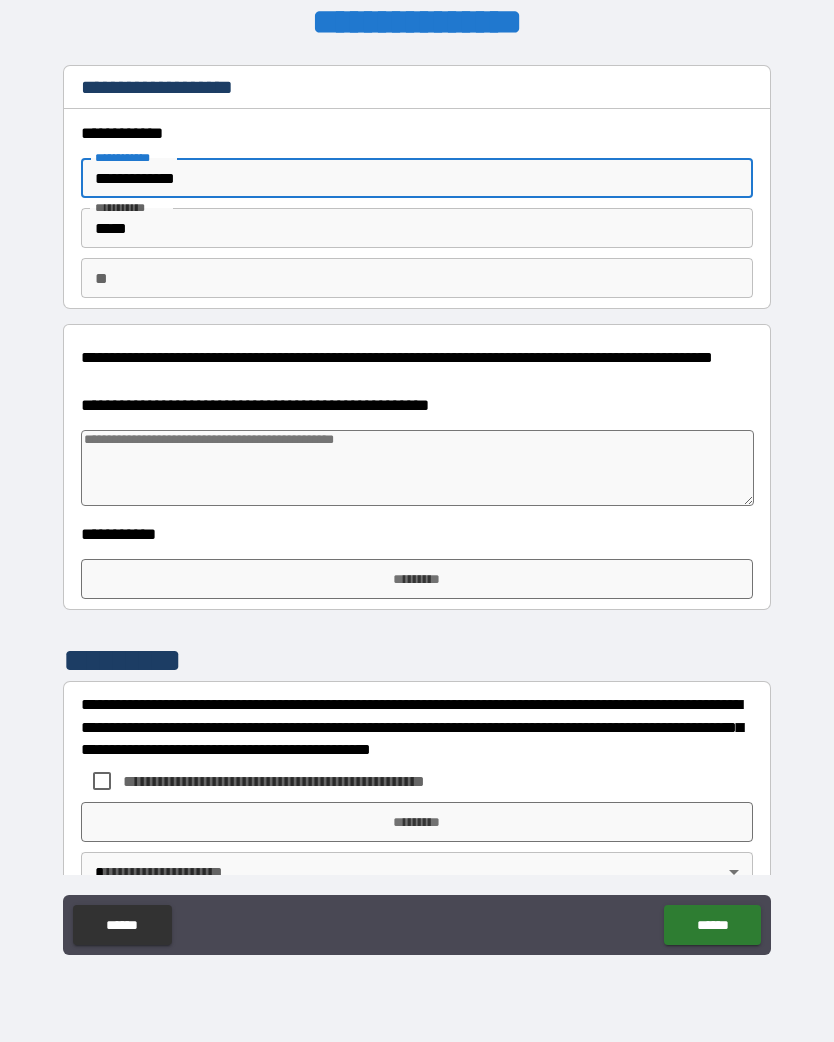 type on "**********" 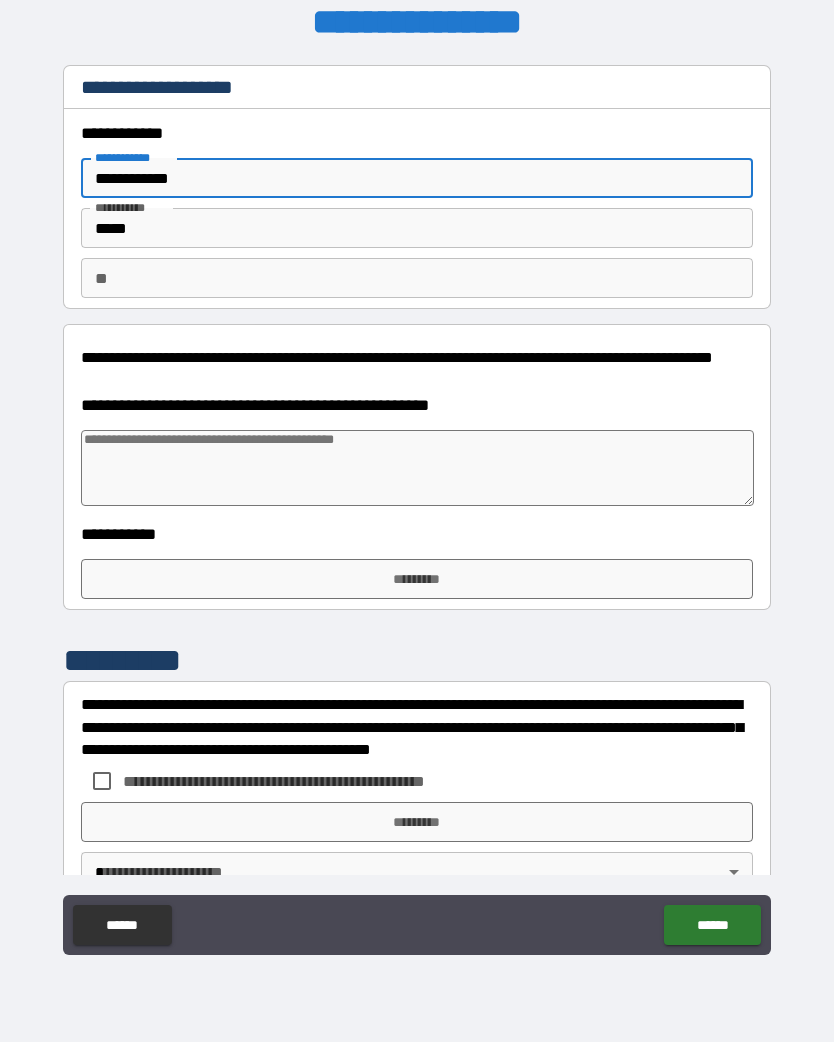 type on "*" 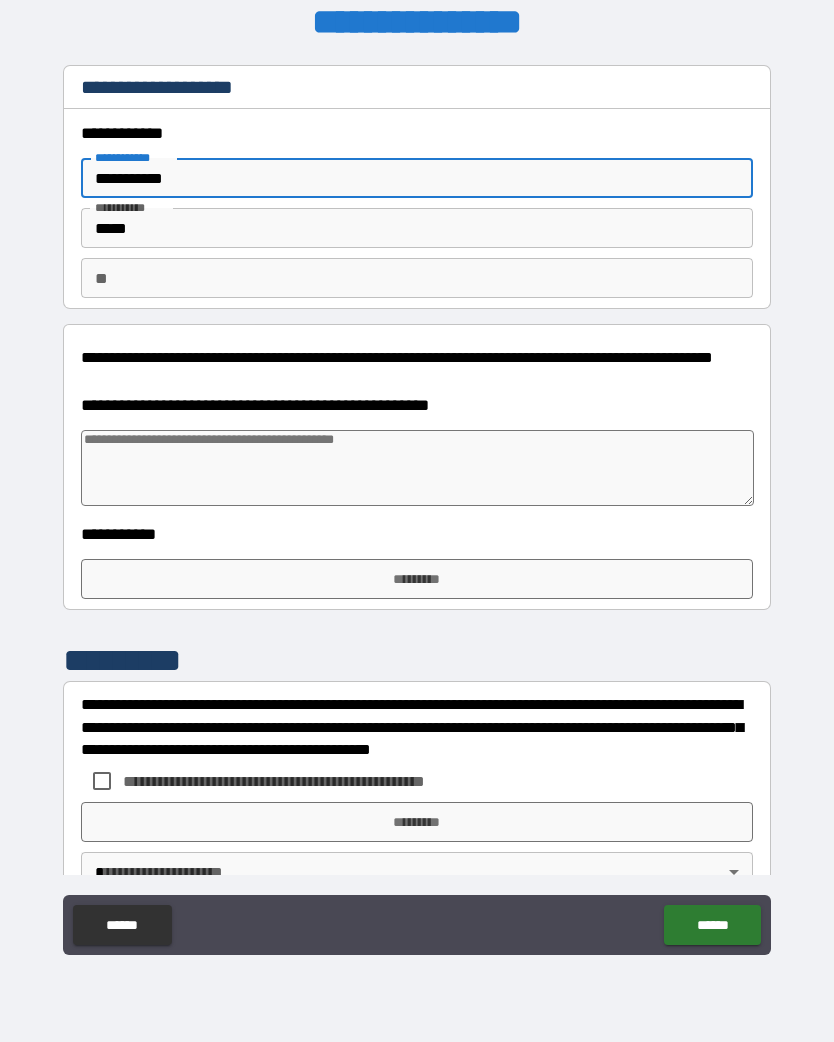 type on "*" 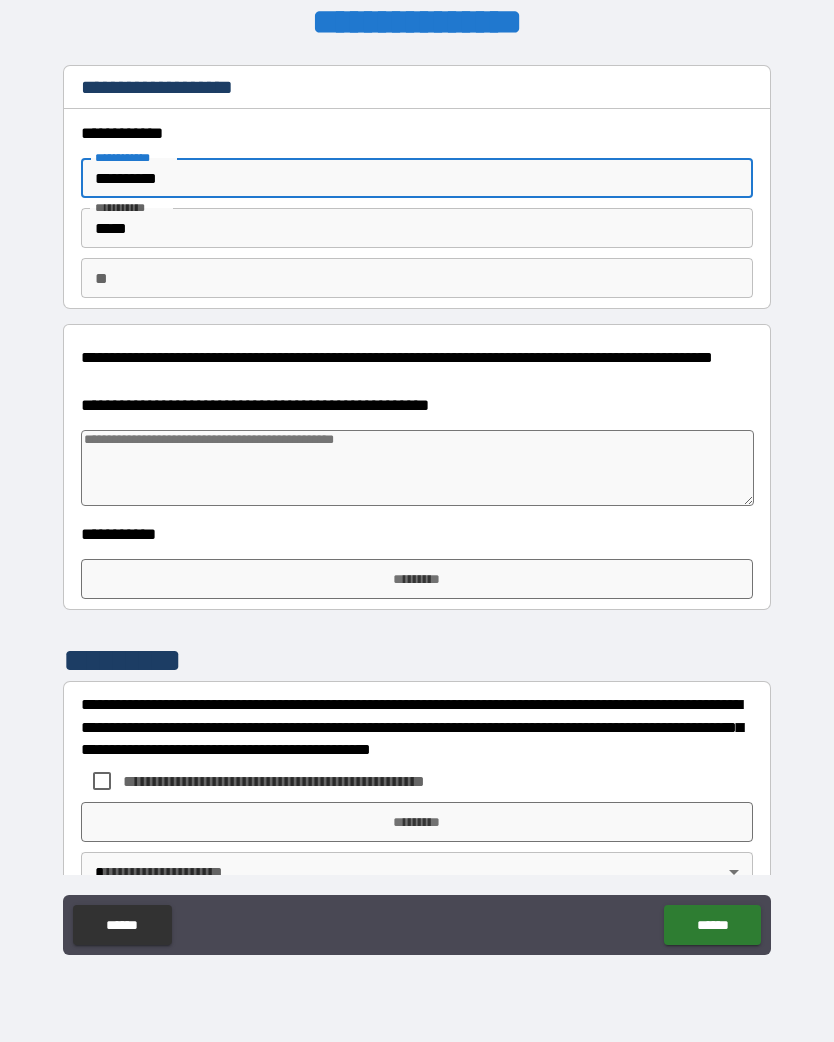 type on "*" 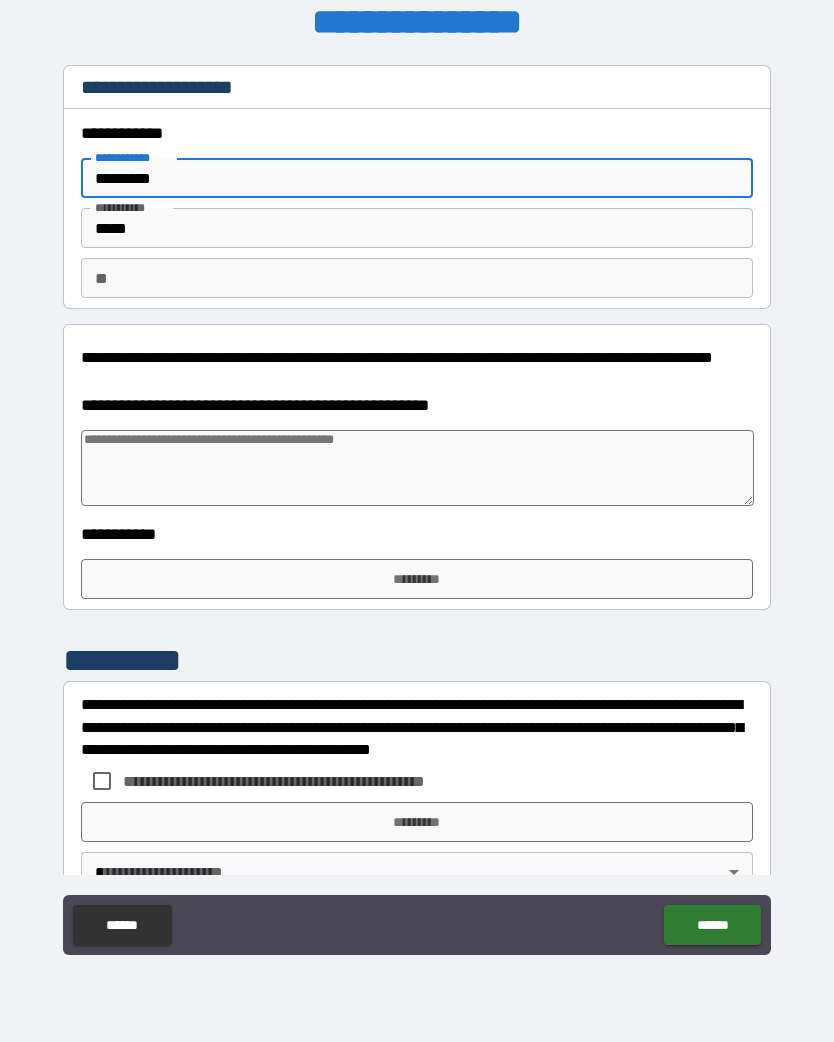 type on "*" 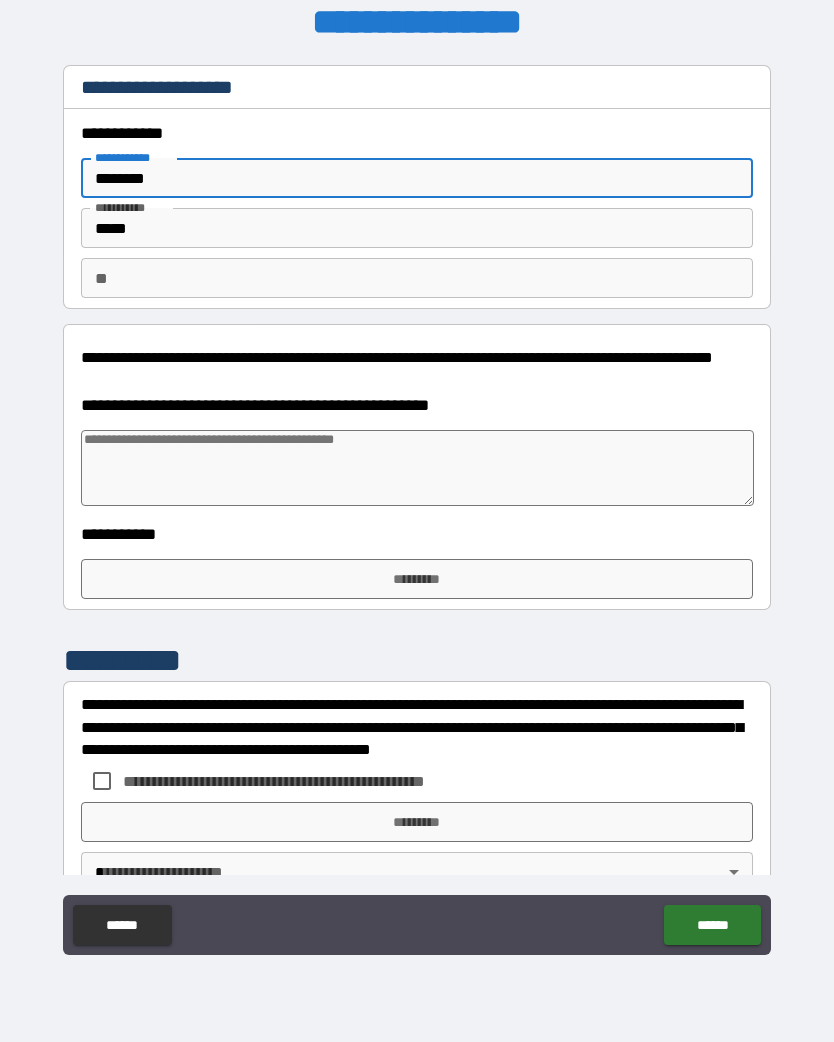 type on "*" 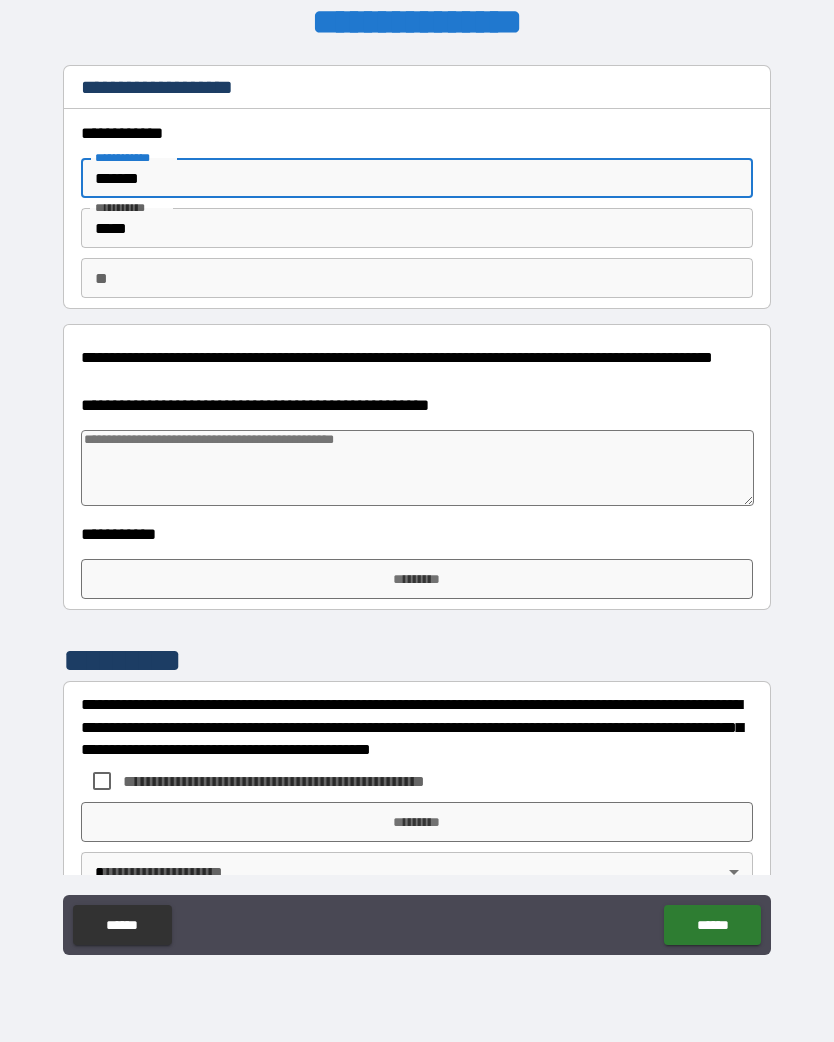 type on "*" 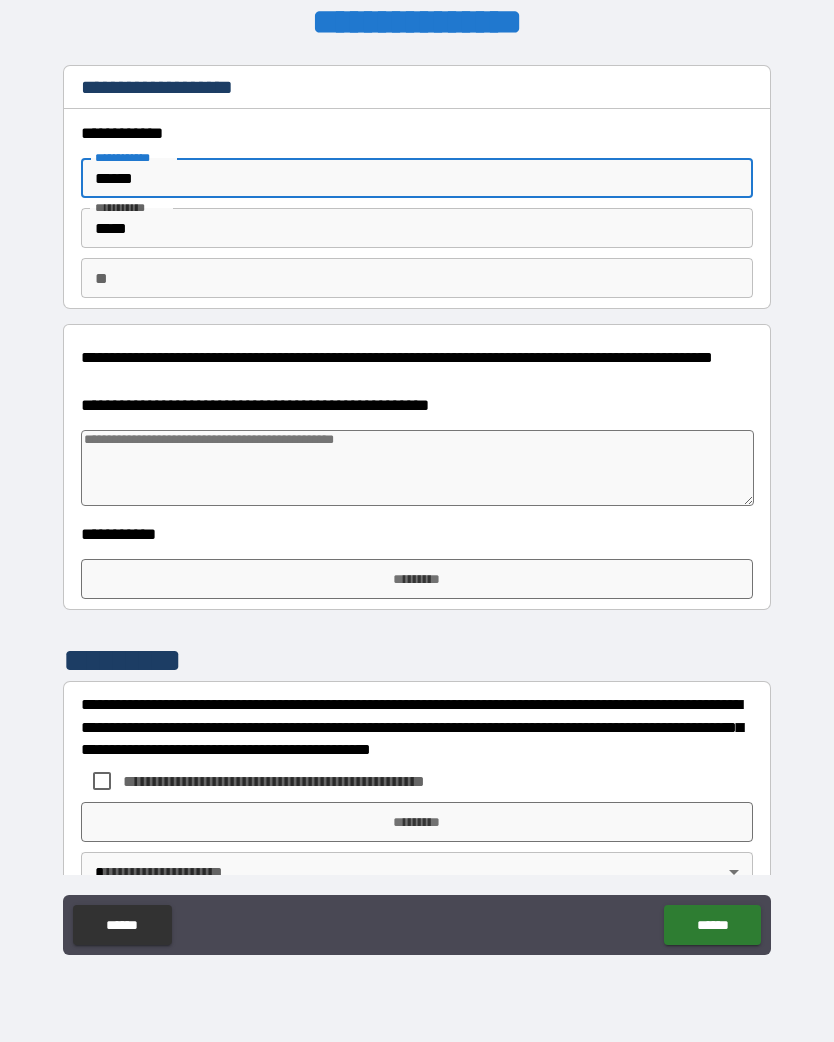 type on "*" 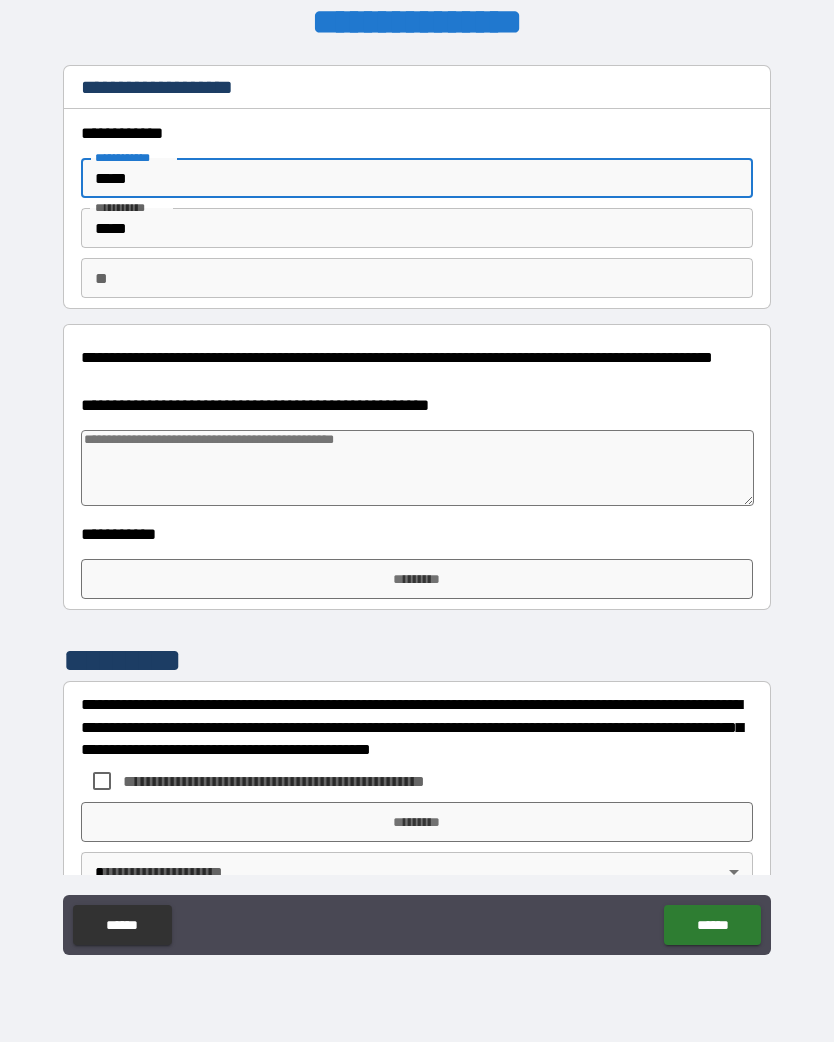 type on "*" 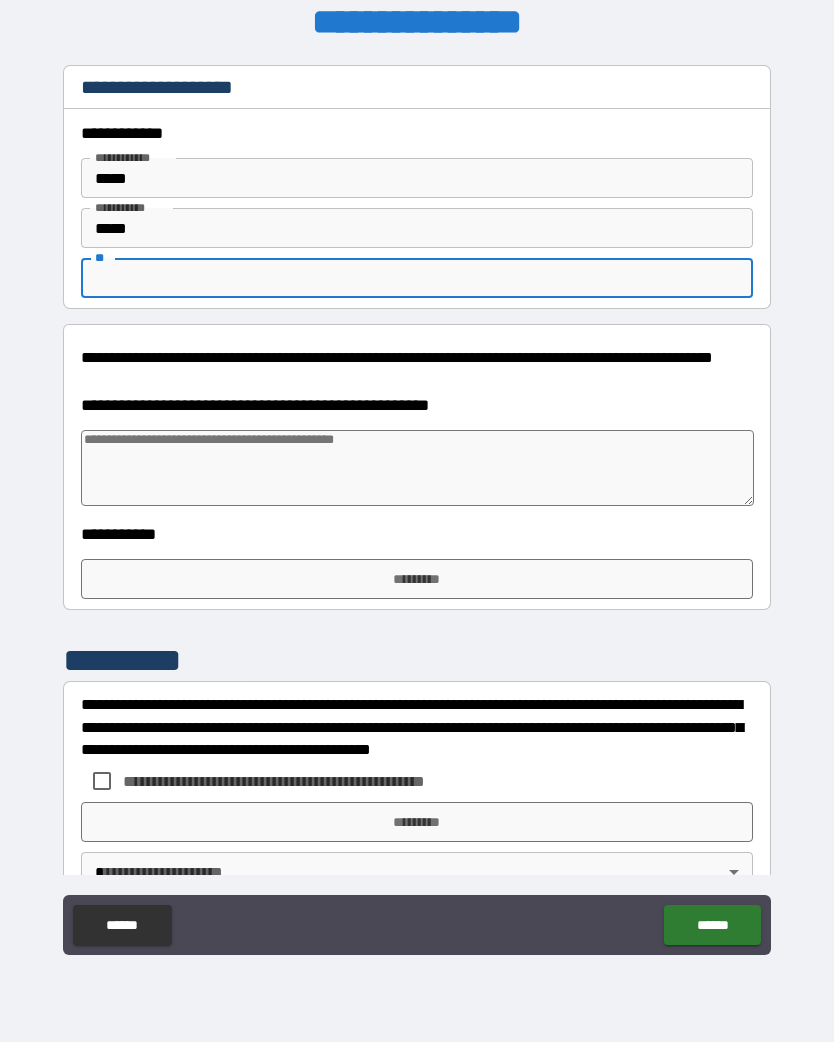type on "*" 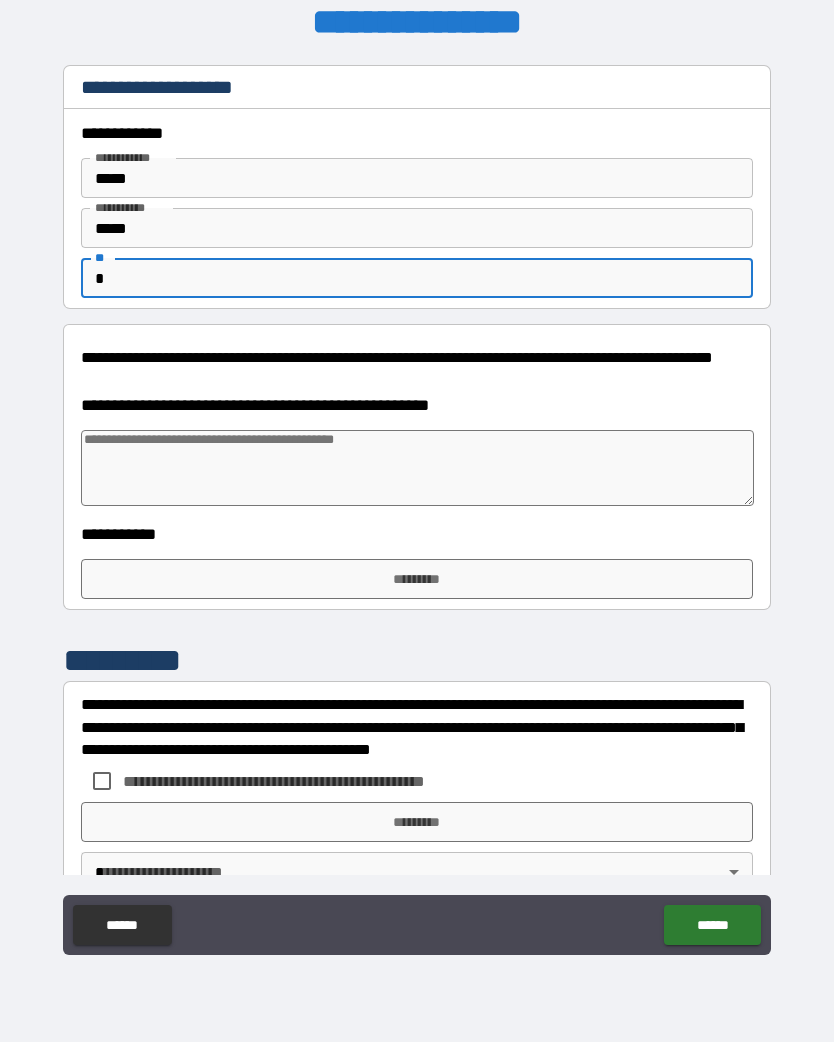 type on "*" 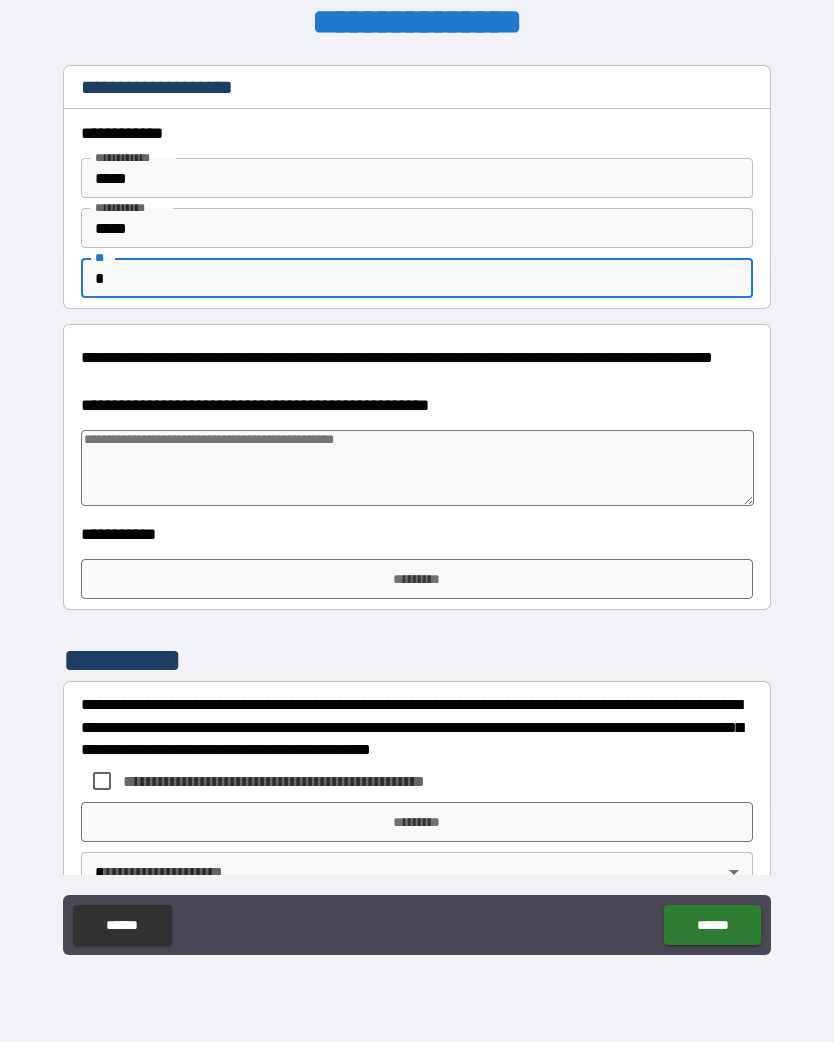 type on "*" 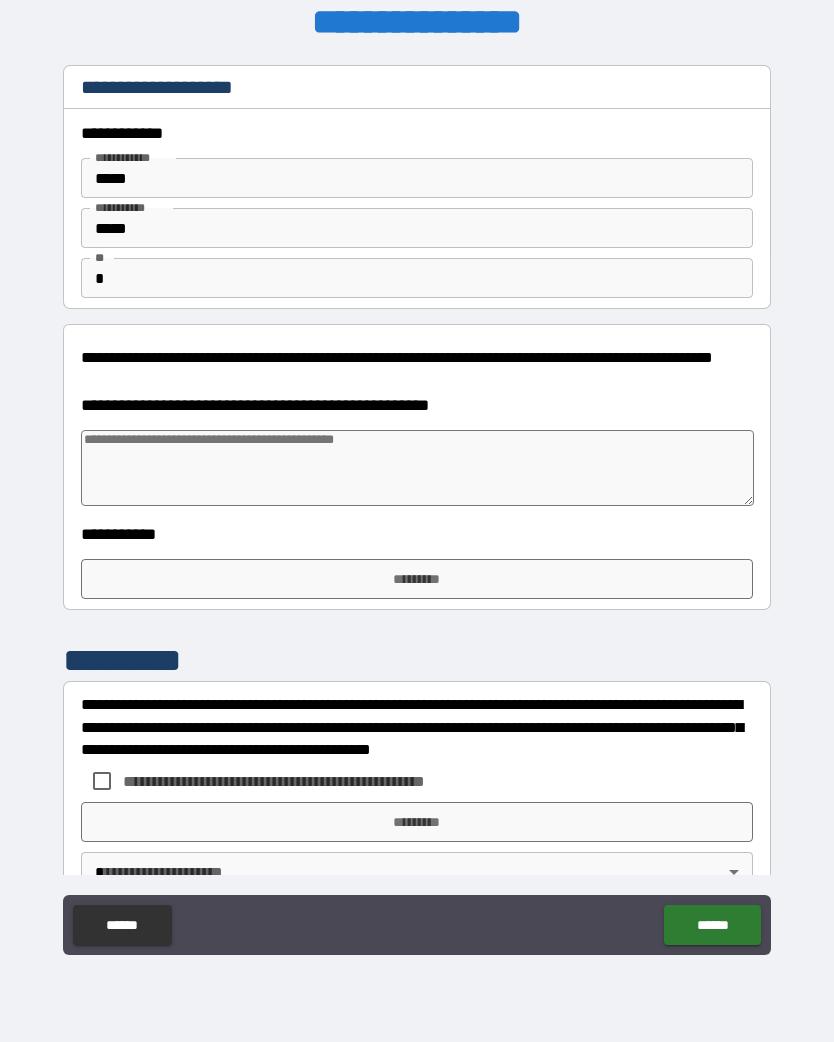 type on "*" 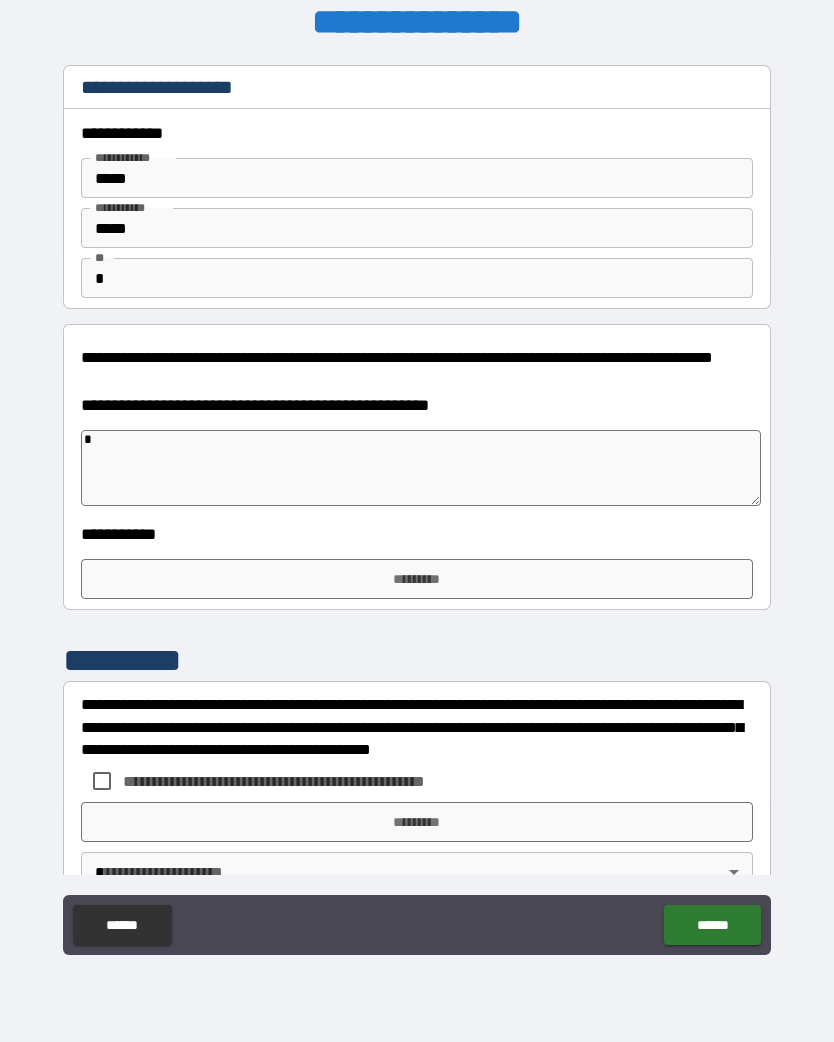 type on "*" 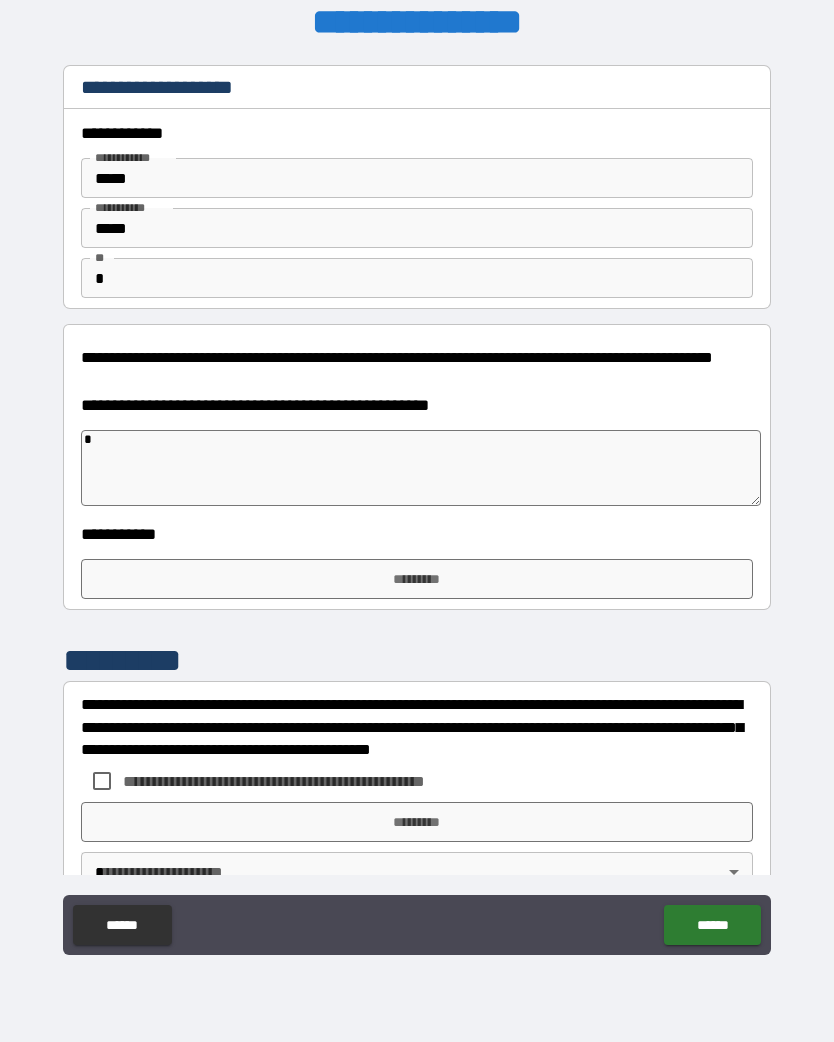 type on "**" 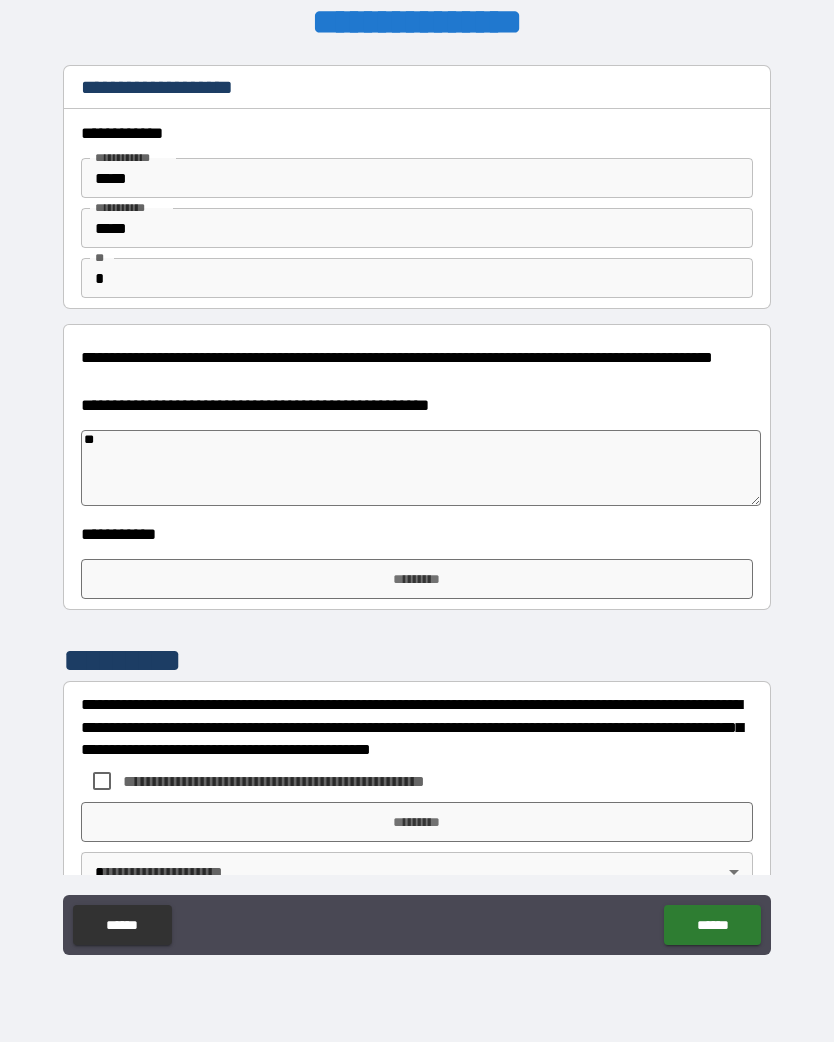 type on "*" 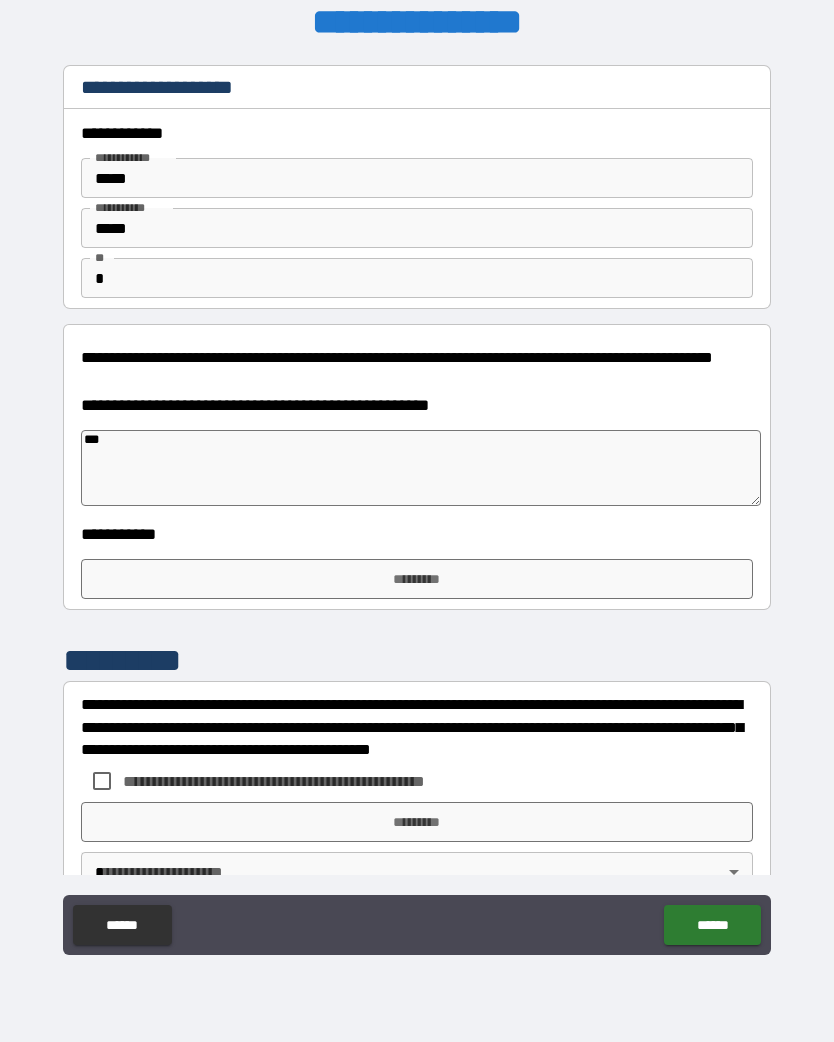 type on "****" 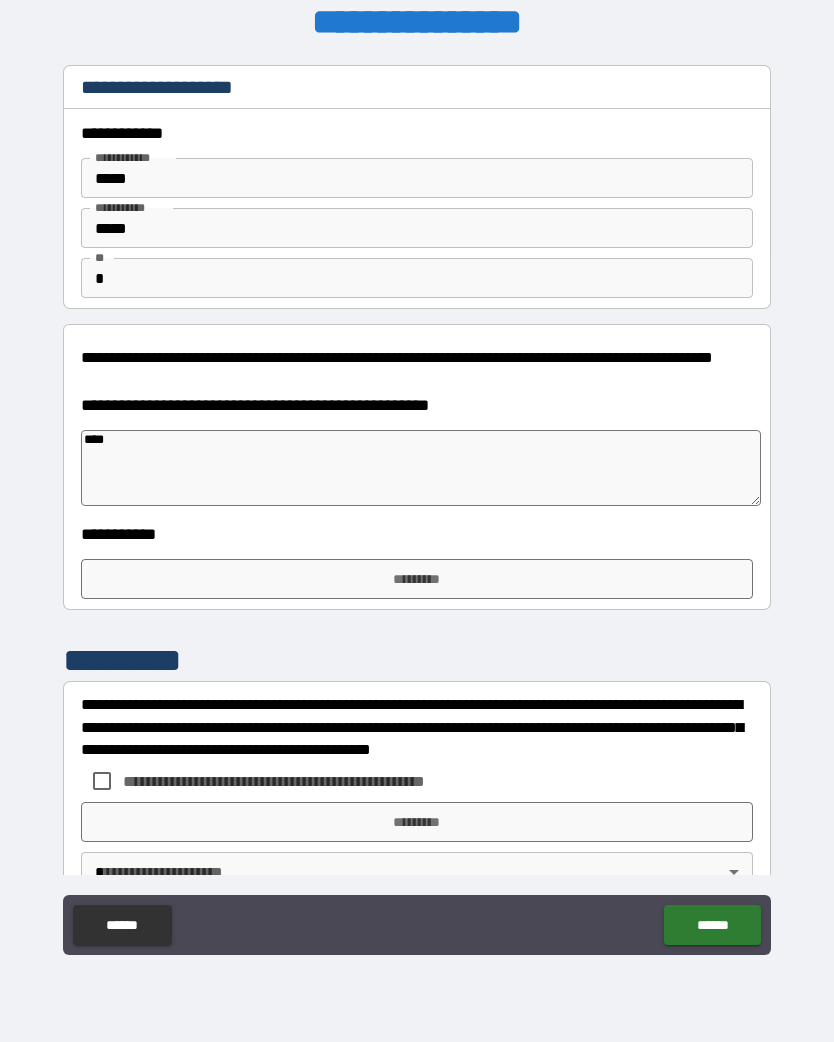 type on "*" 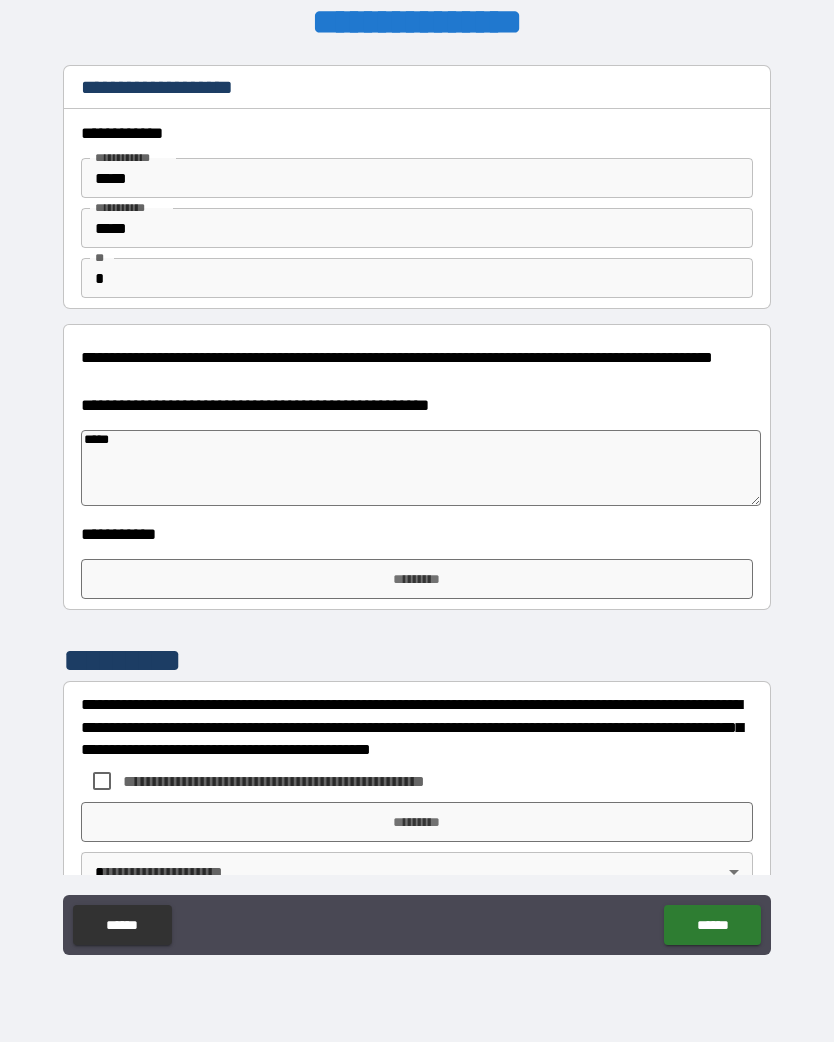 type on "******" 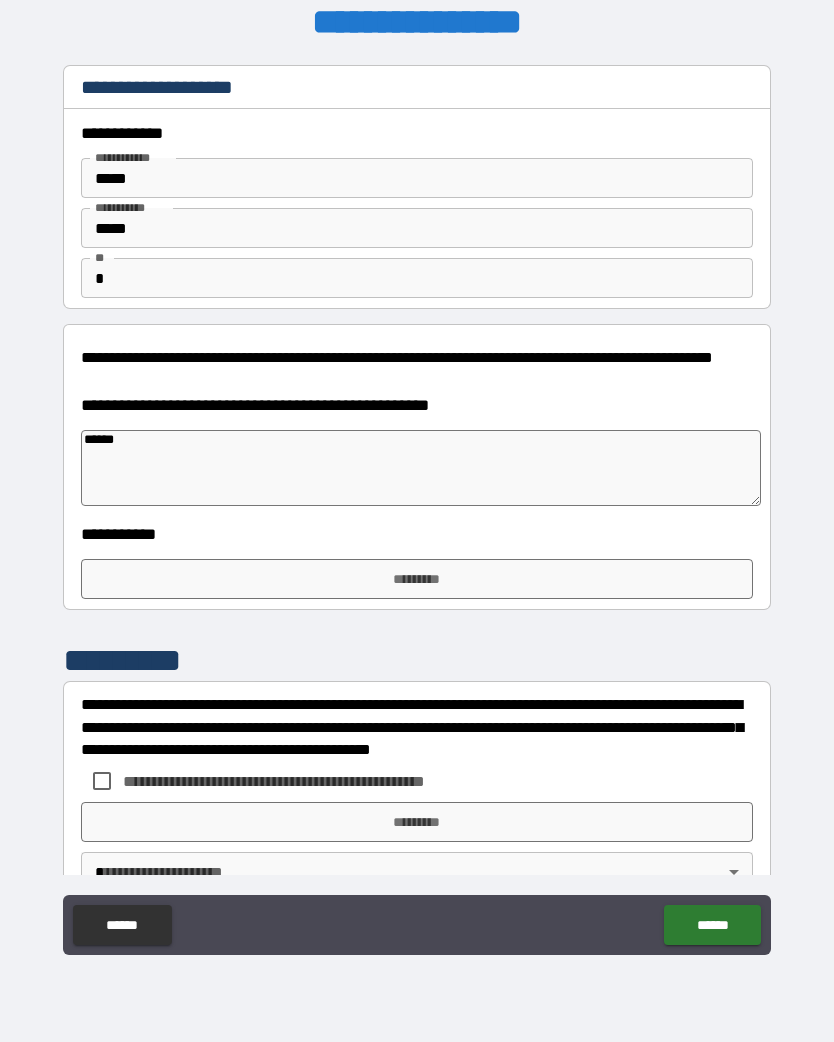 type on "*" 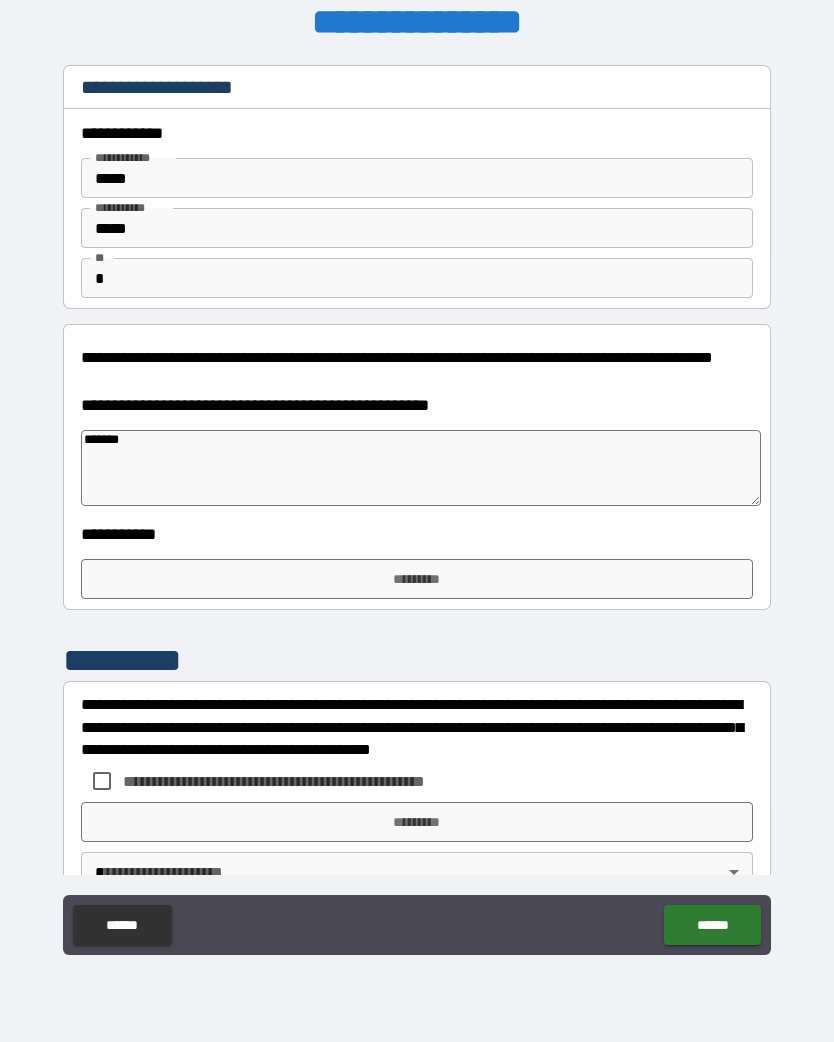 type on "*" 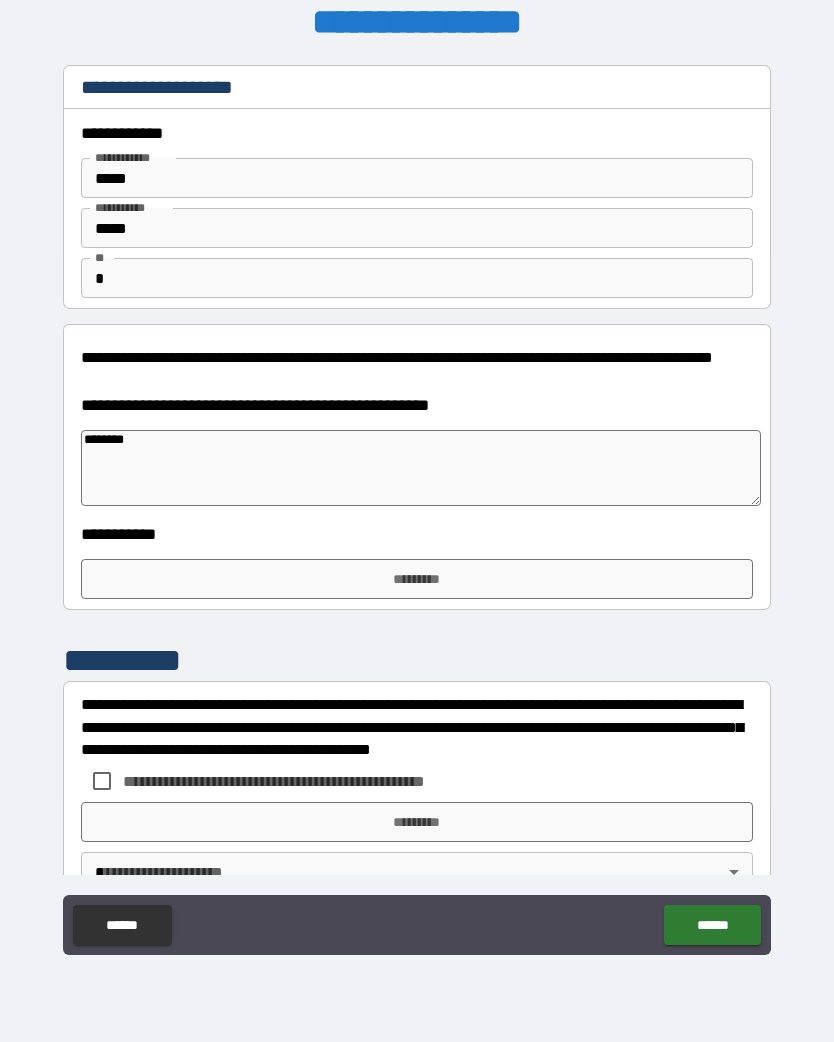 type on "*" 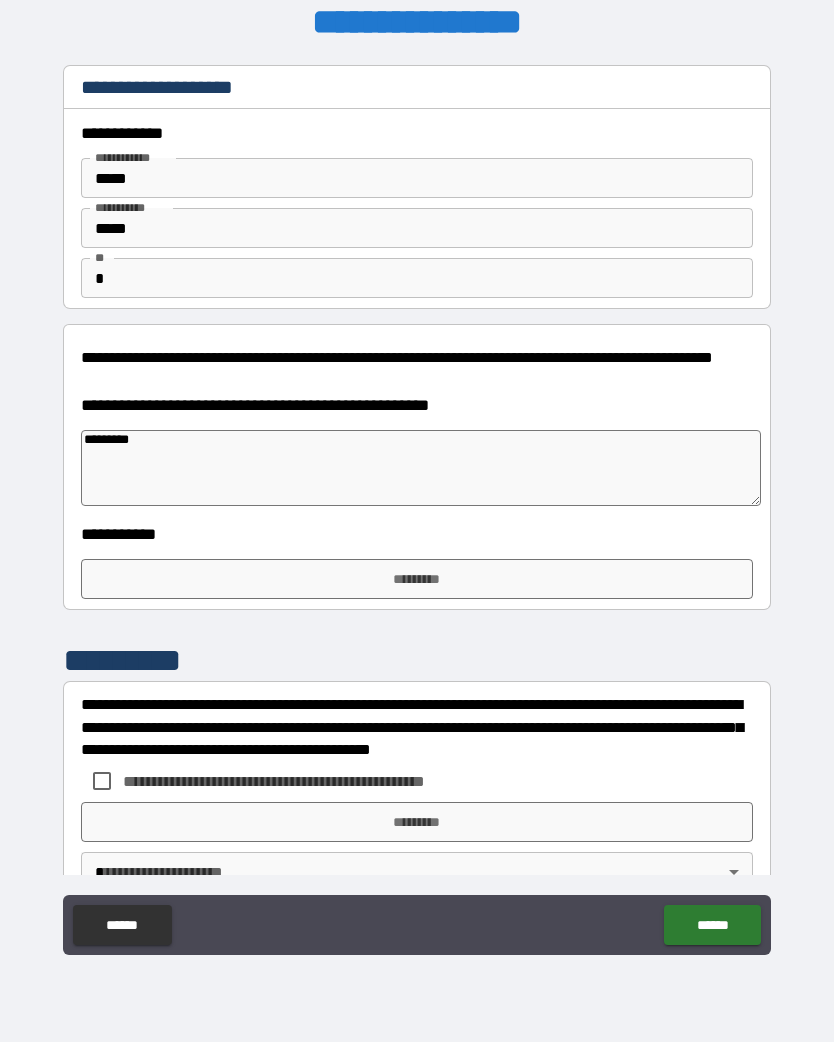 type on "**********" 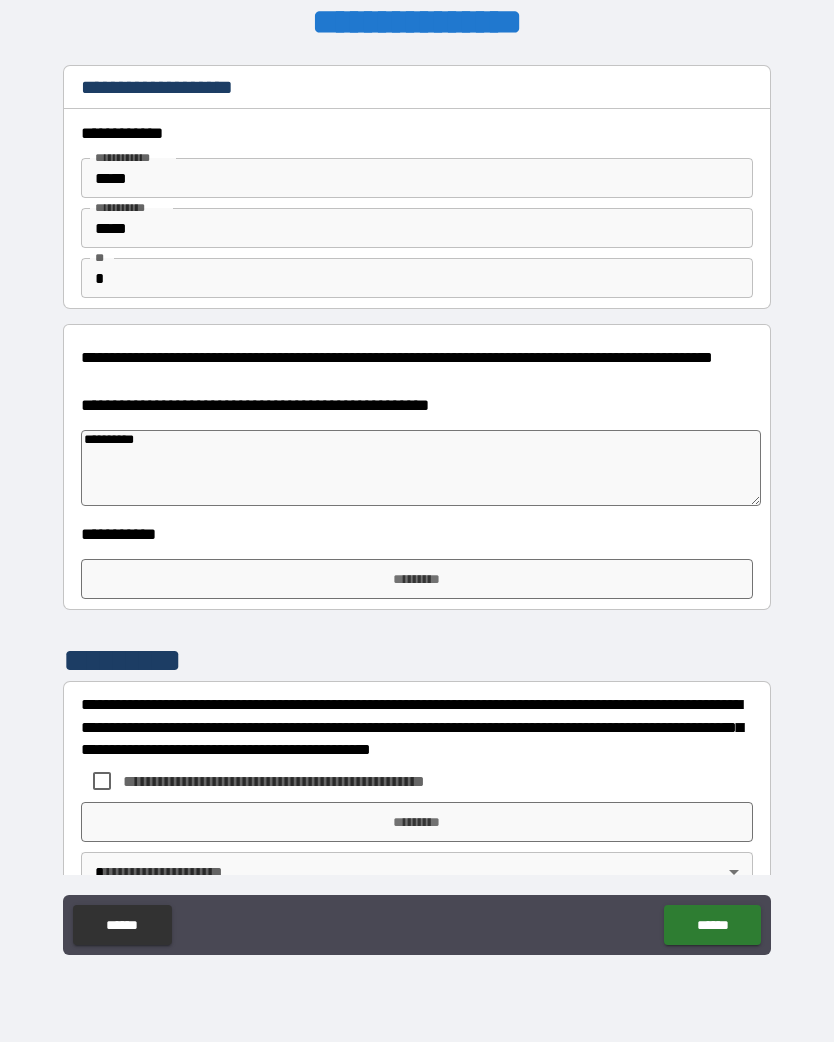 type on "*" 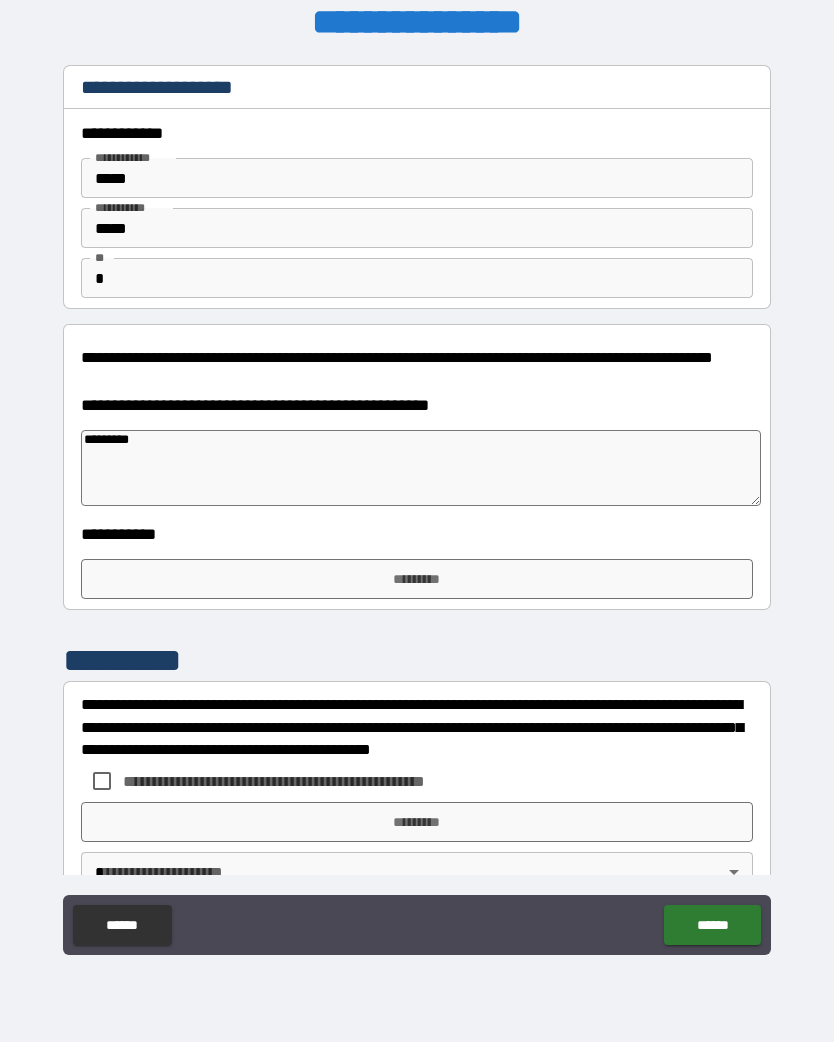 type on "*" 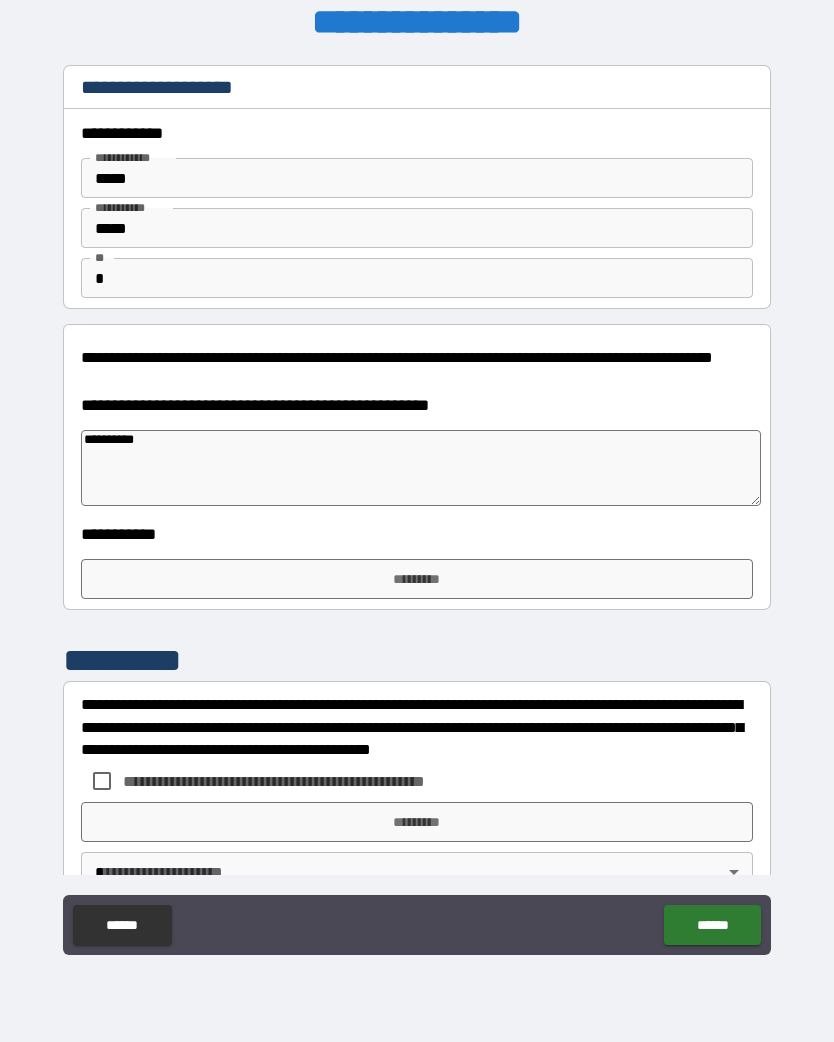 type on "*" 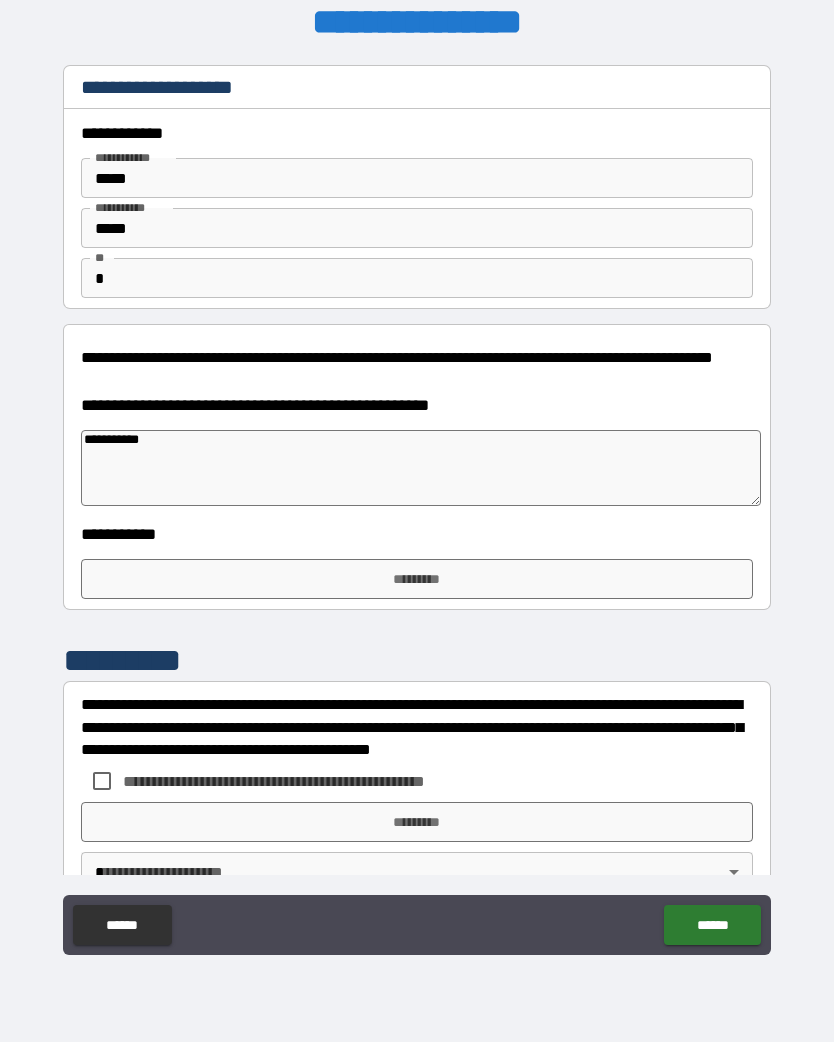type on "*" 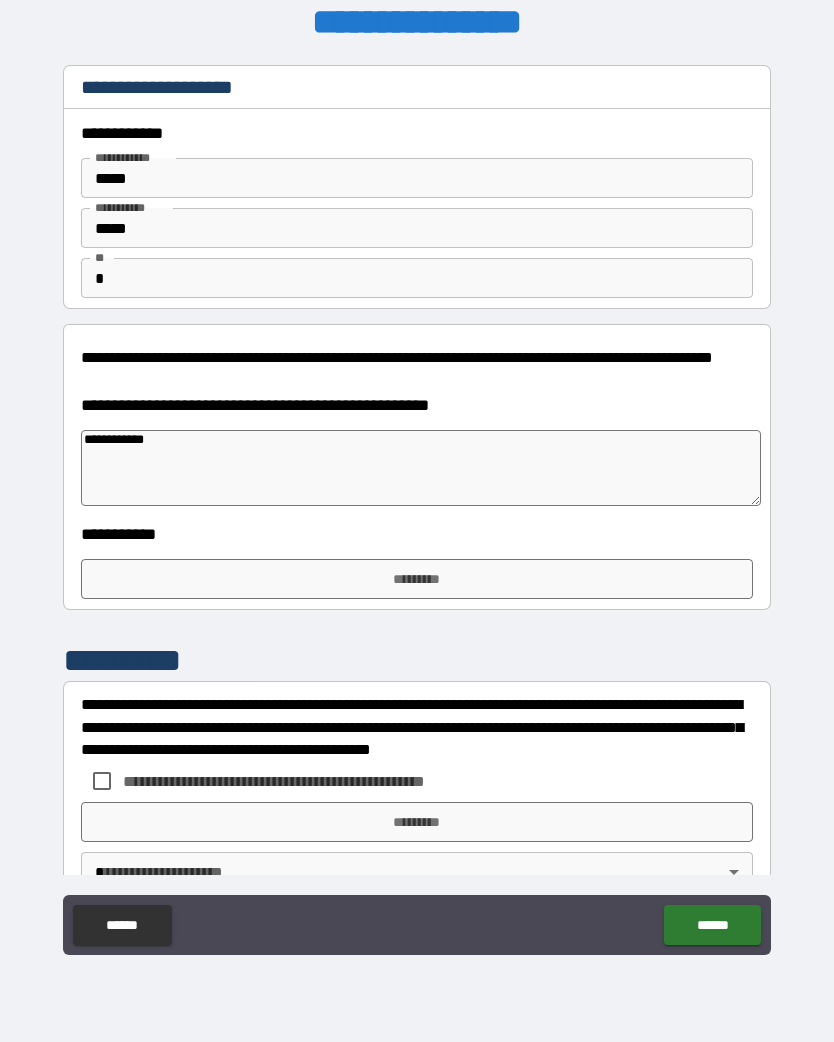 type on "**********" 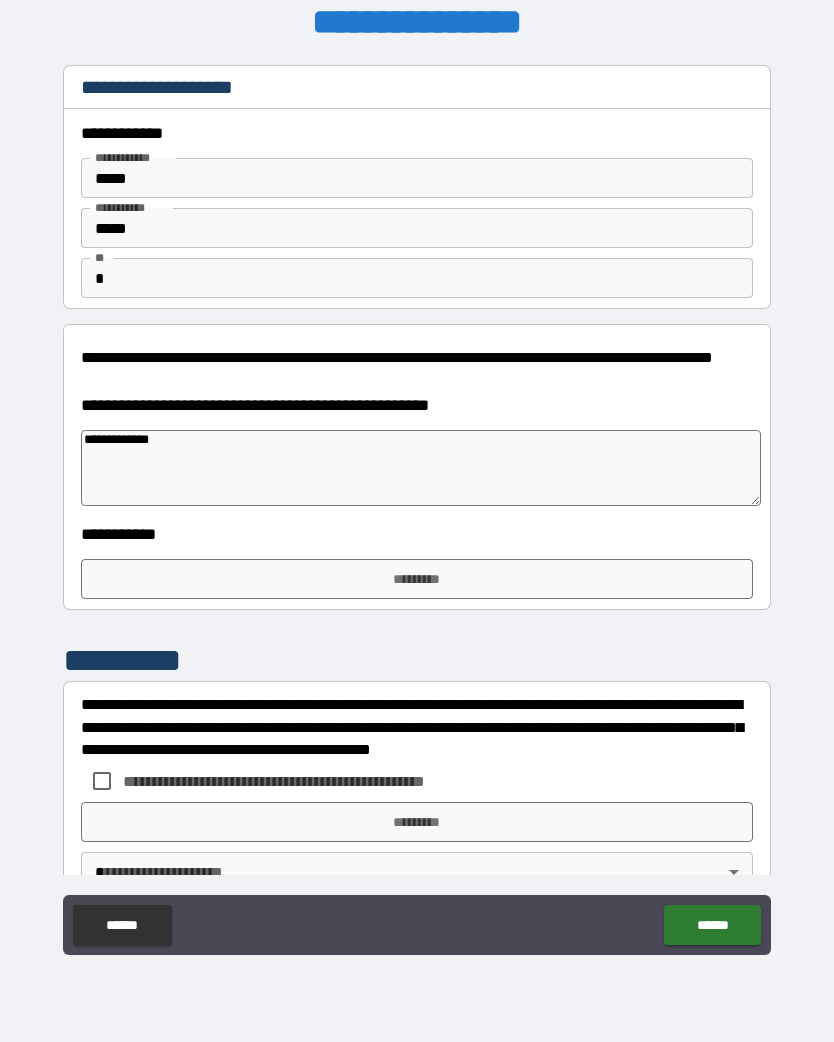 type on "*" 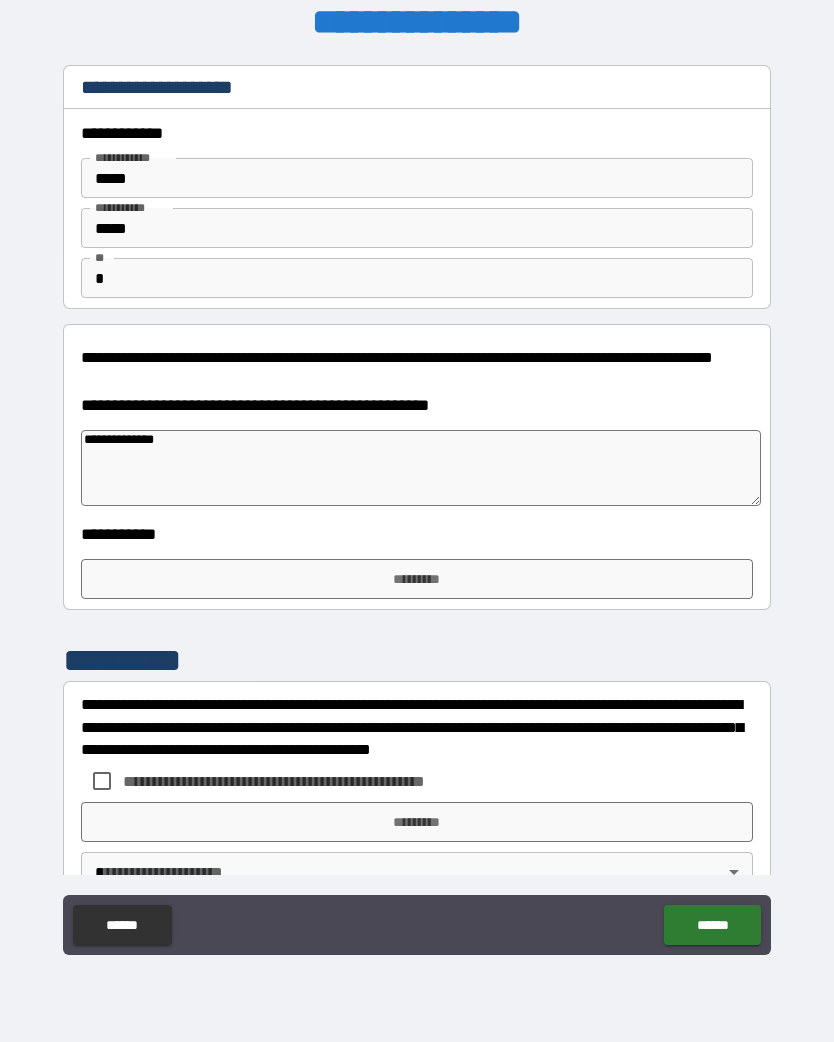 type on "**********" 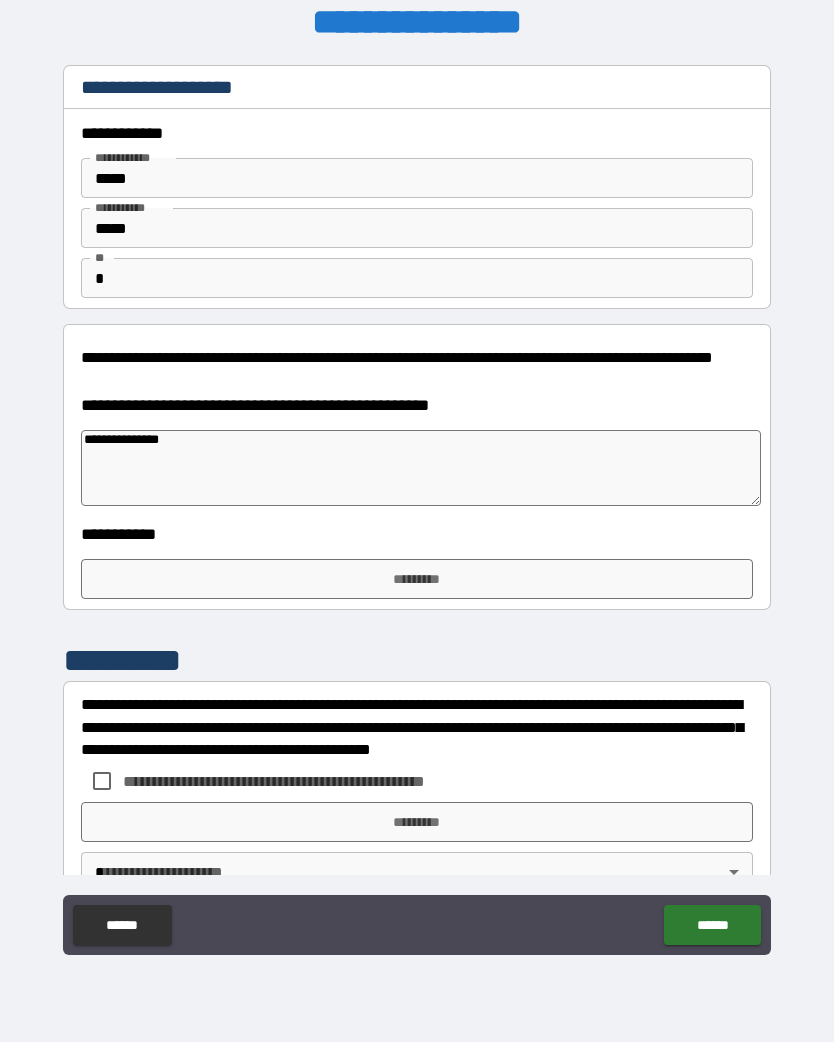 type on "*" 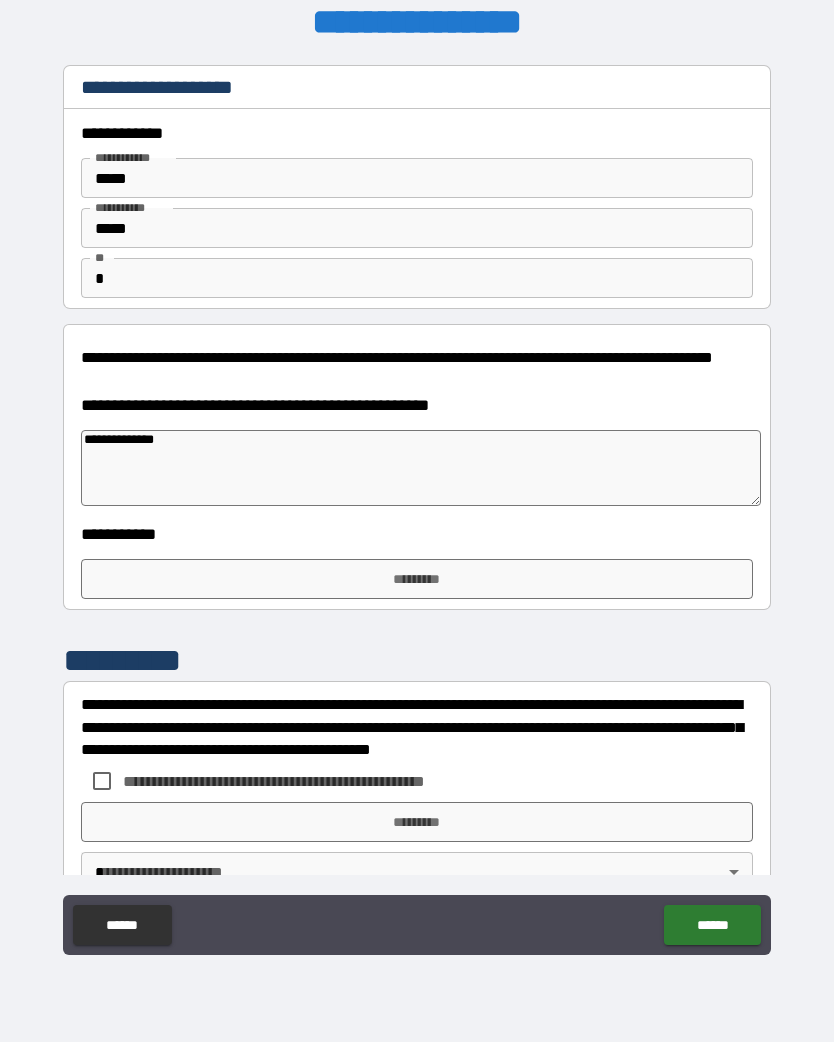 type on "**********" 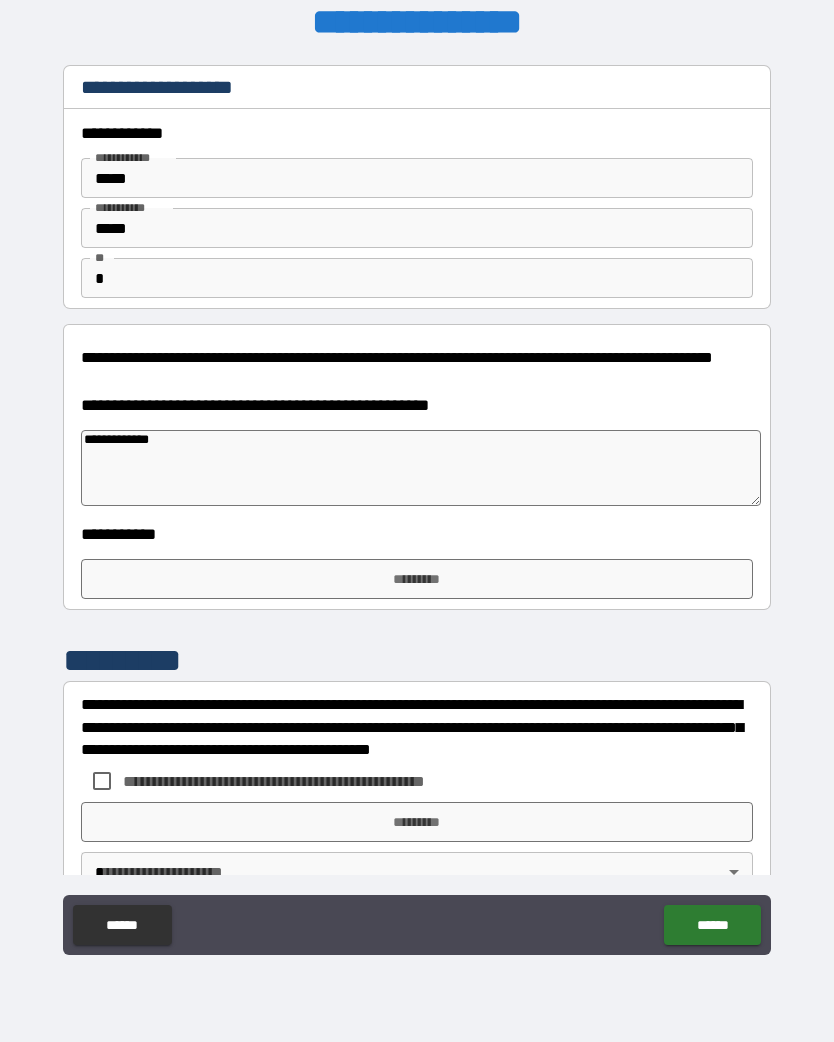type on "**********" 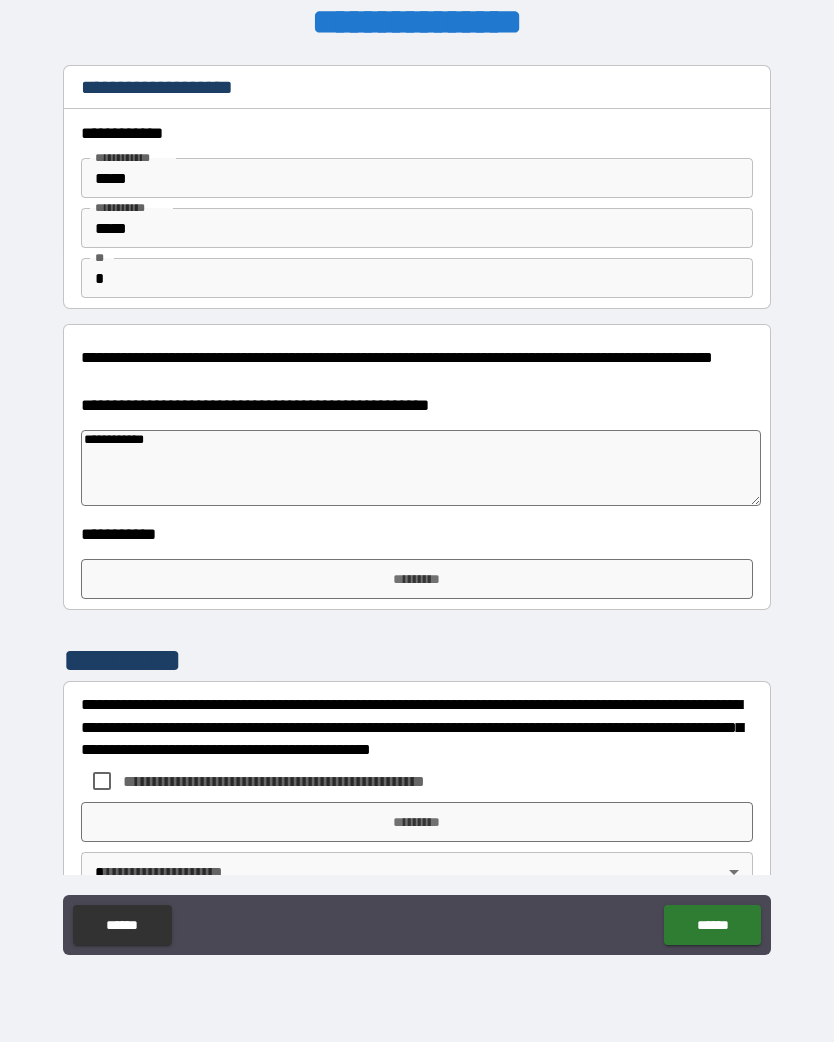 type on "**********" 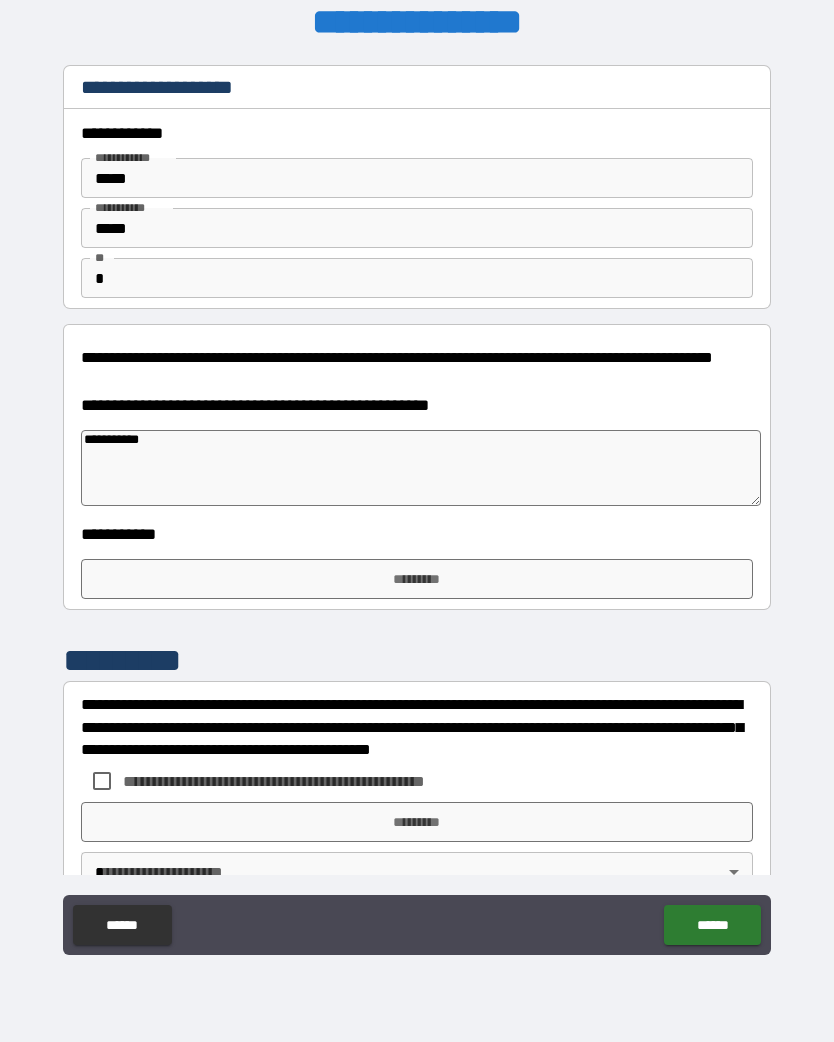 type on "*" 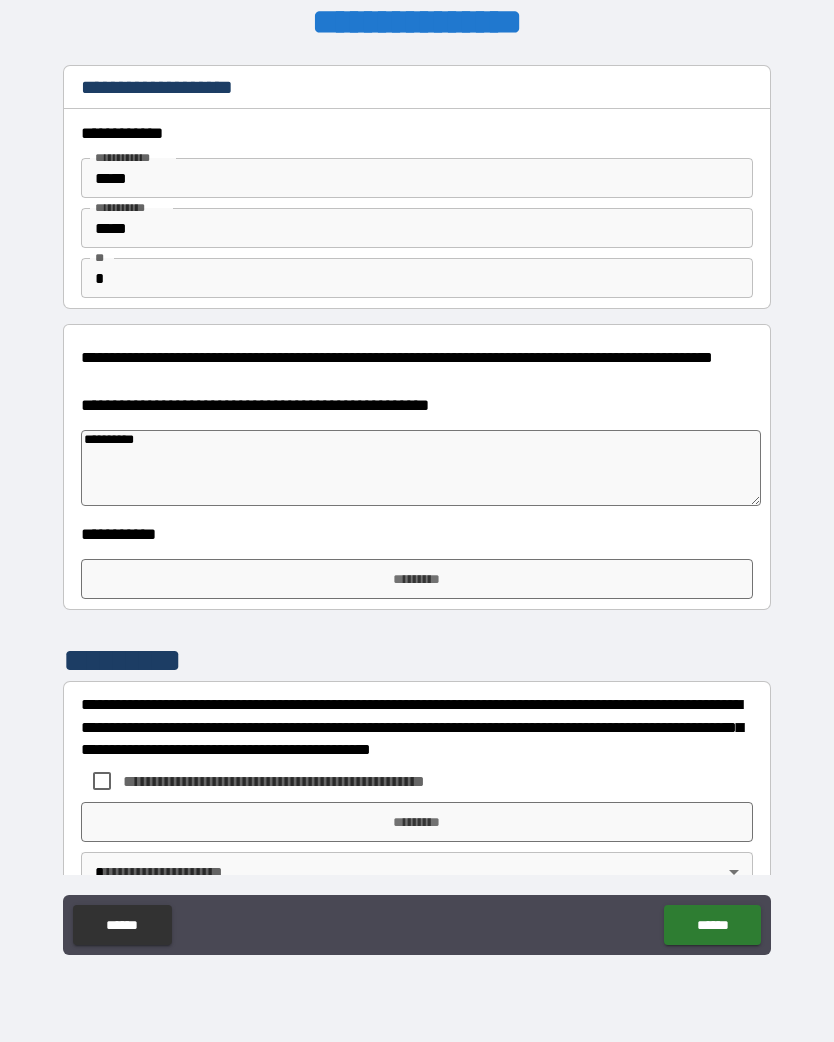 type on "*" 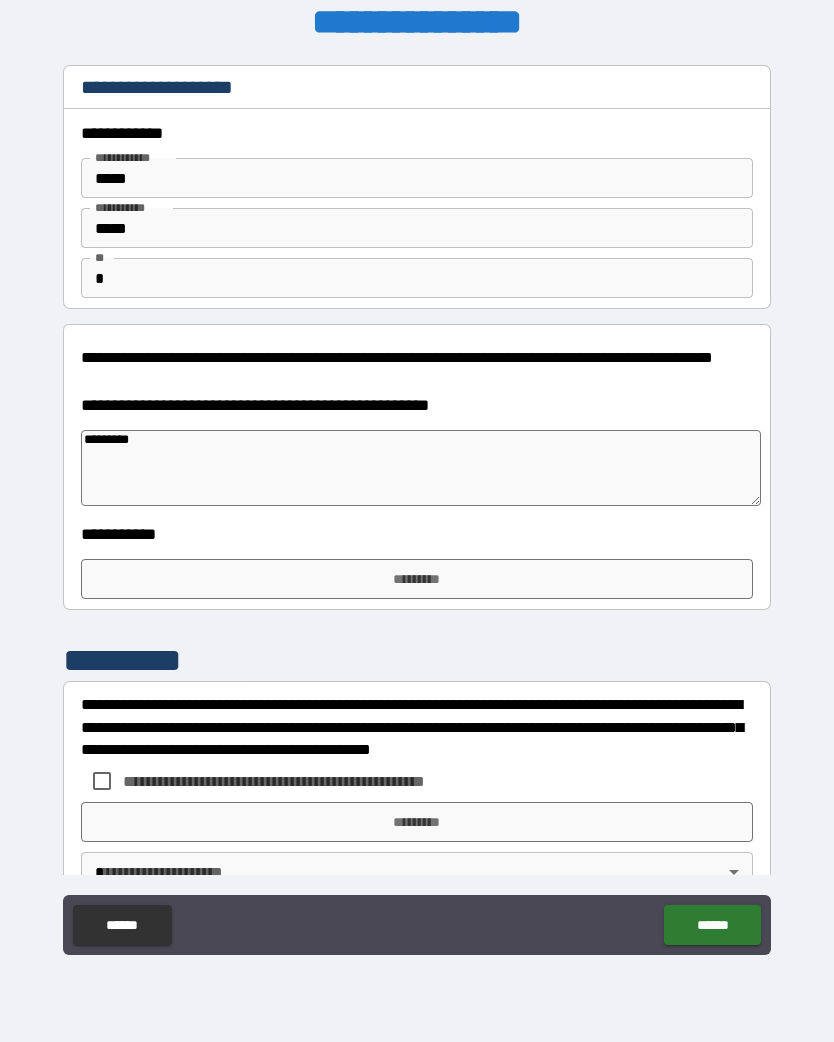 type on "*" 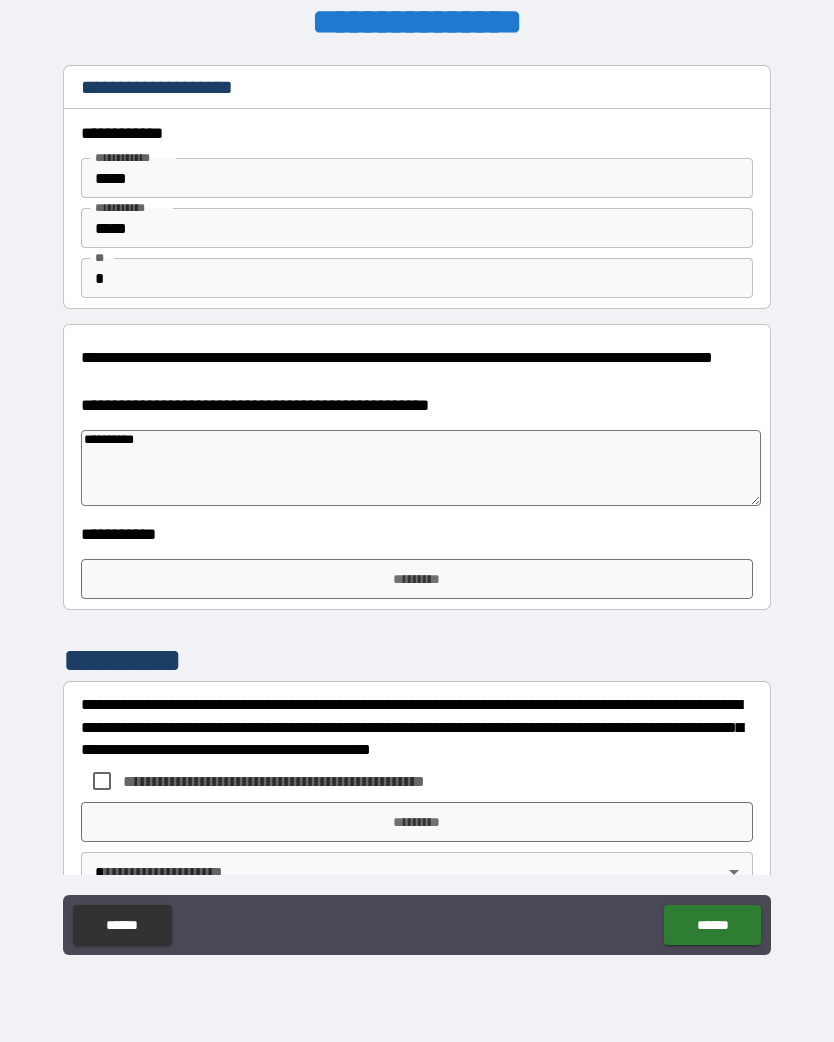 type on "**********" 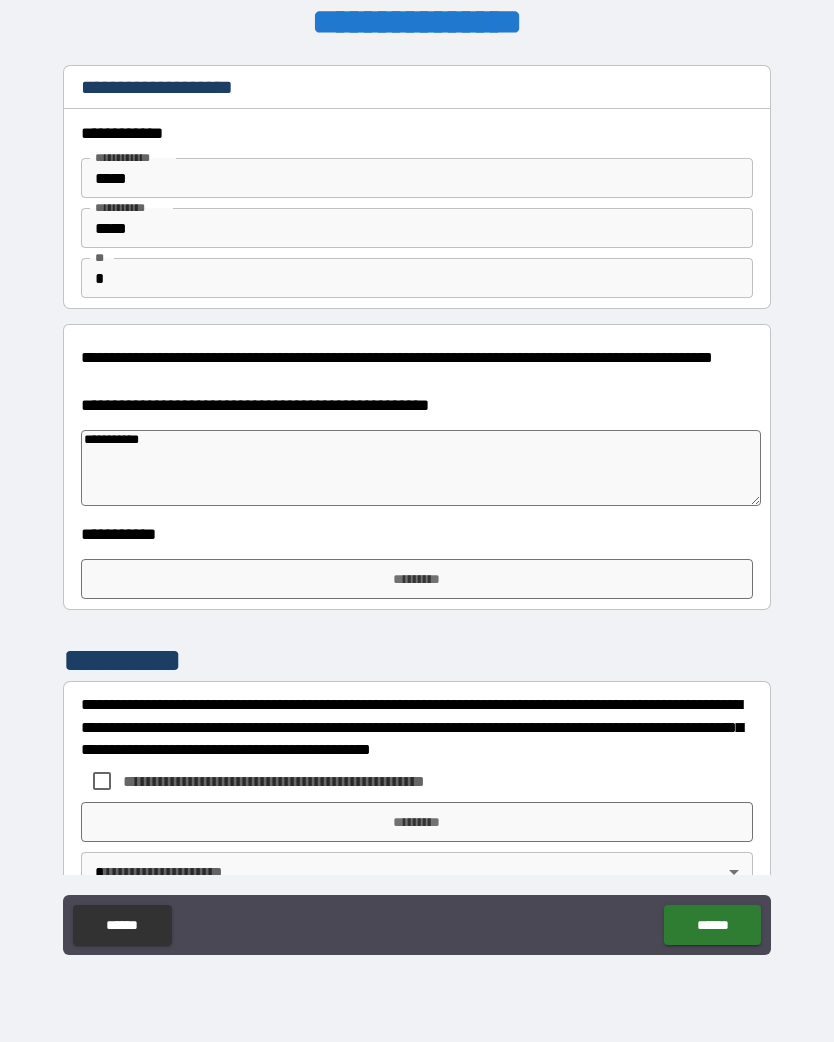 type on "*" 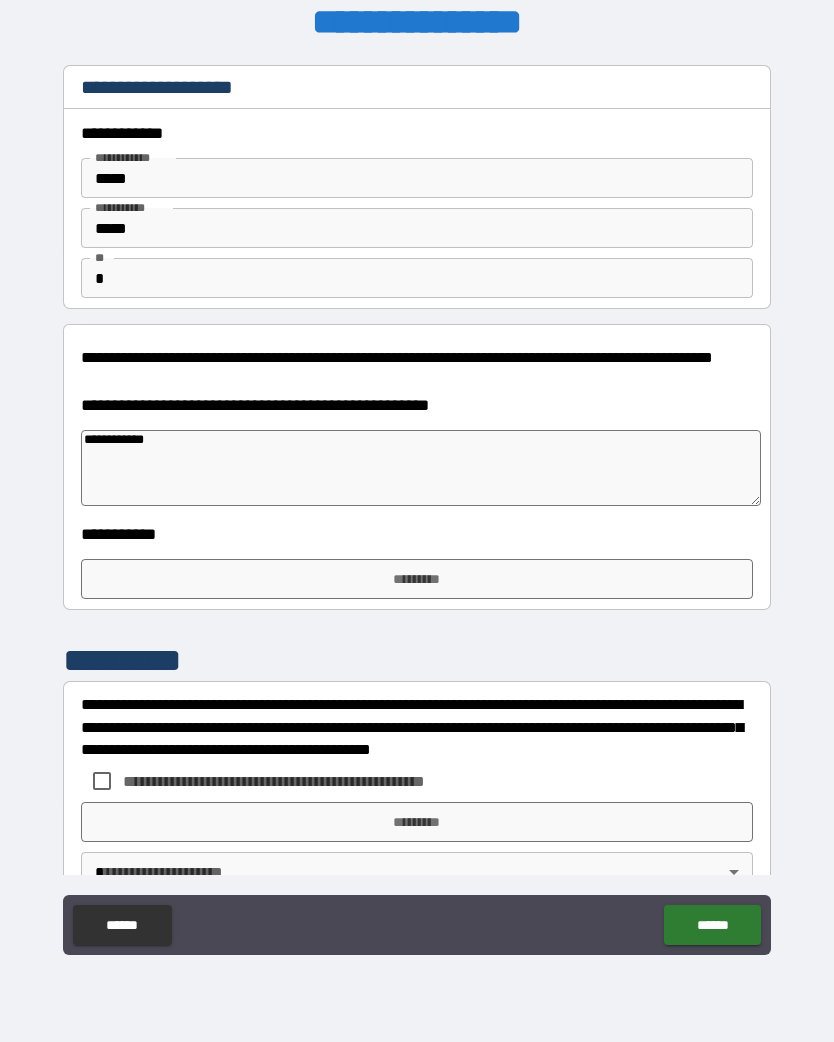 type on "*" 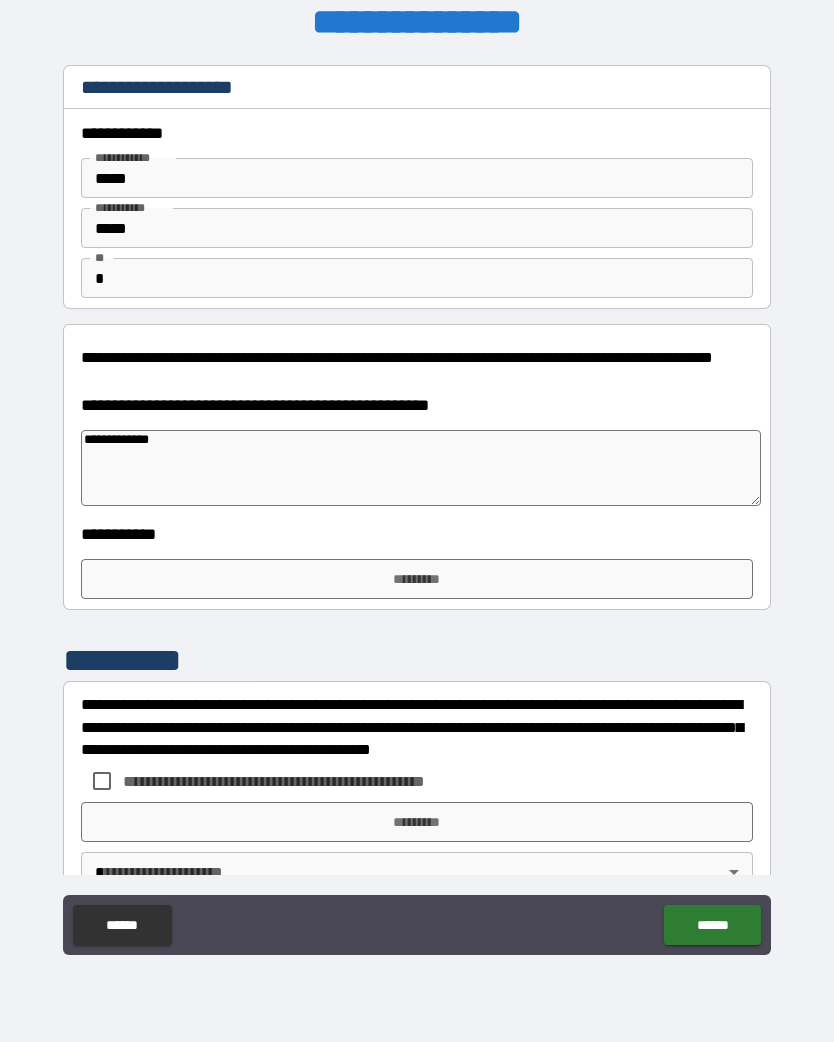 type on "*" 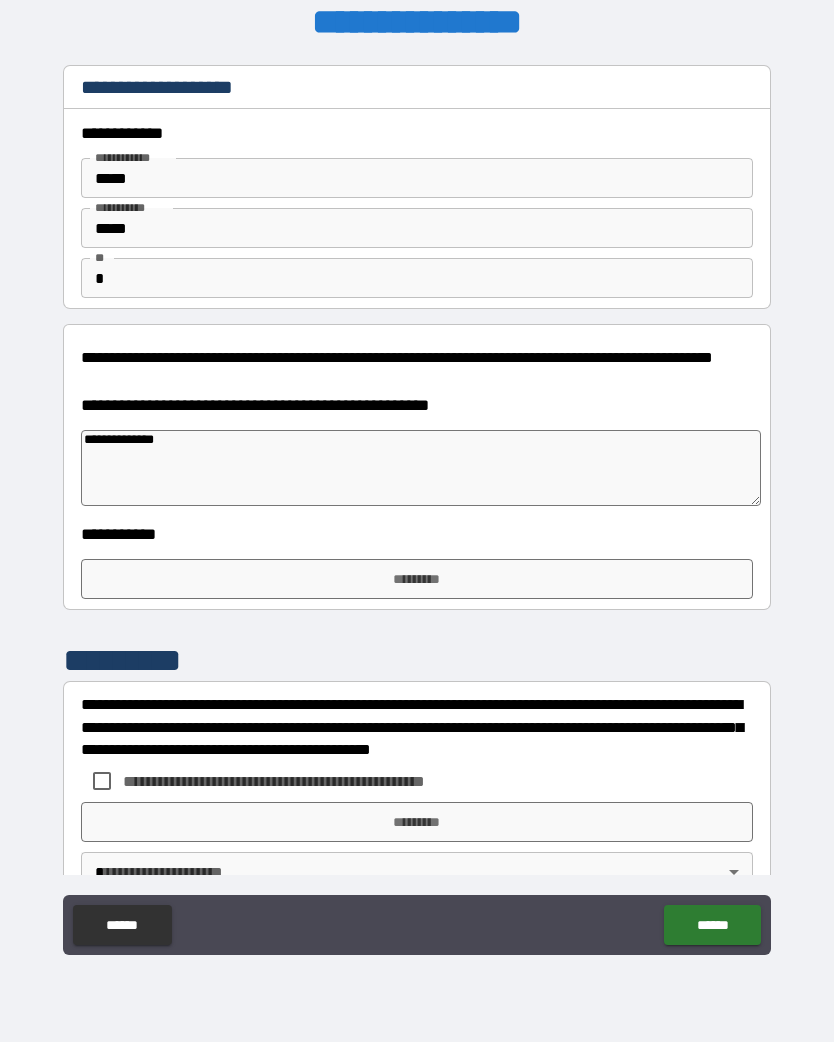 type on "*" 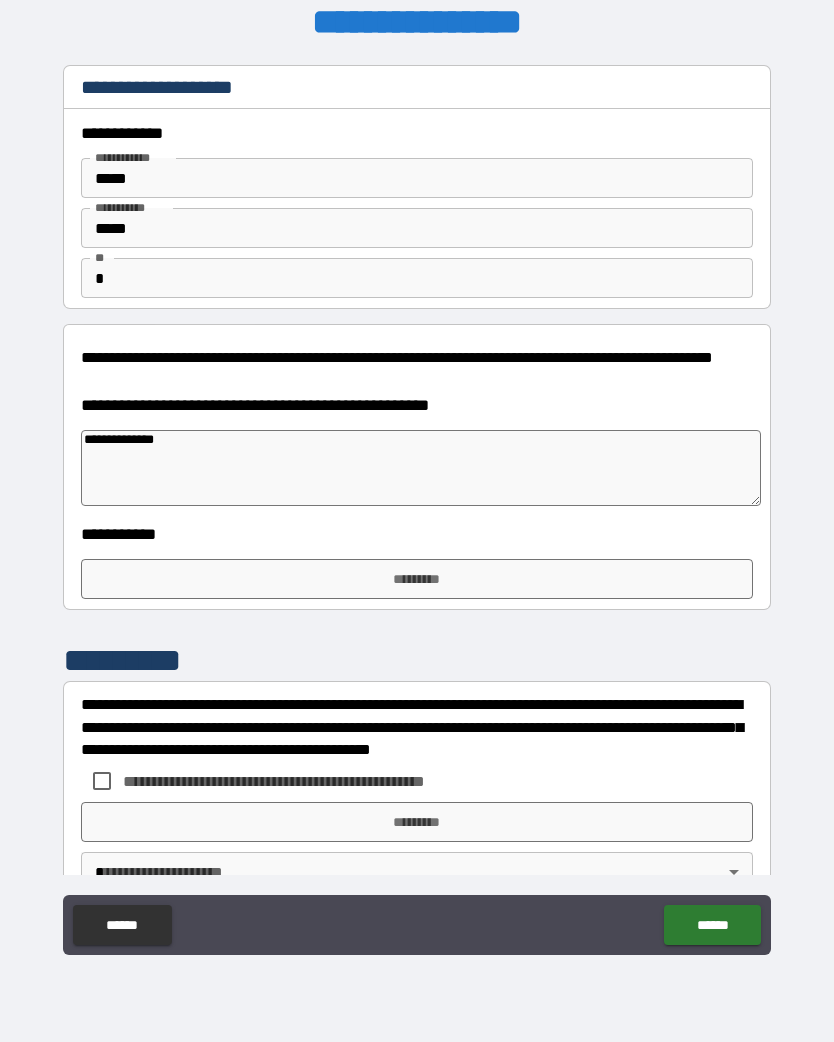 click on "**********" at bounding box center [421, 468] 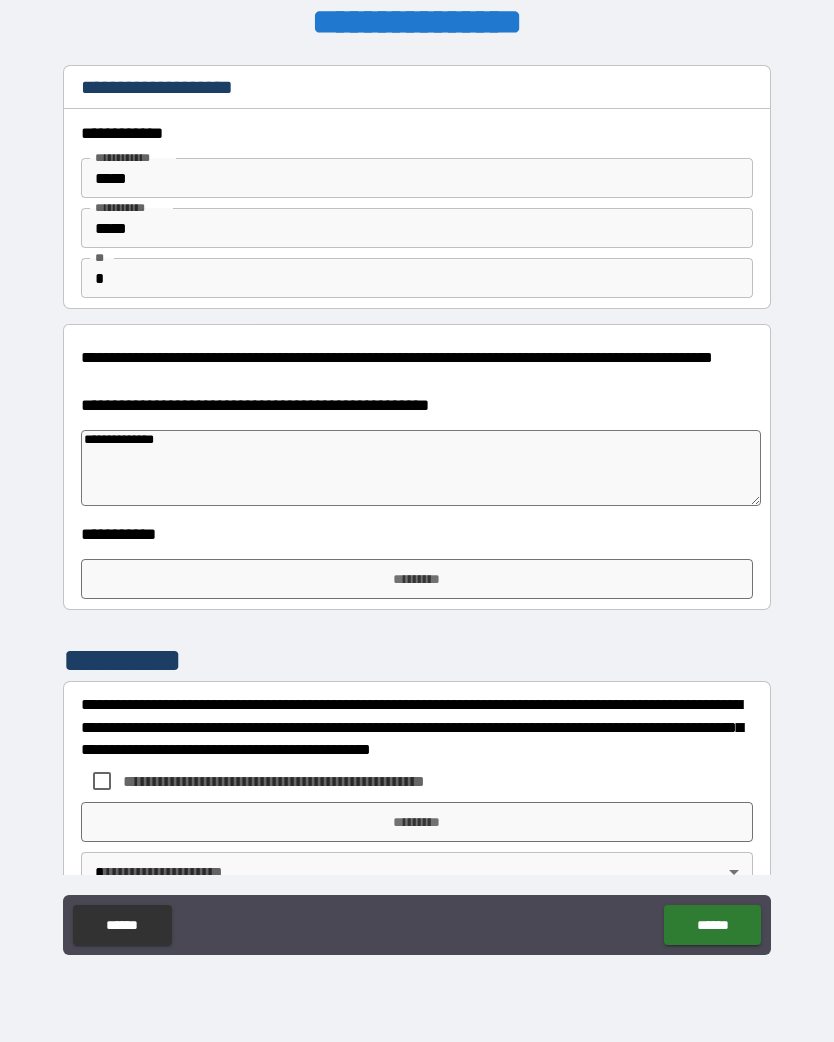 type on "**********" 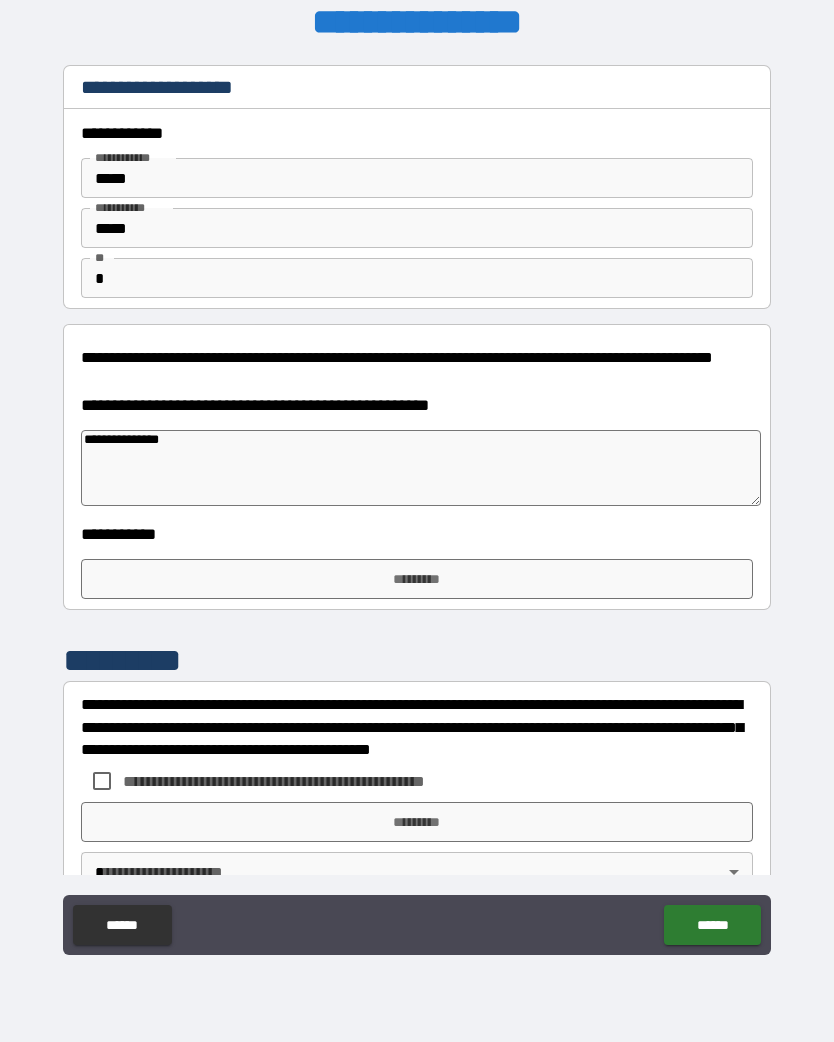 type on "*" 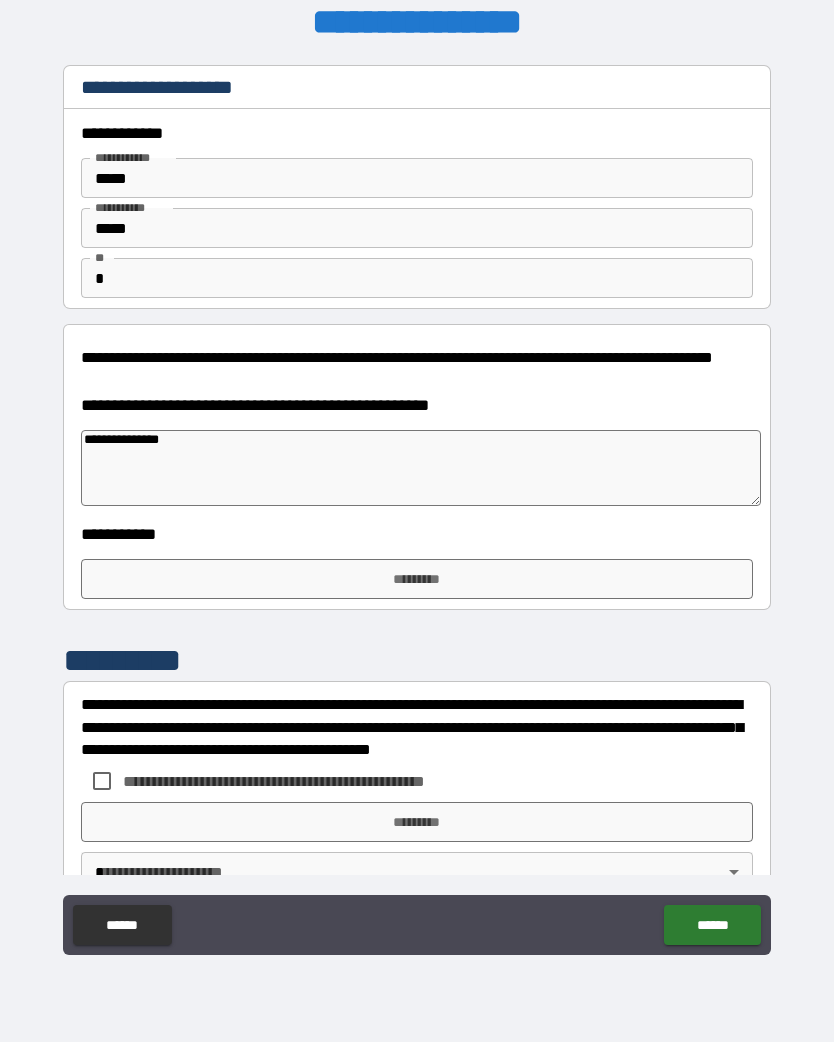 type on "**********" 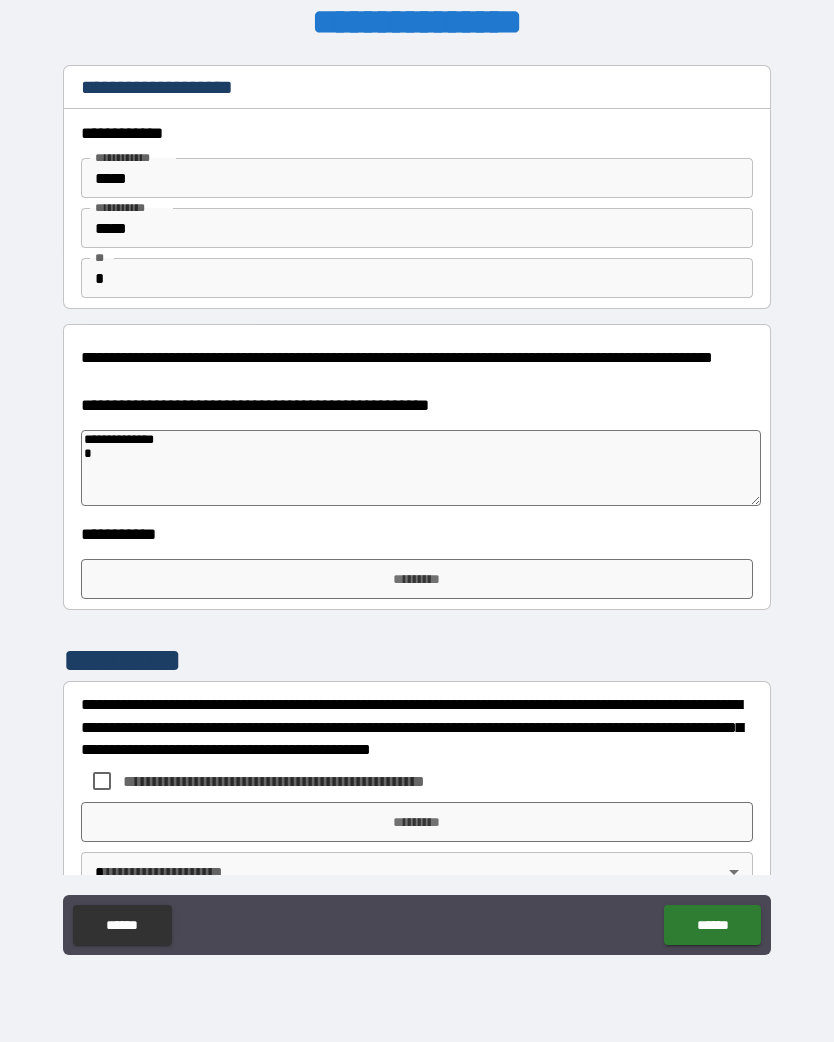 type on "*" 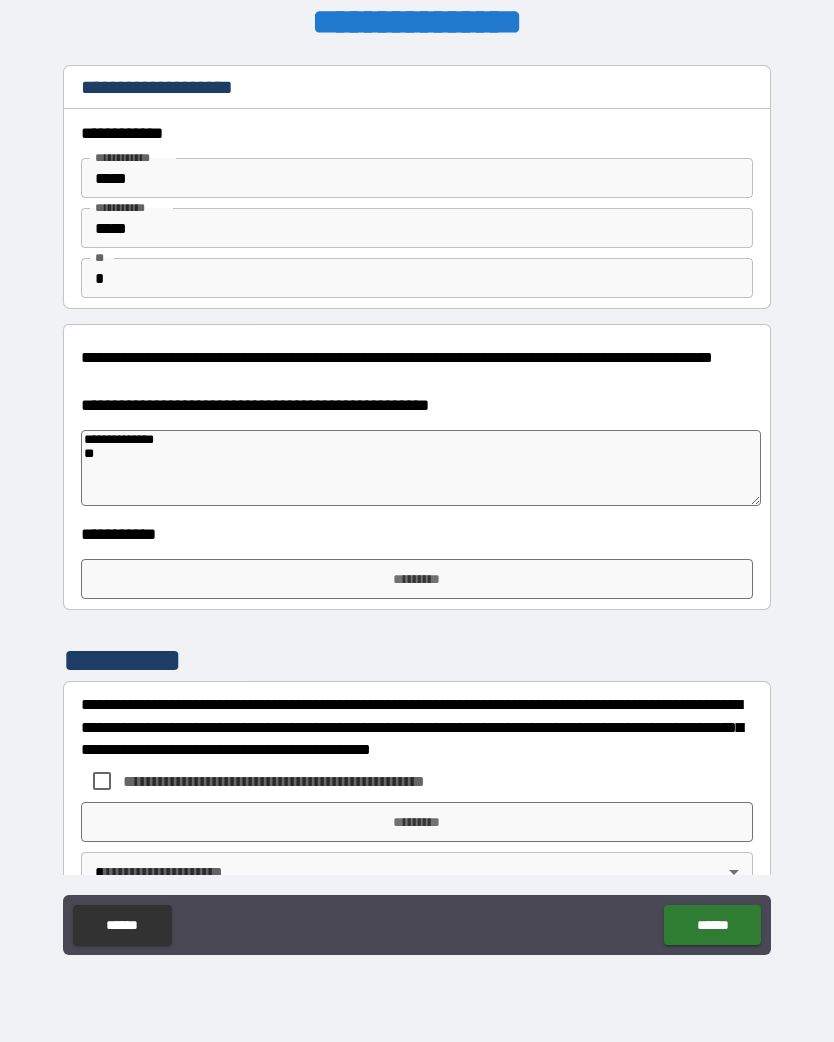 type on "*" 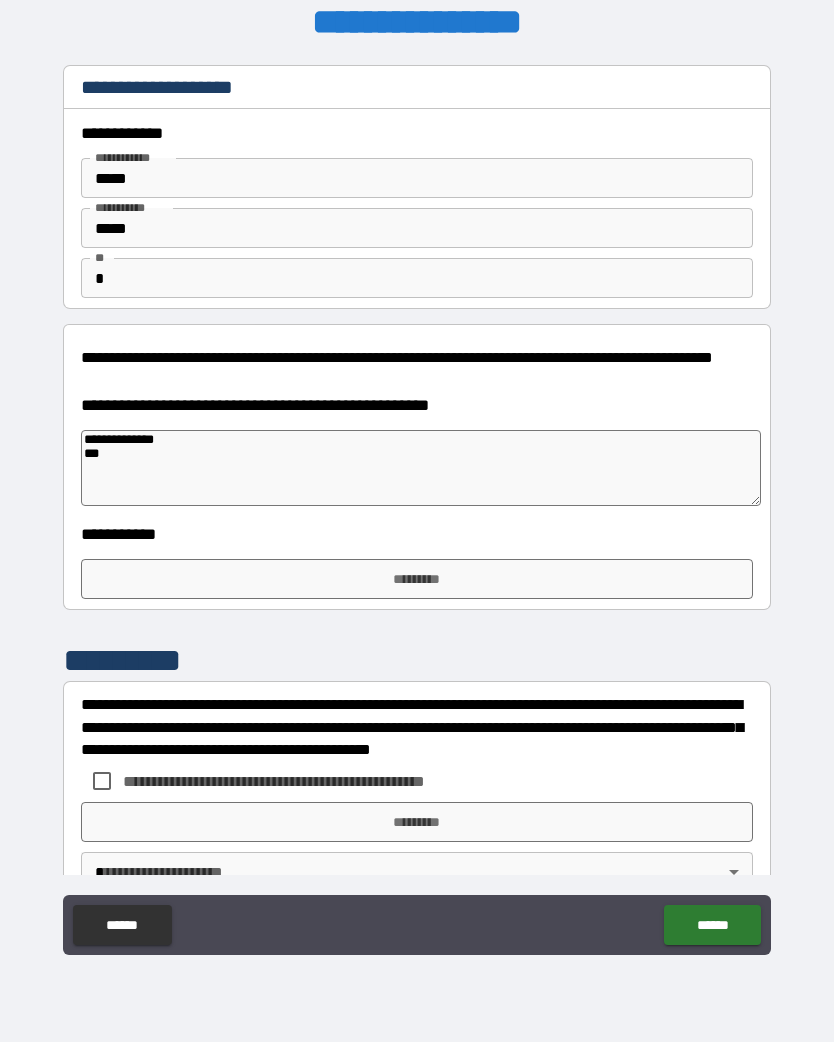 type on "*" 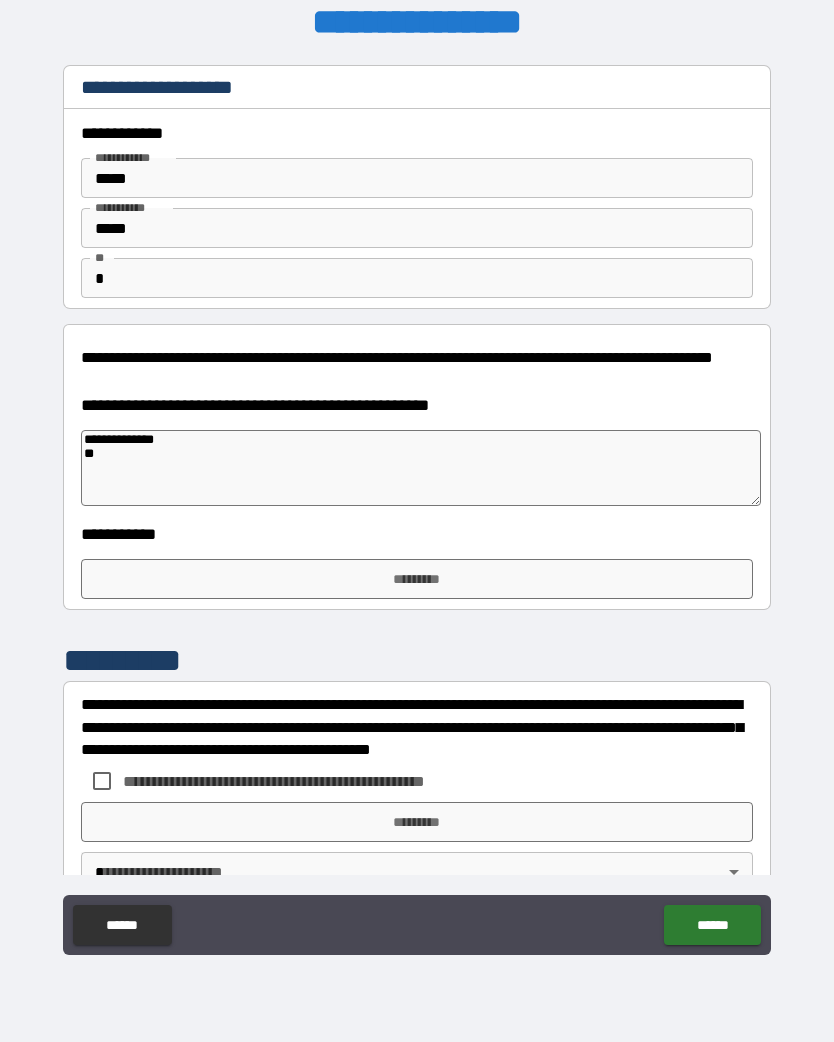 type on "*" 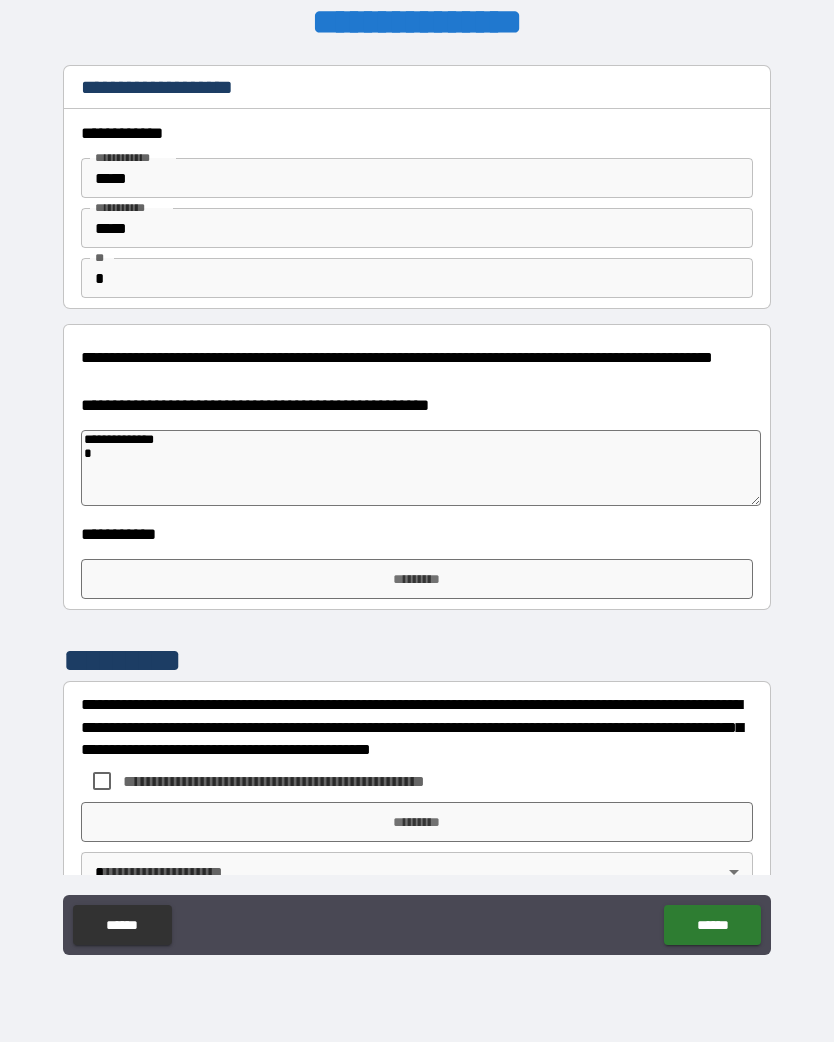 type on "*" 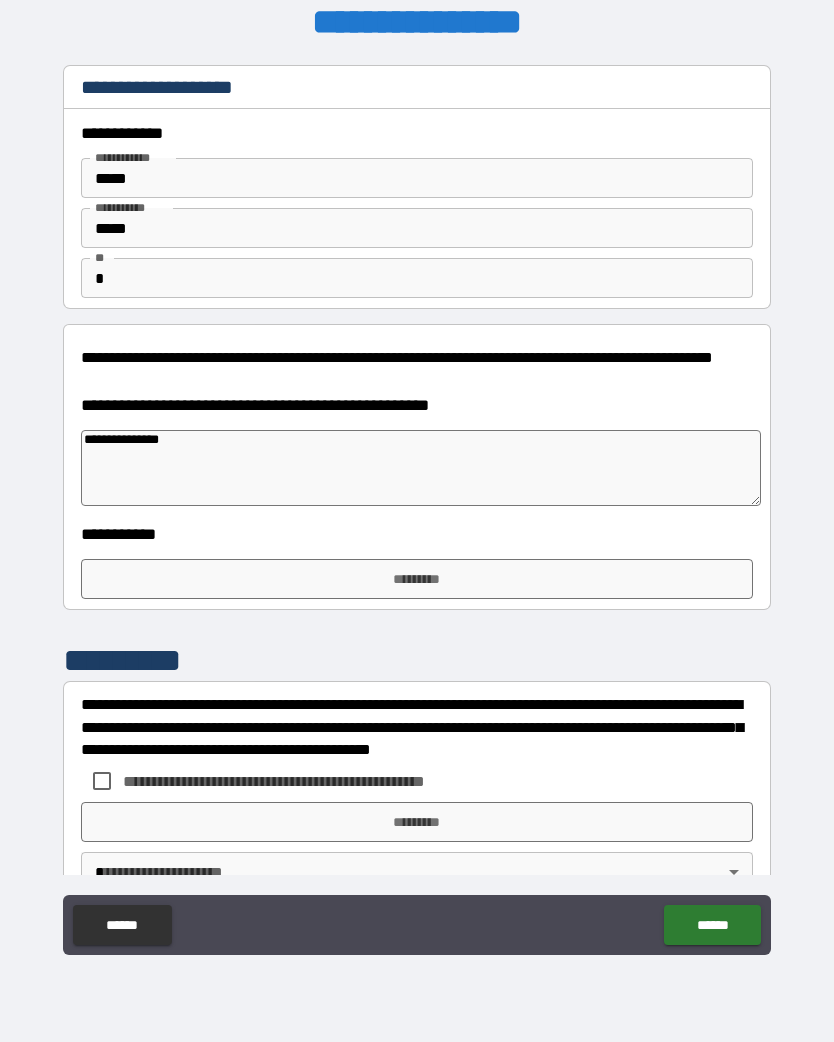 type on "*" 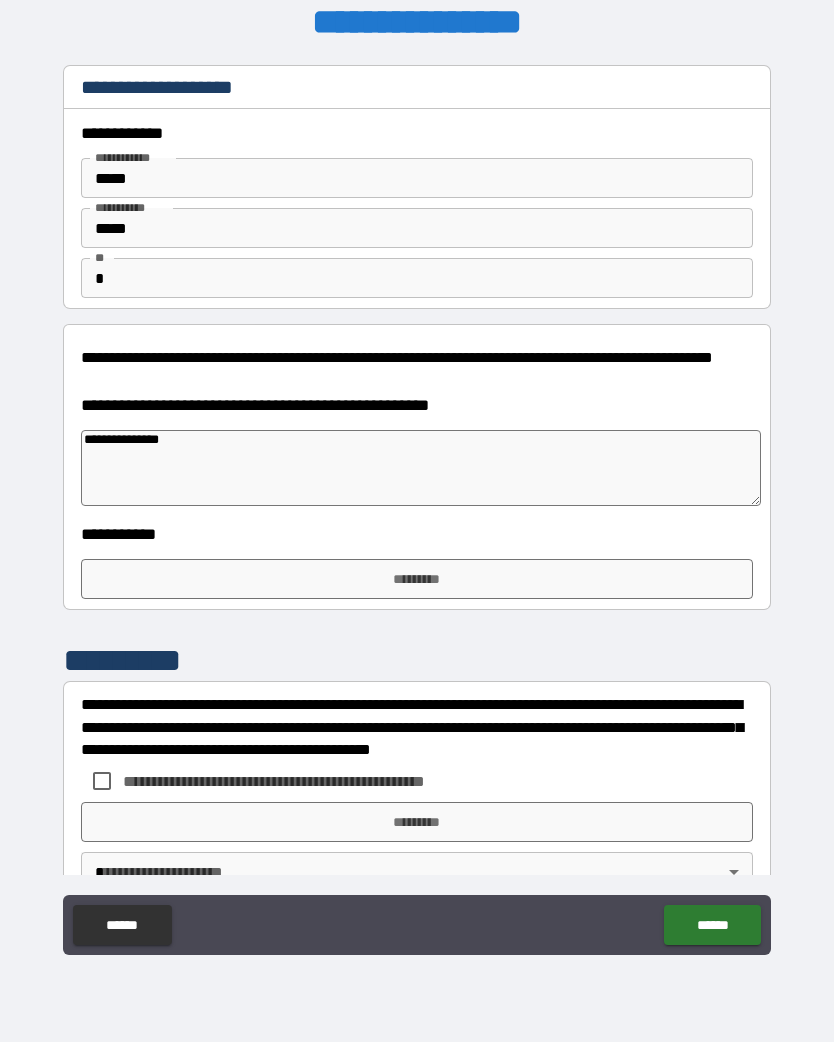type on "**********" 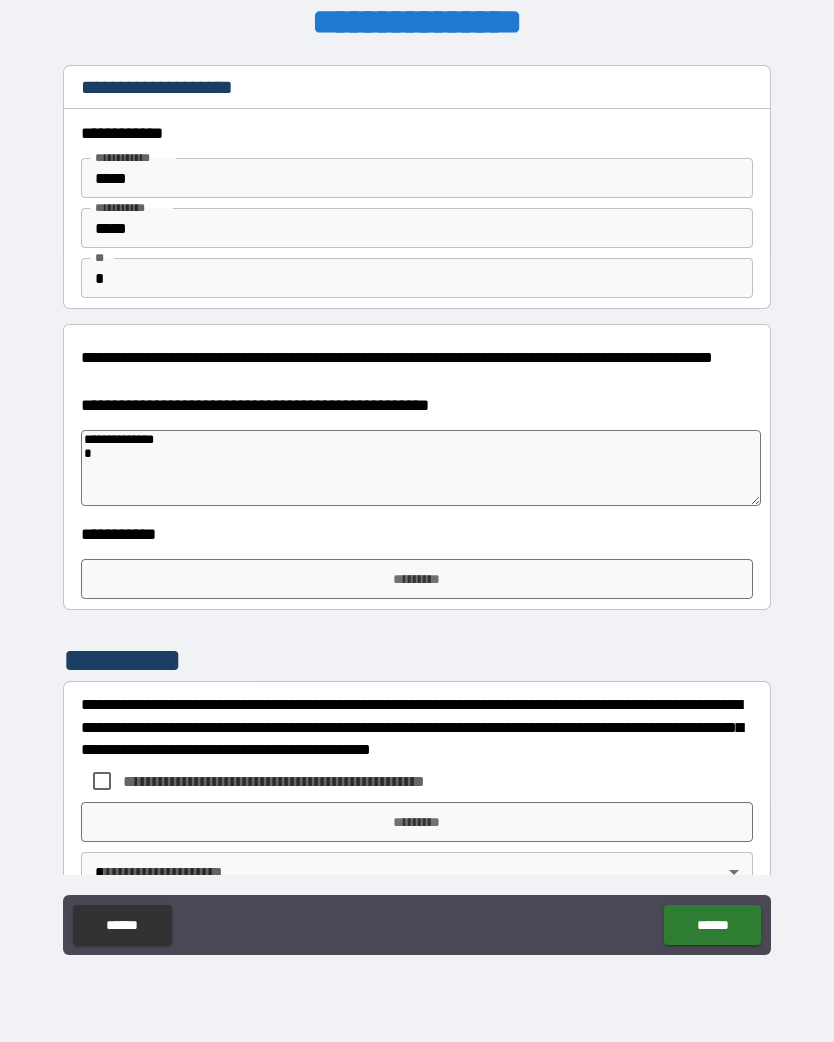 type on "*" 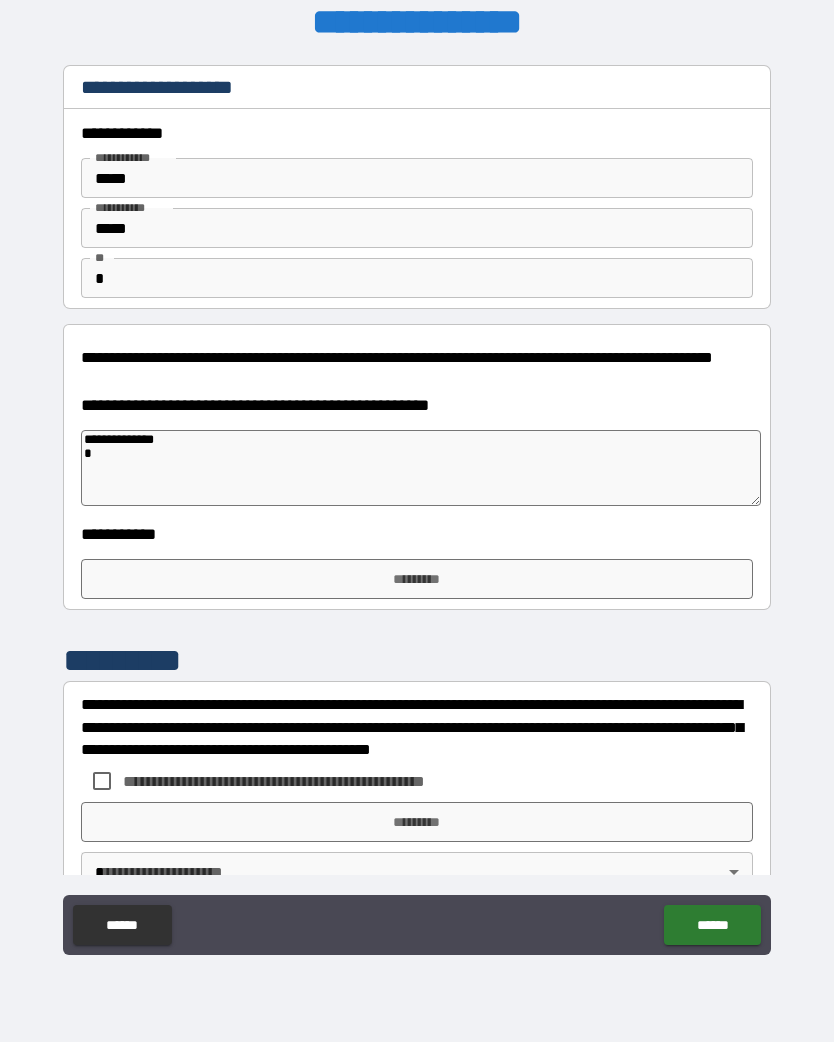 type on "**********" 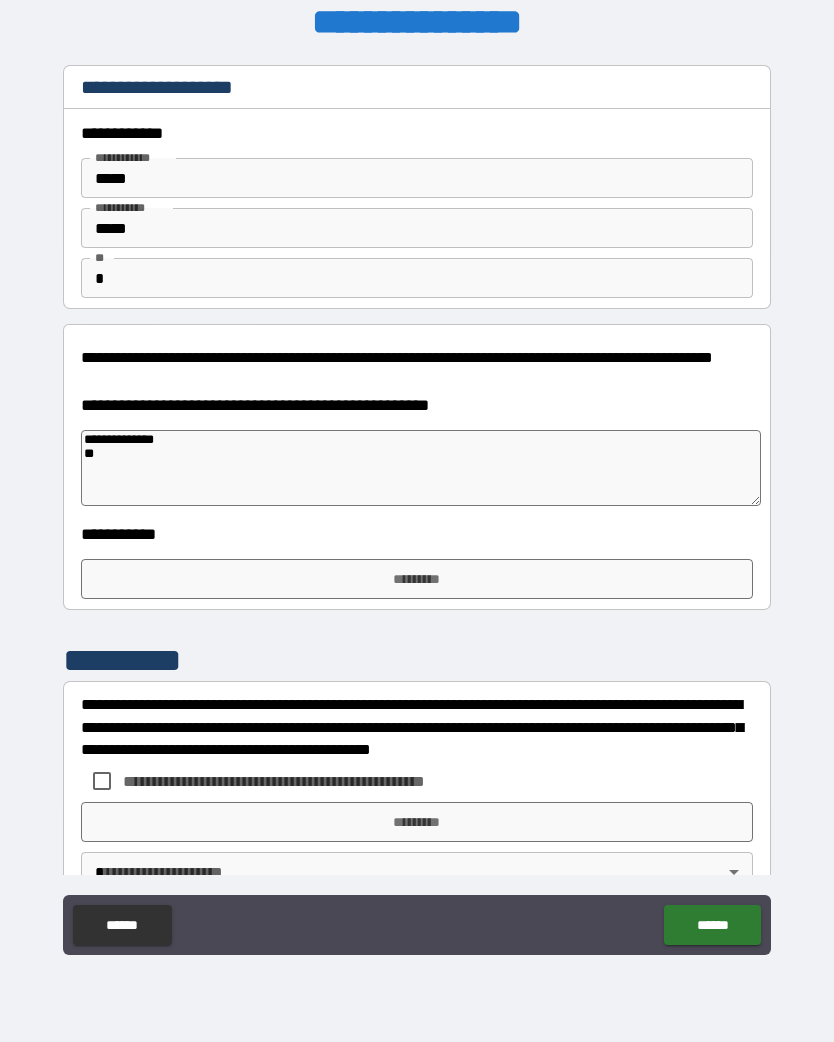 type on "*" 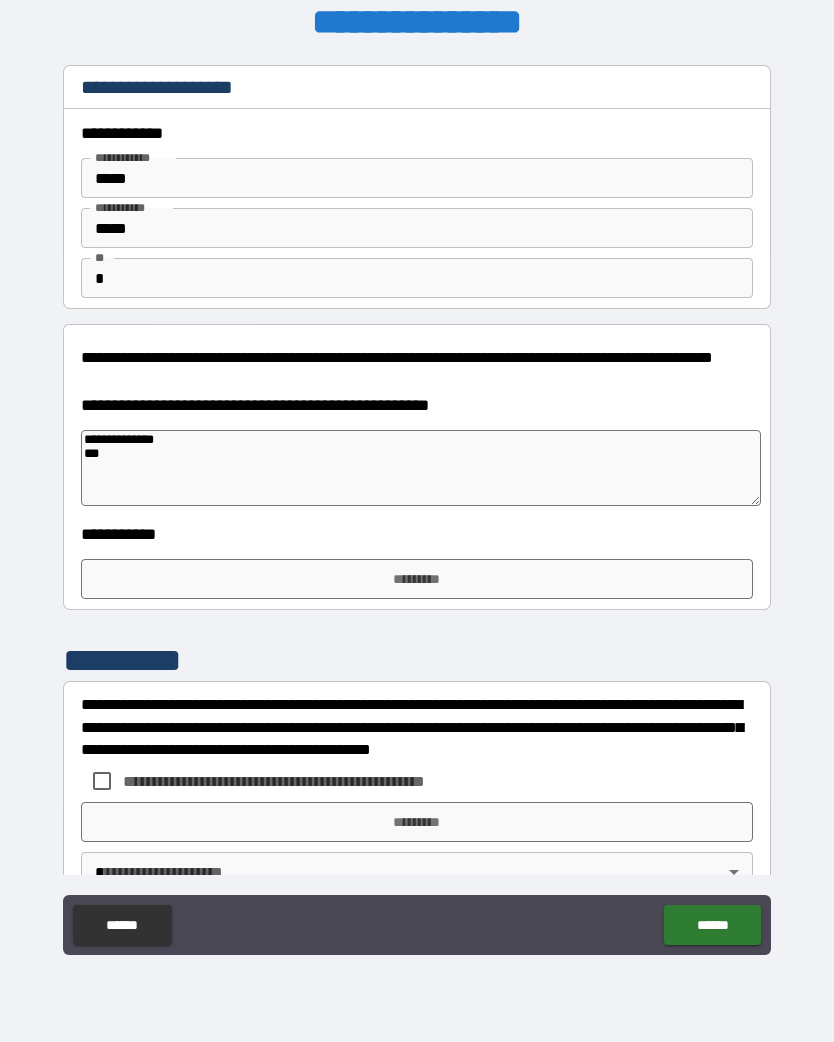 type on "*" 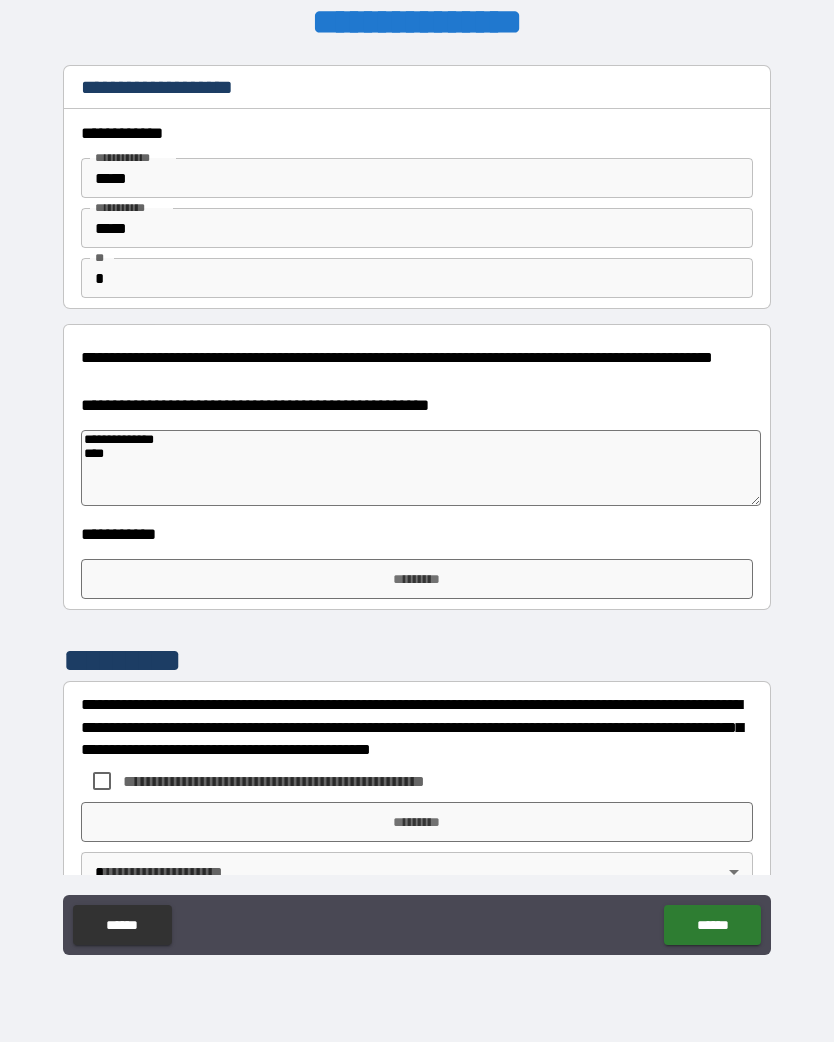 type on "*" 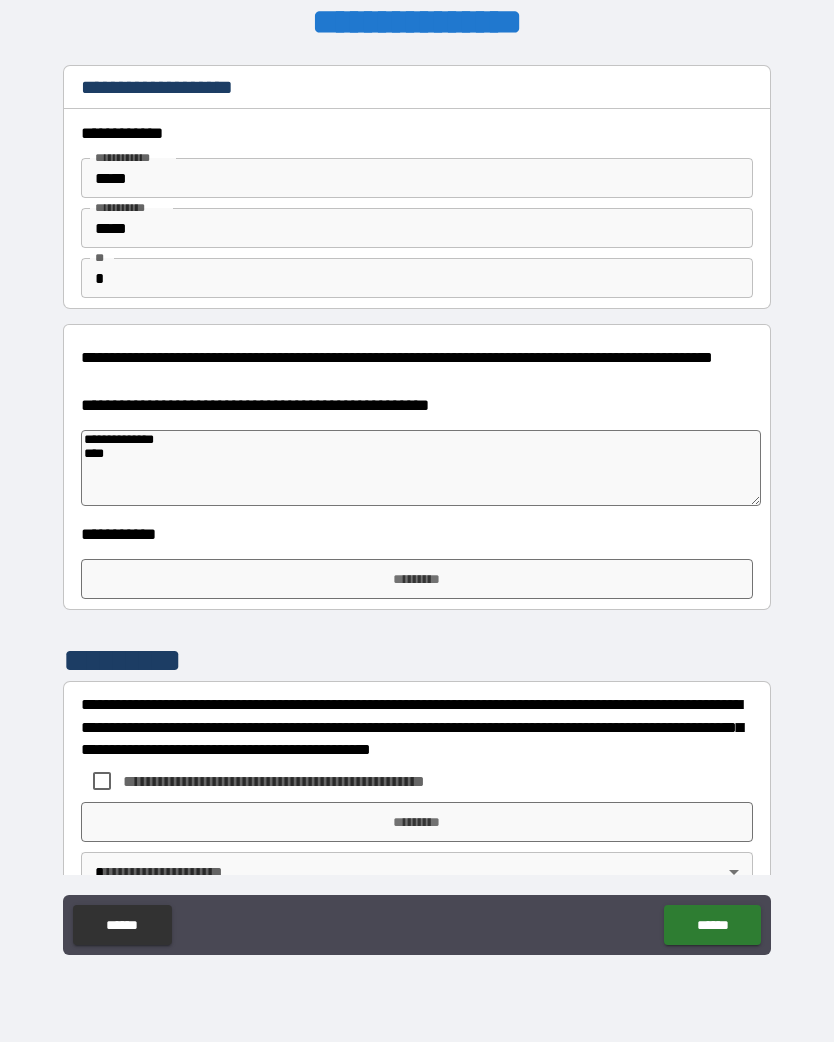 type on "**********" 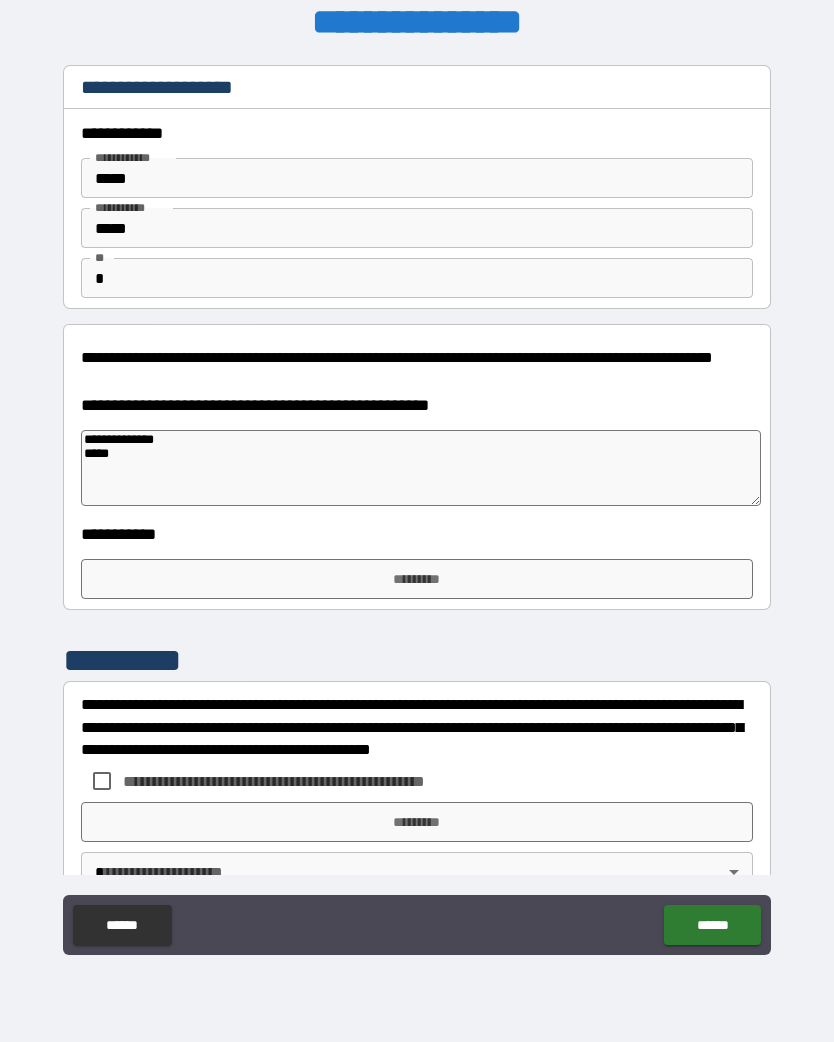 type on "*" 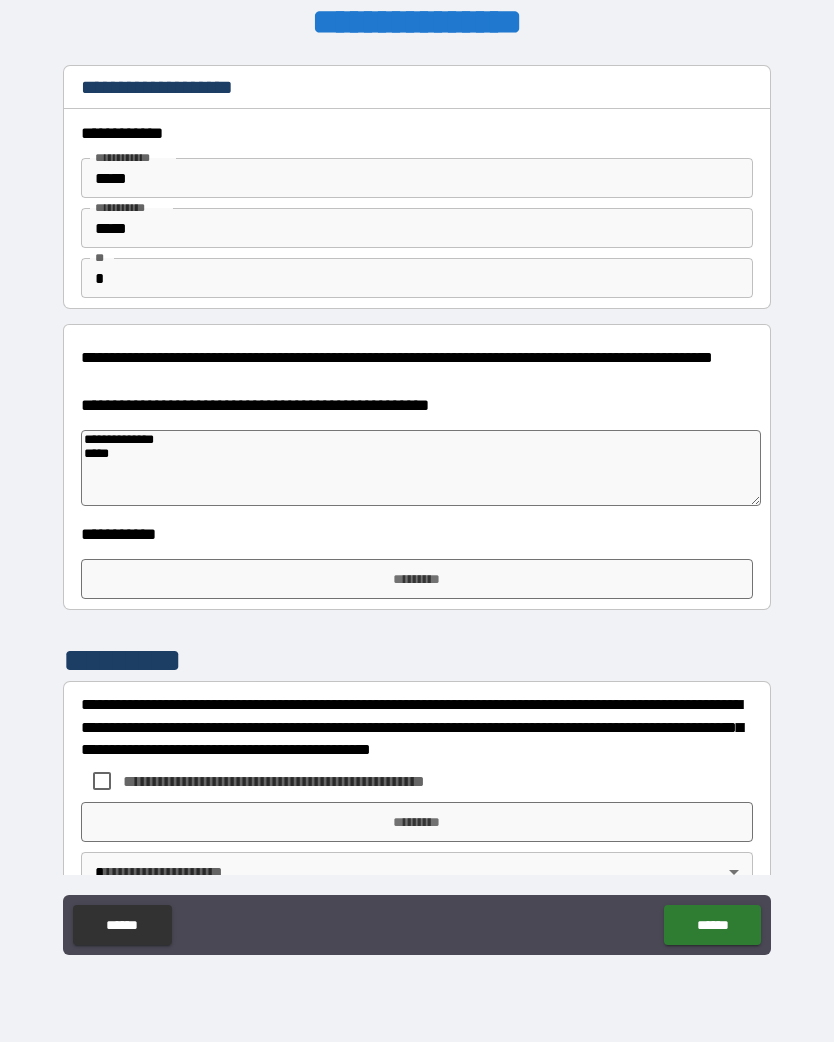 type on "**********" 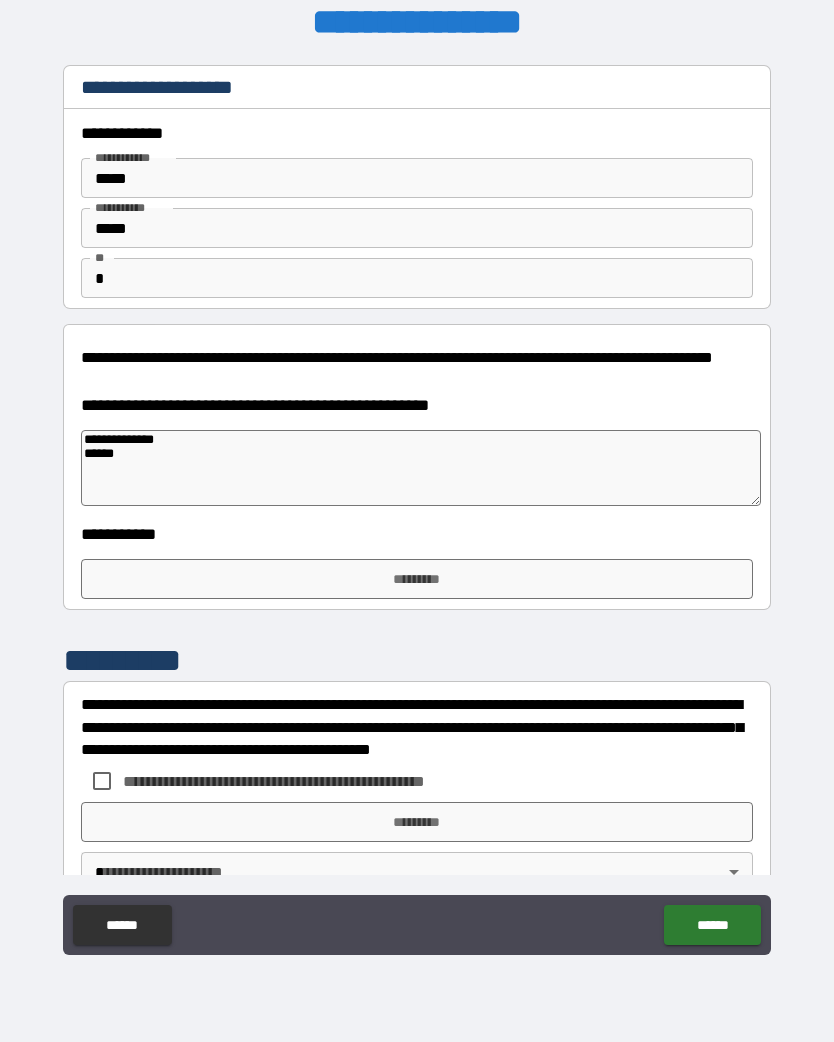 type on "*" 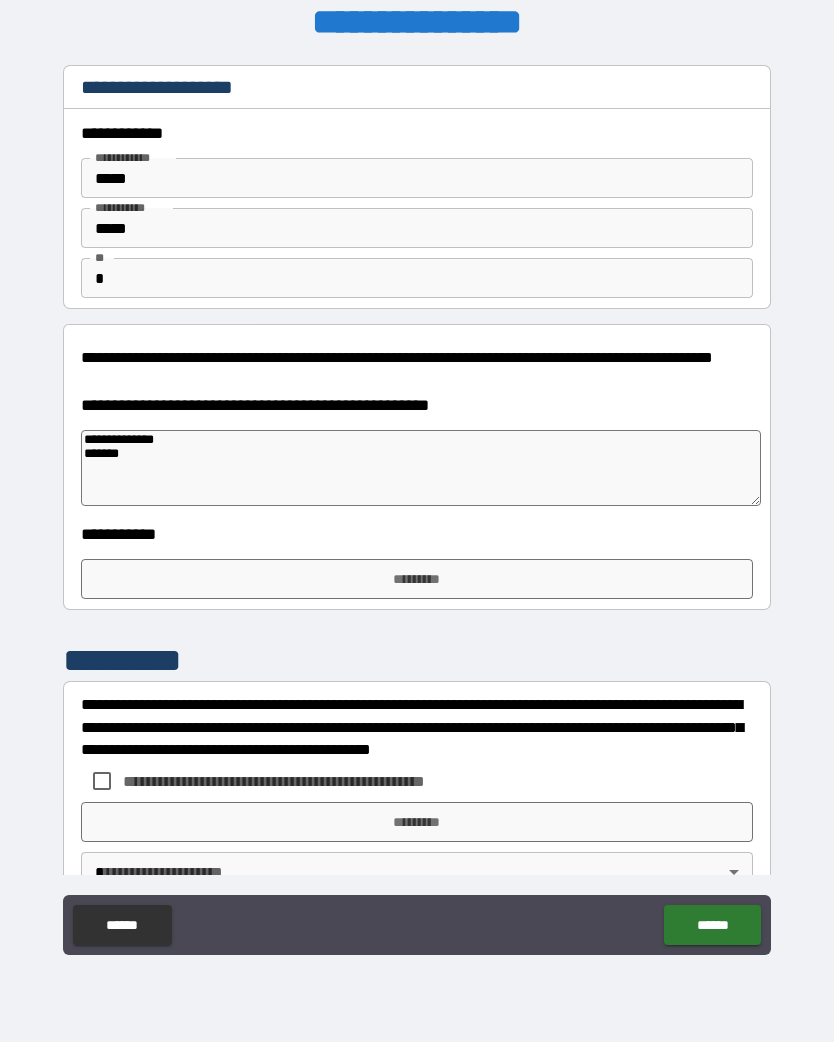 type on "*" 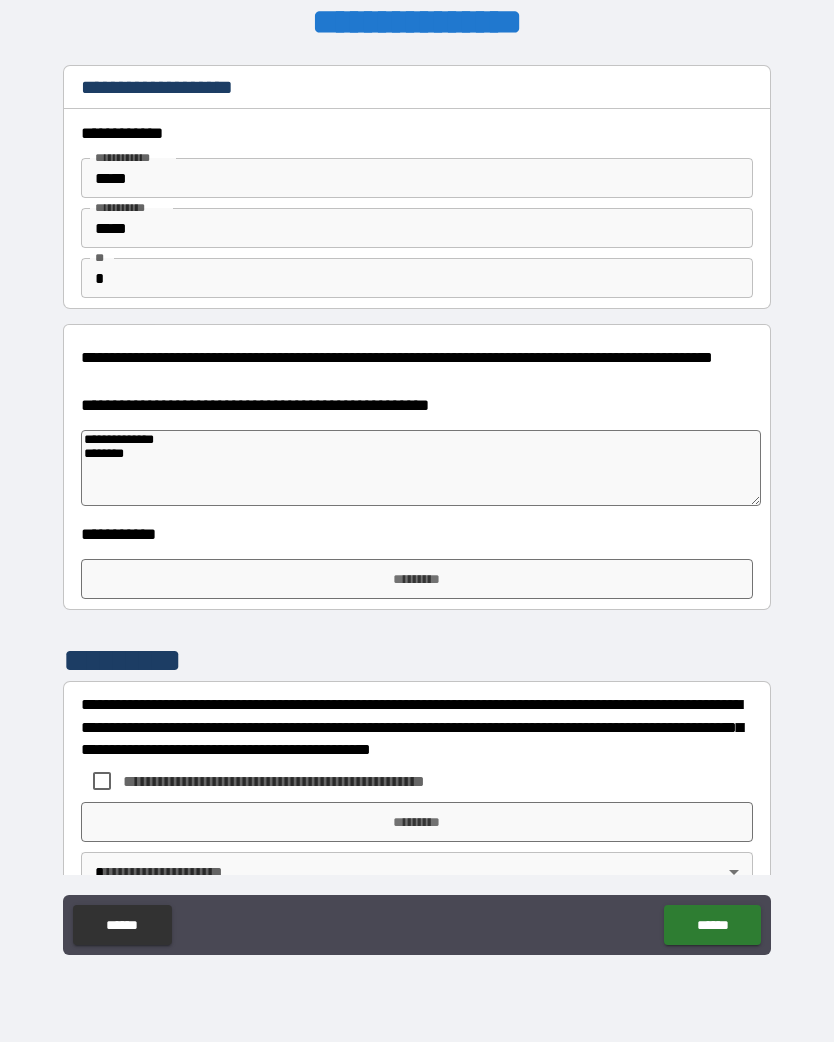 type on "*" 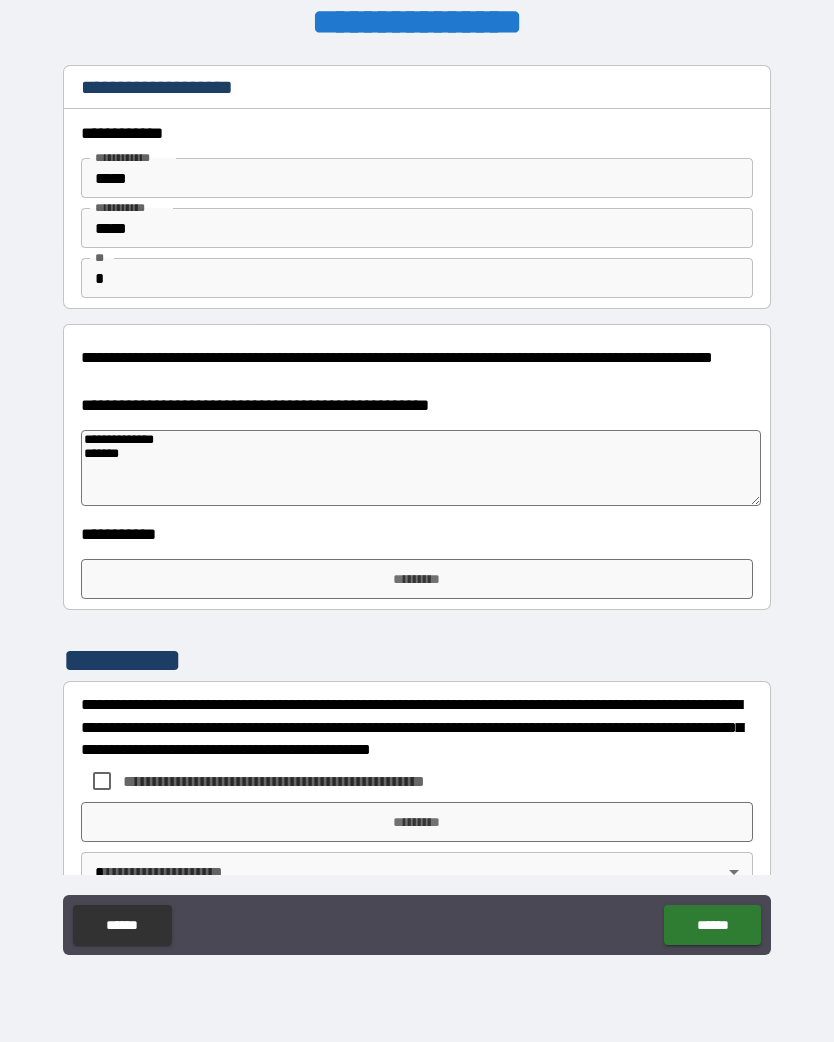 type on "*" 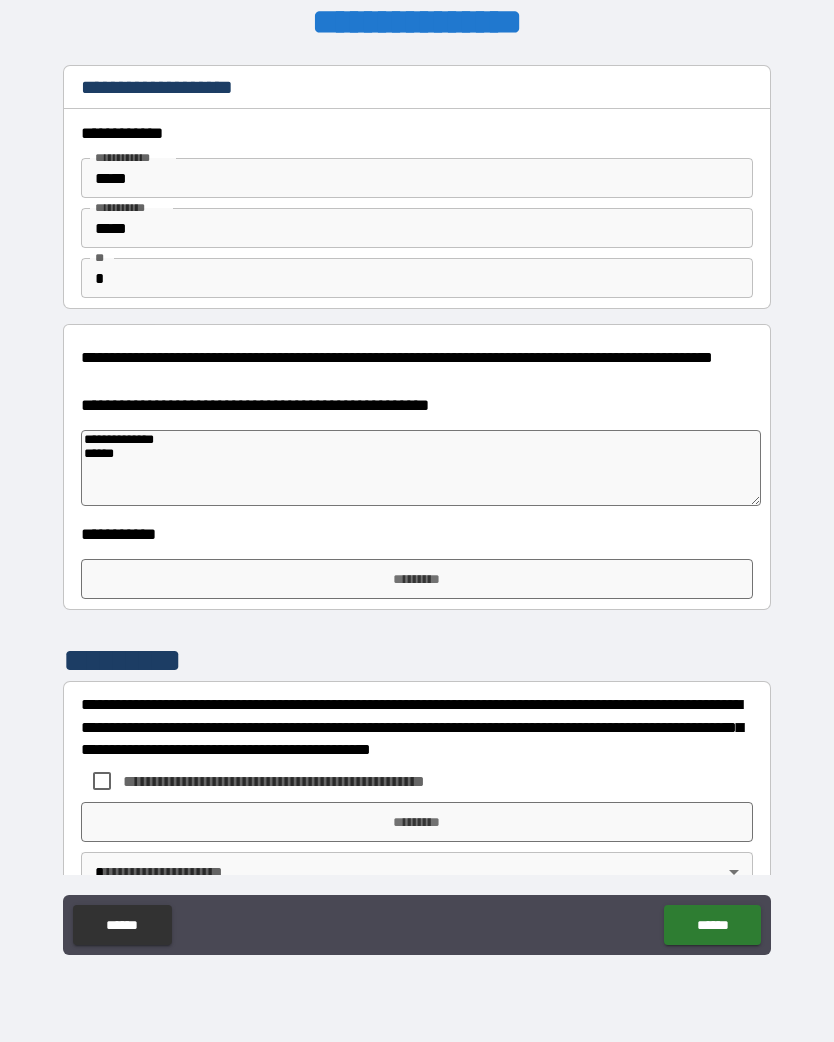 type on "*" 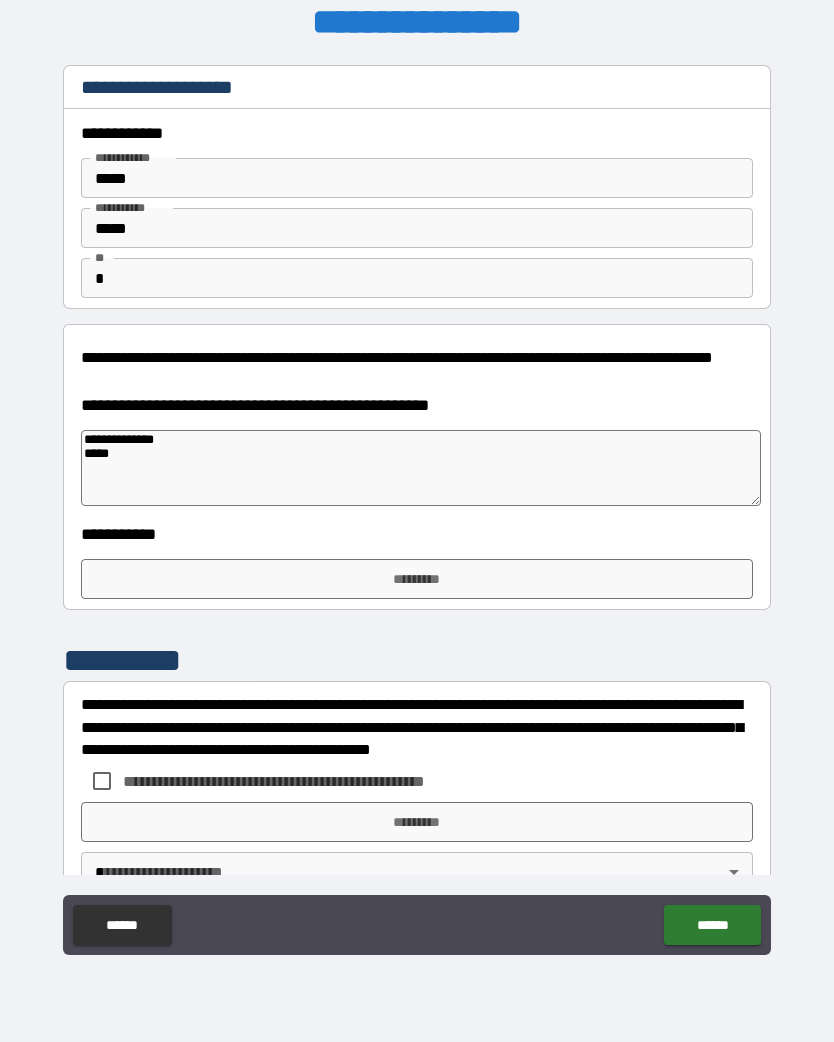 type on "*" 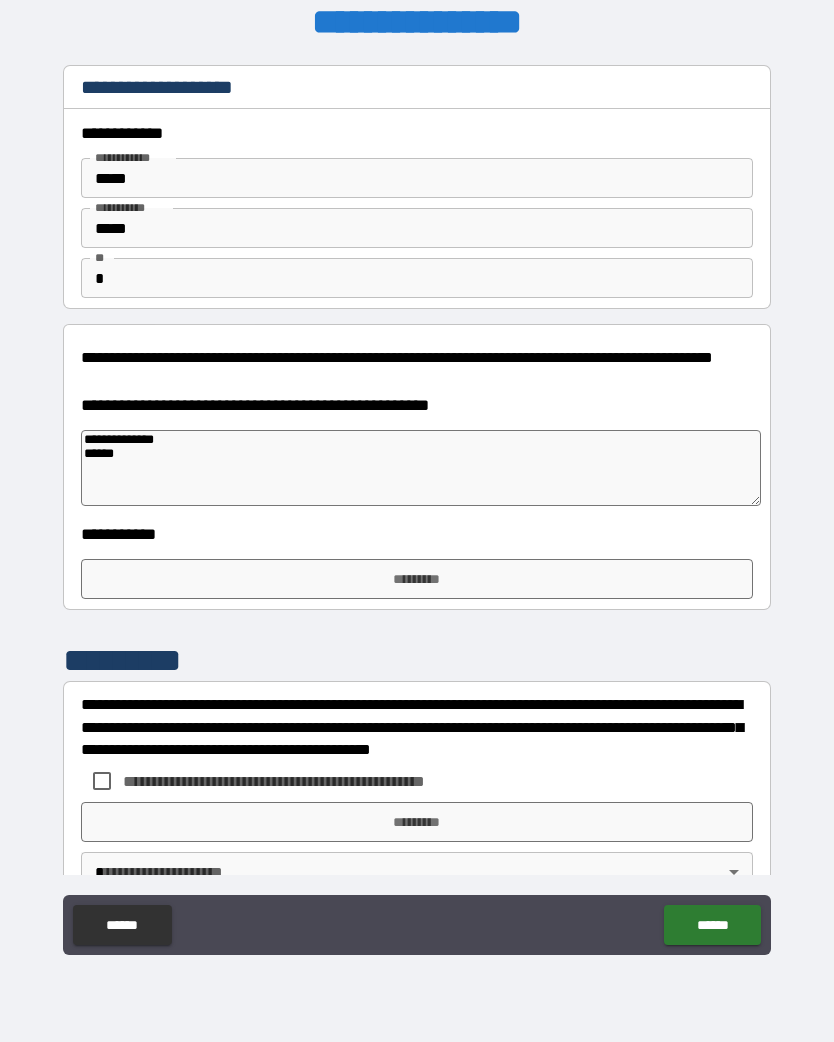 type on "*" 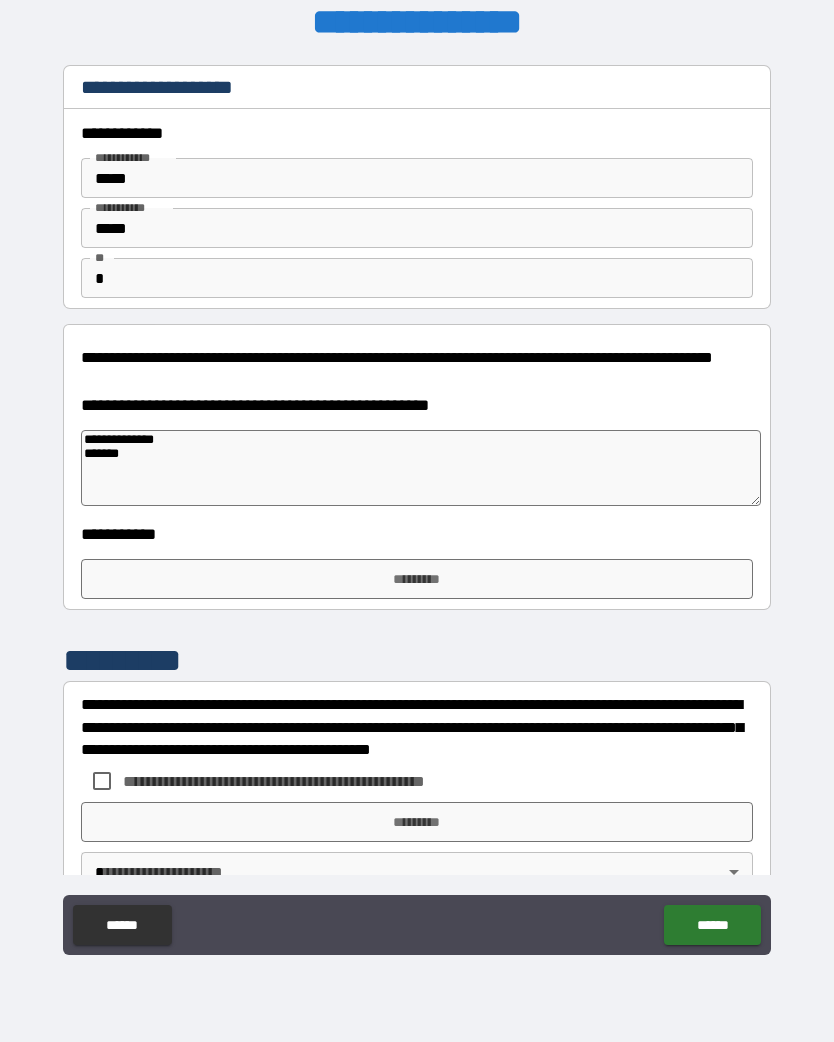 type on "*" 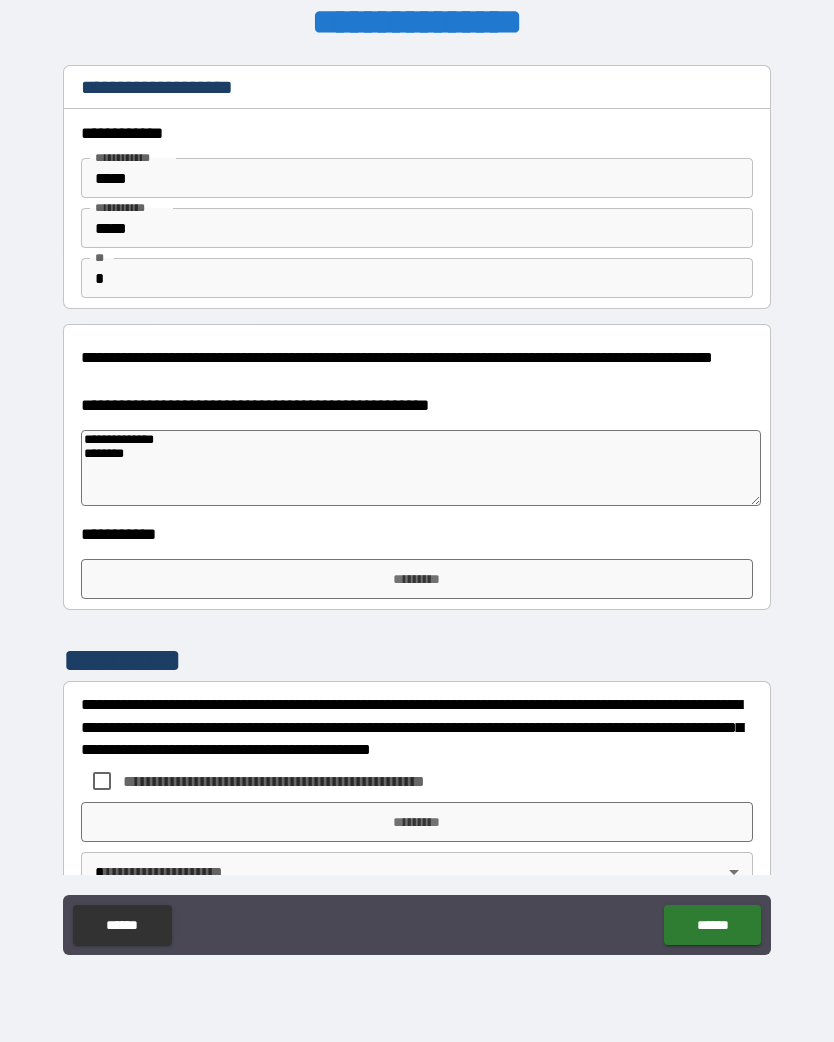 type on "*" 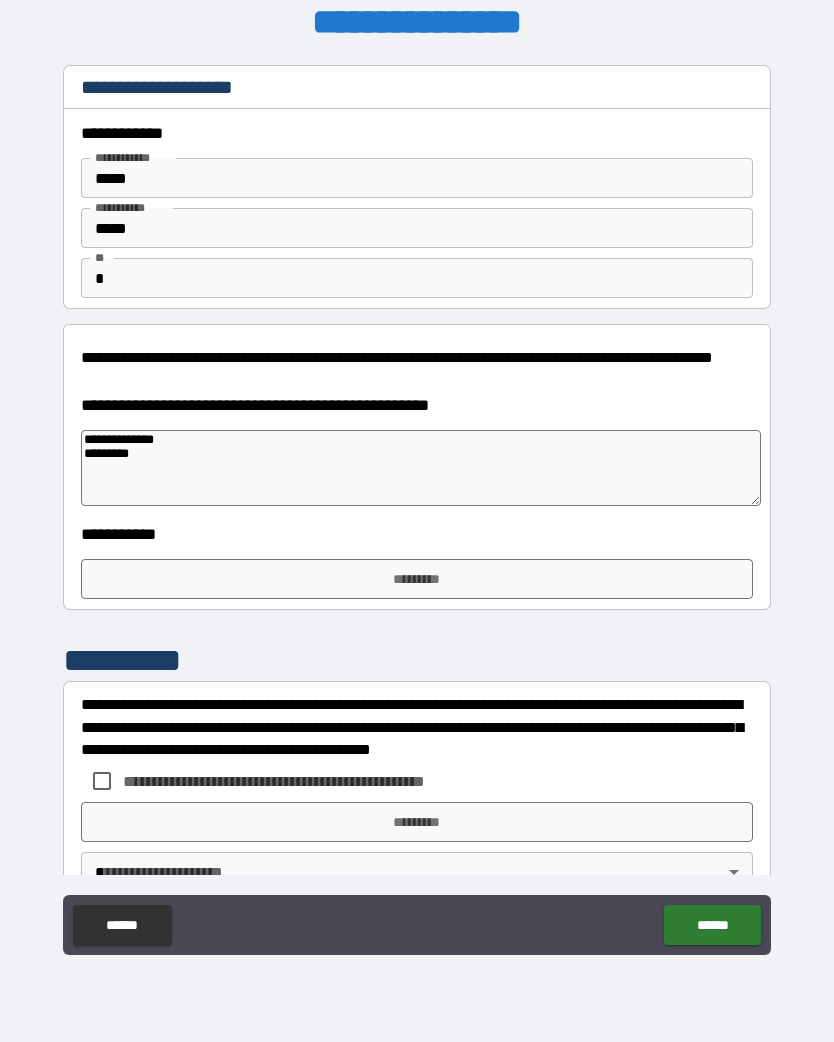 type on "*" 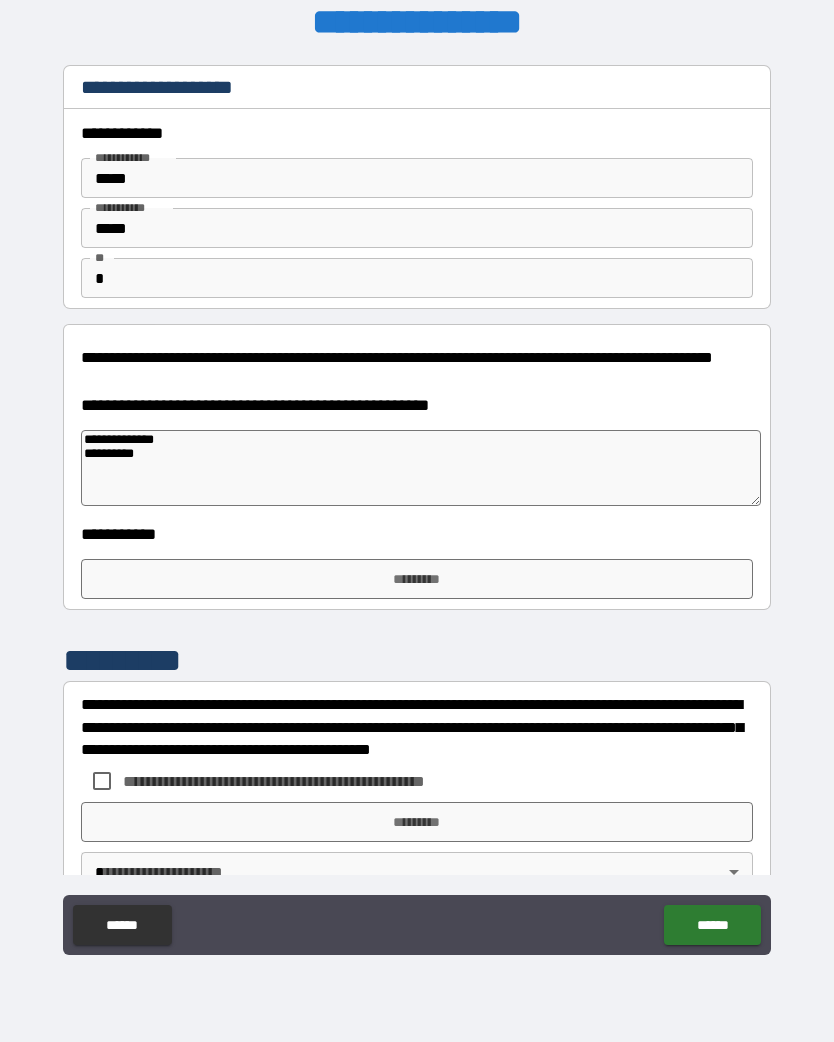 type on "*" 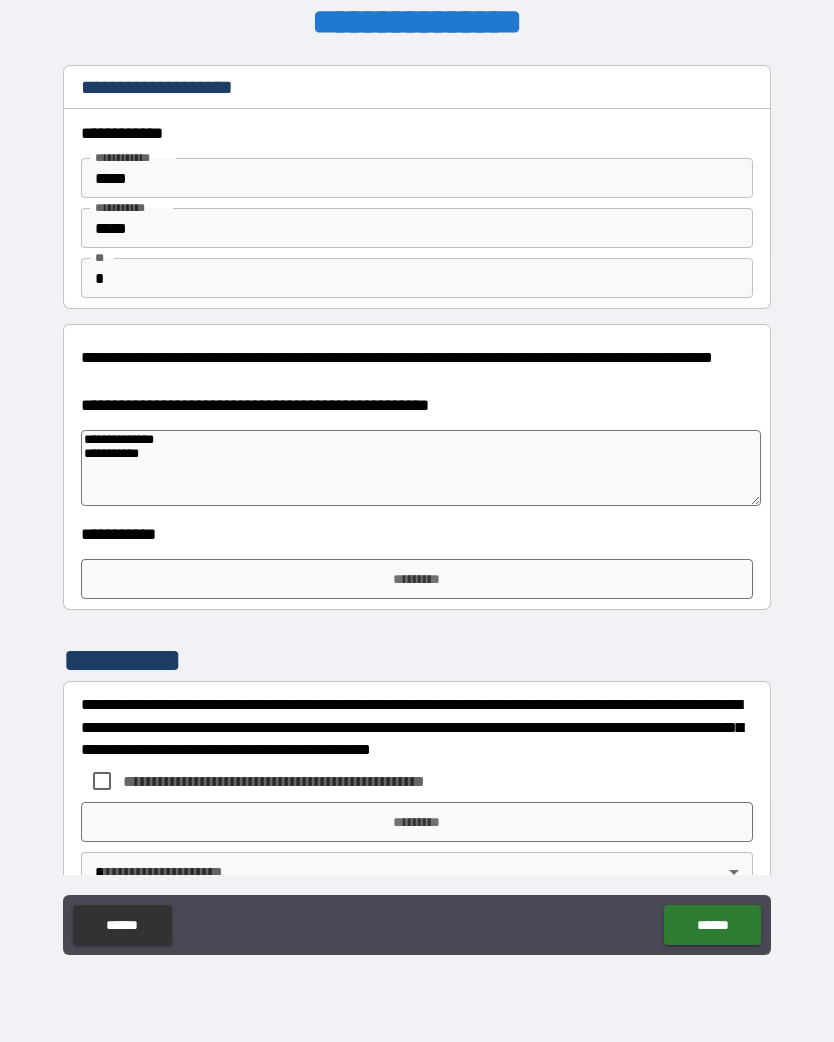 type on "*" 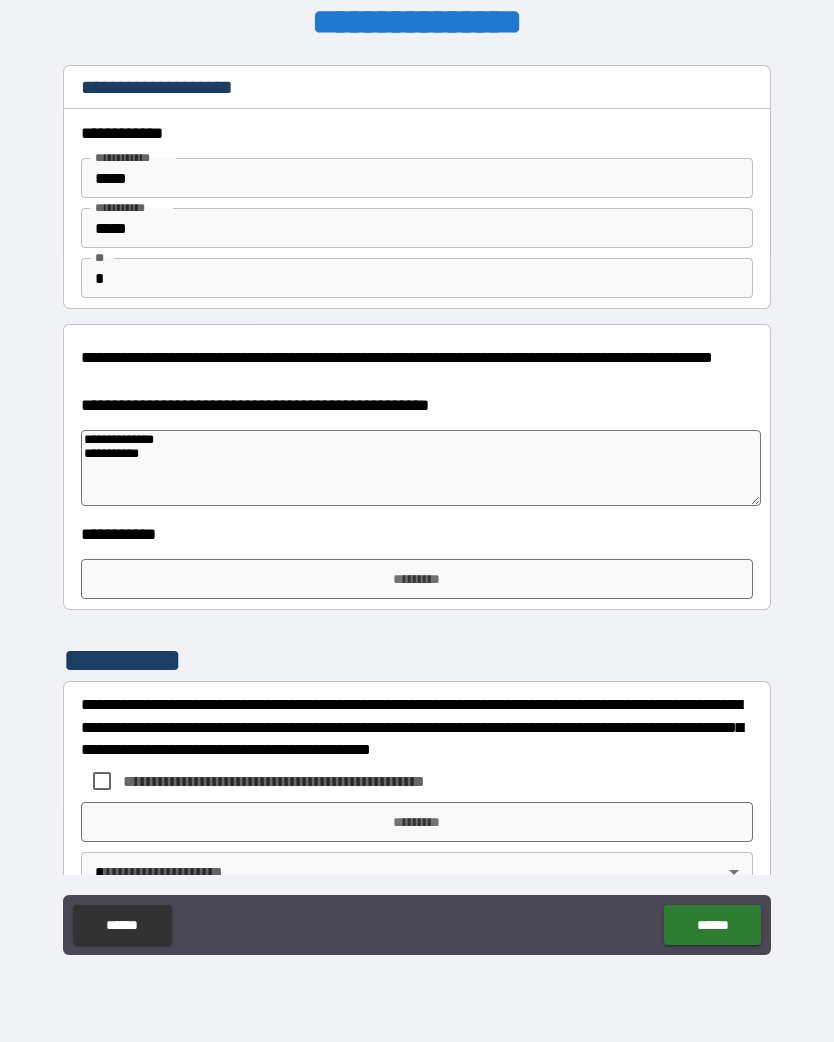 type on "**********" 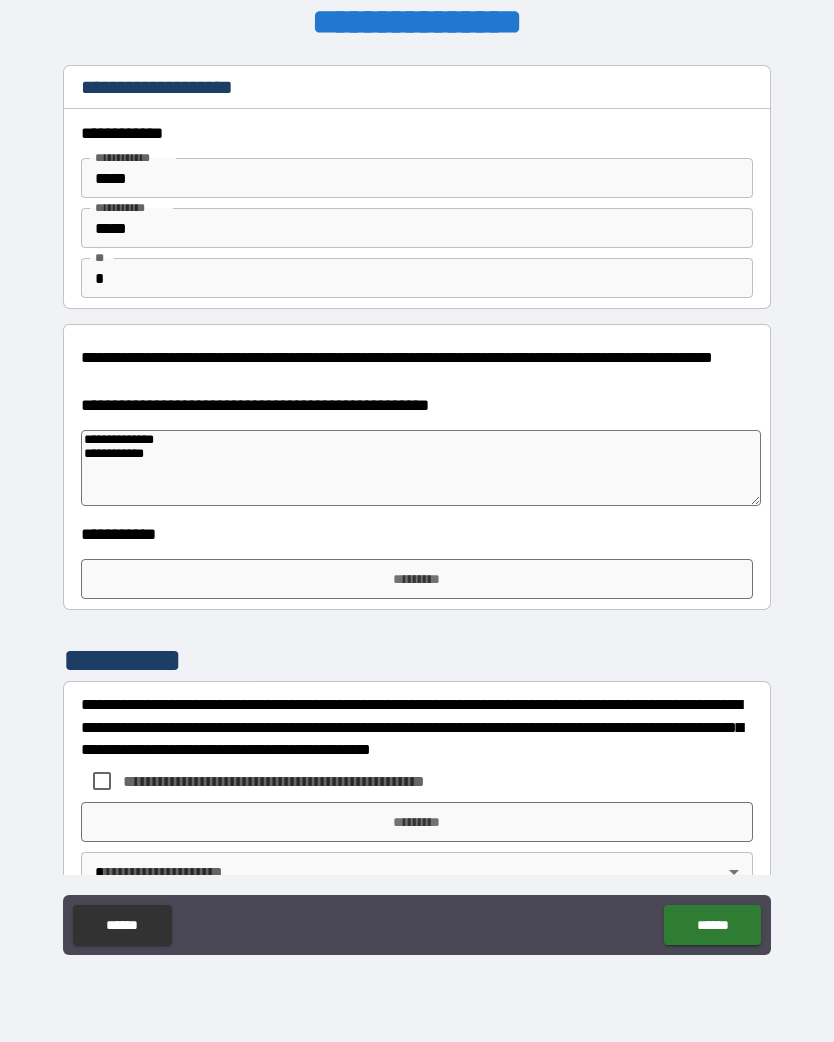 type on "*" 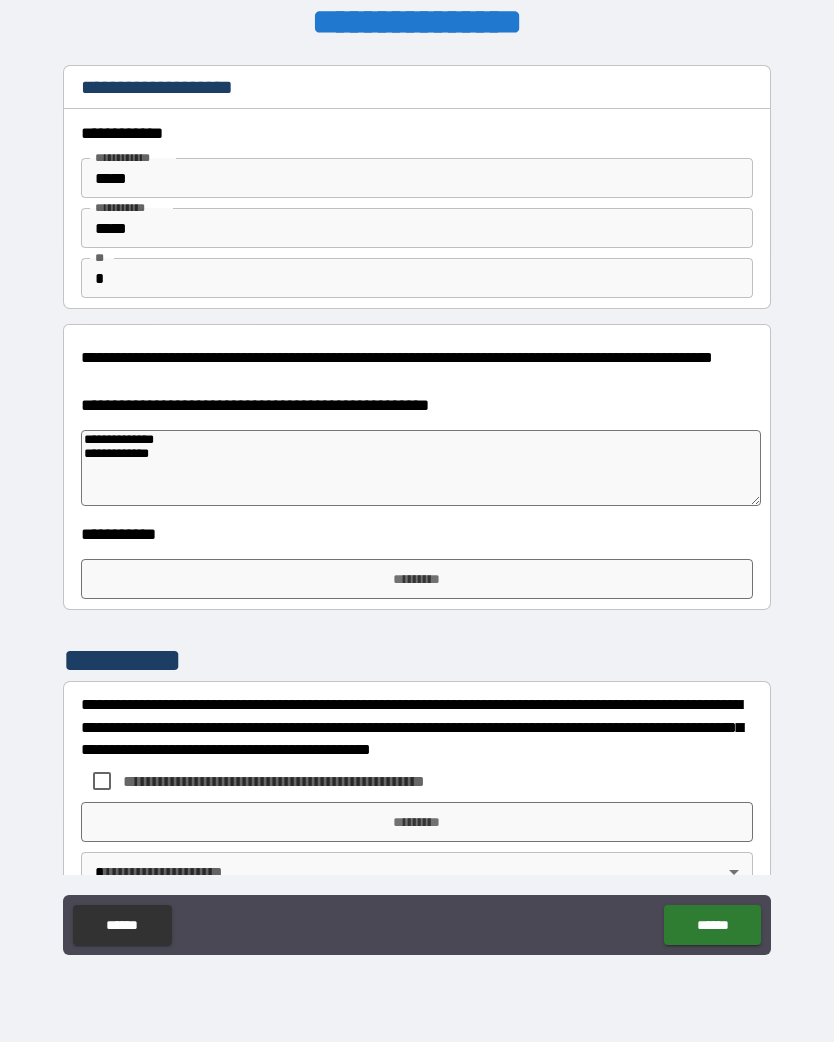 type on "*" 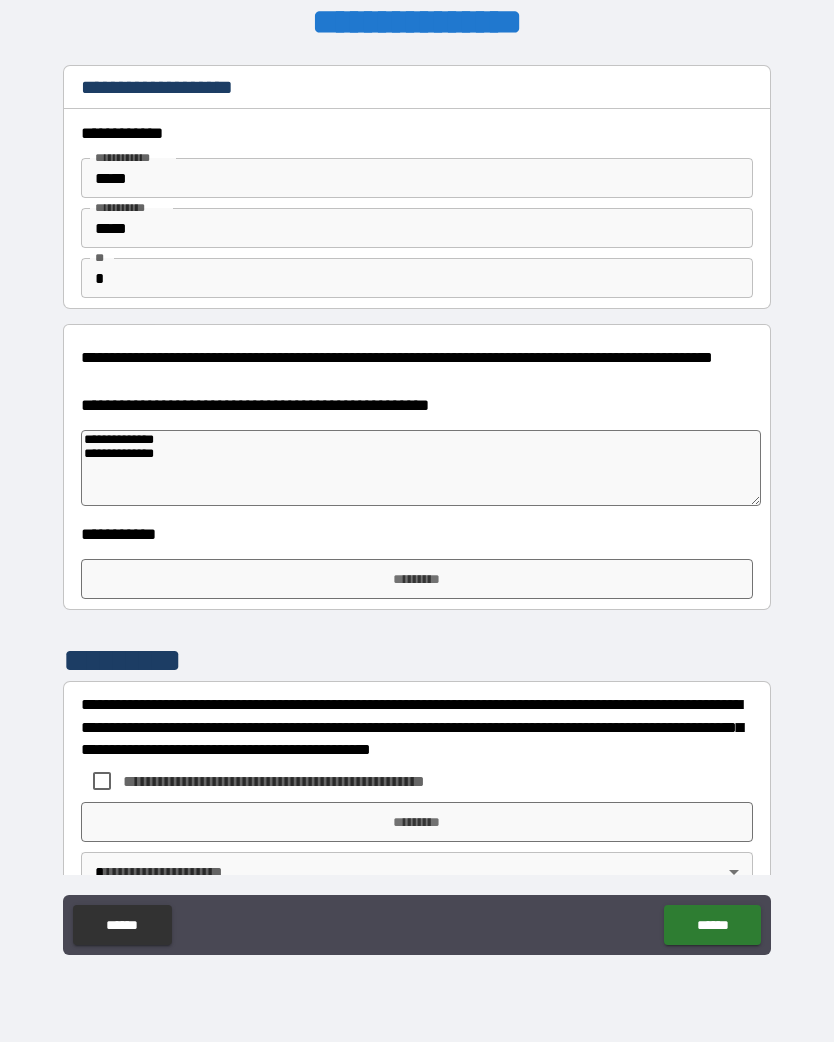 type on "*" 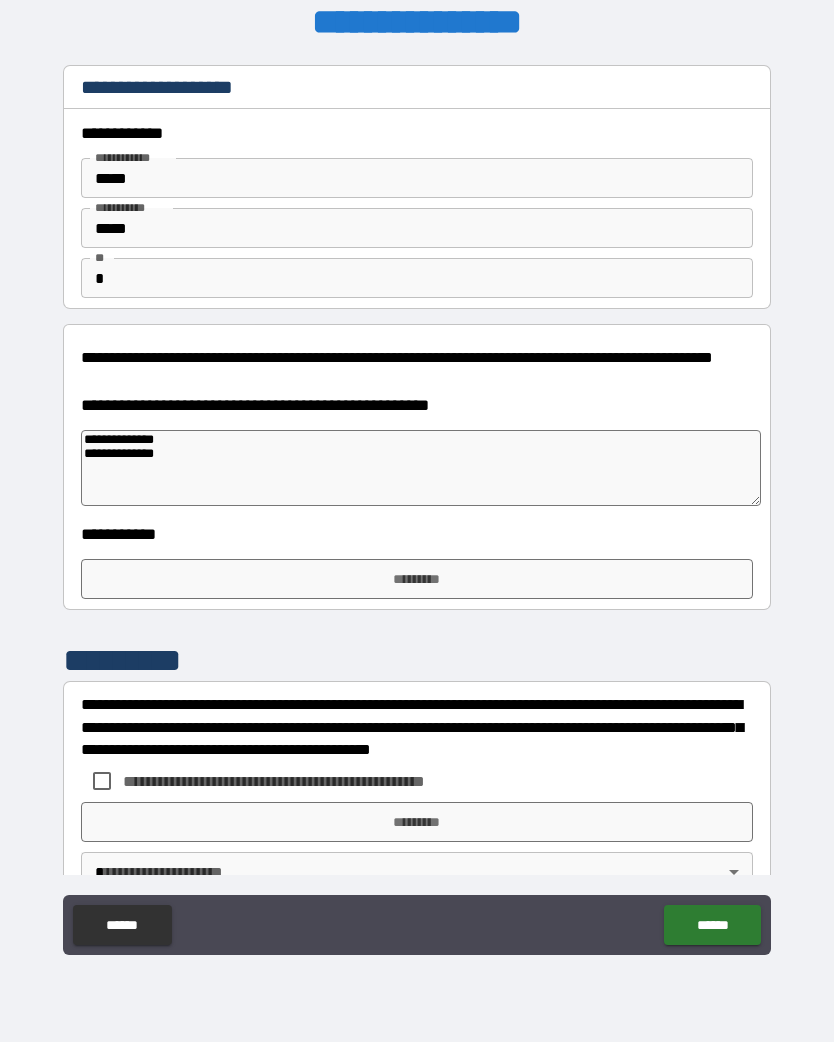 type on "**********" 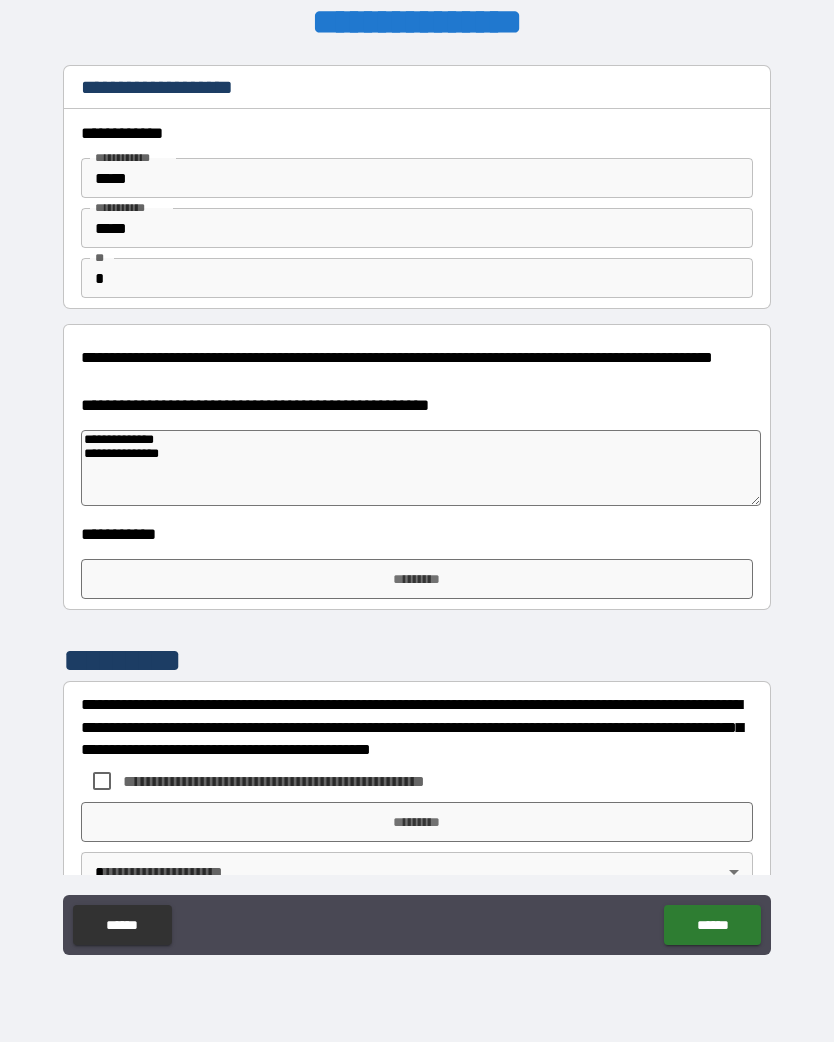 type on "*" 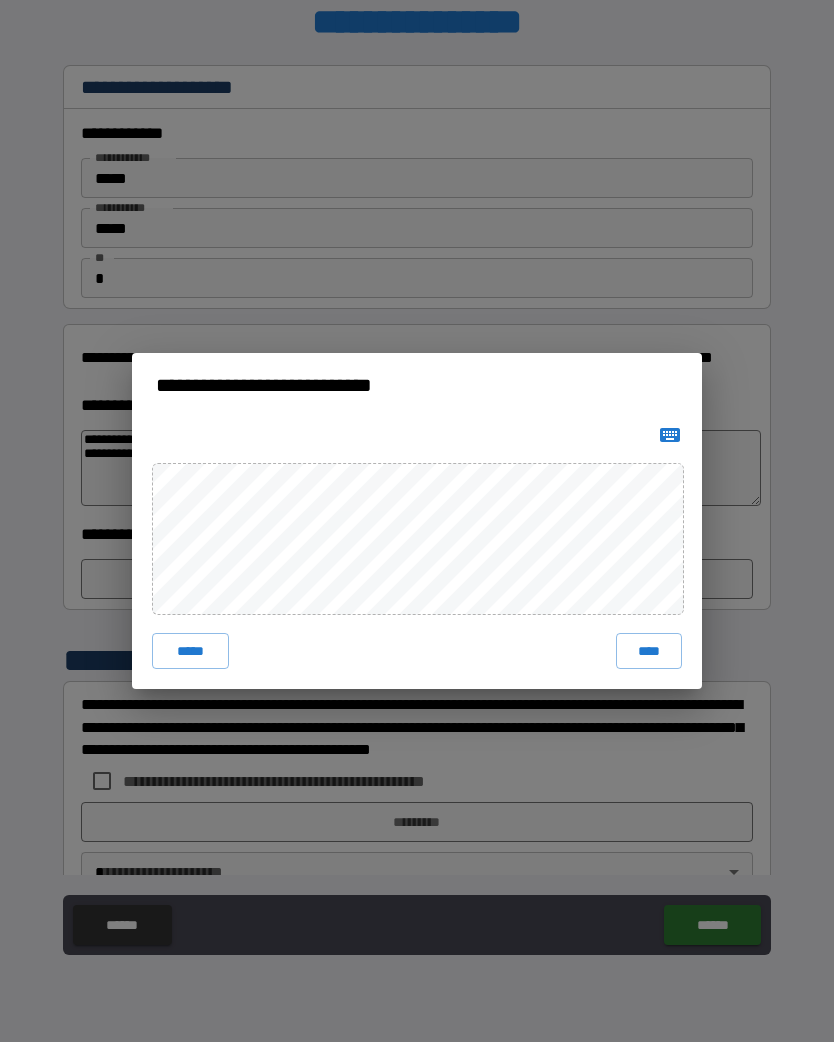 click on "****" at bounding box center (649, 651) 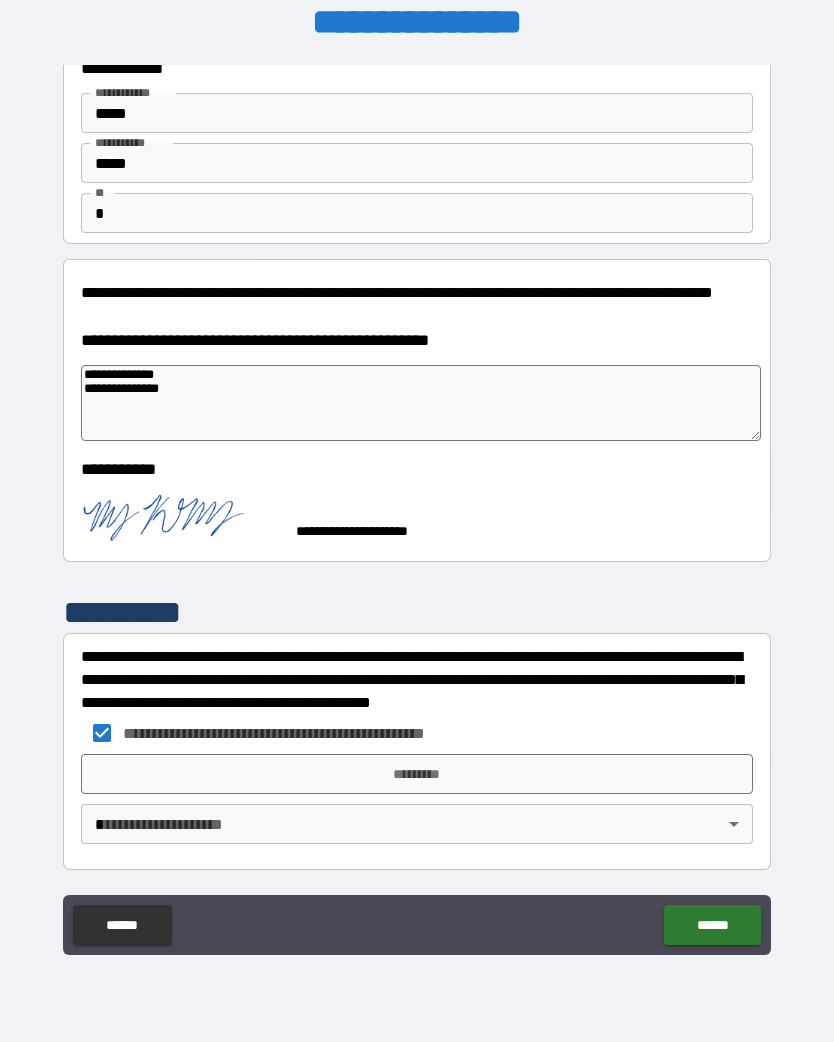 scroll, scrollTop: 65, scrollLeft: 0, axis: vertical 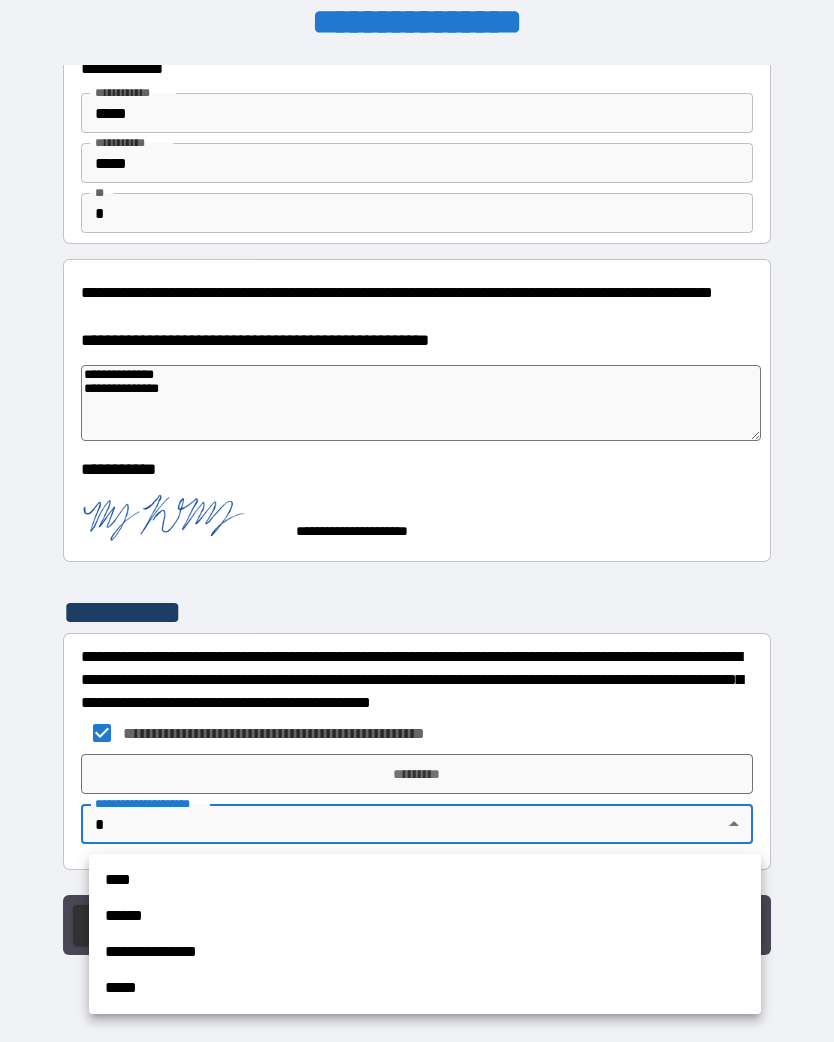 click on "**********" at bounding box center (425, 934) 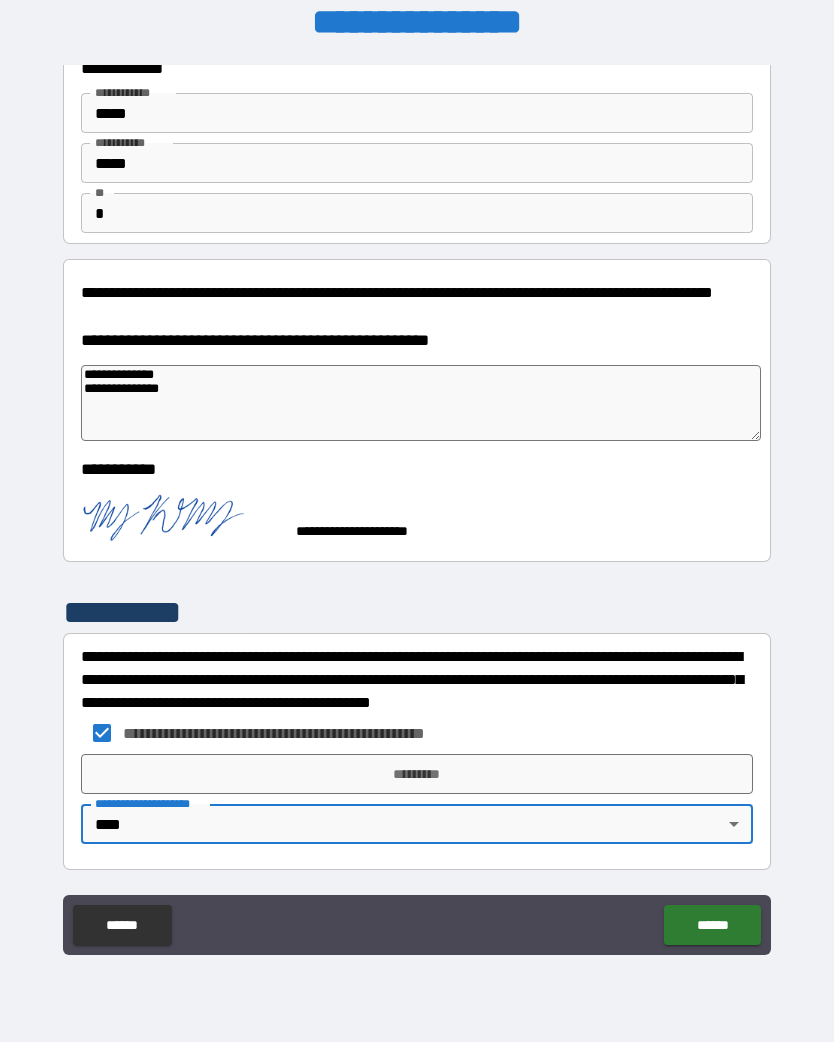 click on "*********" at bounding box center [417, 774] 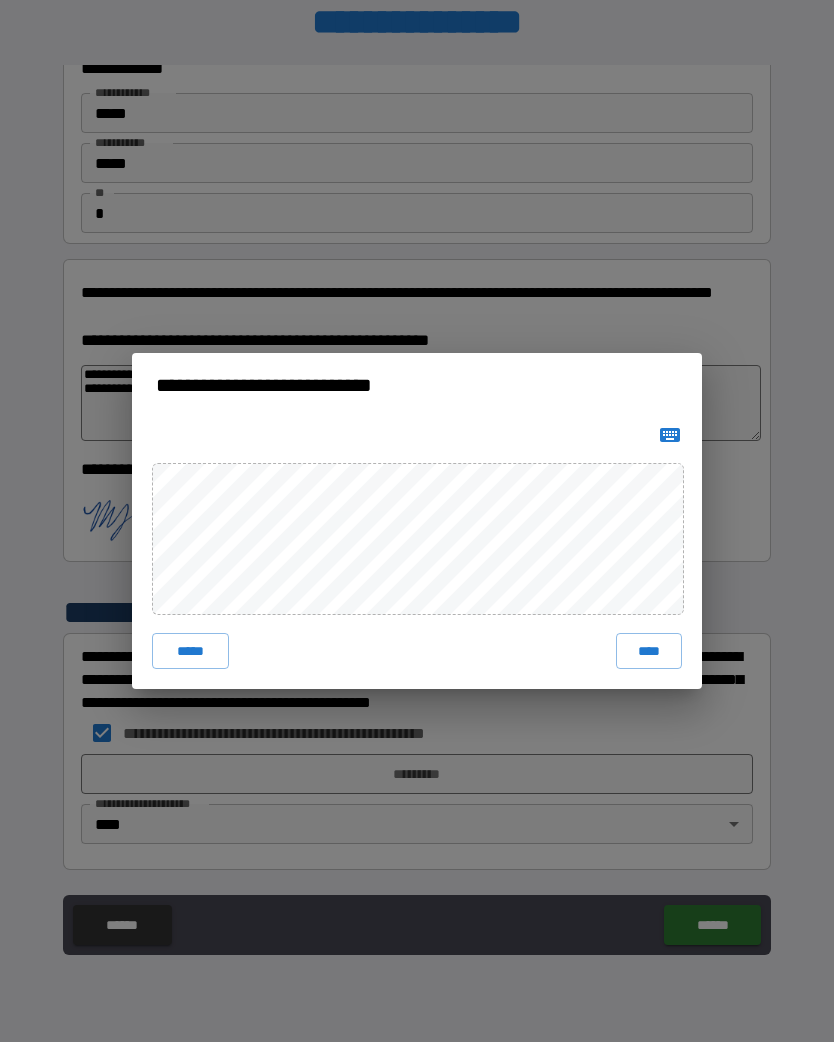 click on "*****" at bounding box center [190, 651] 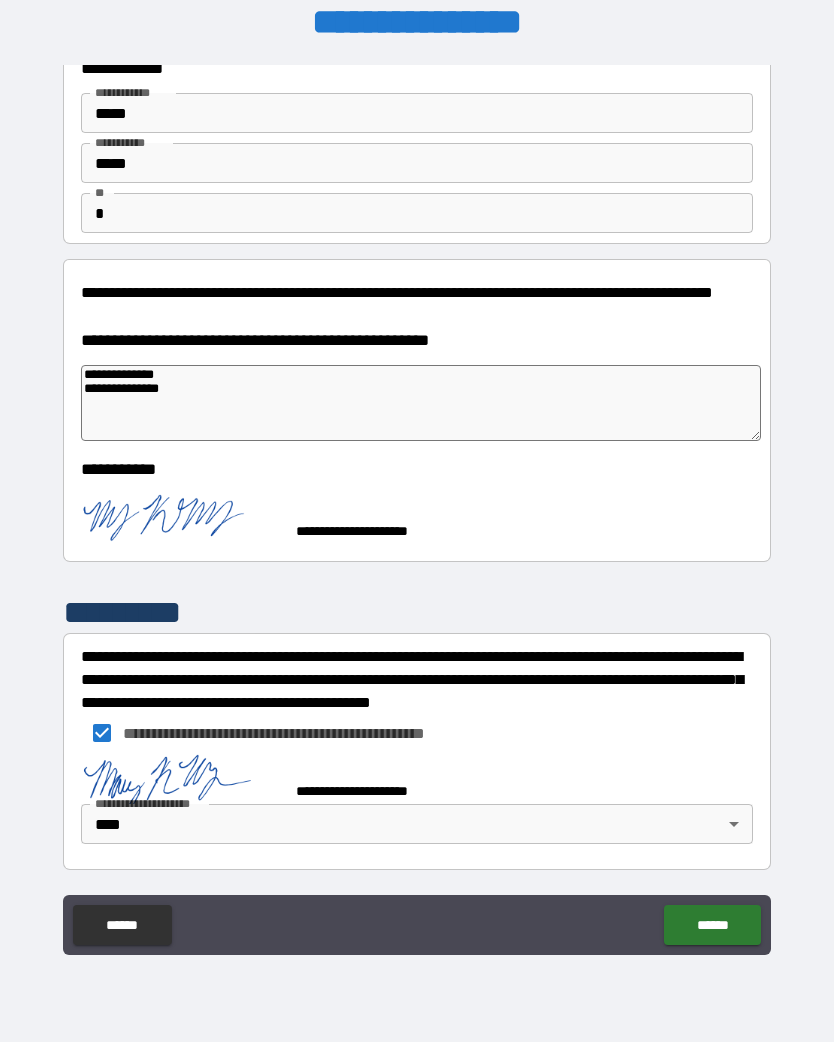 scroll, scrollTop: 55, scrollLeft: 0, axis: vertical 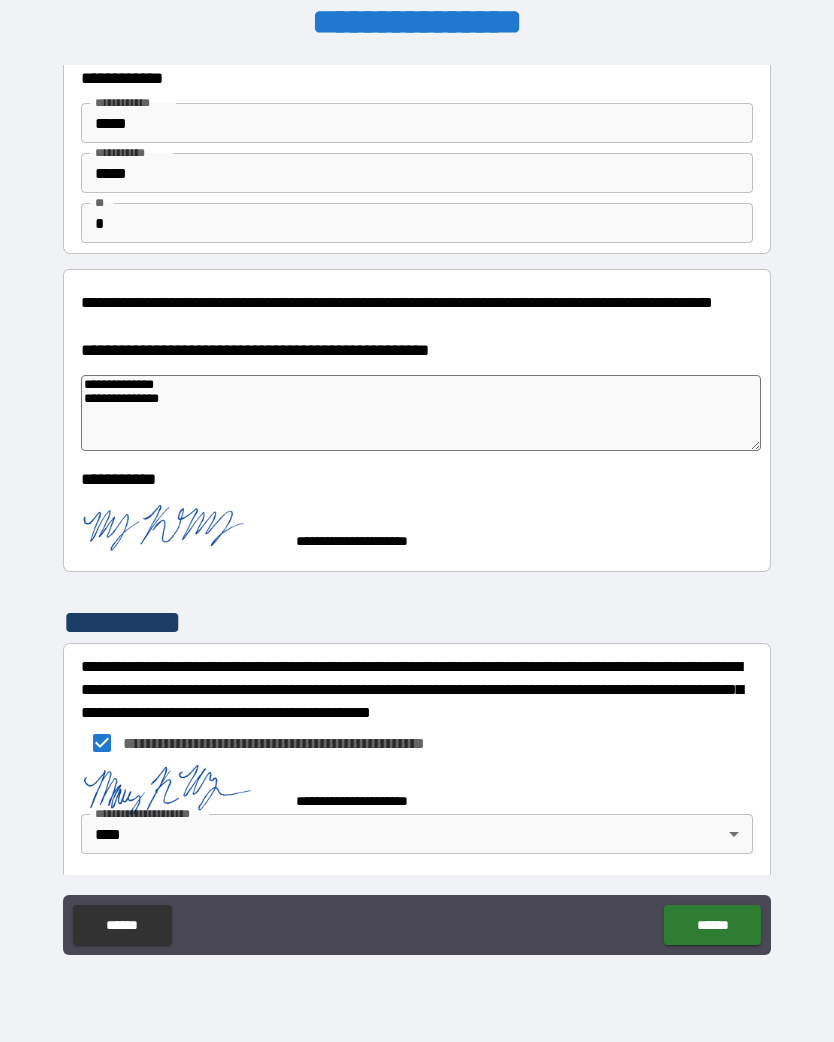 type on "*" 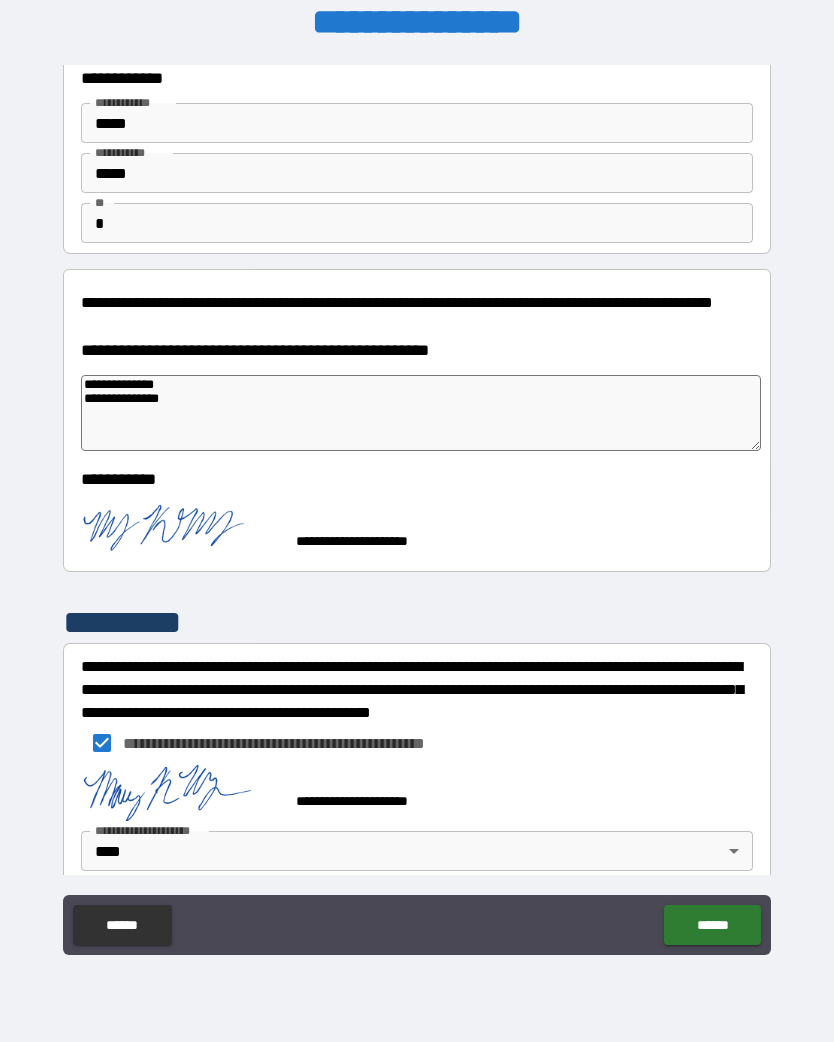 click on "******" at bounding box center [712, 925] 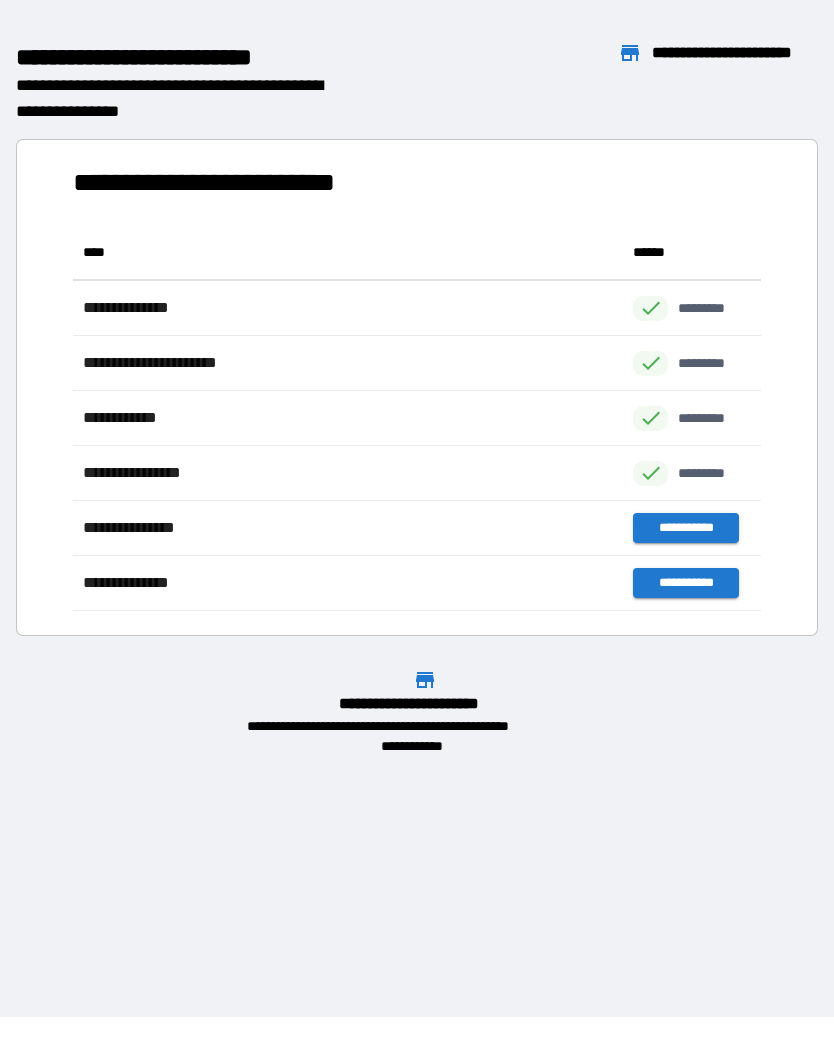 scroll, scrollTop: 1, scrollLeft: 1, axis: both 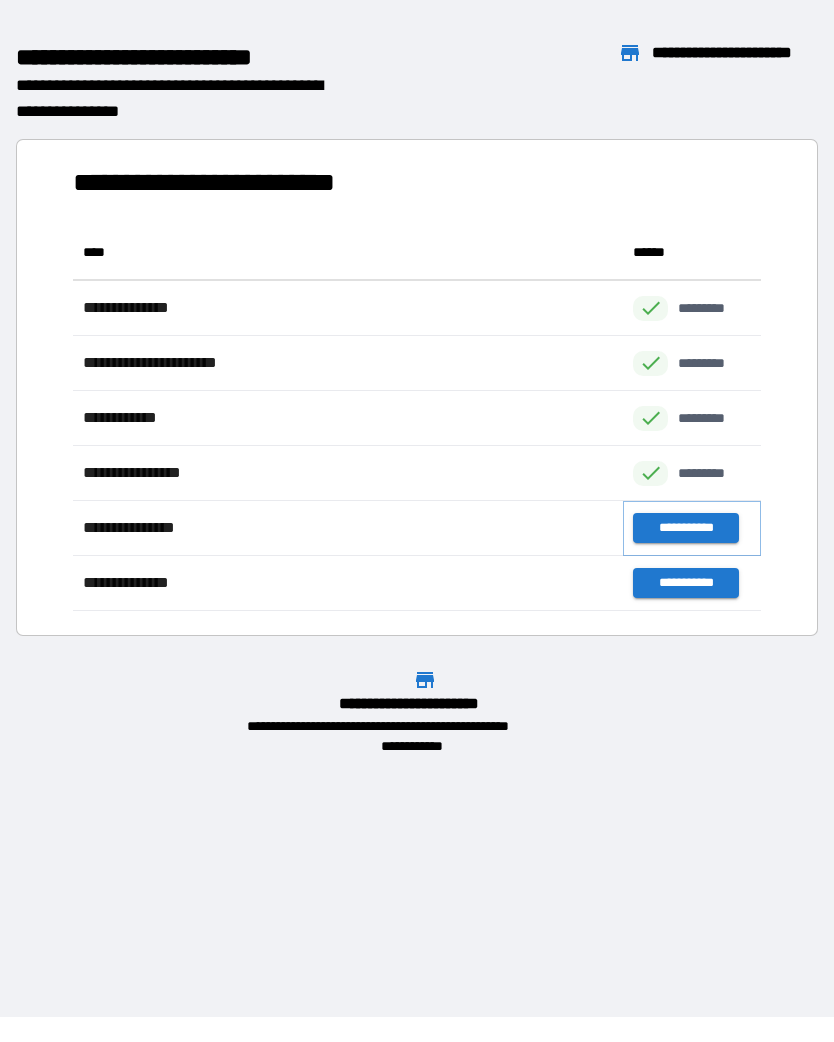 click on "**********" at bounding box center (685, 528) 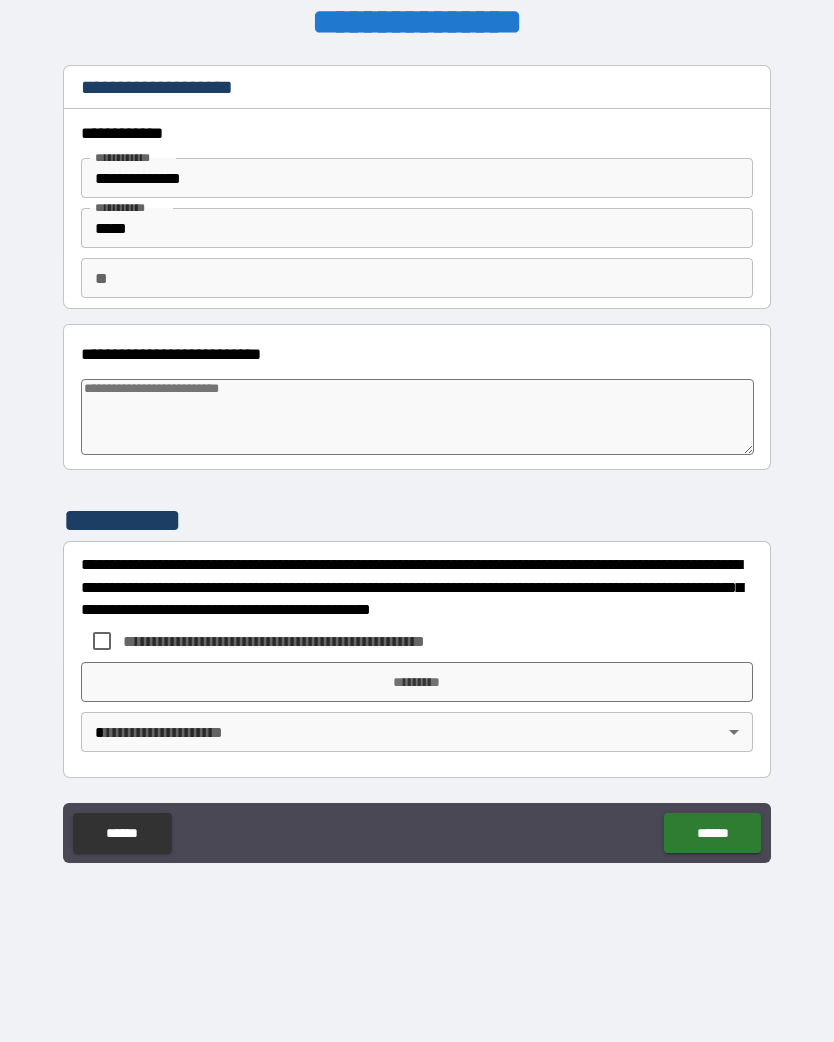 type on "*" 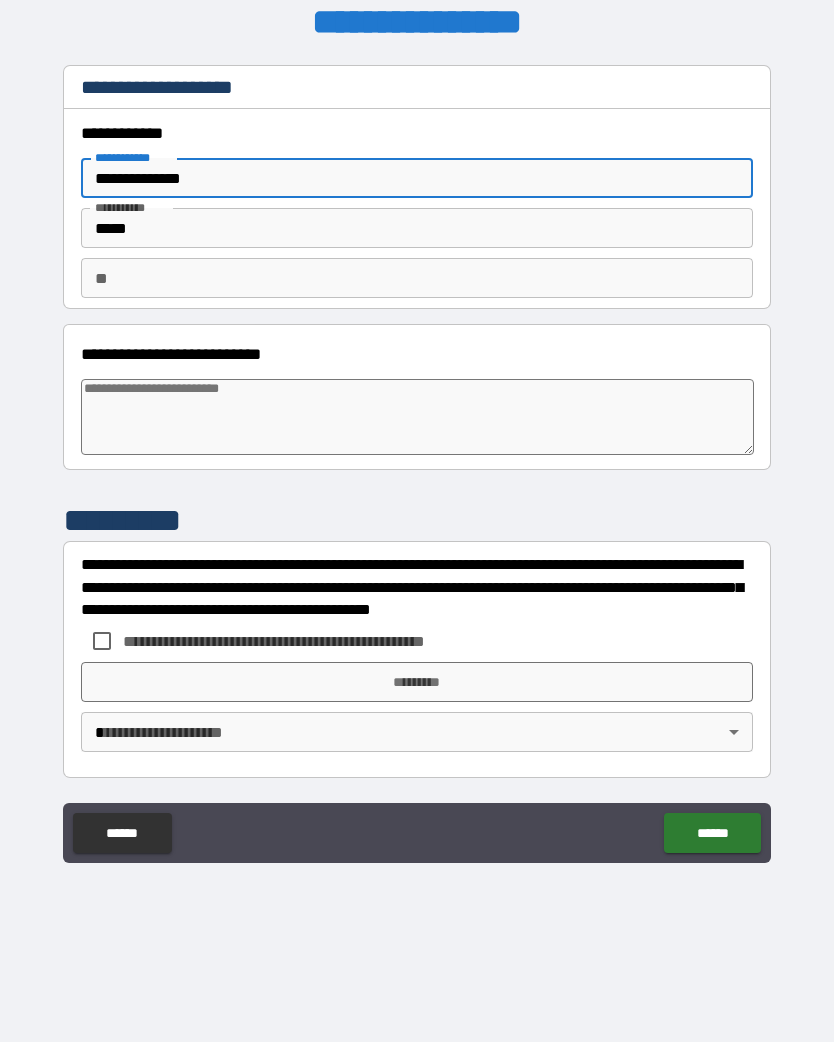 type on "**********" 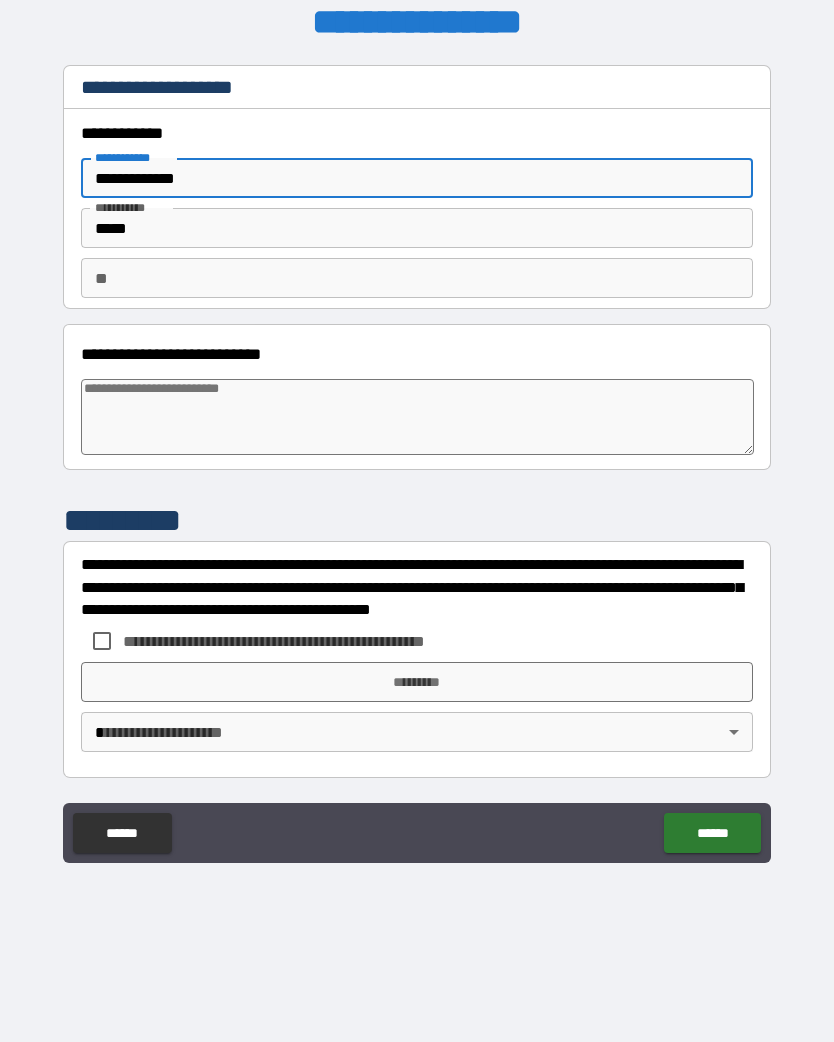 type on "*" 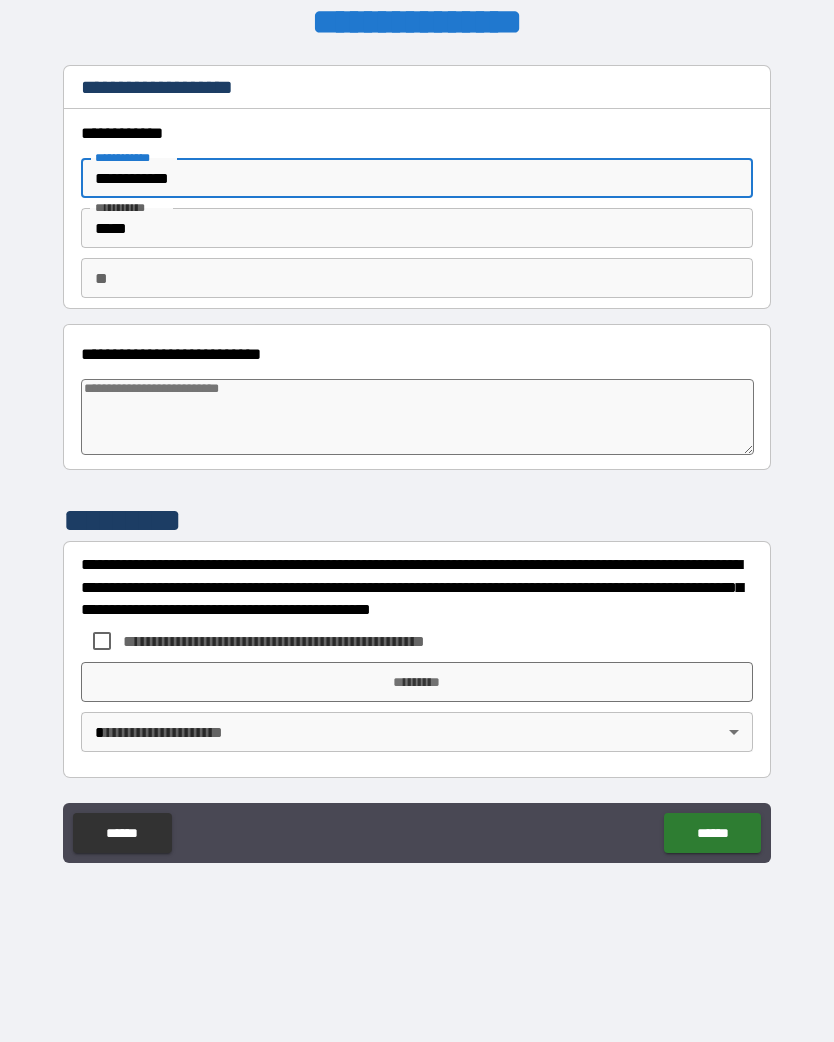 type on "**********" 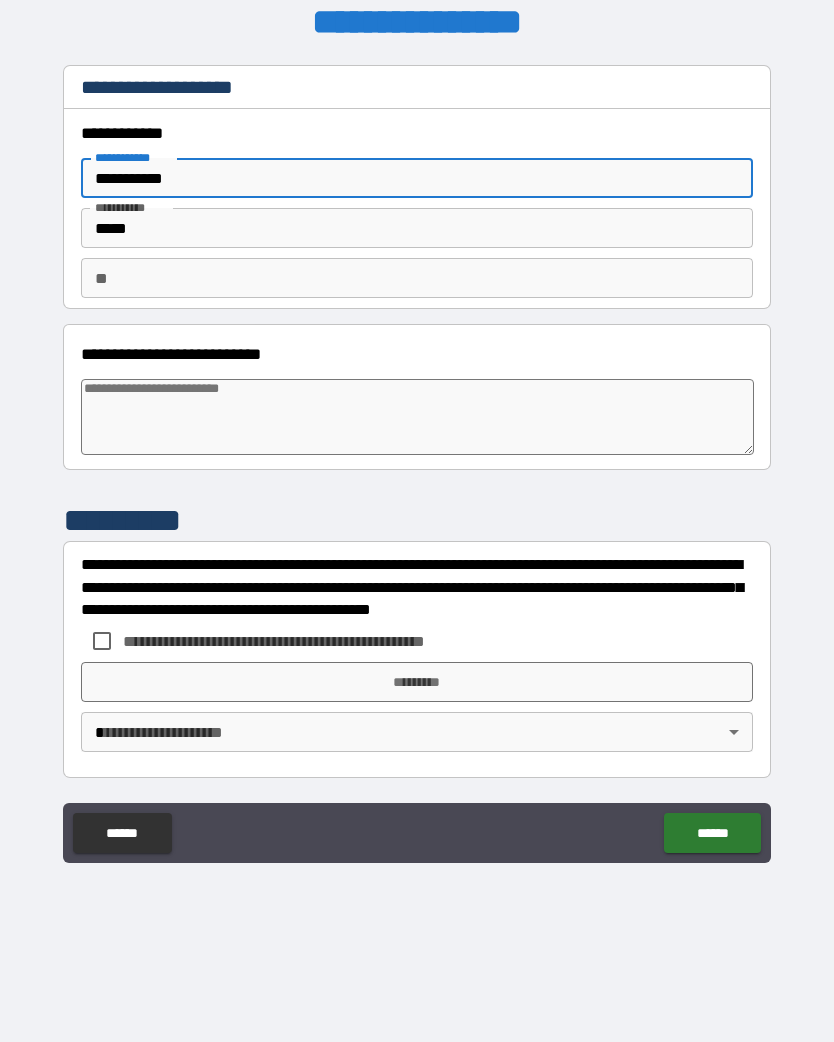 type on "*" 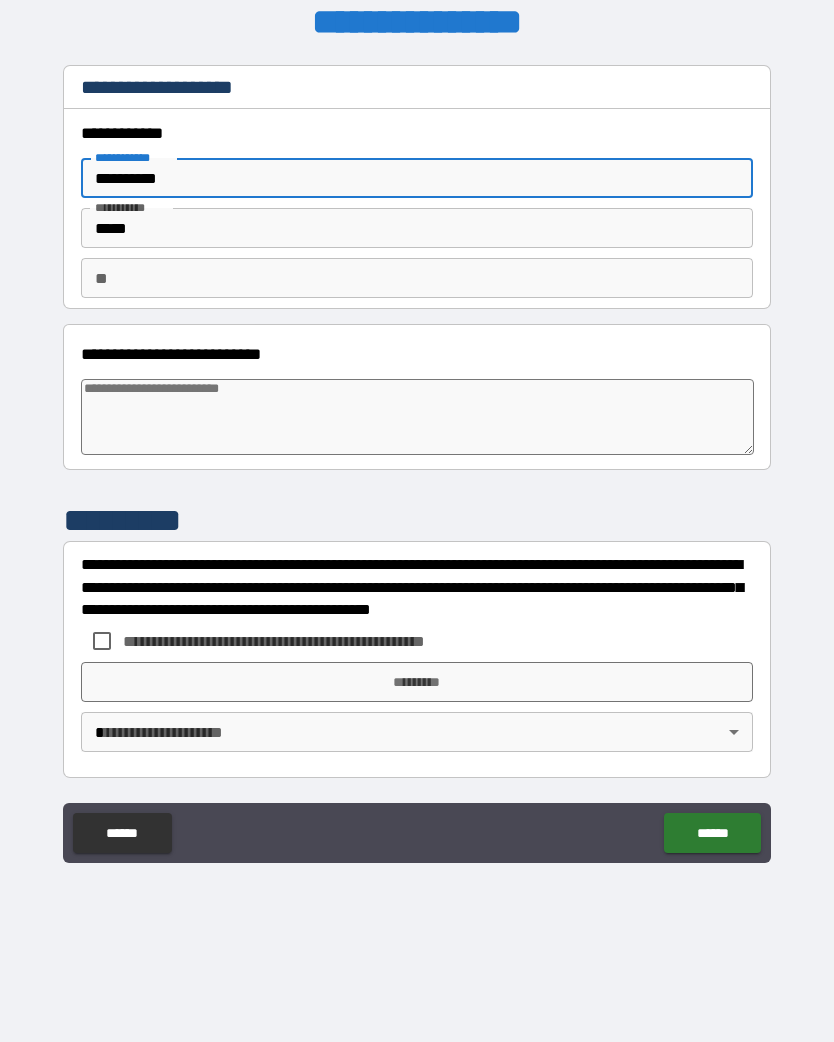 type on "*" 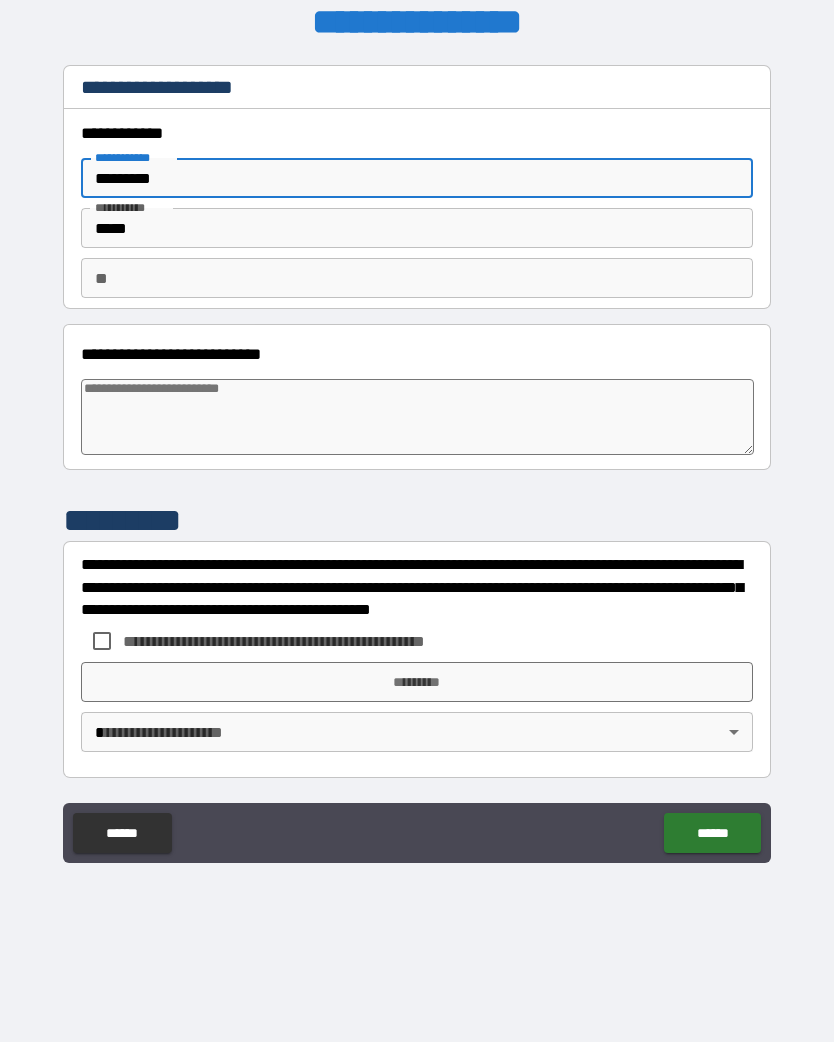 type on "*" 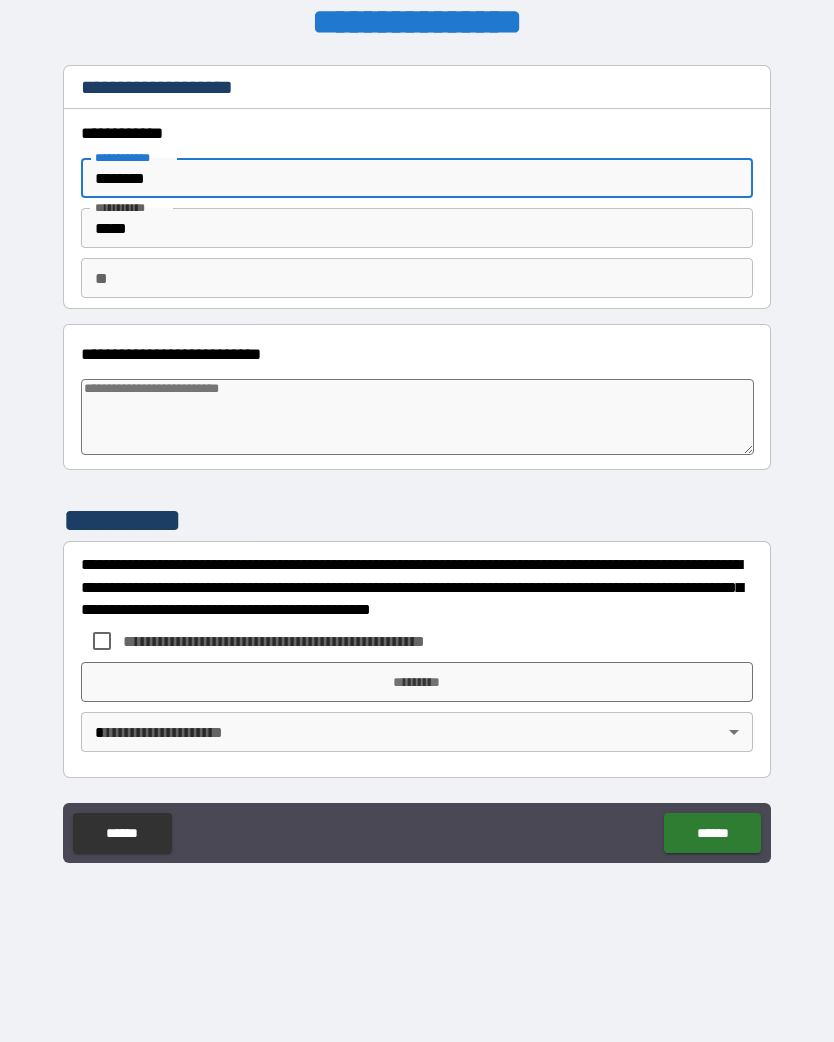 type on "*" 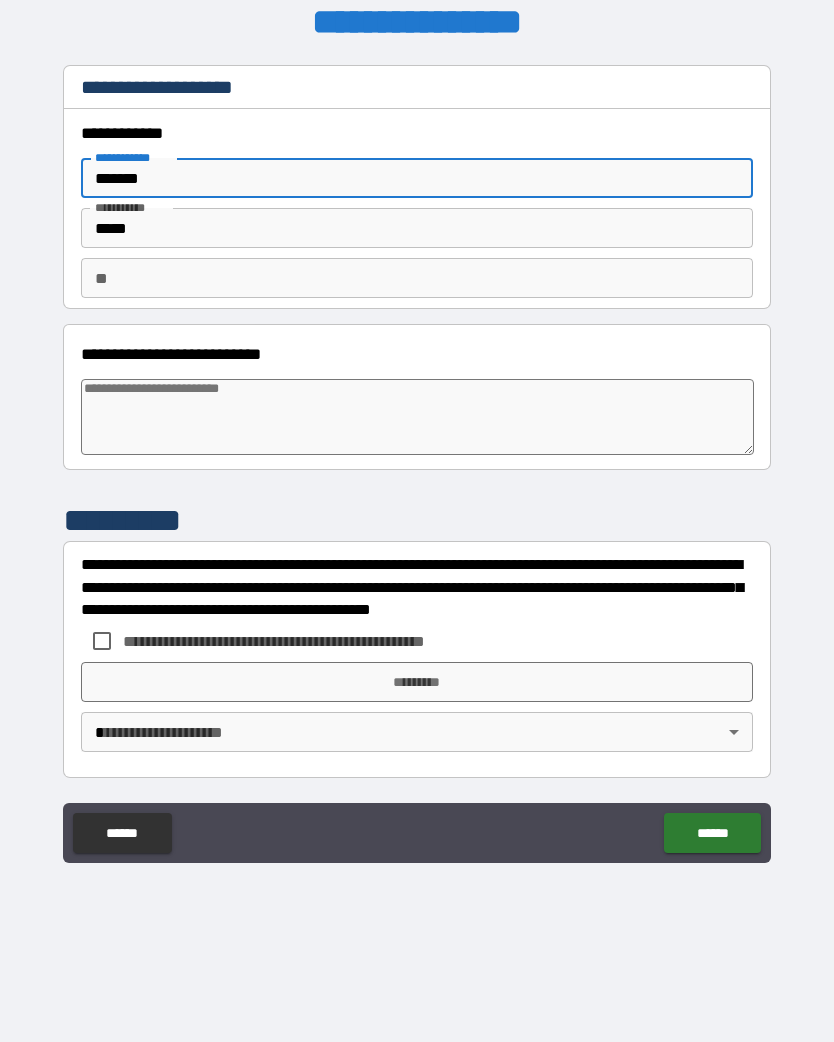 type on "******" 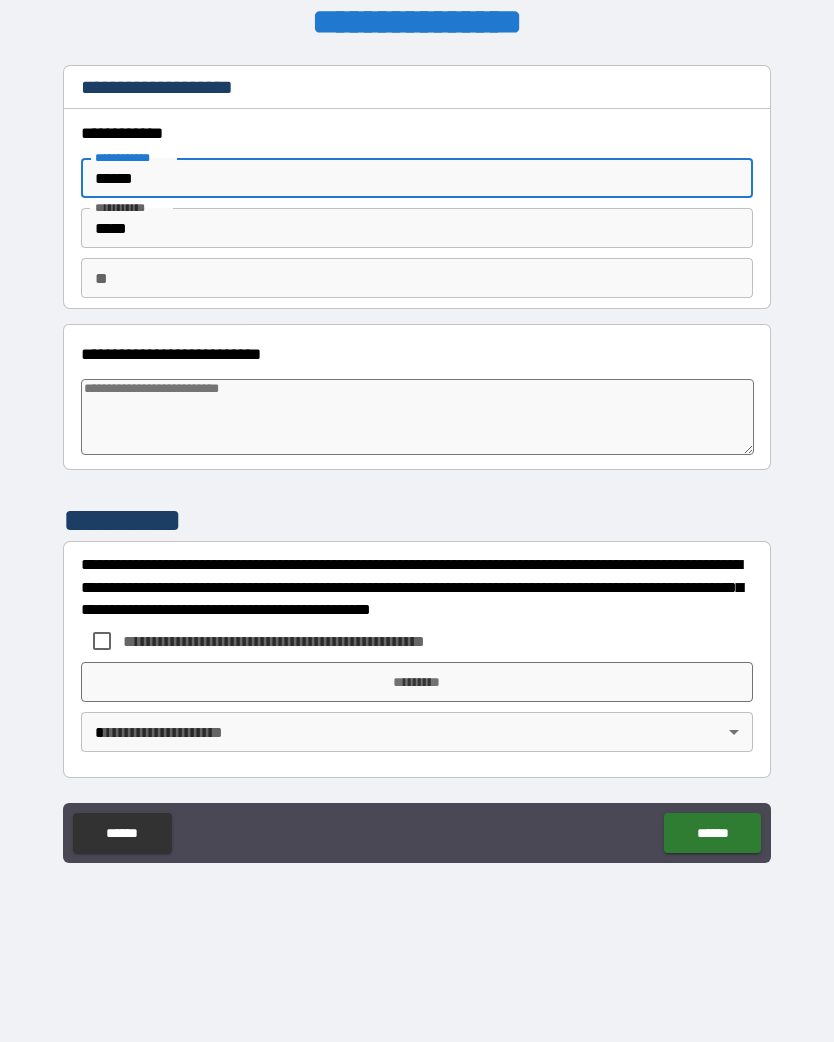 type on "*" 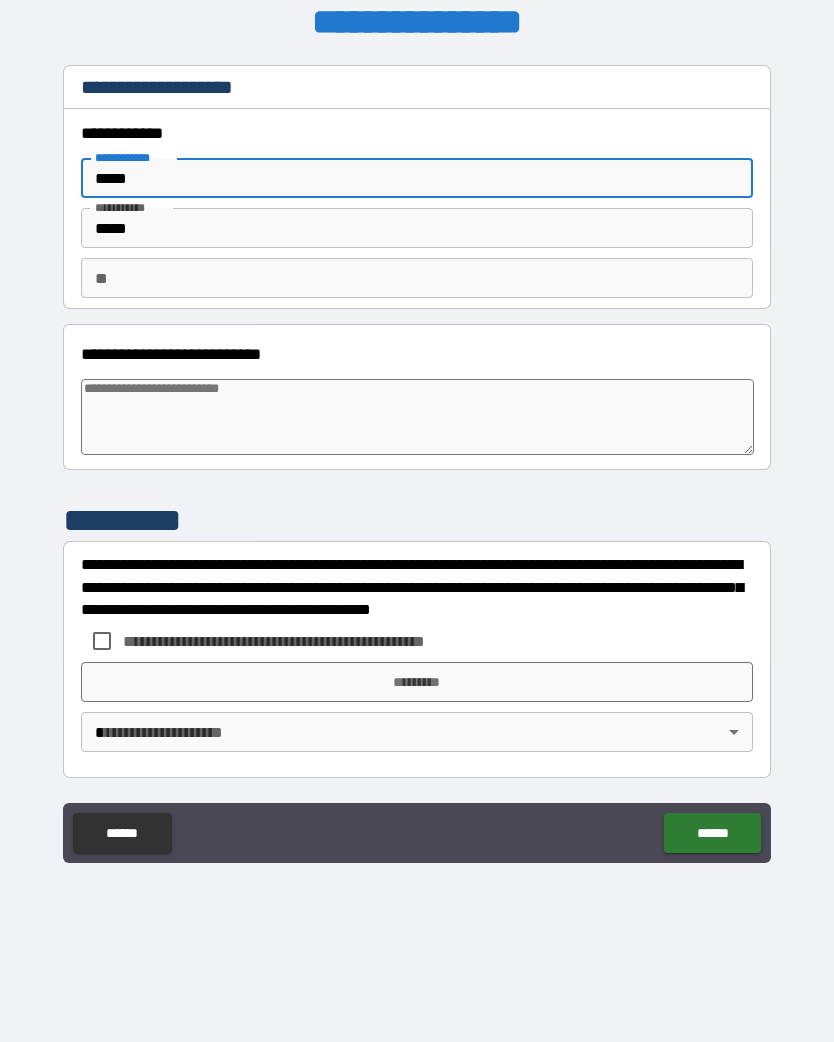 type on "*" 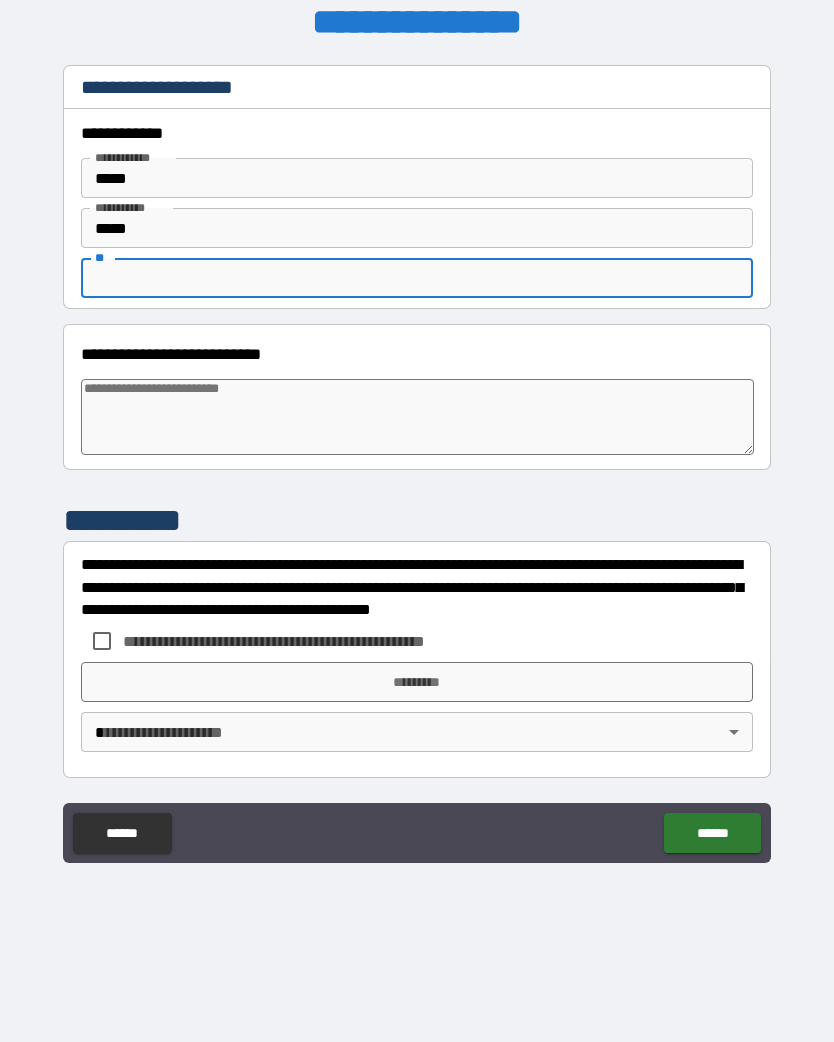 type on "*" 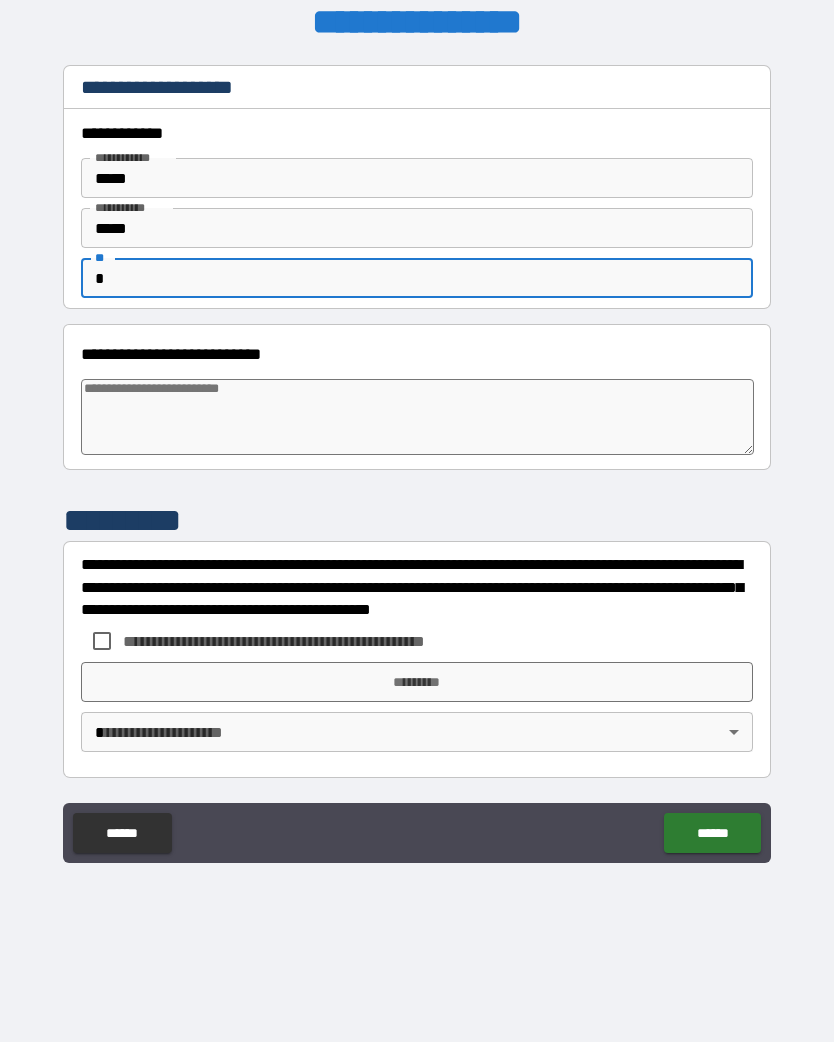 type on "*" 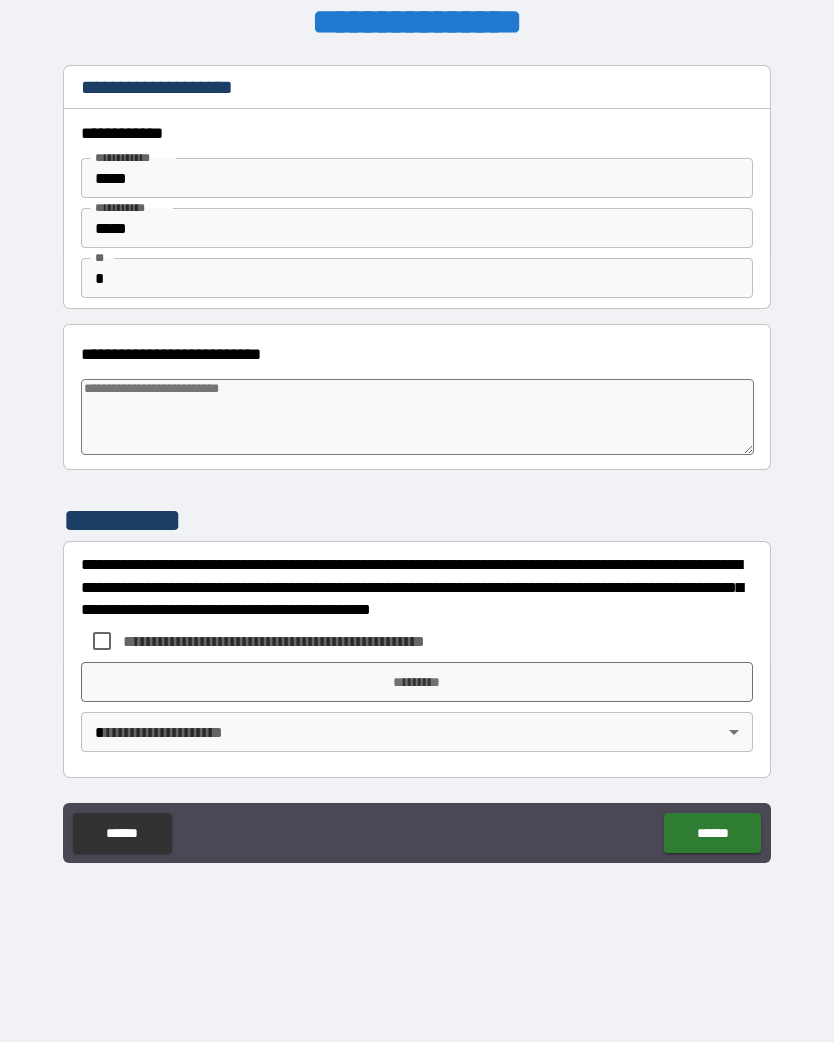type on "*" 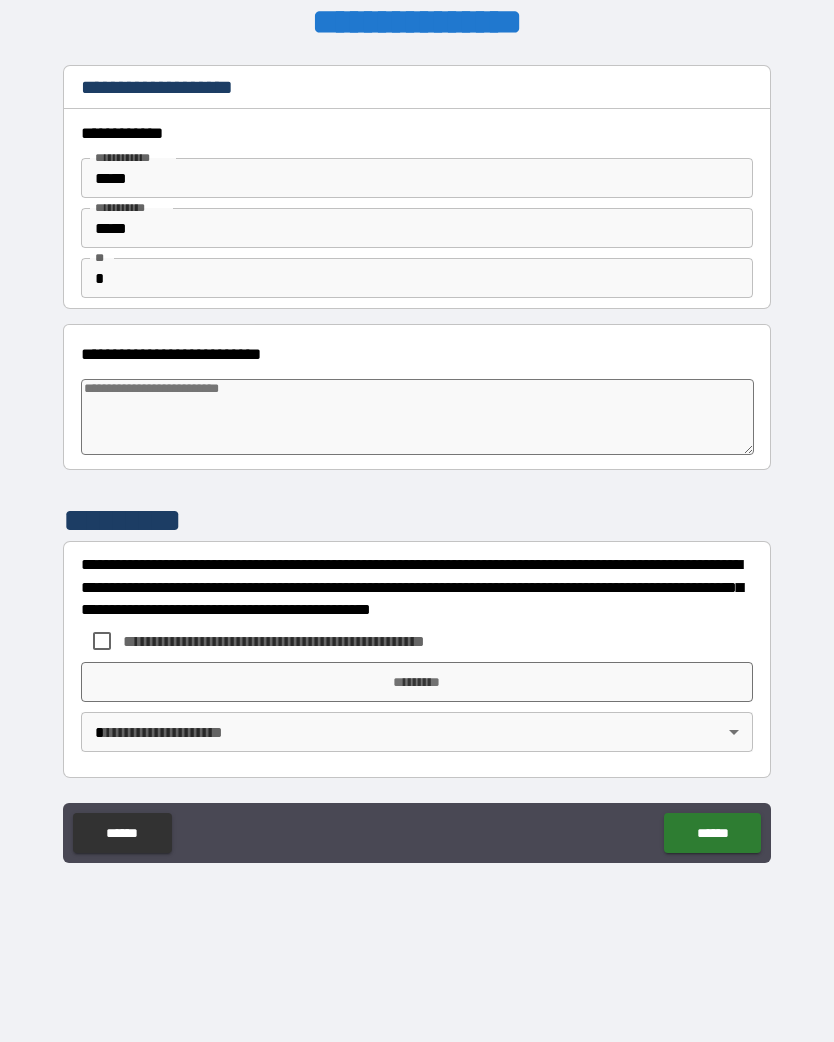 type on "*" 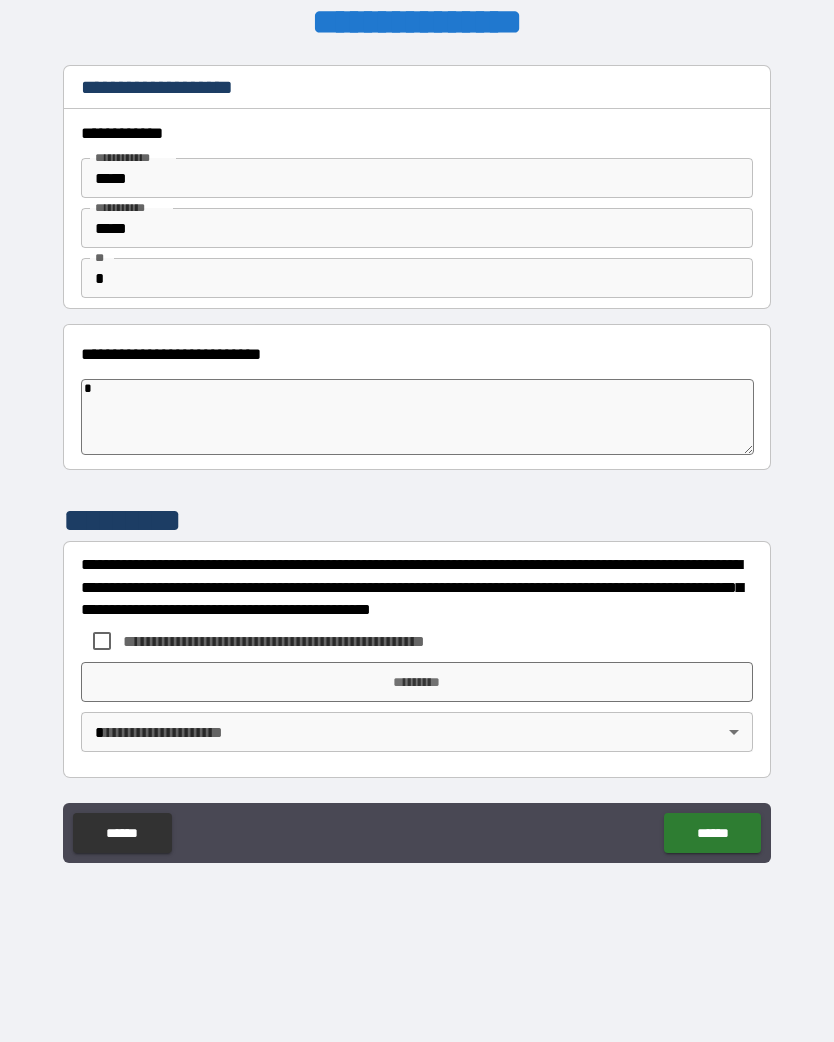 type on "**" 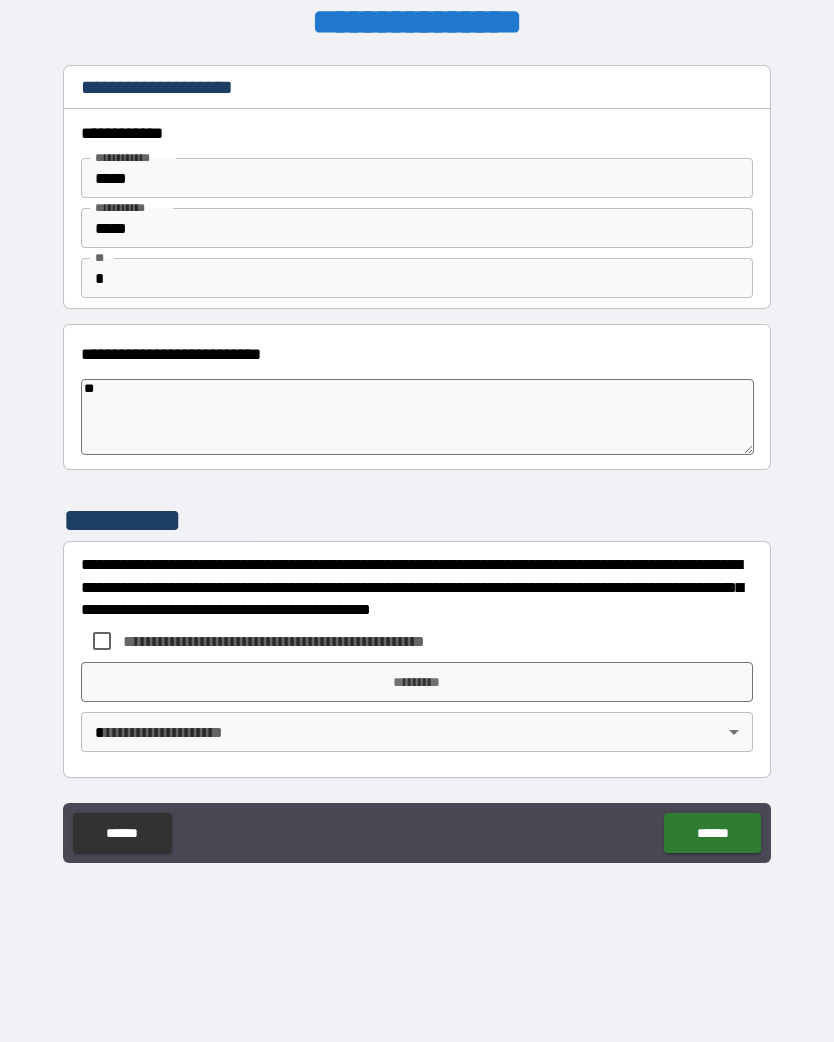 type on "*" 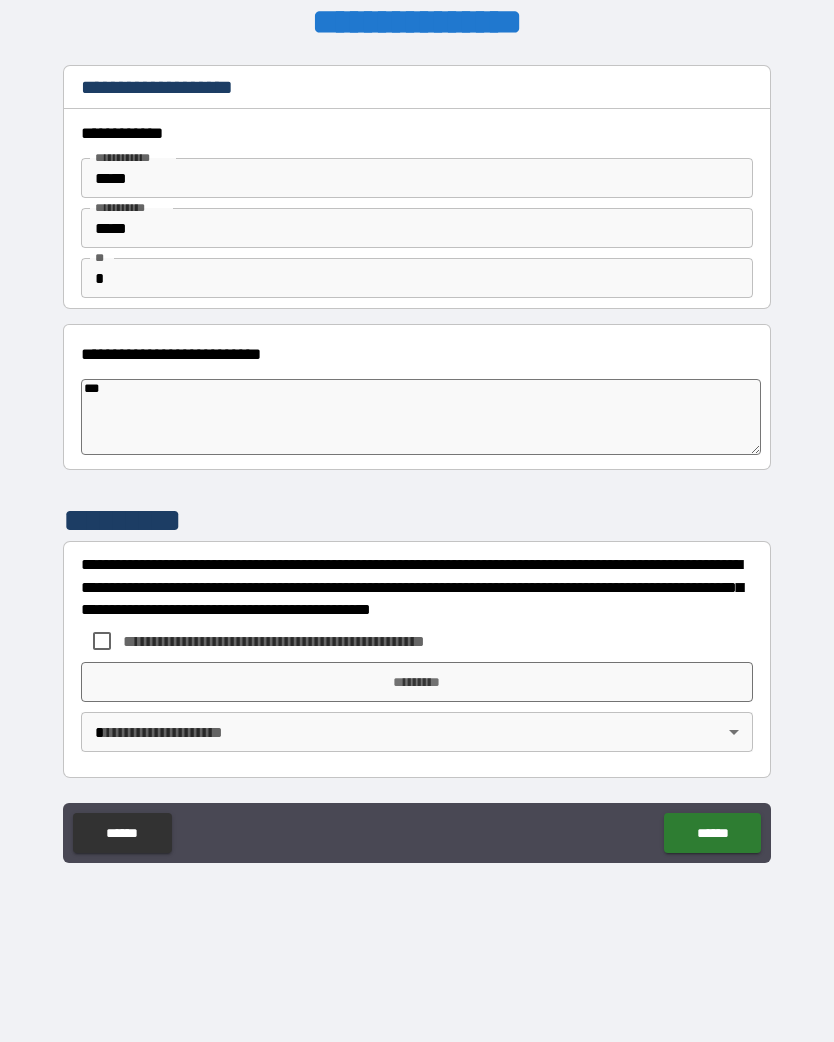 type on "*" 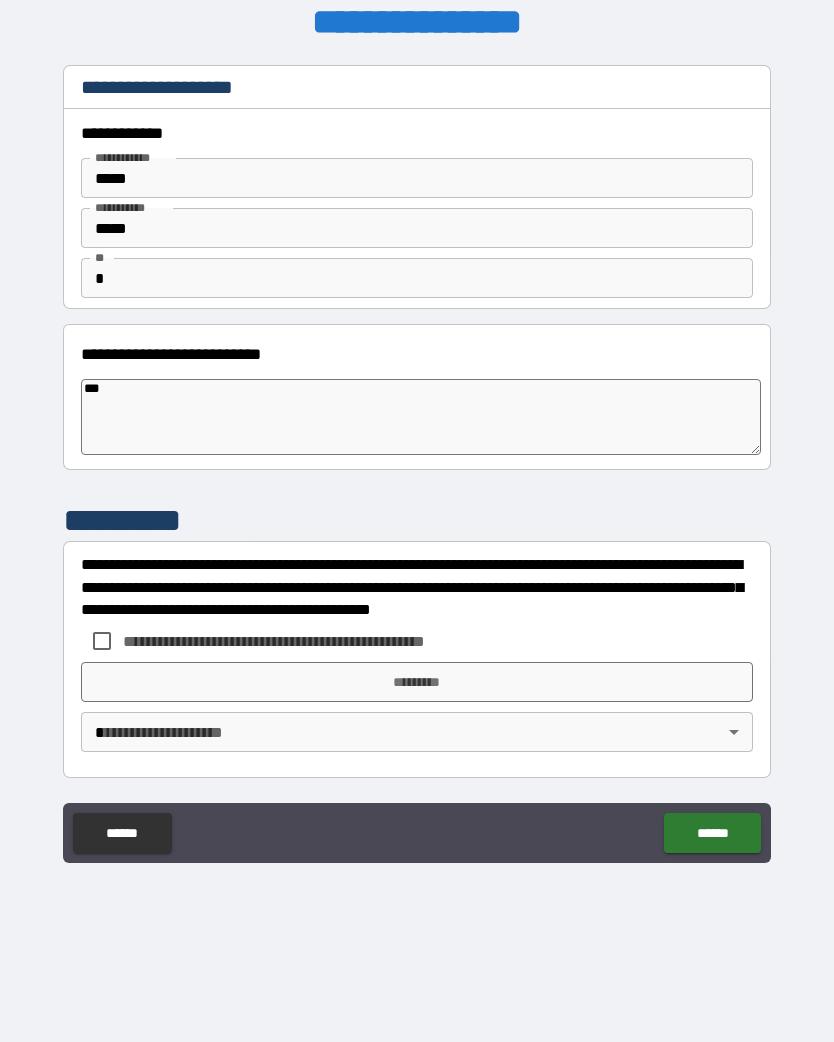type on "**" 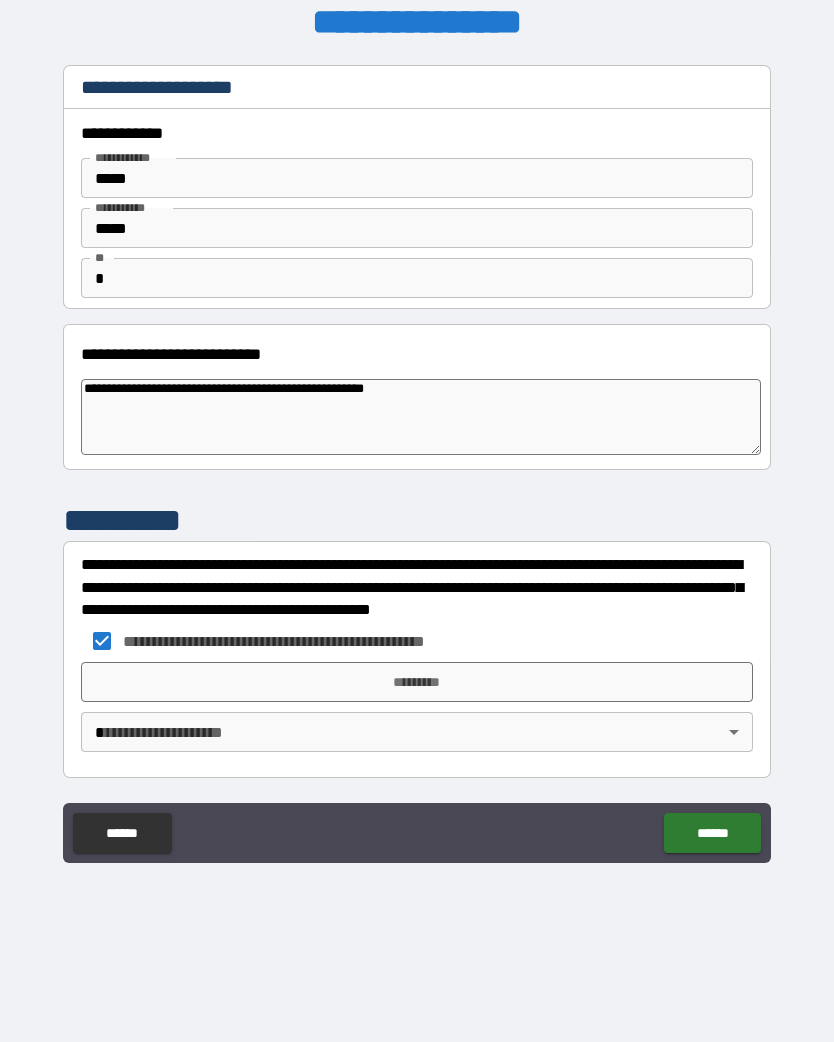 click on "**********" at bounding box center [417, 508] 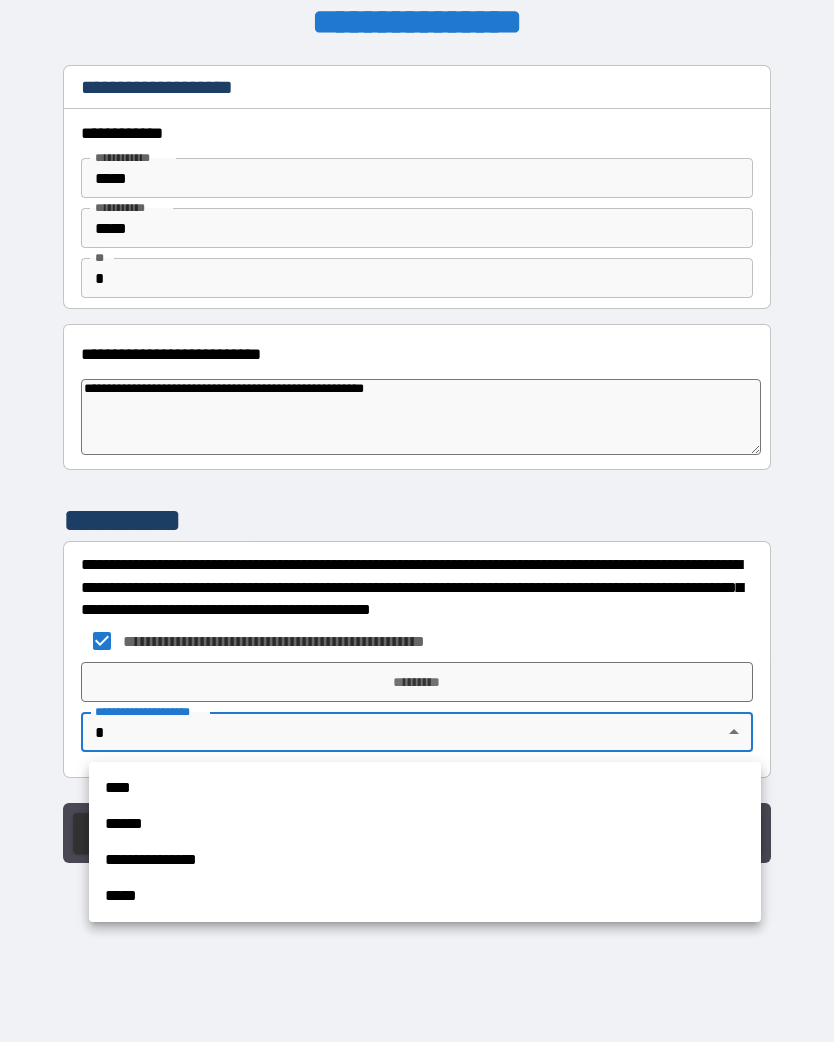 click on "****" at bounding box center (425, 788) 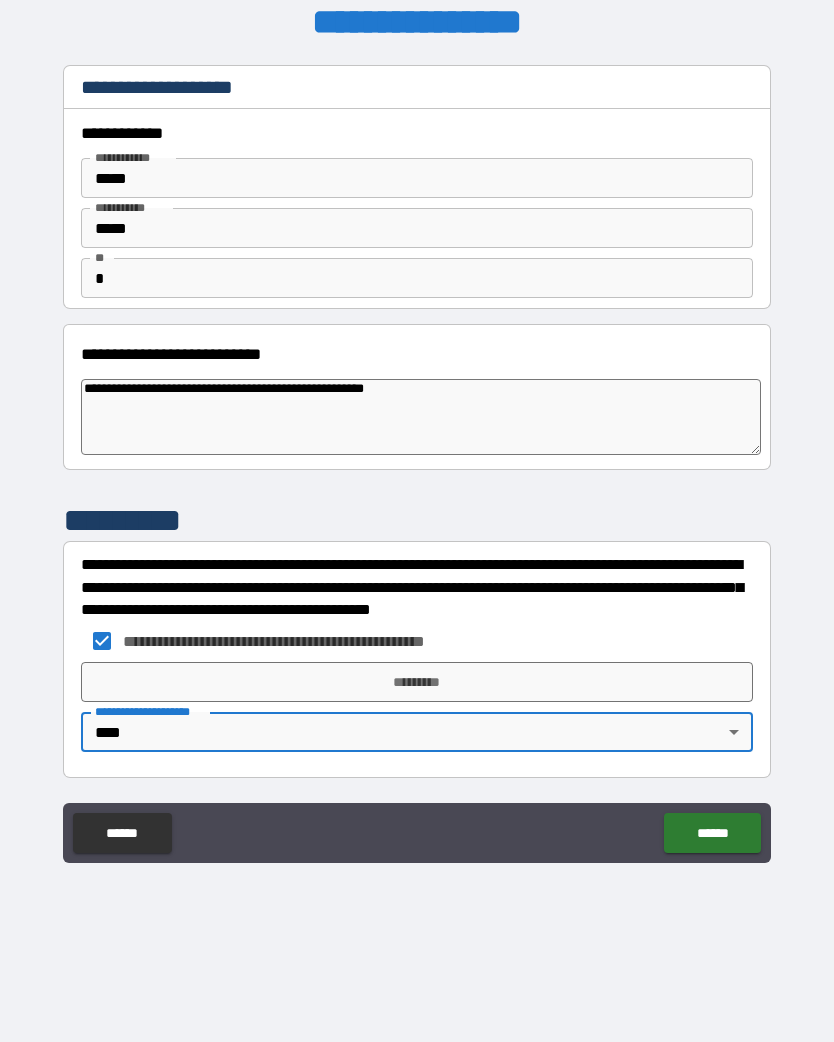 click on "*********" at bounding box center (417, 682) 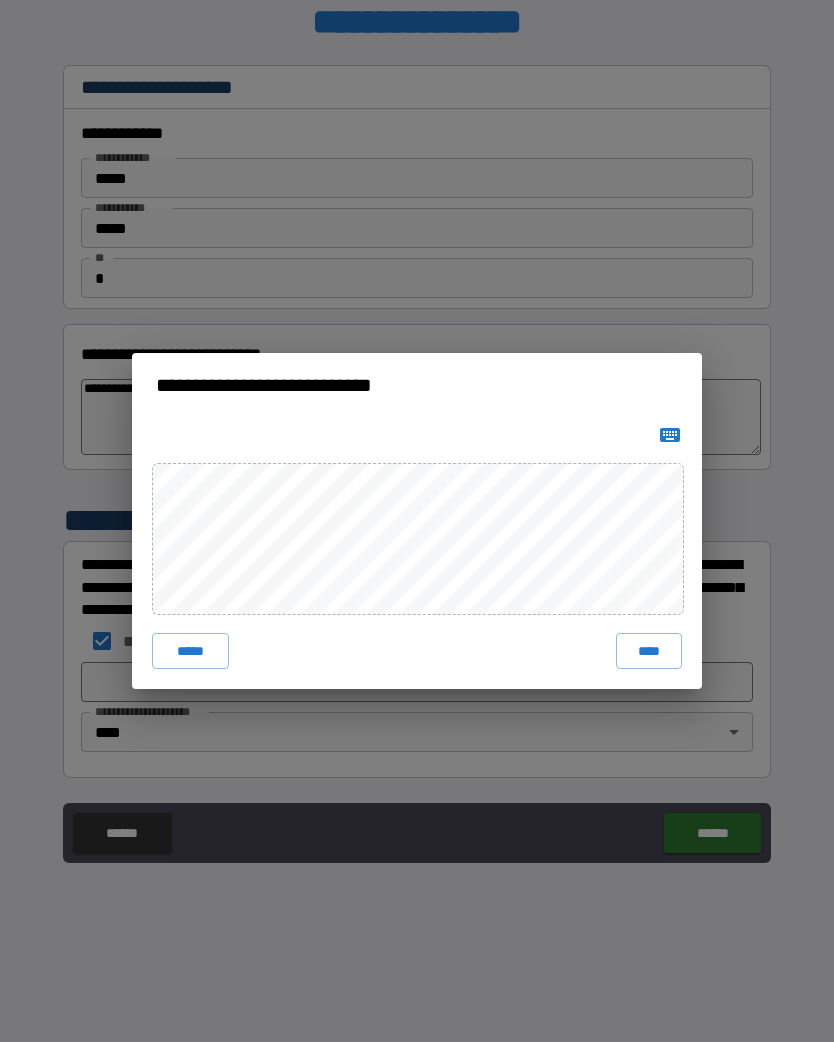 click on "**********" at bounding box center (417, 521) 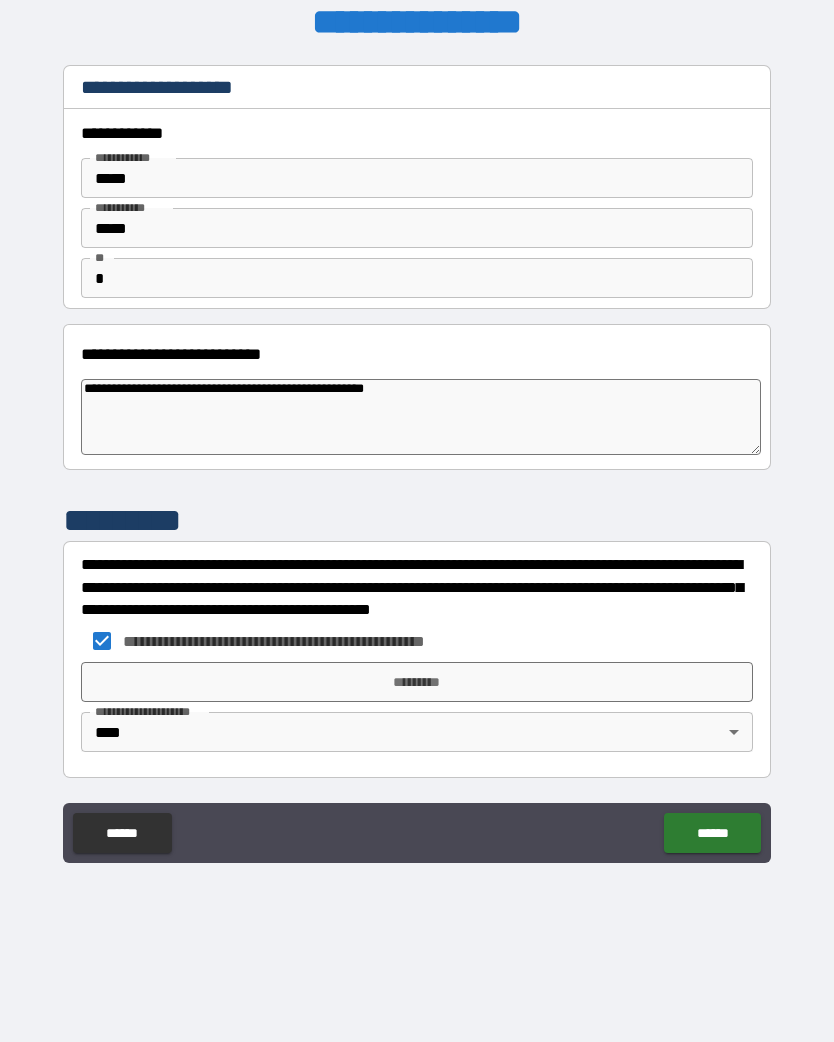 click on "*********" at bounding box center (417, 682) 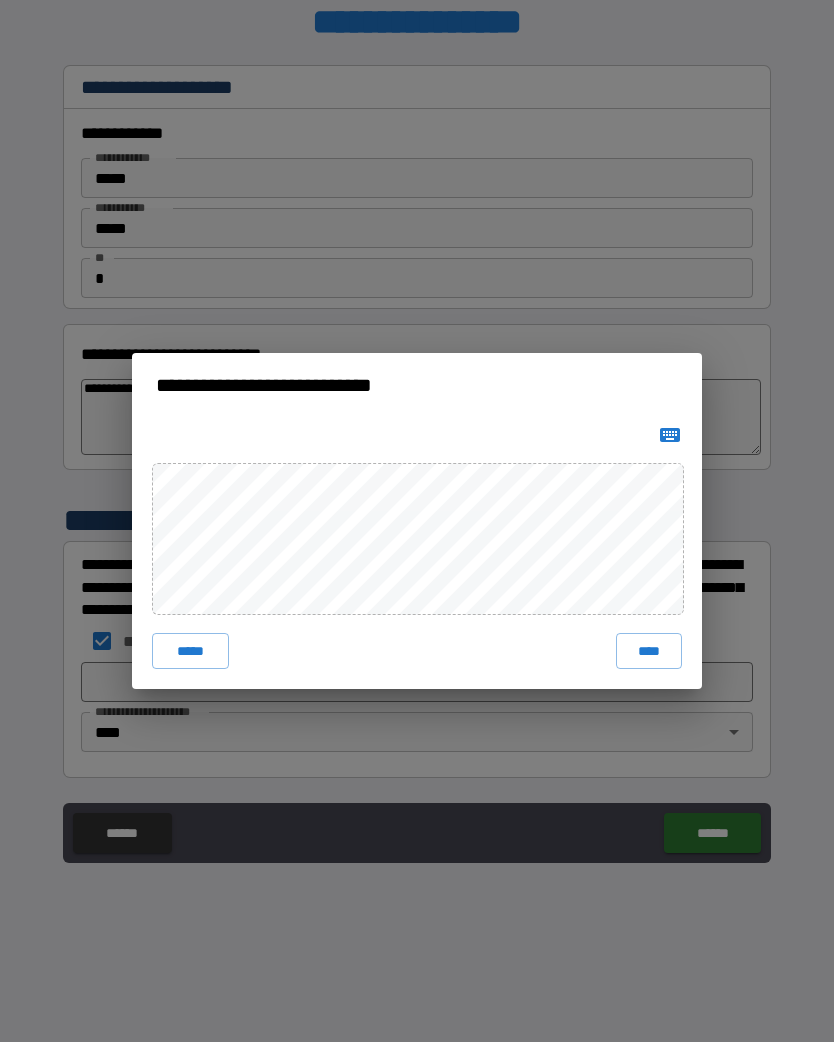 click on "****" at bounding box center (649, 651) 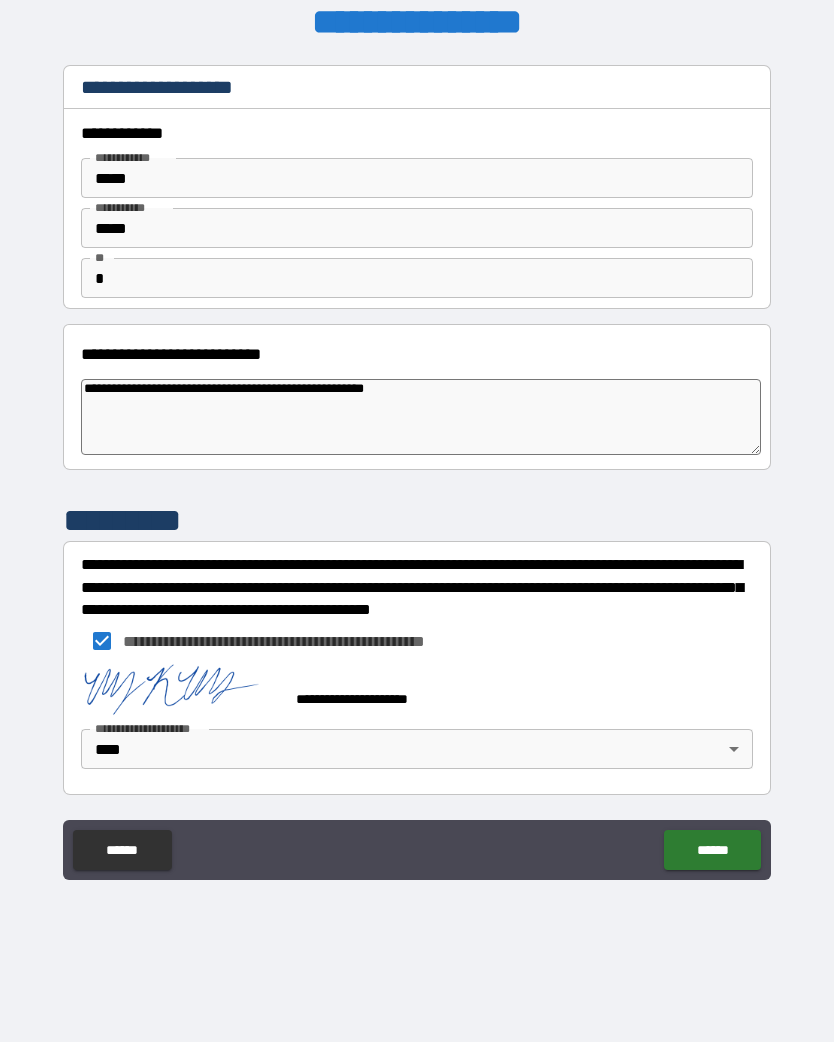 click on "******" at bounding box center [712, 850] 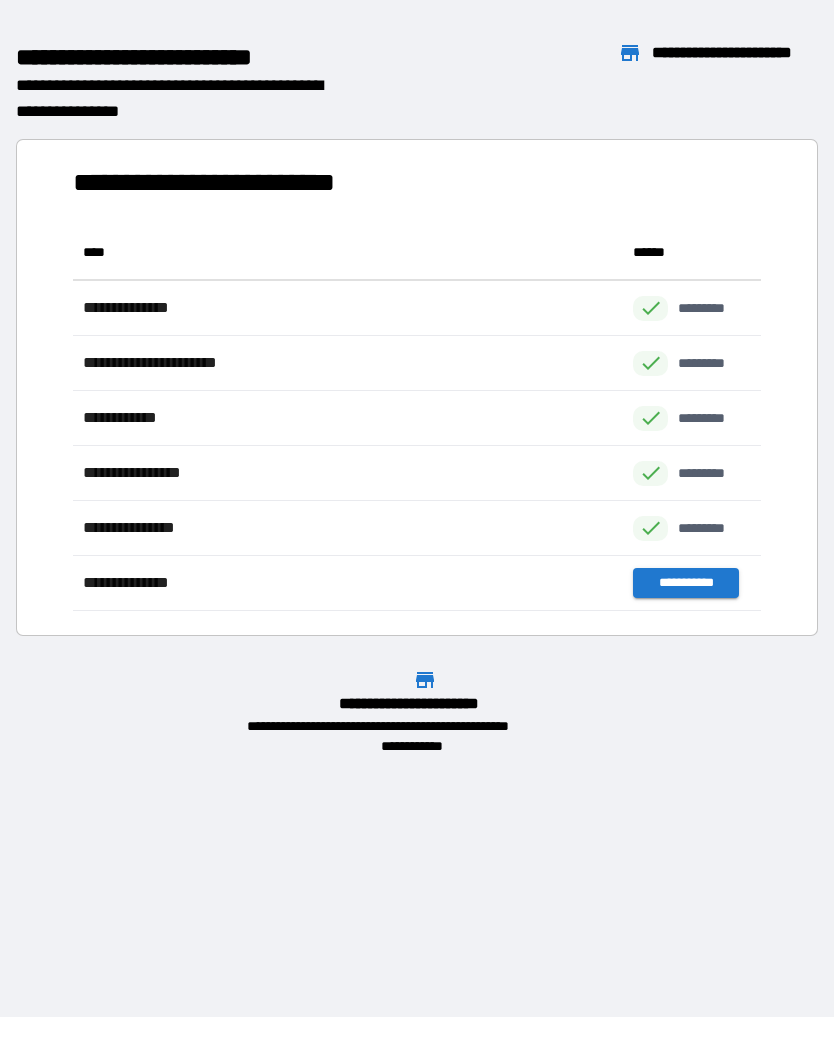 scroll, scrollTop: 1, scrollLeft: 1, axis: both 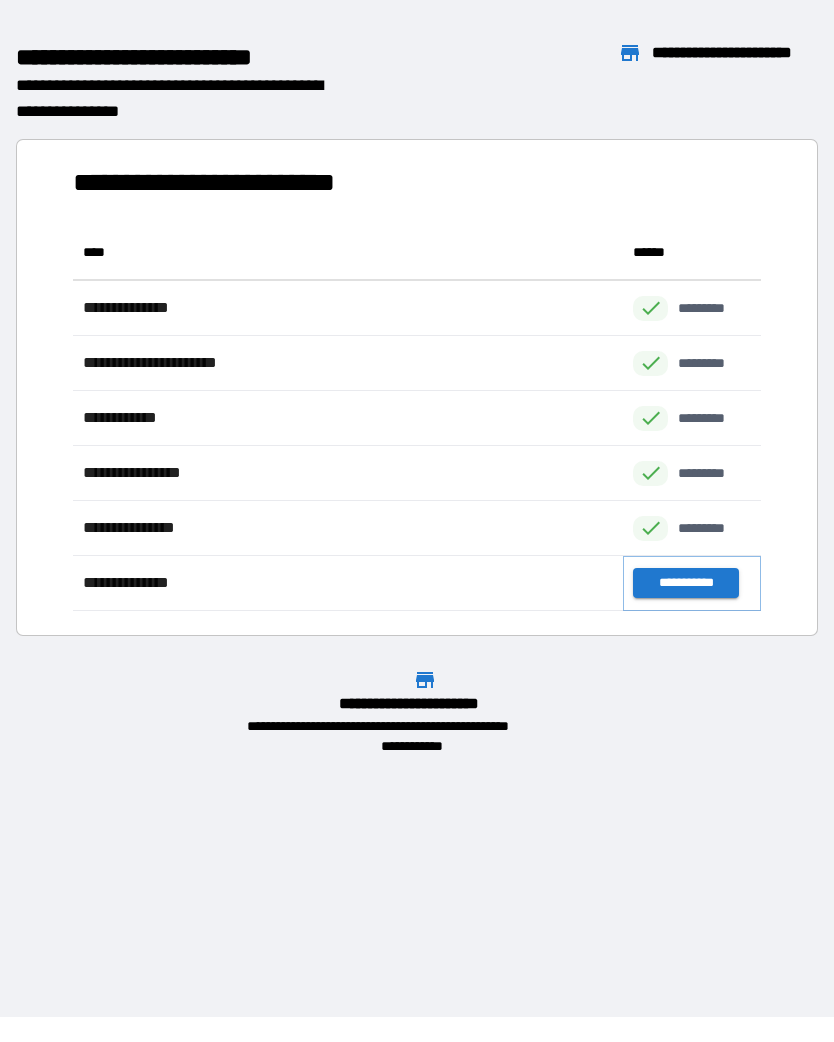click on "**********" at bounding box center (685, 583) 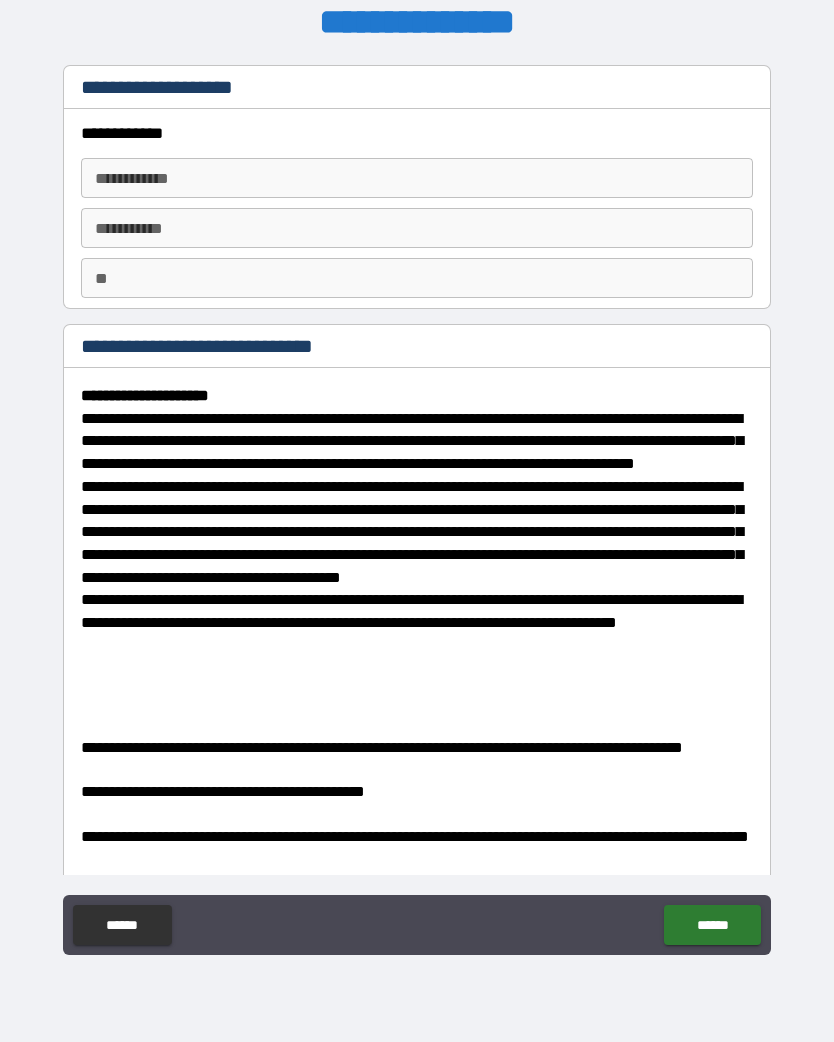 click on "**********" at bounding box center [417, 178] 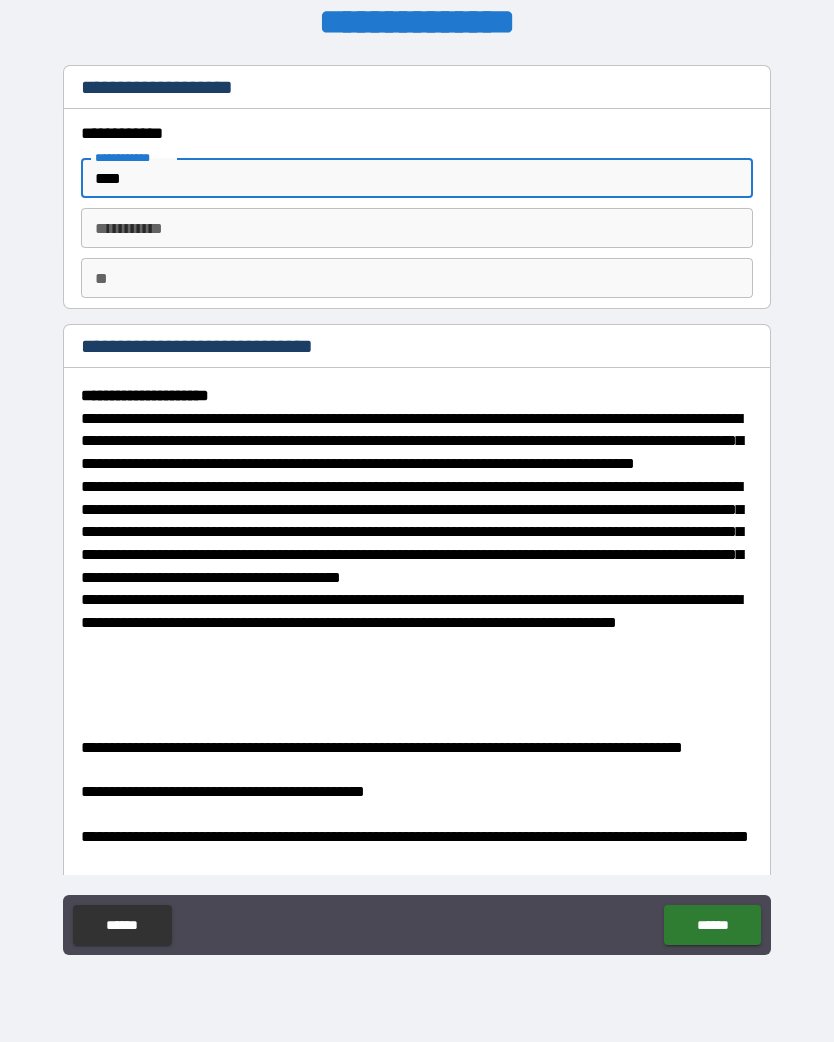 click on "*********   * *********   *" at bounding box center (417, 228) 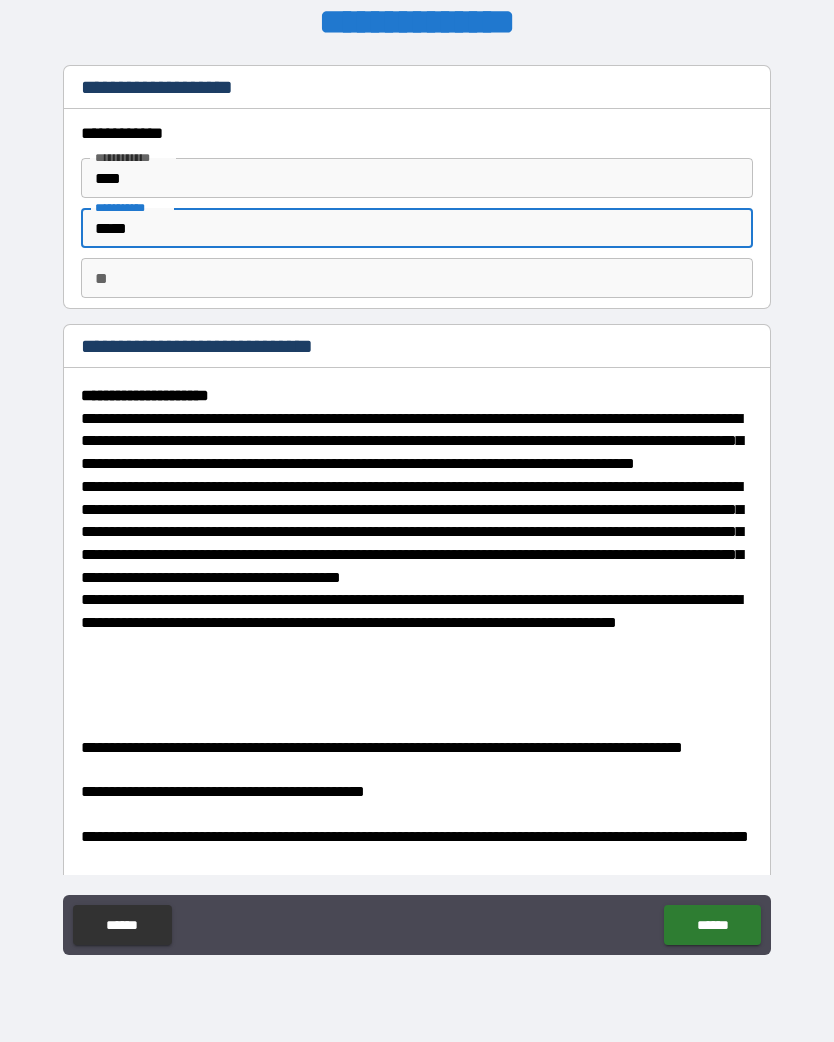 click on "** **" at bounding box center [417, 278] 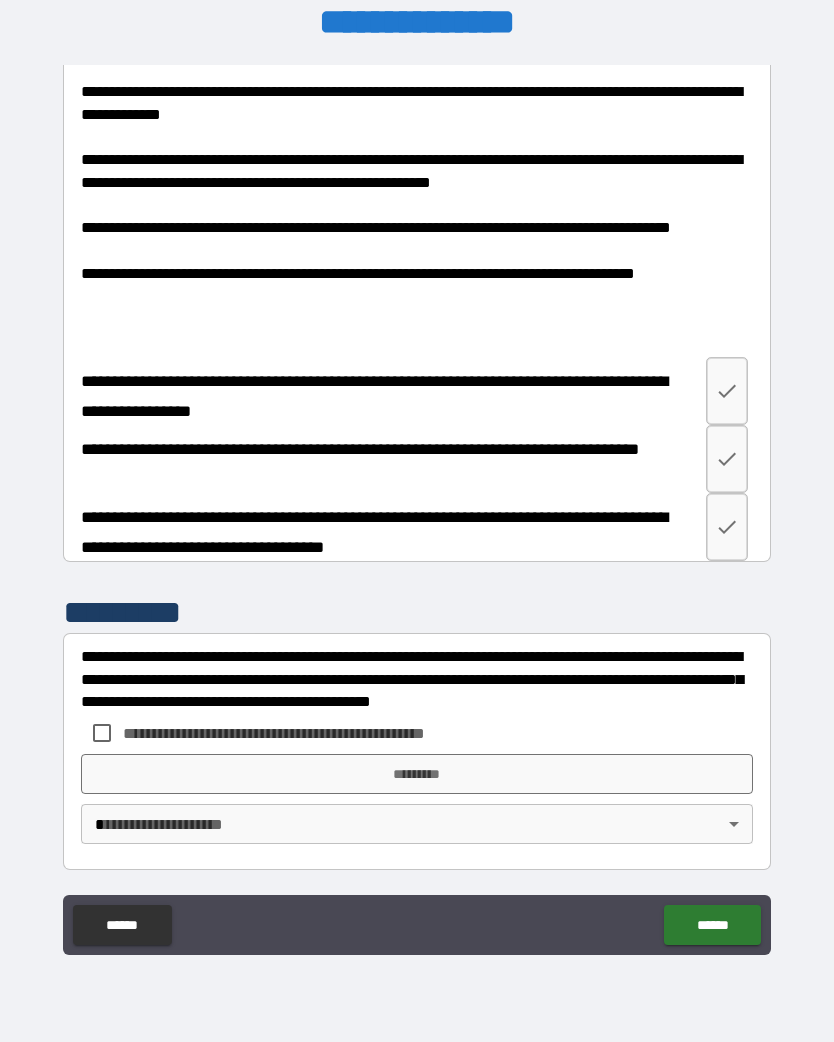 scroll, scrollTop: 1018, scrollLeft: 0, axis: vertical 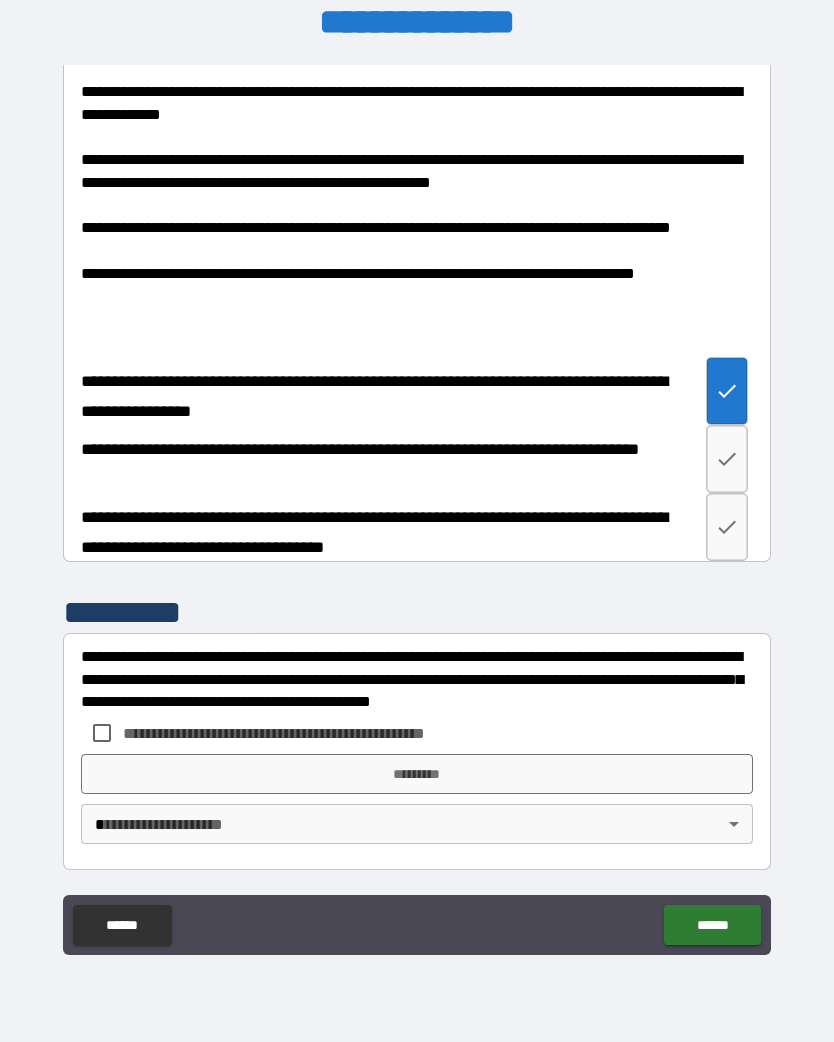 click 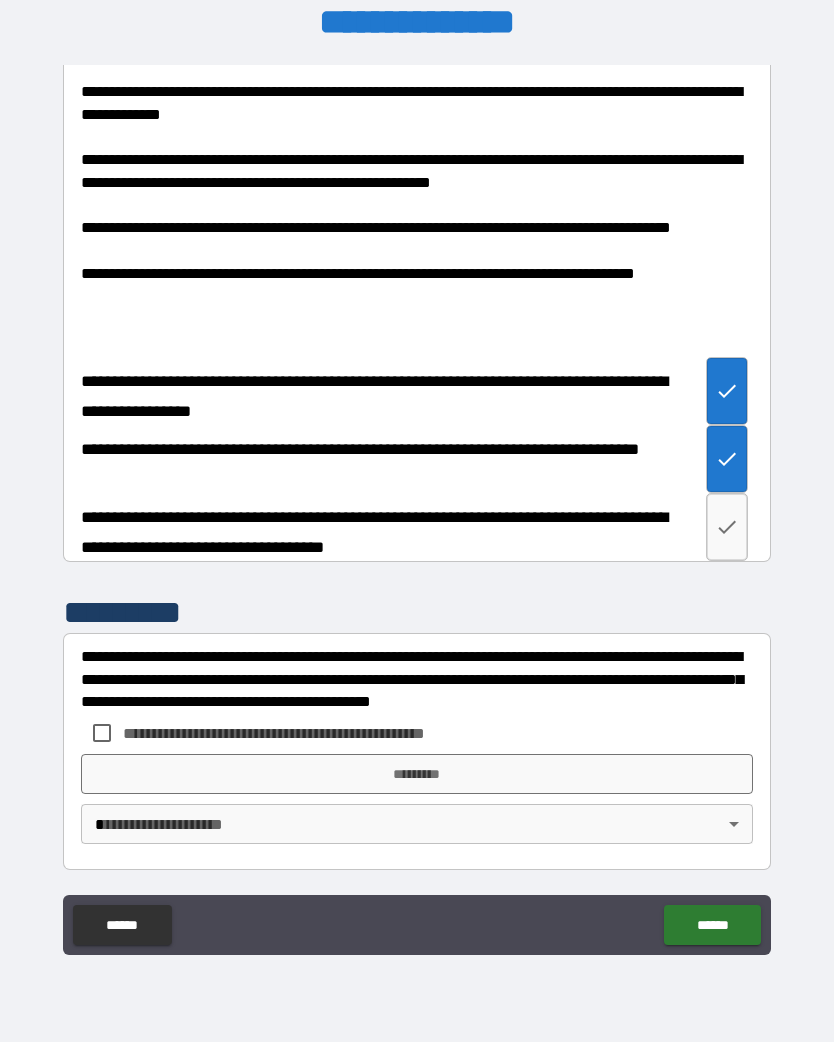 click 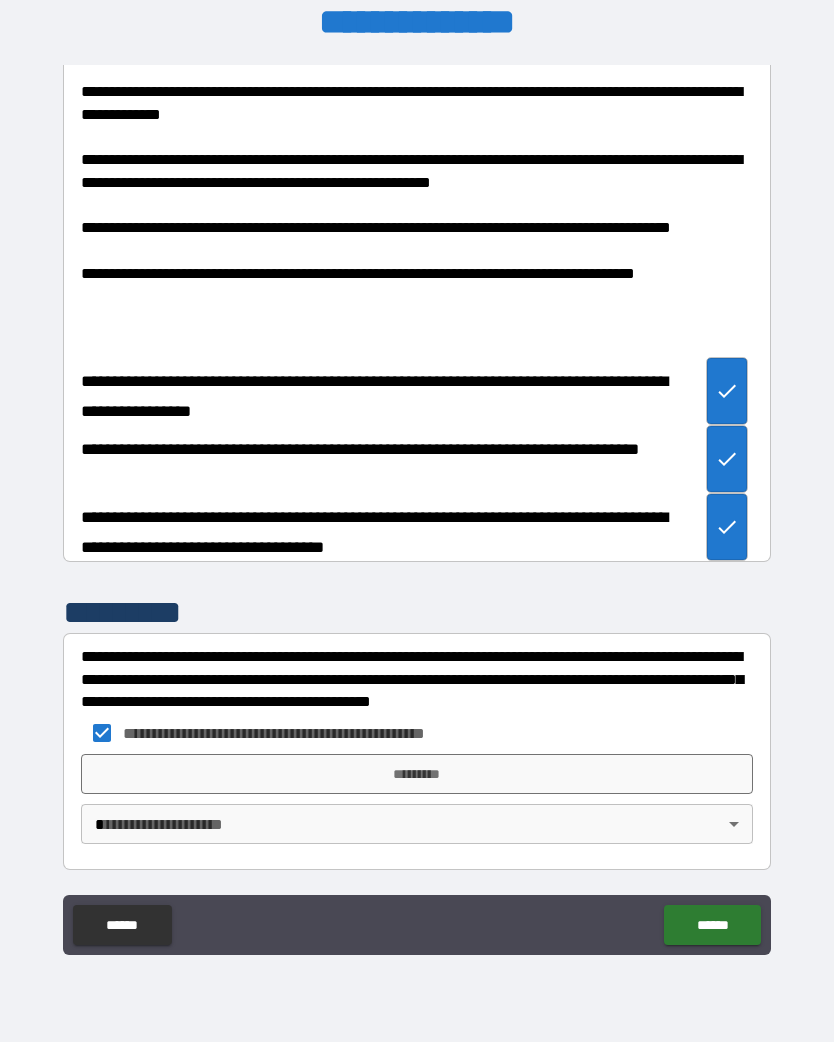 click on "*********" at bounding box center [417, 774] 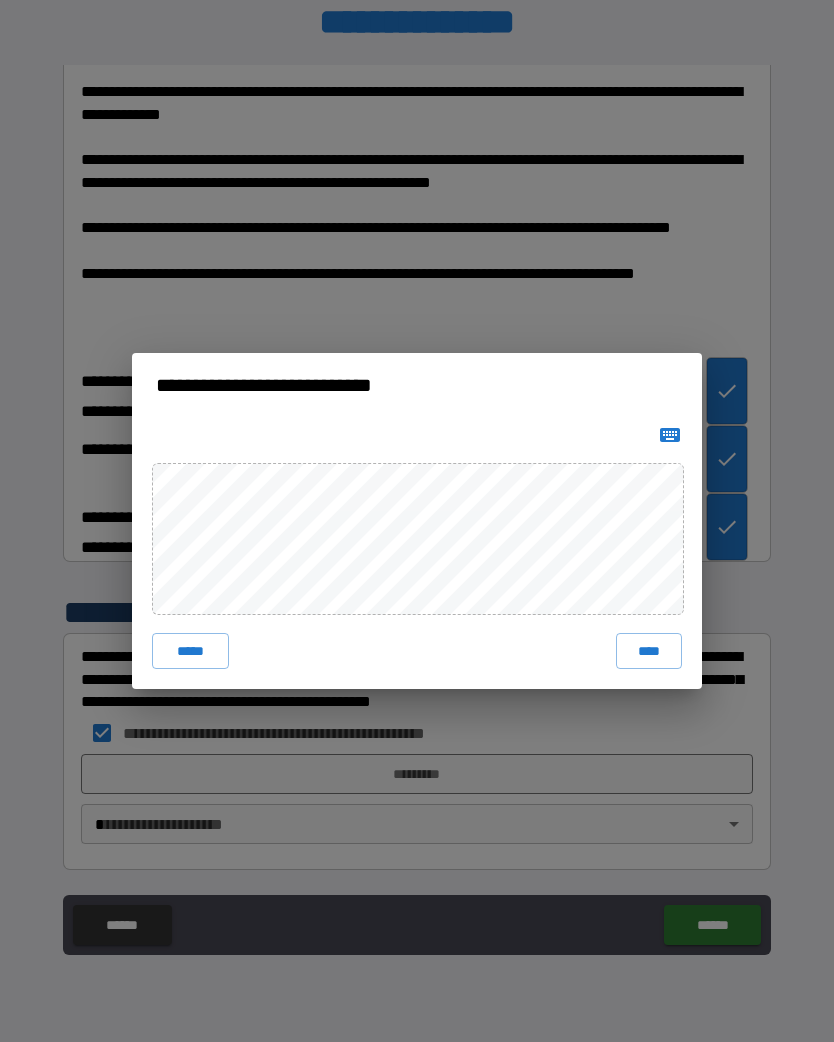 click on "****" at bounding box center (649, 651) 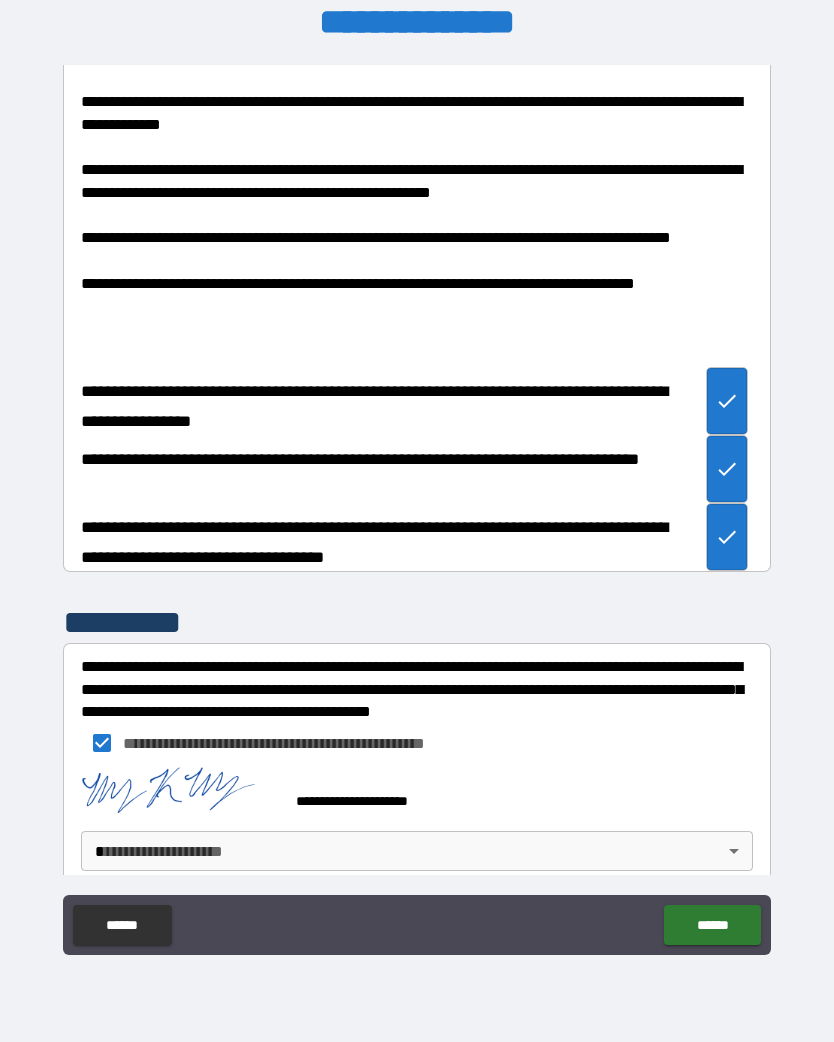 click on "**********" at bounding box center (417, 508) 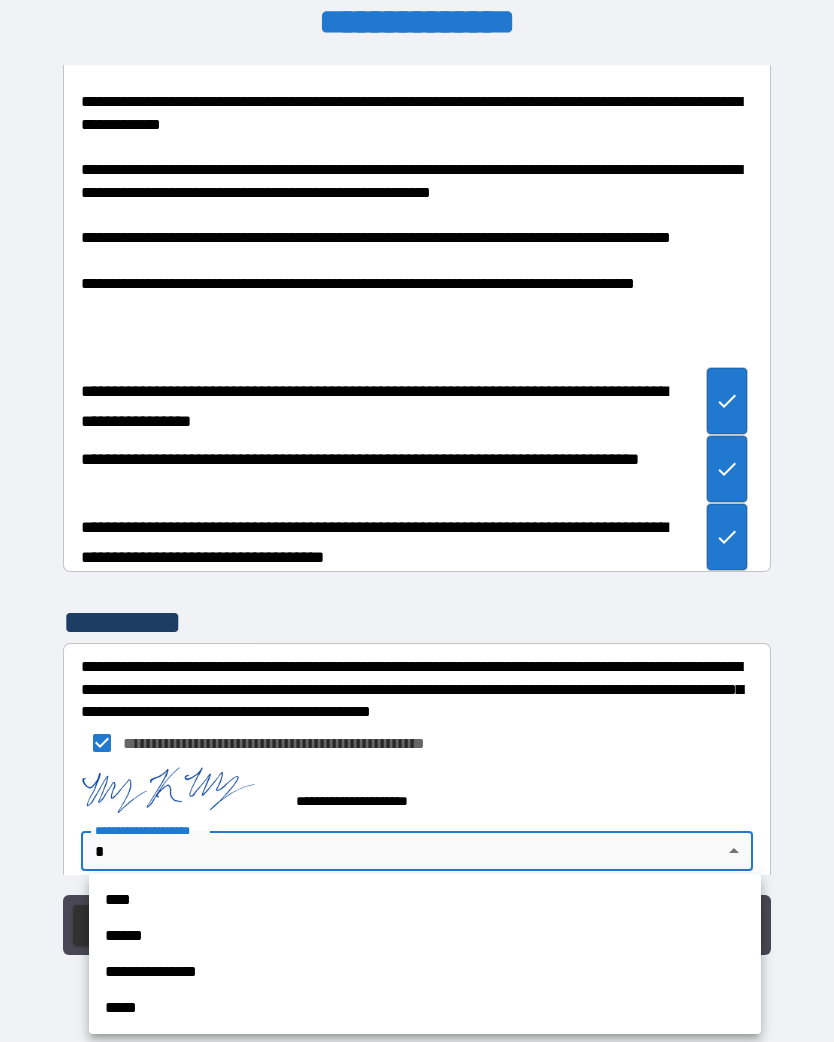 click on "****" at bounding box center (425, 900) 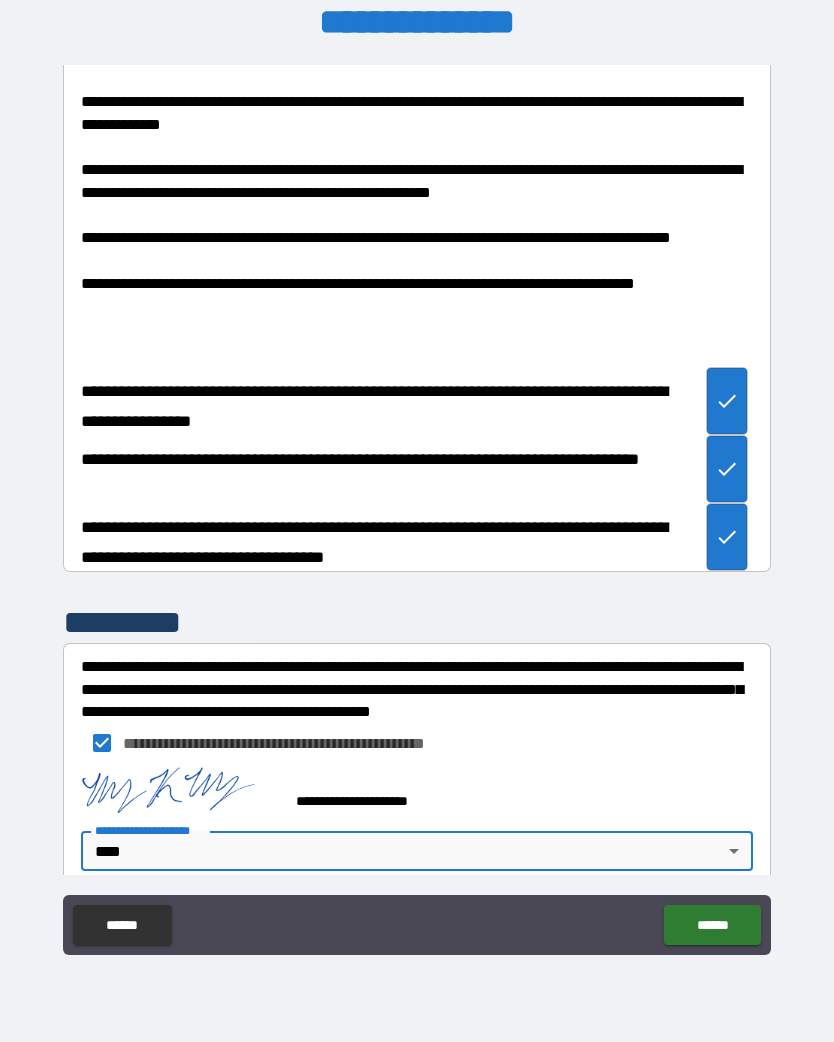 click on "******" at bounding box center (712, 925) 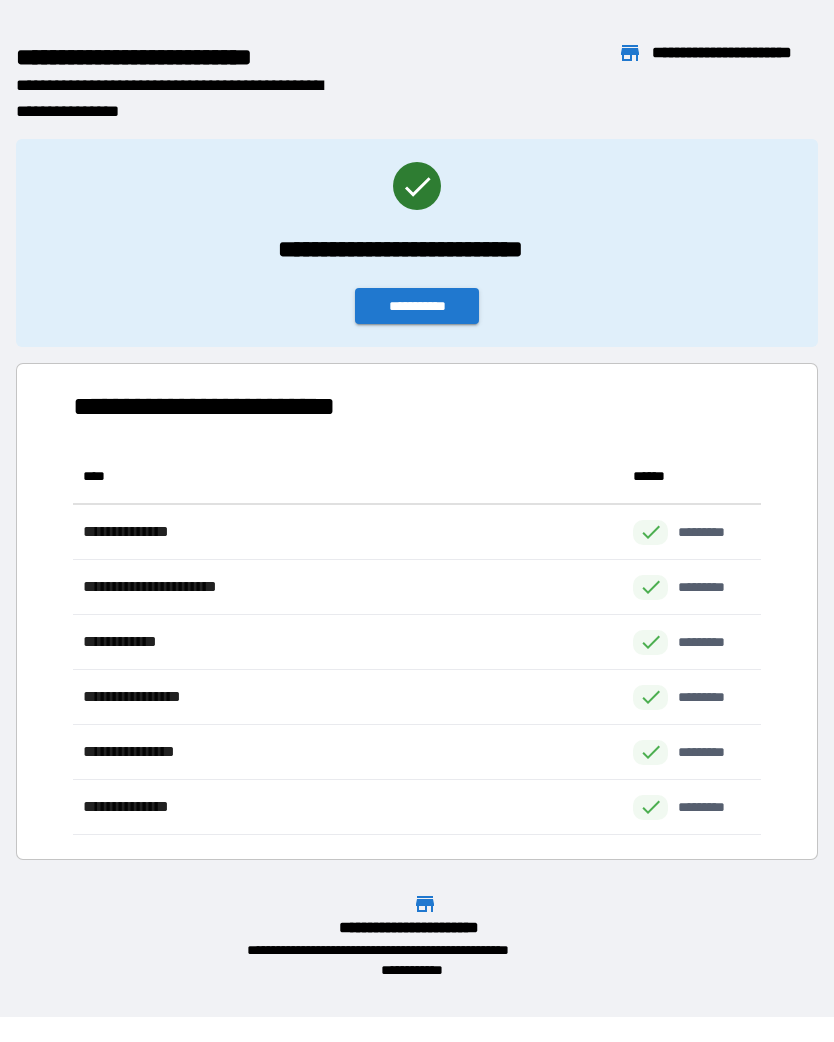 scroll, scrollTop: 386, scrollLeft: 688, axis: both 